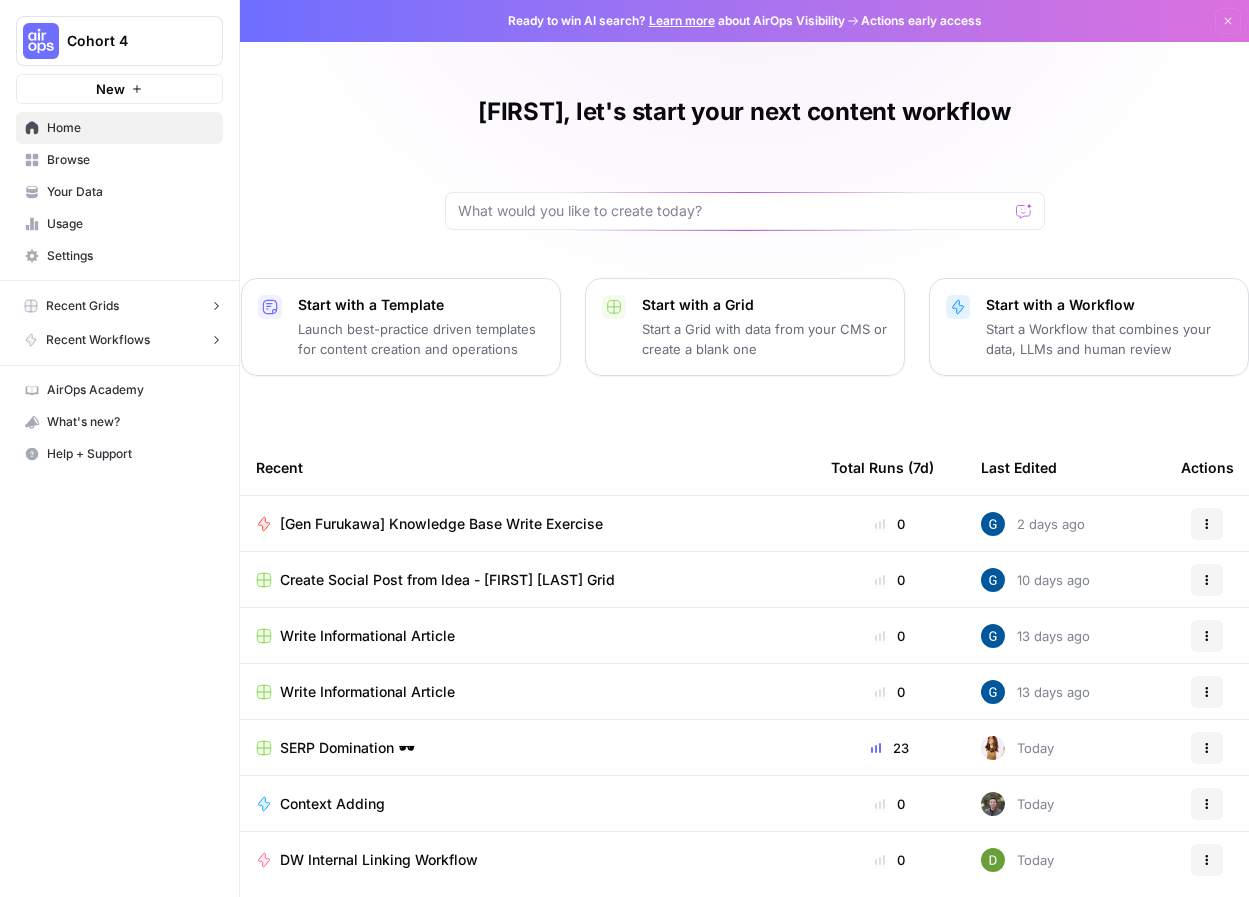 scroll, scrollTop: 0, scrollLeft: 0, axis: both 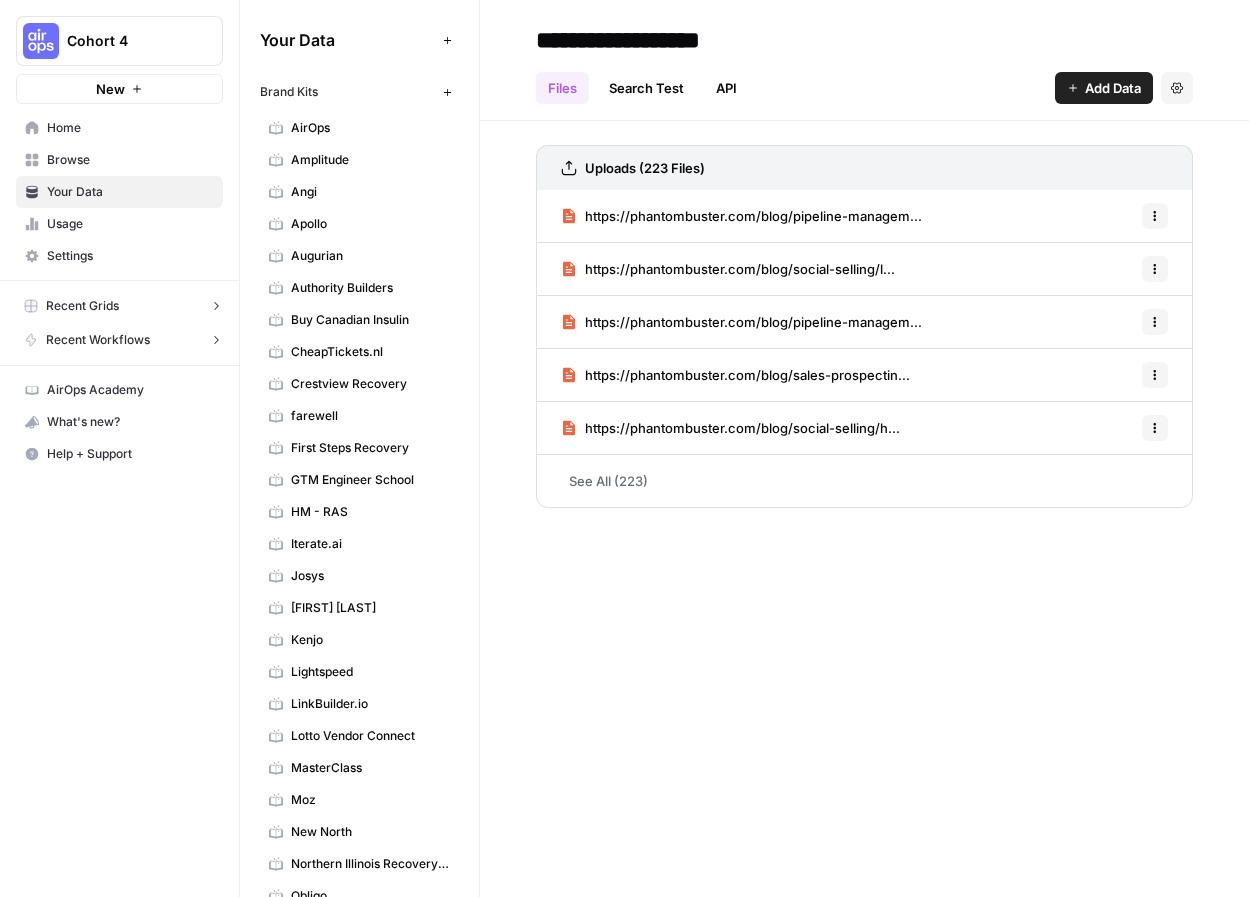 click on "AirOps" at bounding box center (370, 128) 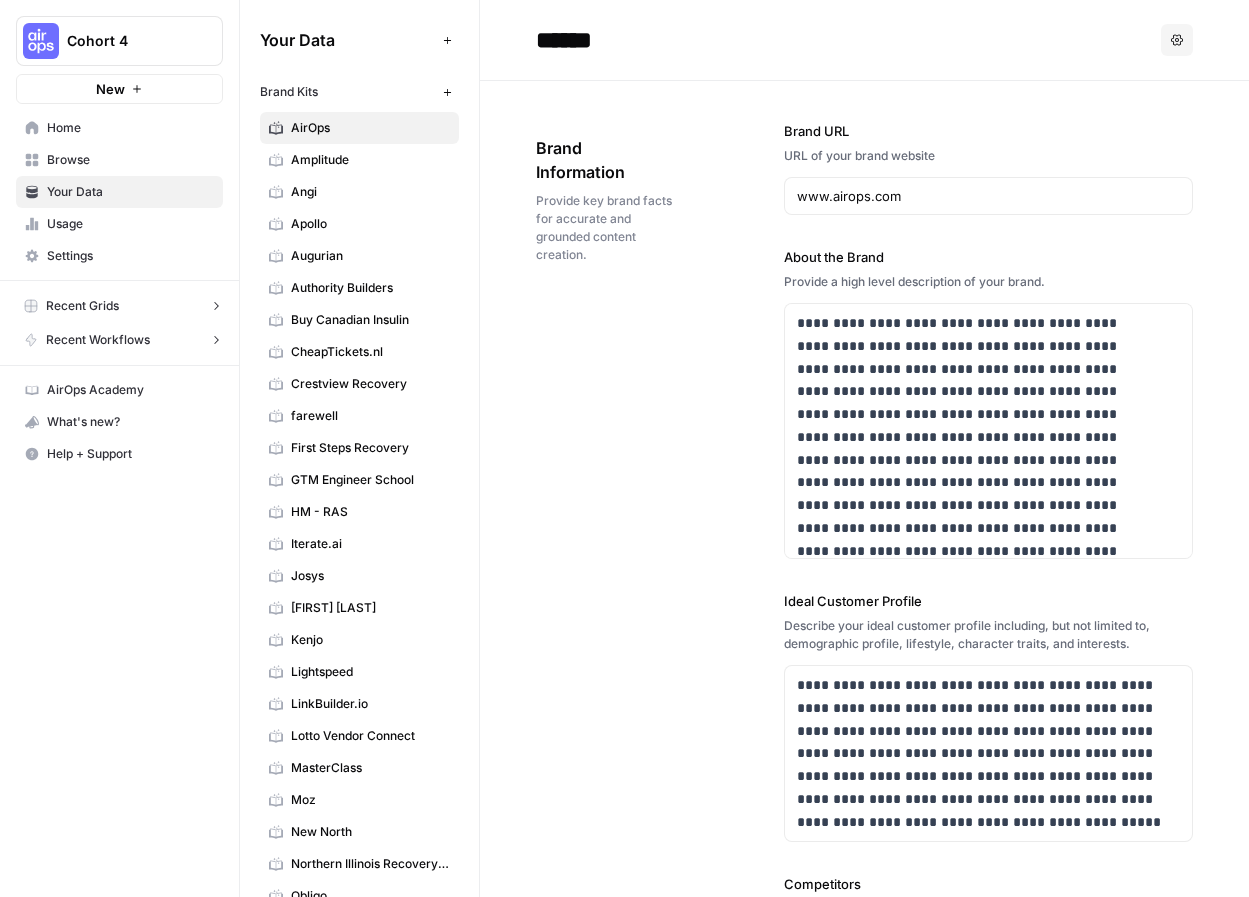 scroll, scrollTop: 0, scrollLeft: 0, axis: both 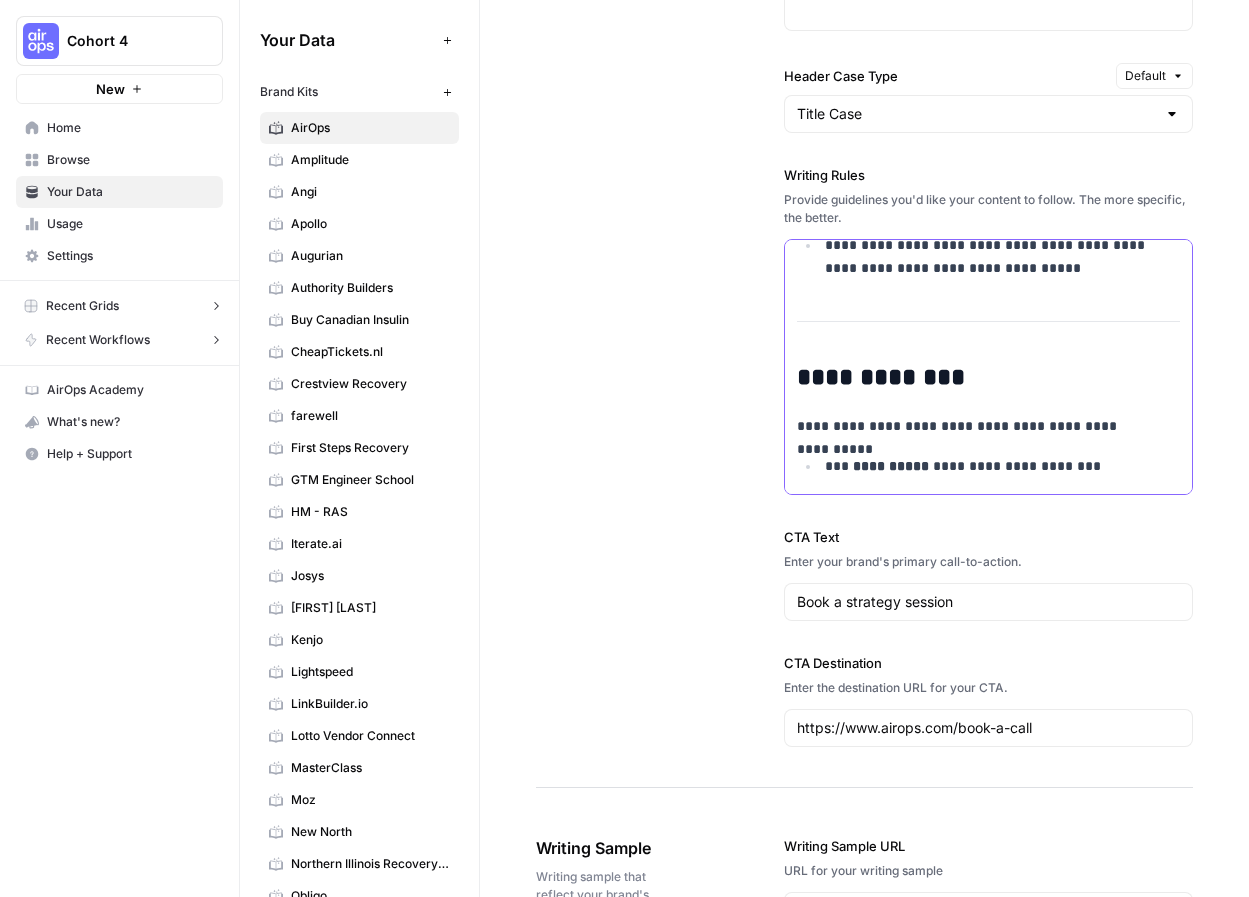 drag, startPoint x: 831, startPoint y: 378, endPoint x: 873, endPoint y: 403, distance: 48.8774 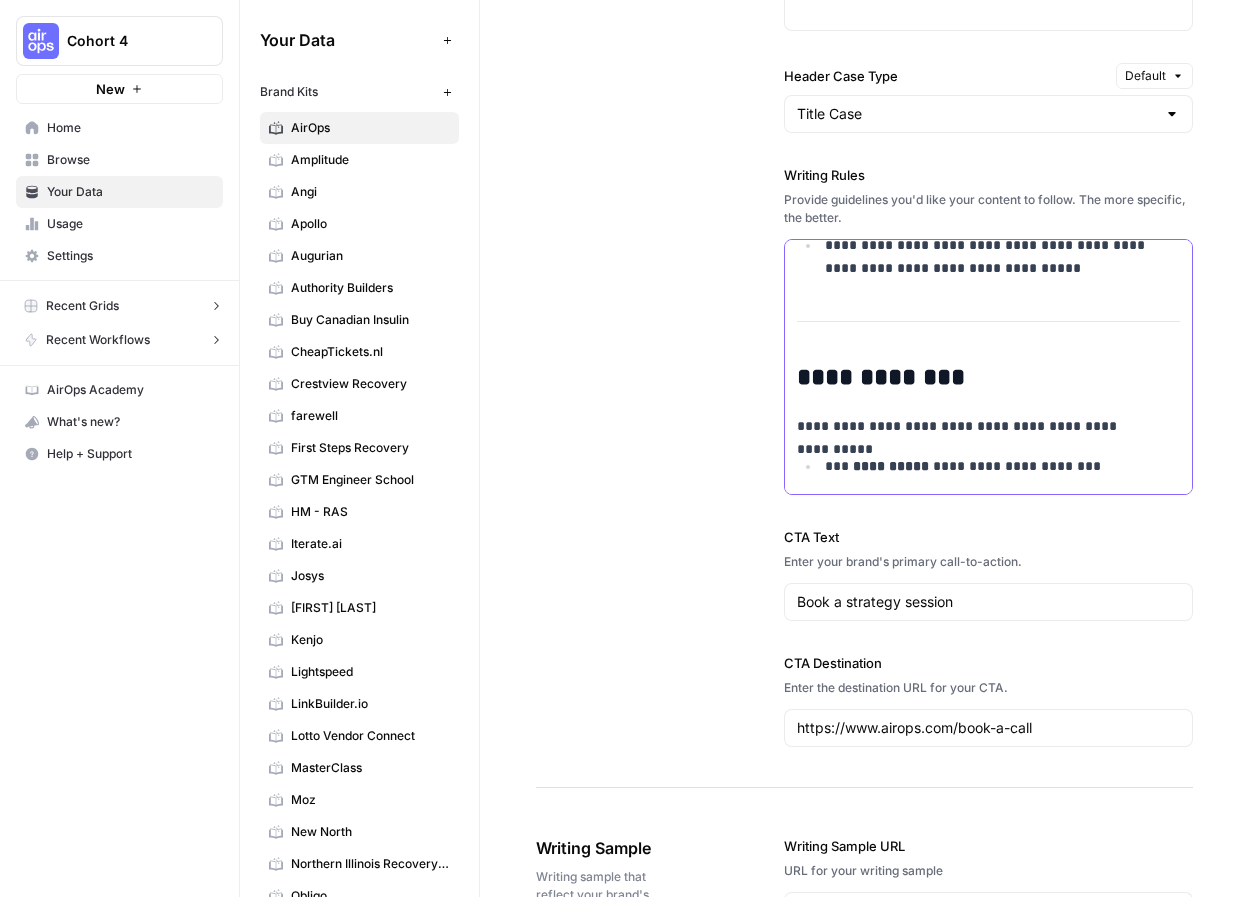 click on "**********" at bounding box center (988, 833) 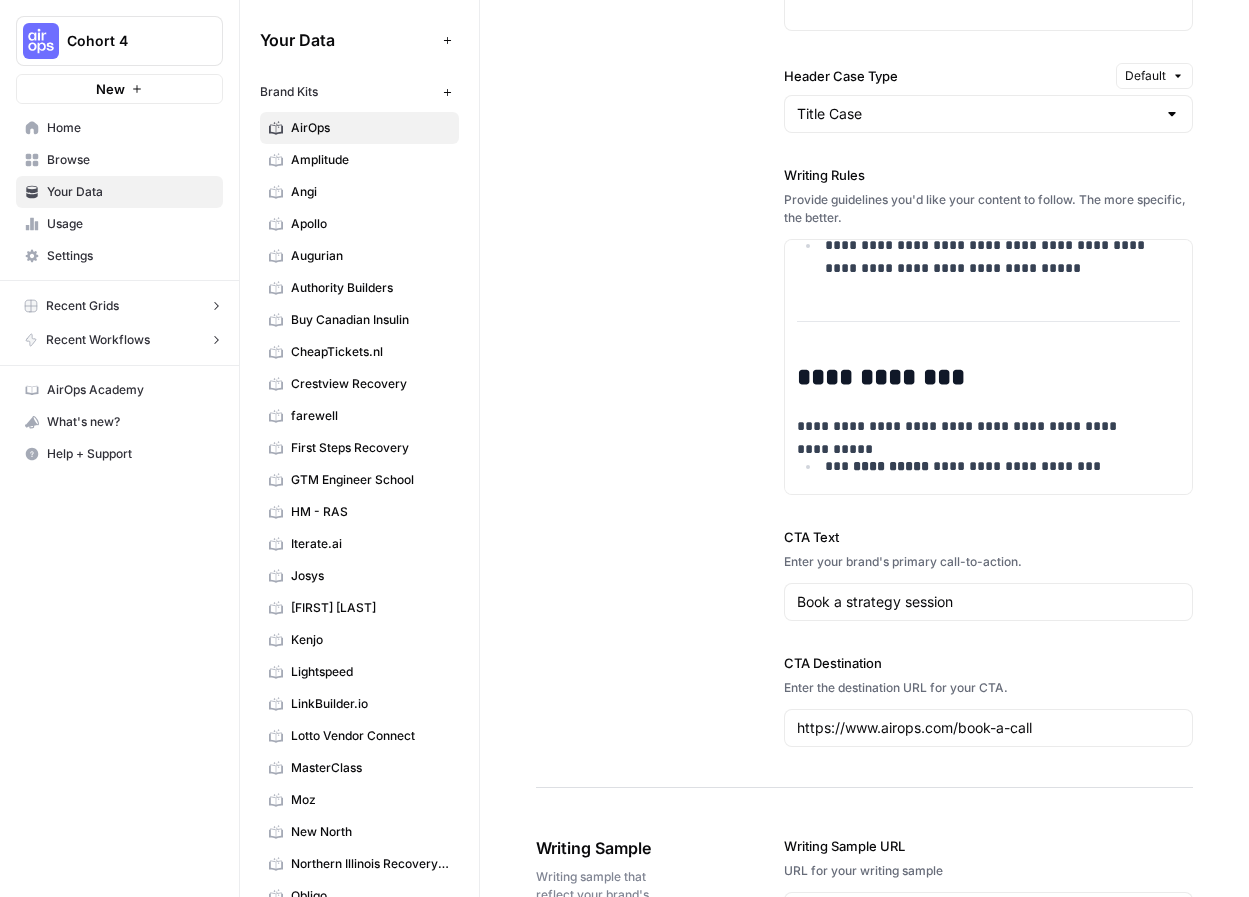click on "farewell" at bounding box center (370, 416) 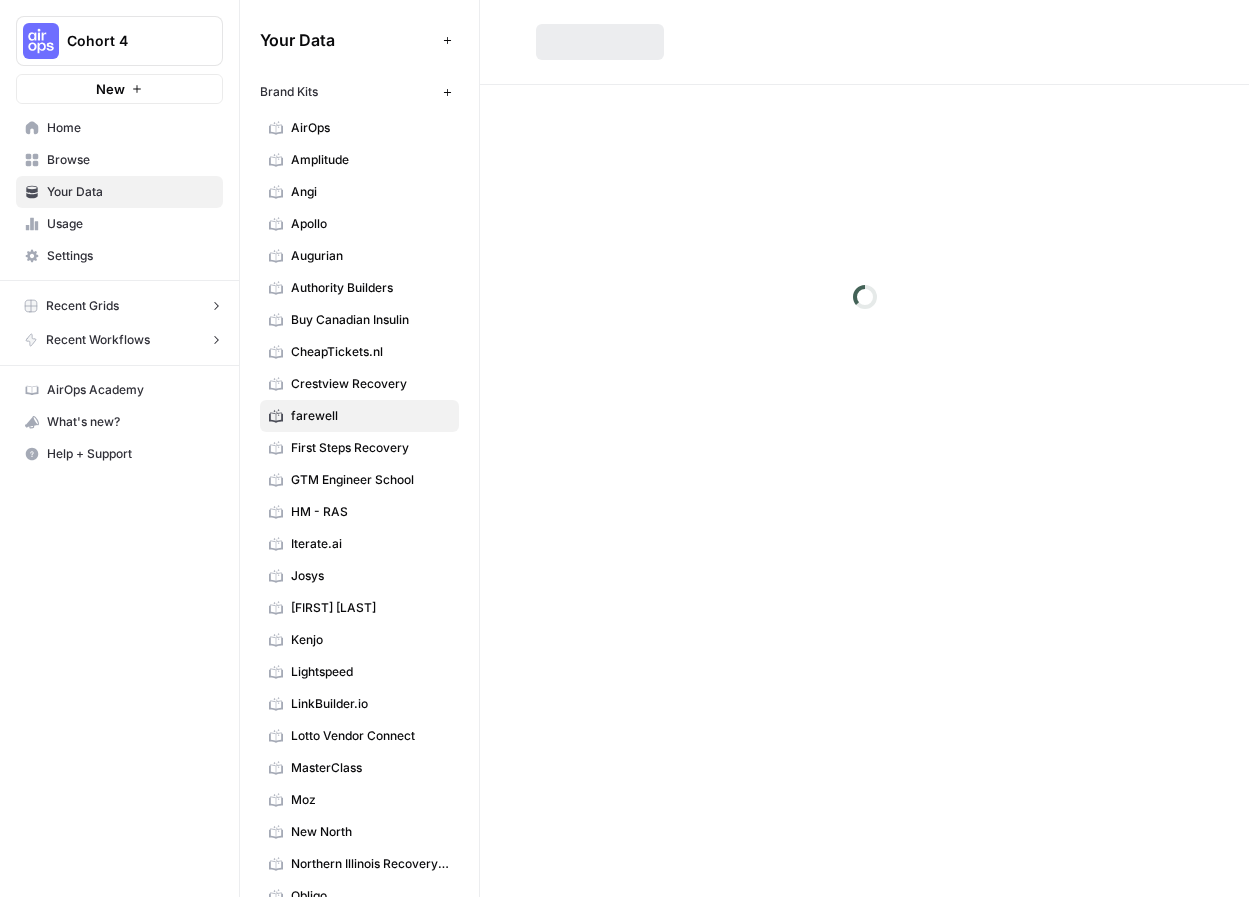 scroll, scrollTop: 0, scrollLeft: 0, axis: both 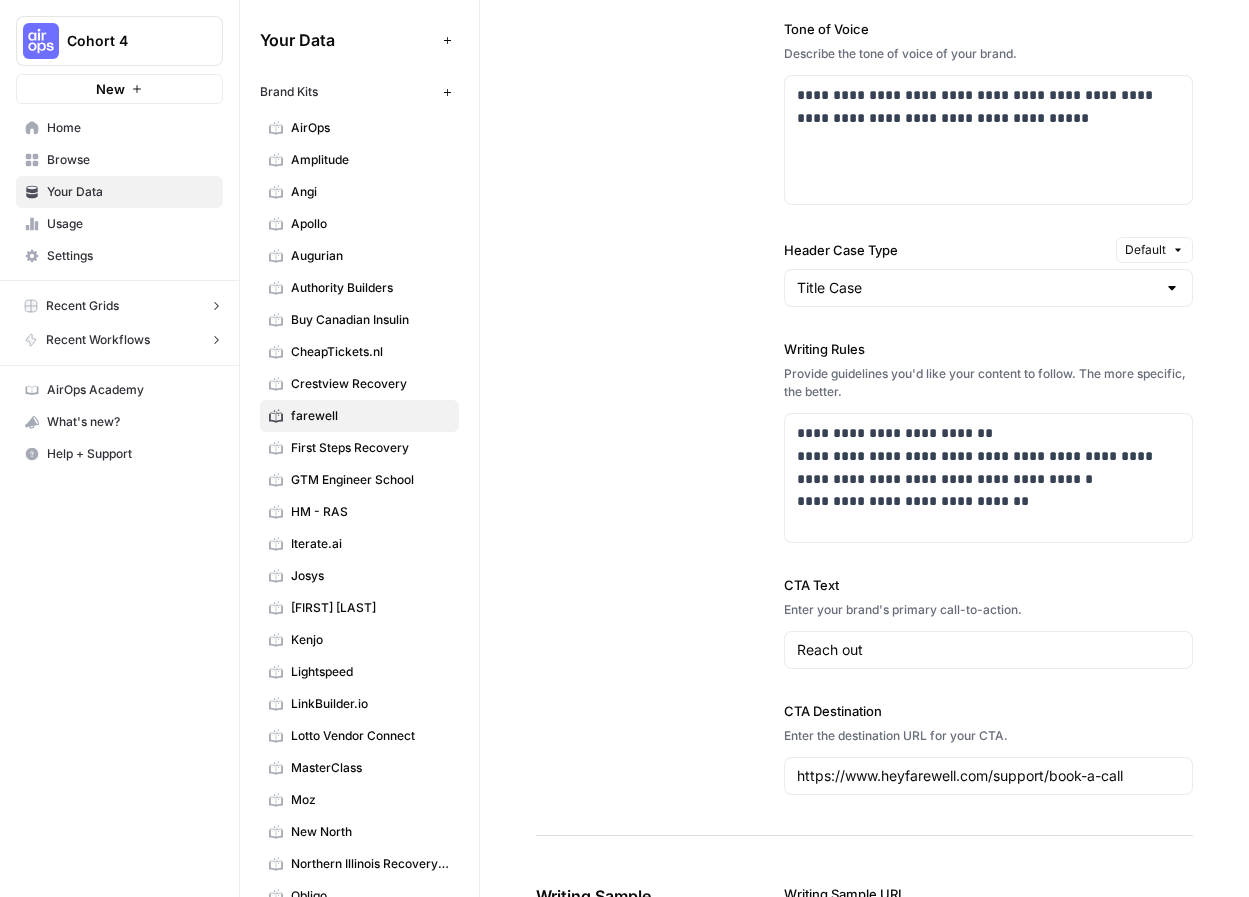 click on "Home" at bounding box center (119, 128) 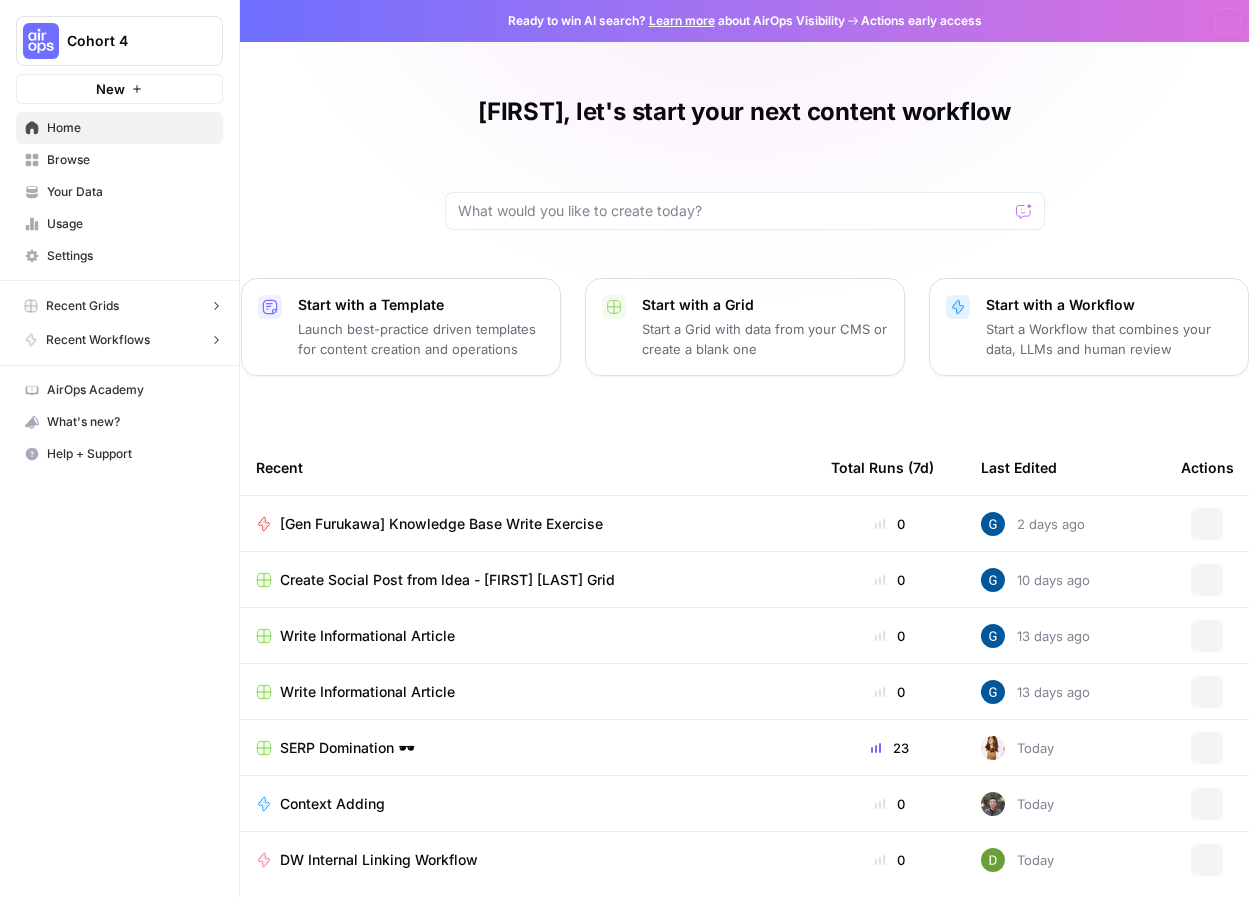 scroll, scrollTop: 0, scrollLeft: 0, axis: both 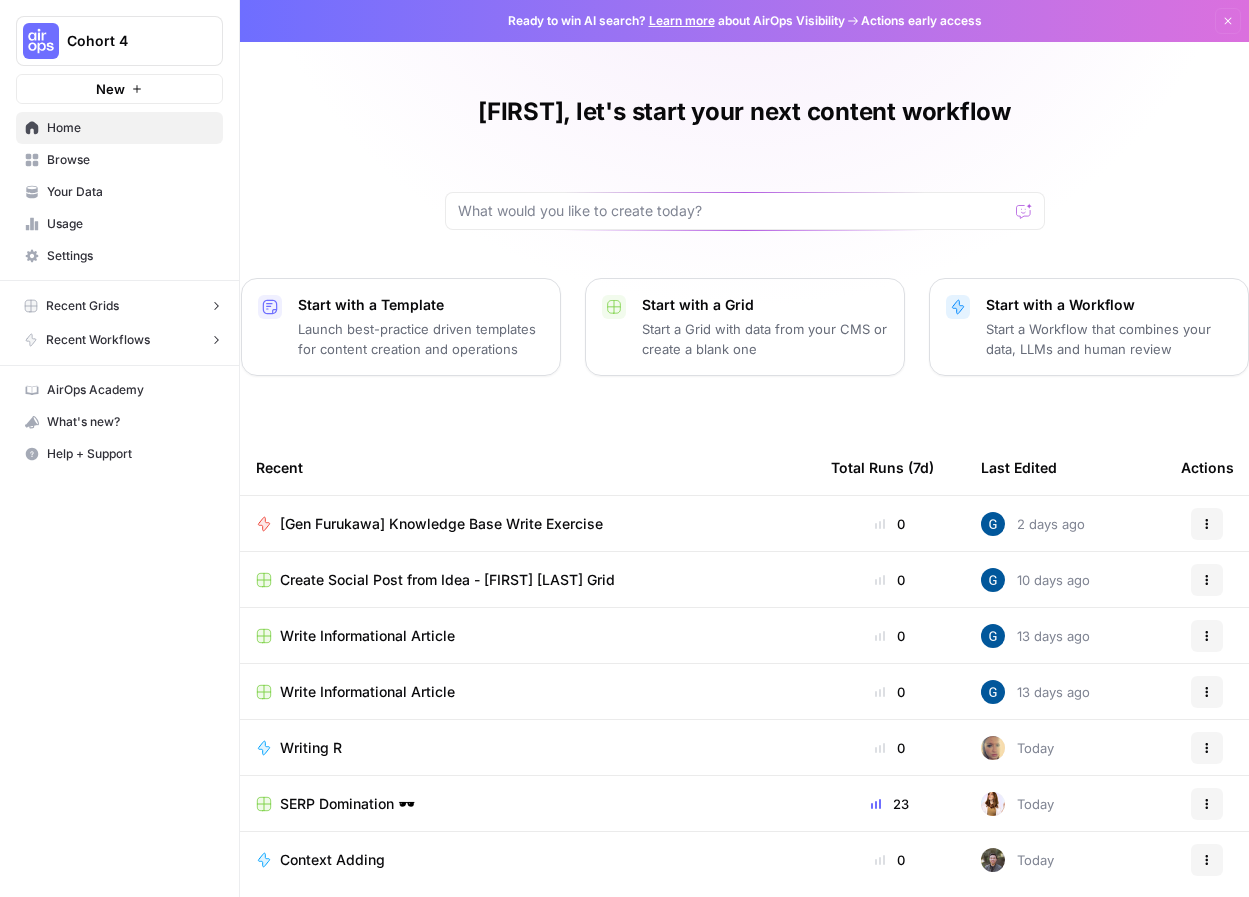 click on "Browse" at bounding box center [130, 160] 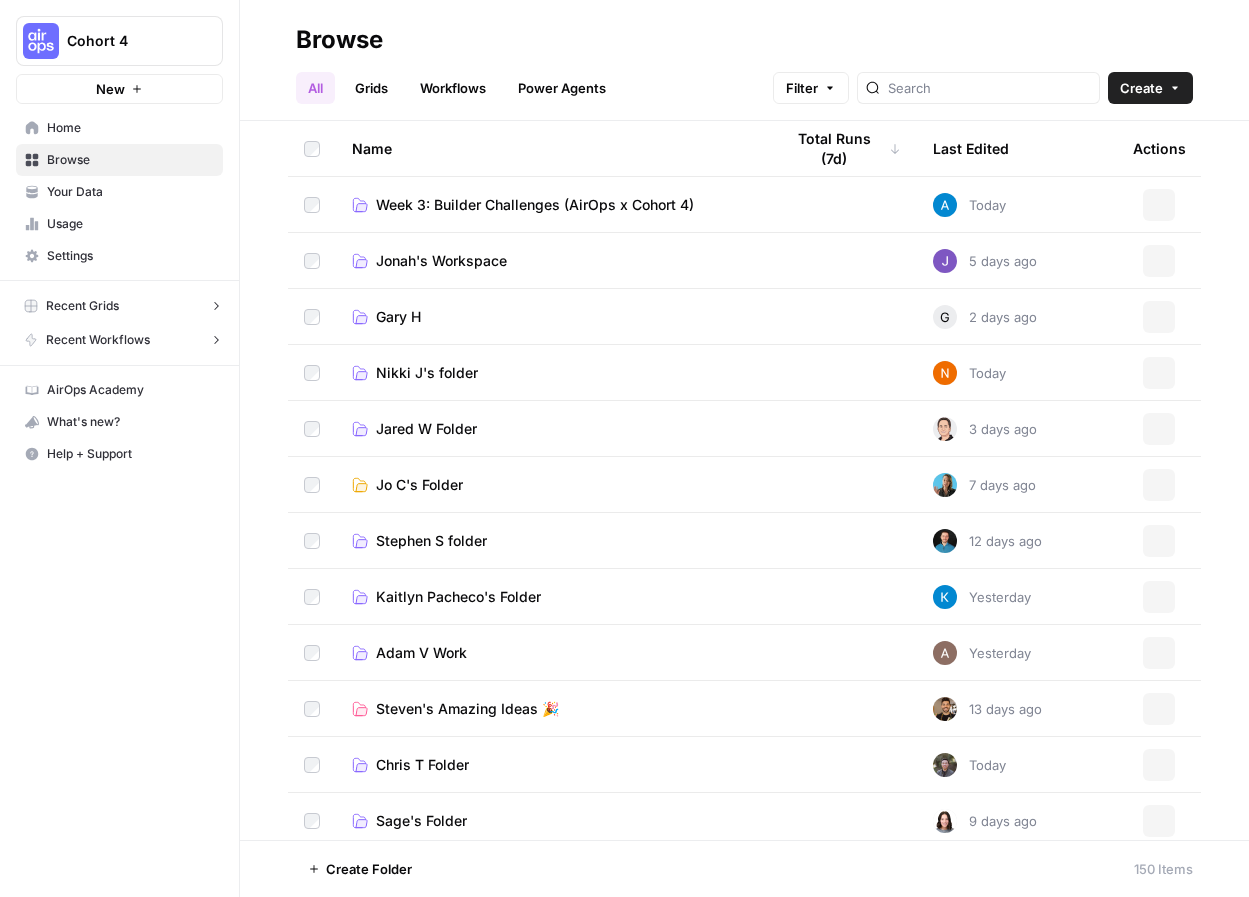 scroll, scrollTop: 0, scrollLeft: 0, axis: both 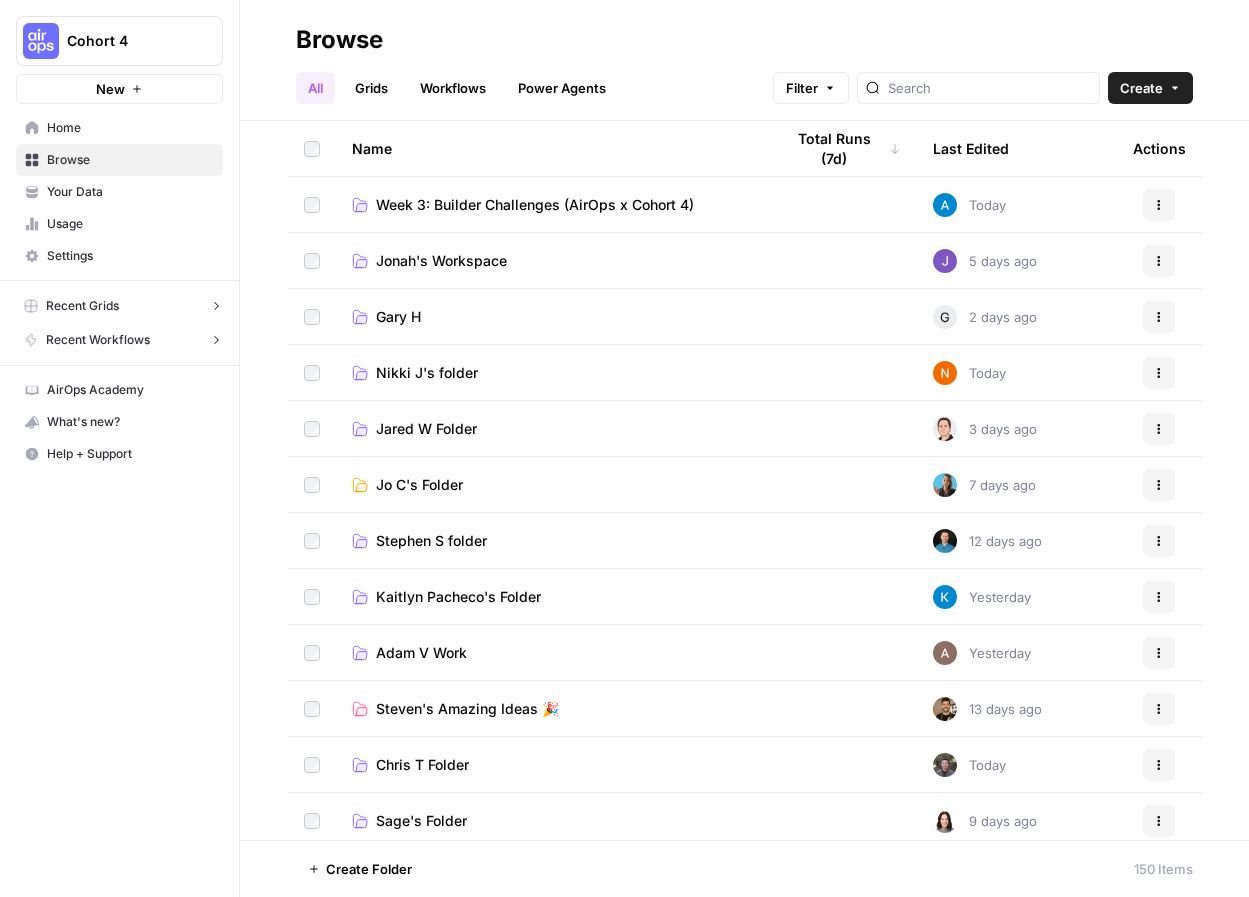 click on "Week 3: Builder Challenges (AirOps x Cohort 4)" at bounding box center [551, 204] 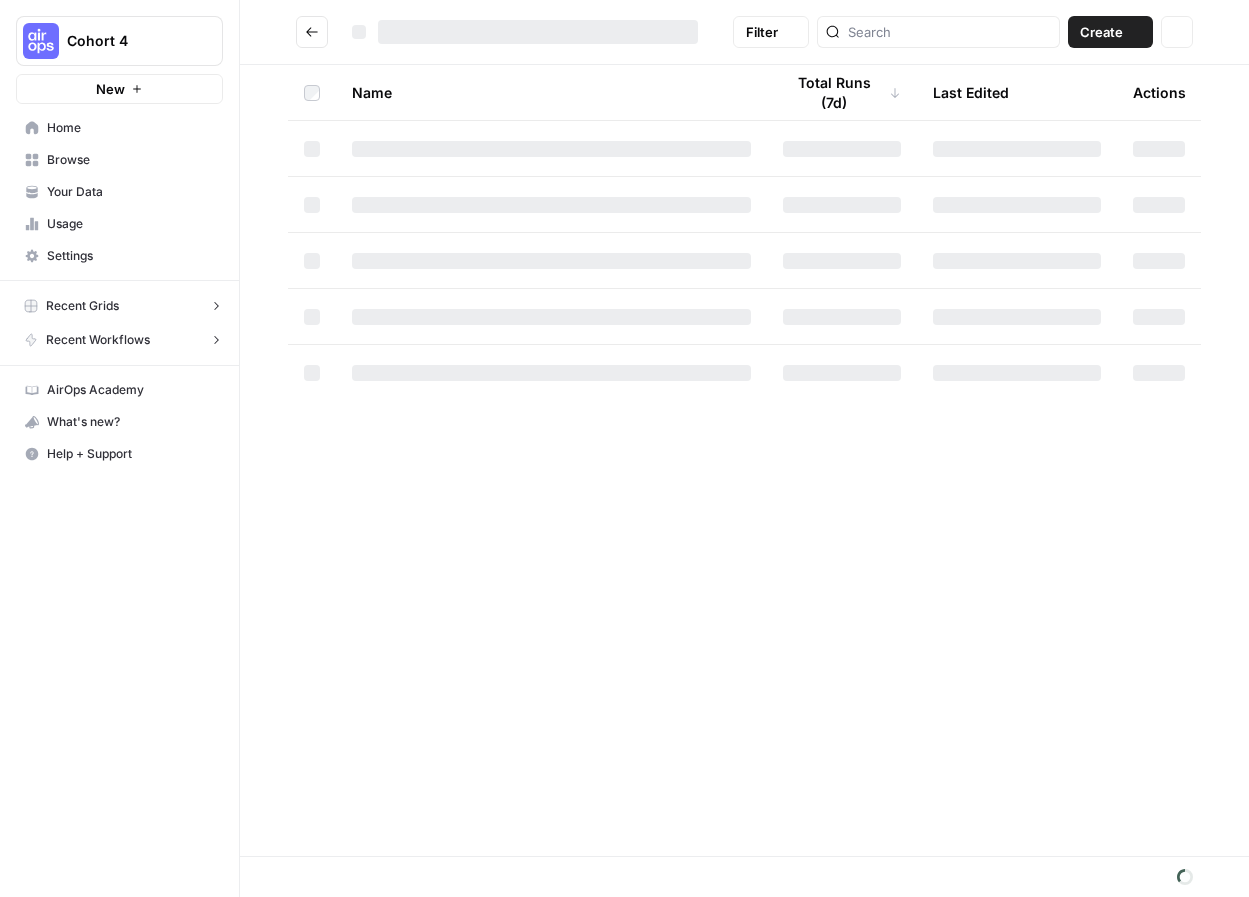 scroll, scrollTop: 0, scrollLeft: 0, axis: both 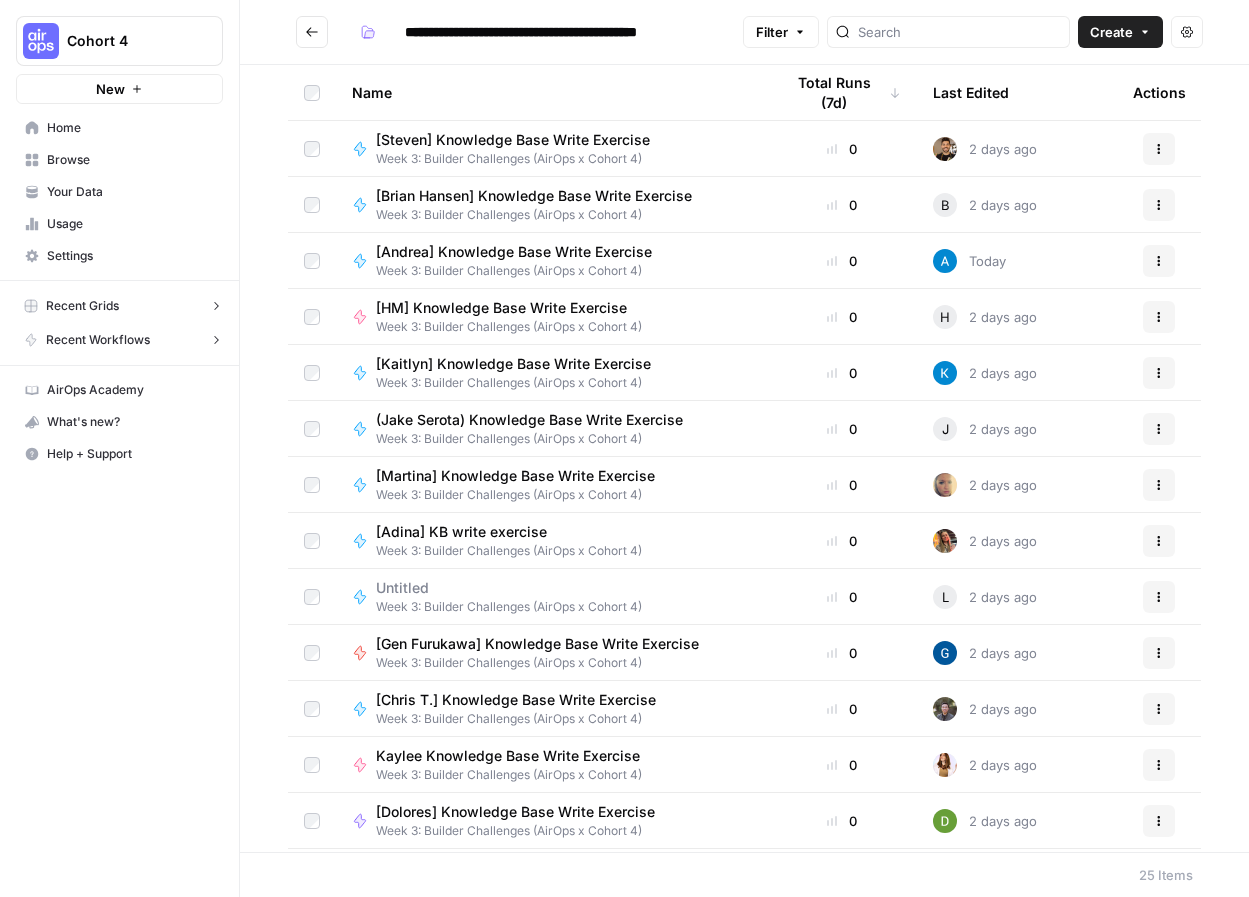 click 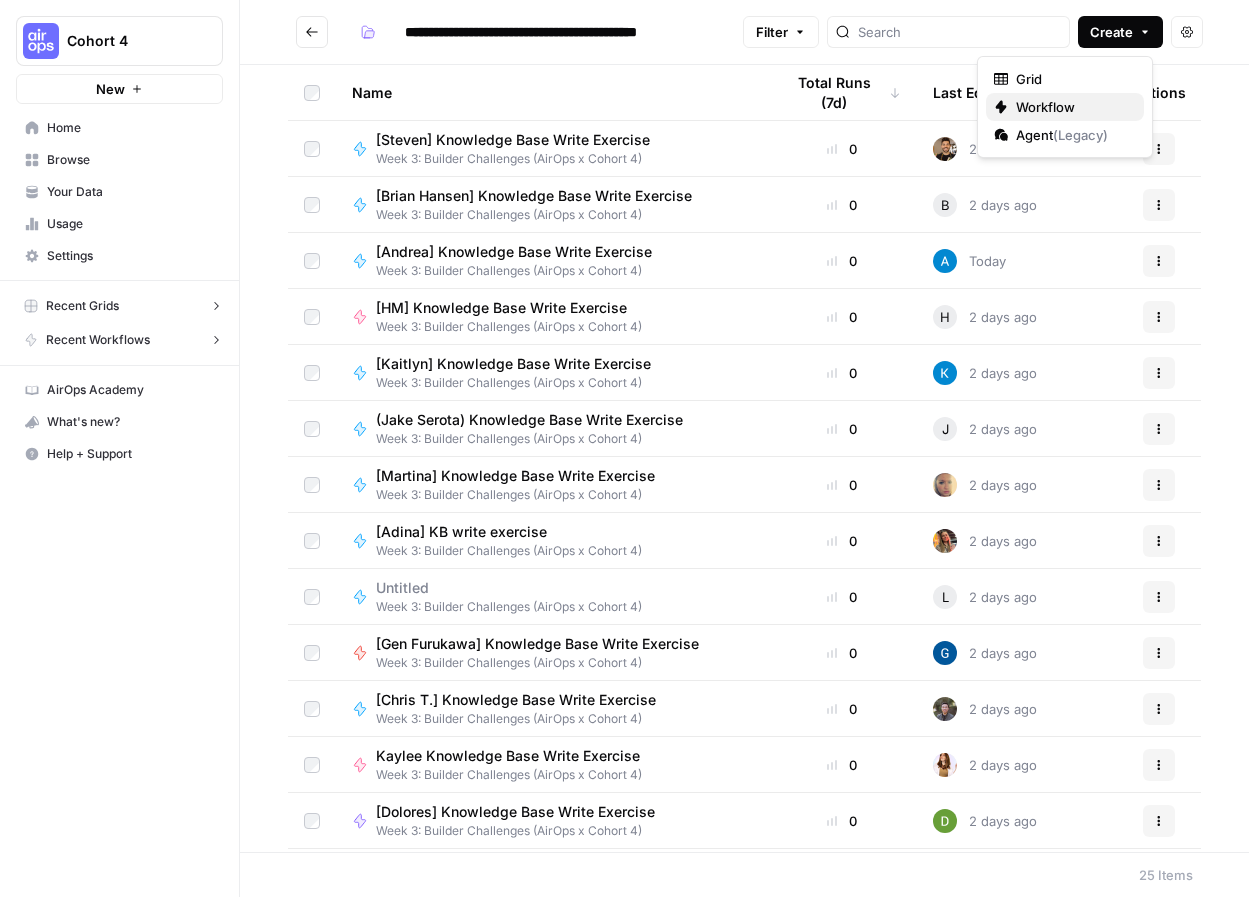 click on "Workflow" at bounding box center (1072, 107) 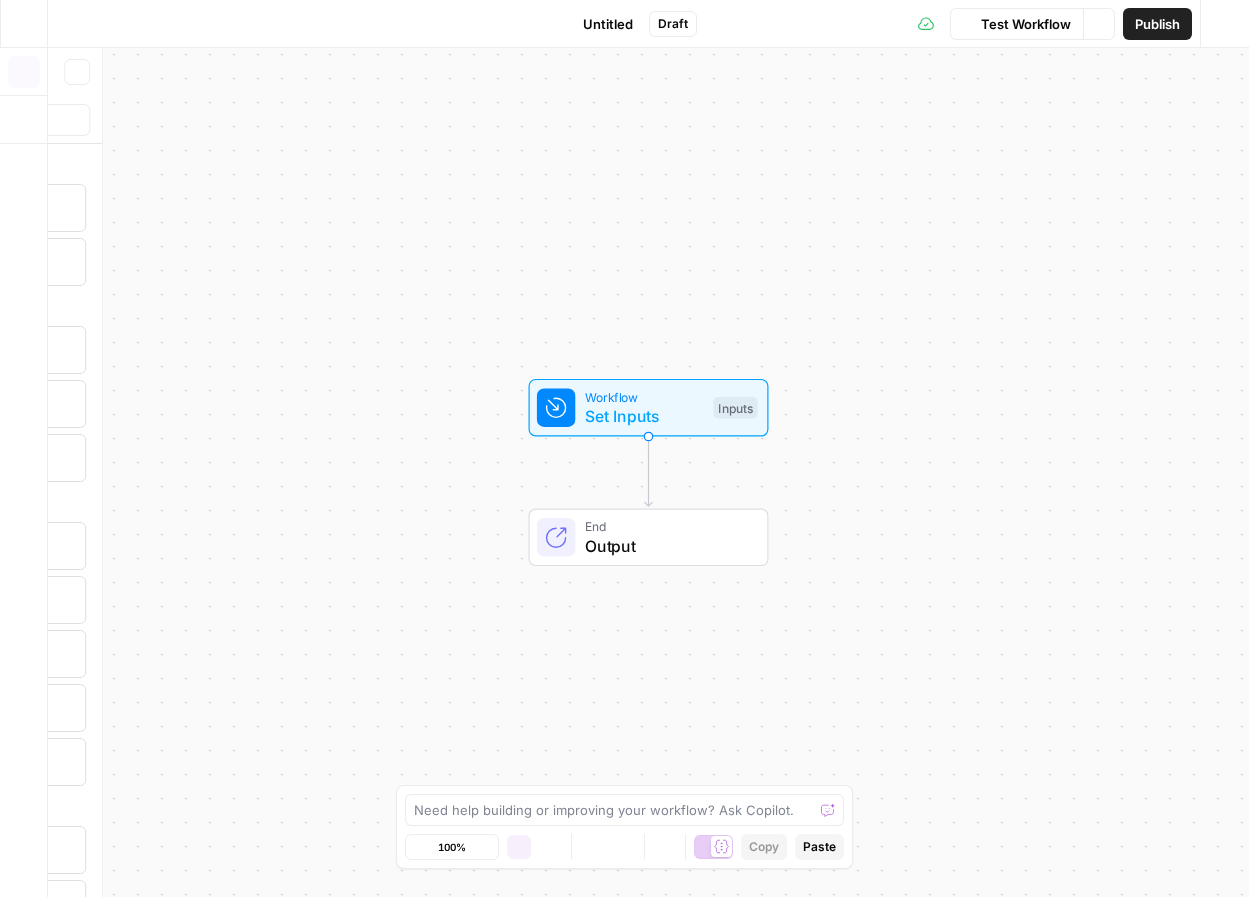 scroll, scrollTop: 0, scrollLeft: 0, axis: both 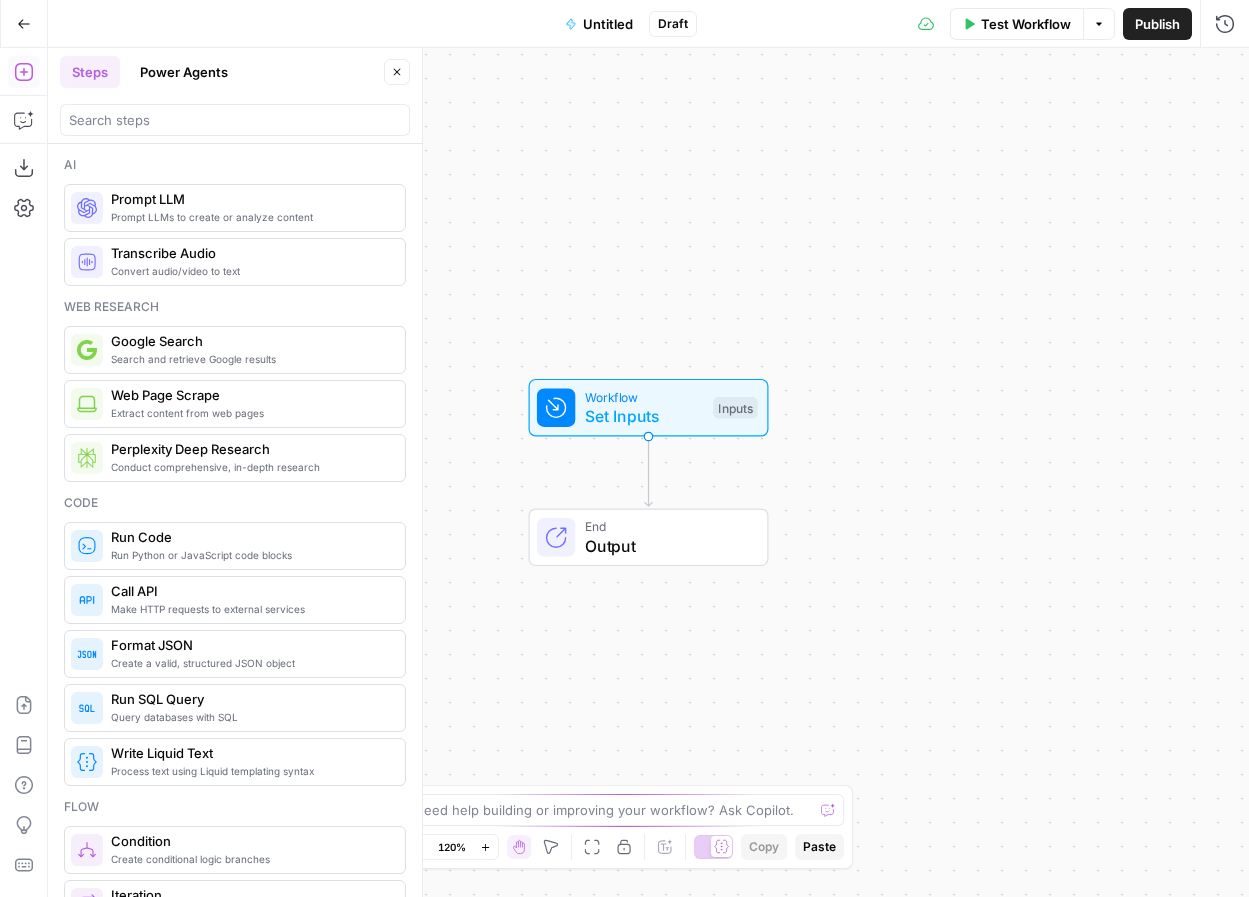 click on "Untitled" at bounding box center (608, 24) 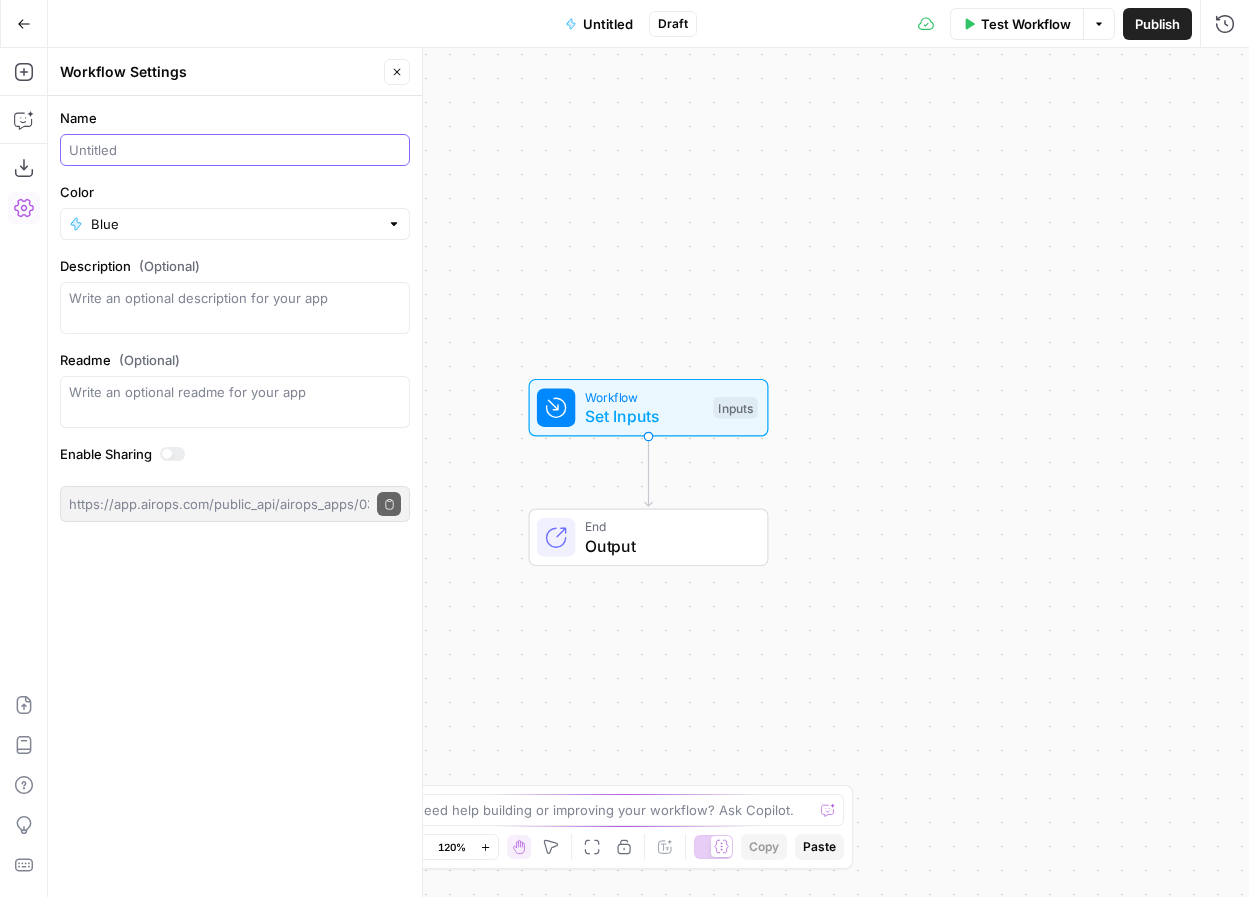 click on "Name" at bounding box center (235, 150) 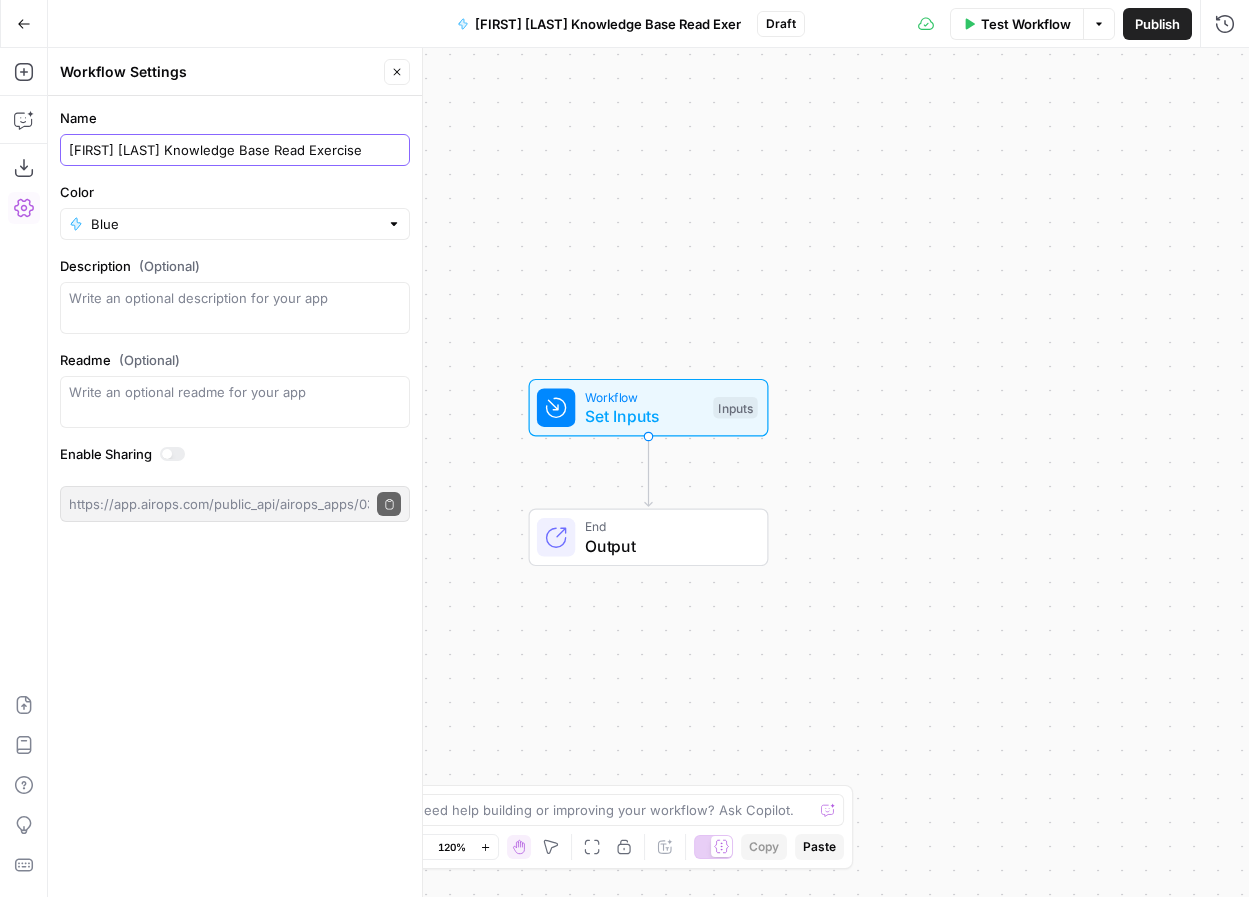 type on "[FIRST] [LAST] Knowledge Base Read Exercise" 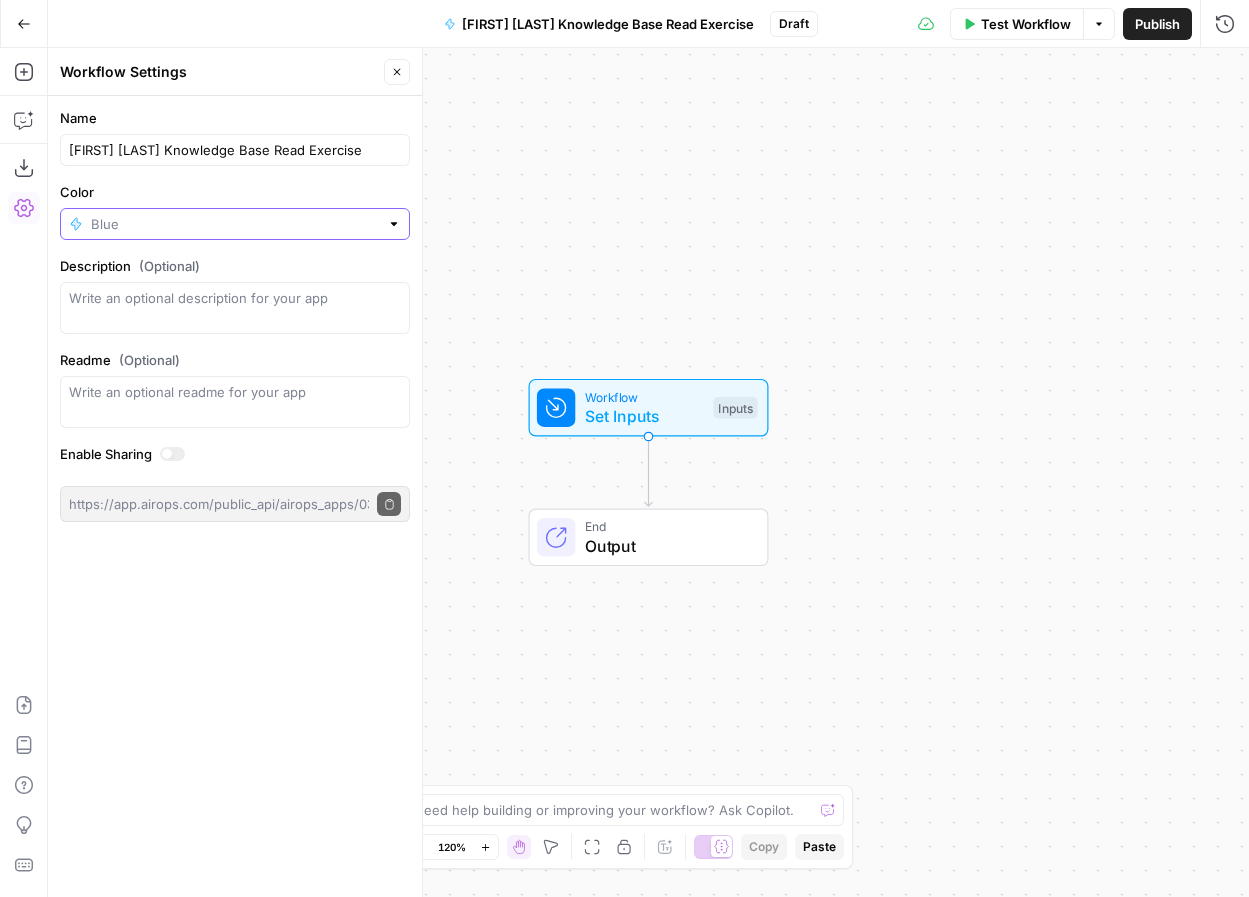 click on "Color" at bounding box center [235, 224] 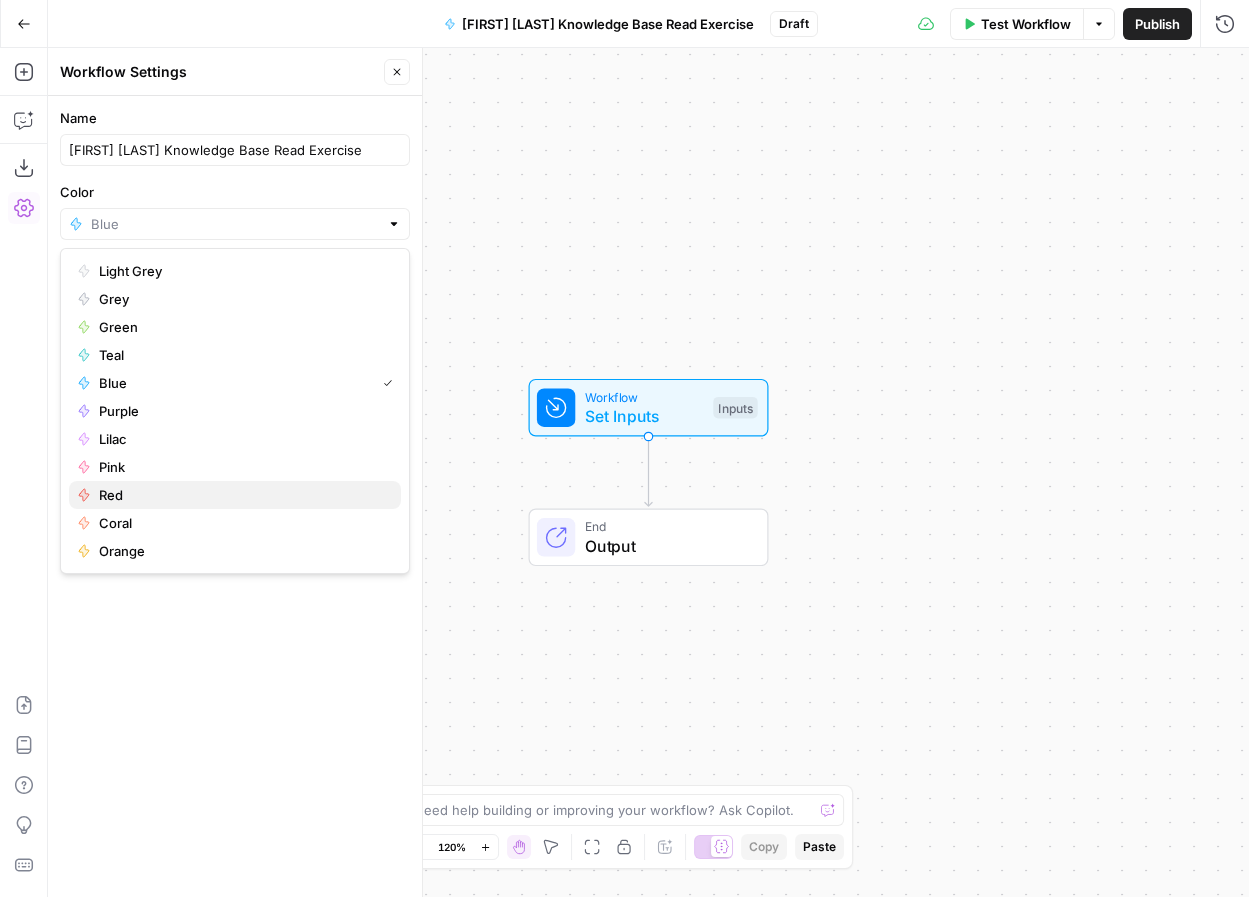 click on "Red" at bounding box center (242, 495) 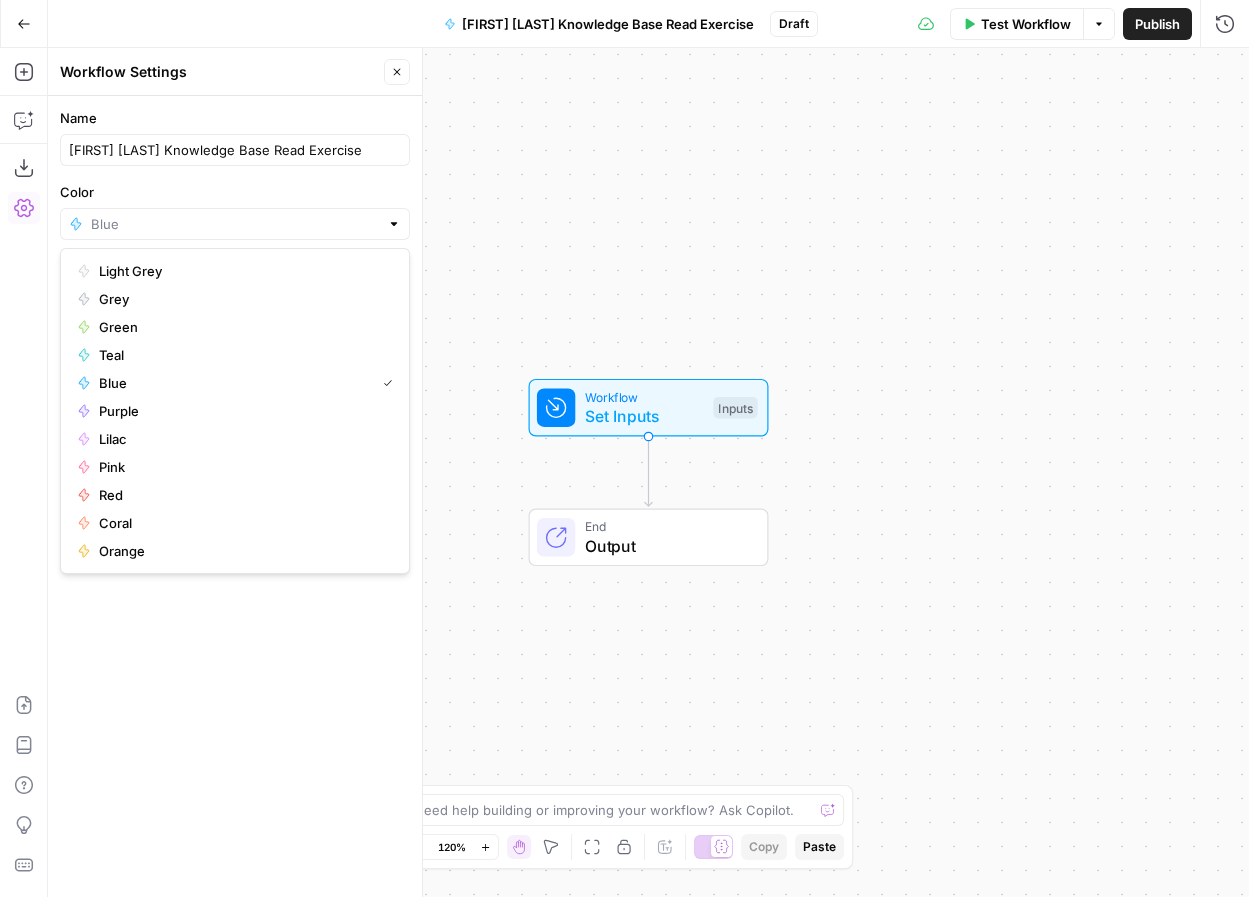 type on "Red" 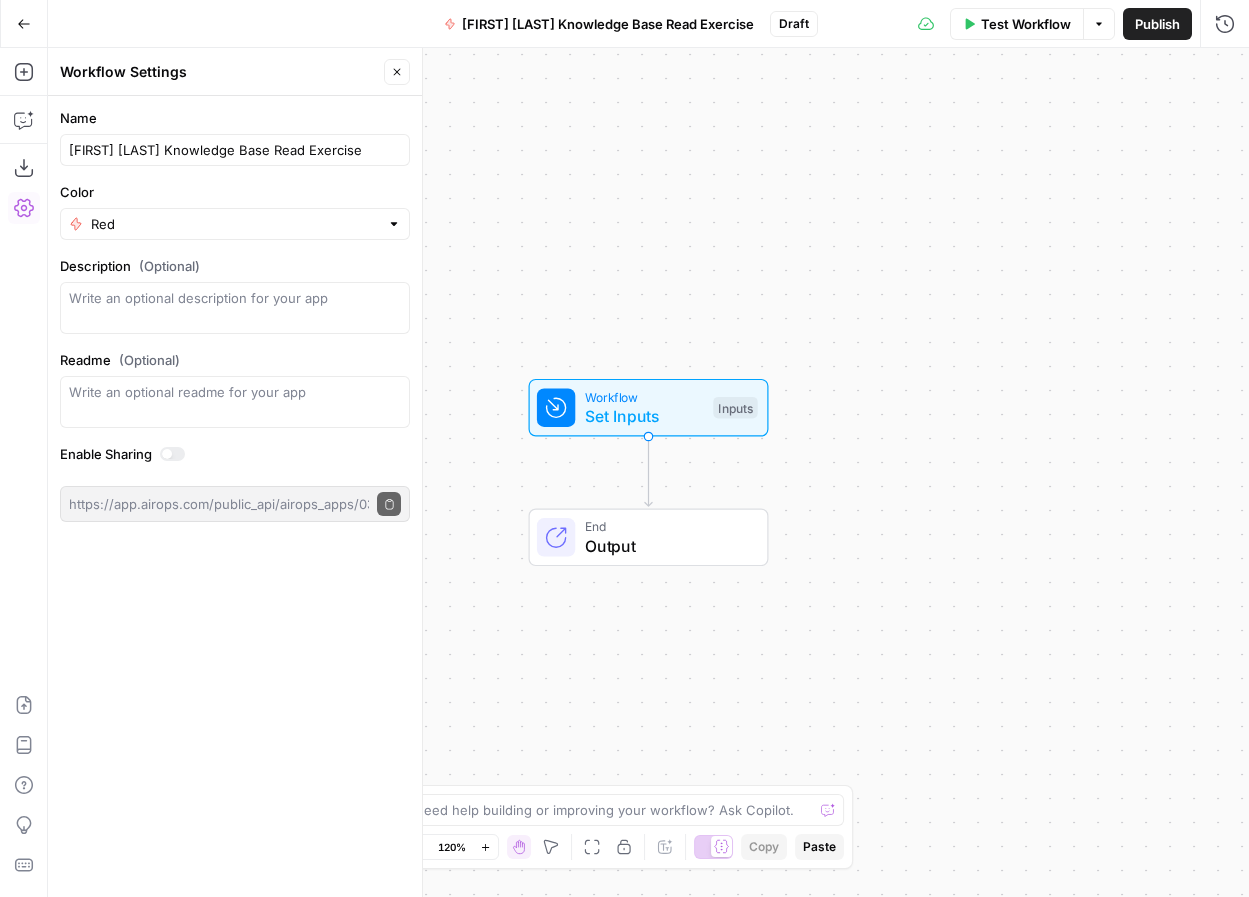 click on "Publish" at bounding box center (1157, 24) 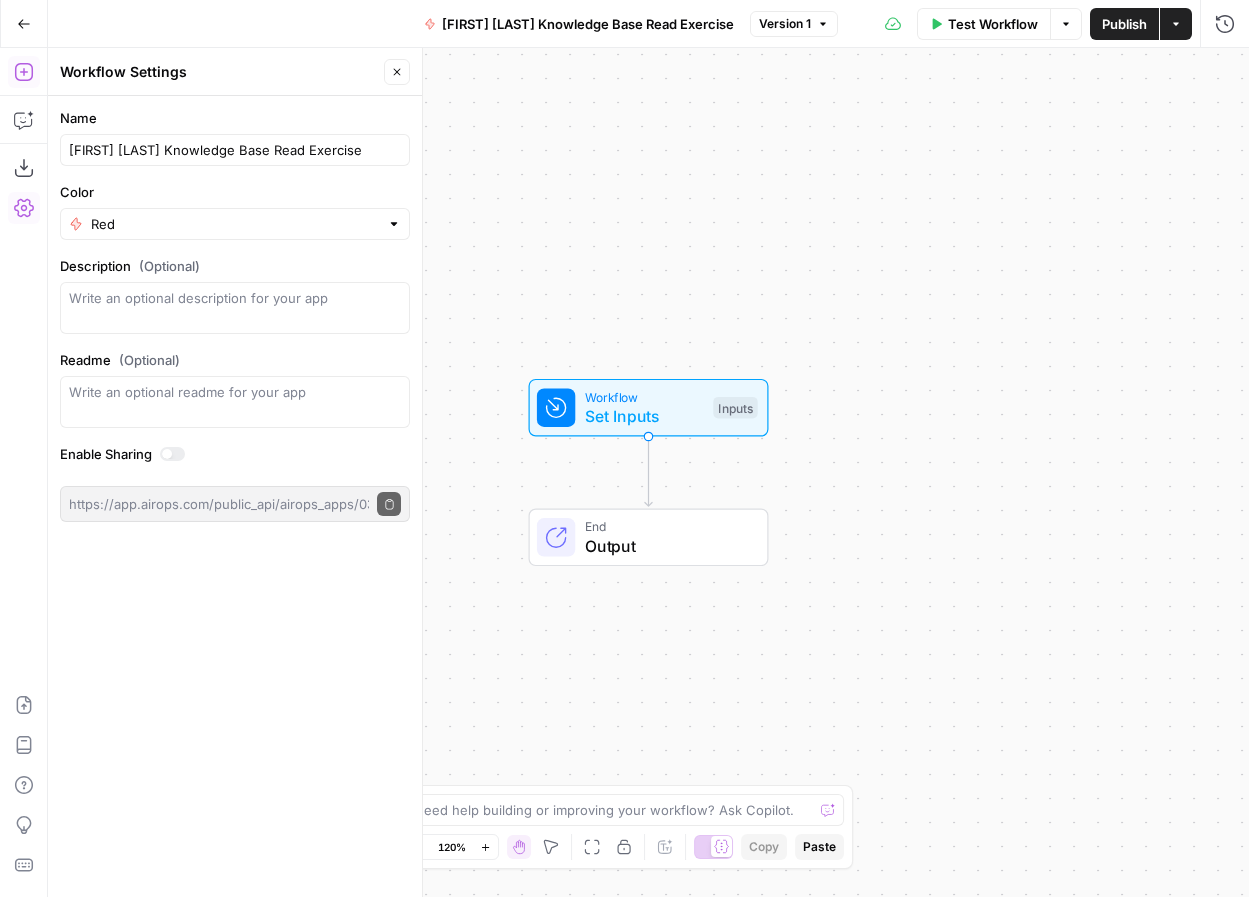 click on "Add Steps" at bounding box center [24, 72] 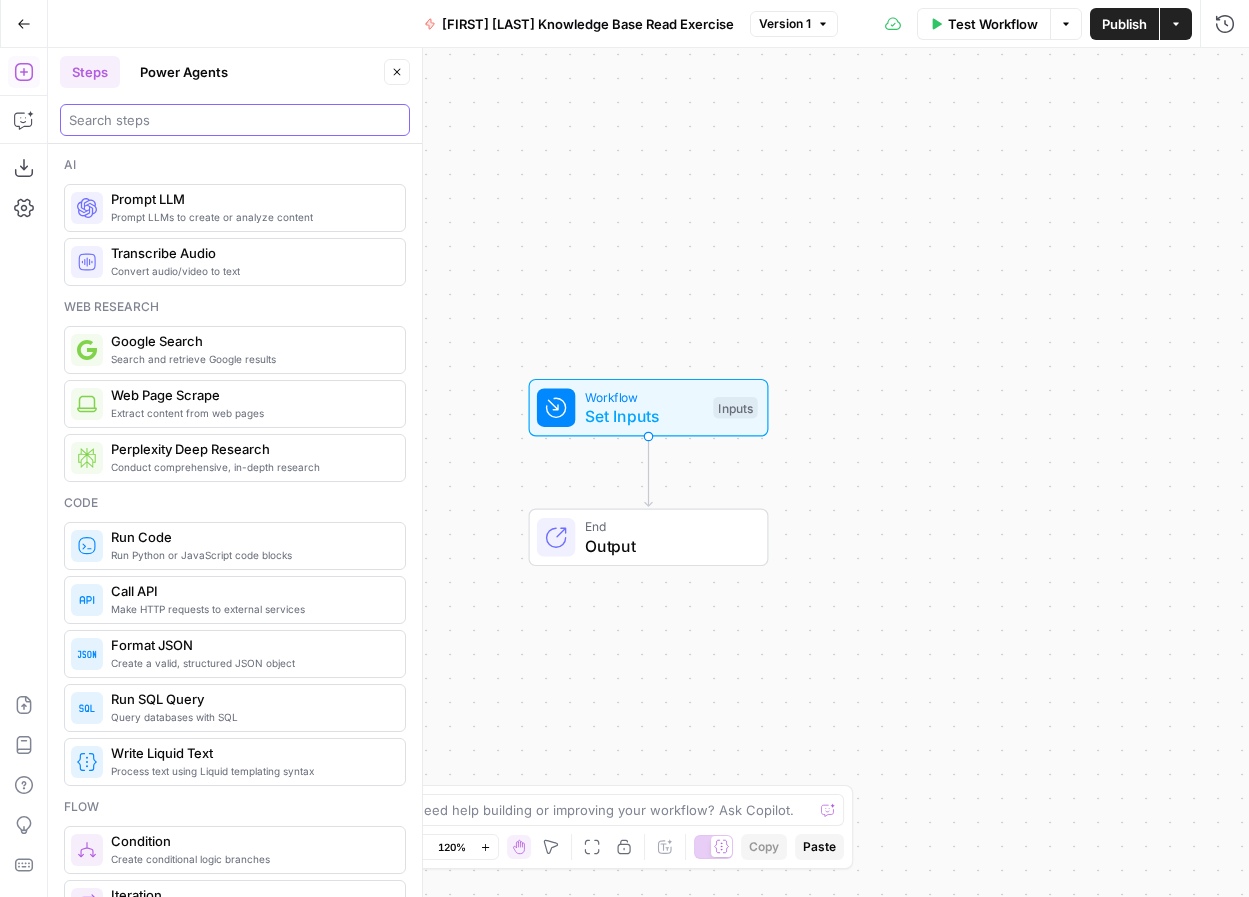 click at bounding box center (235, 120) 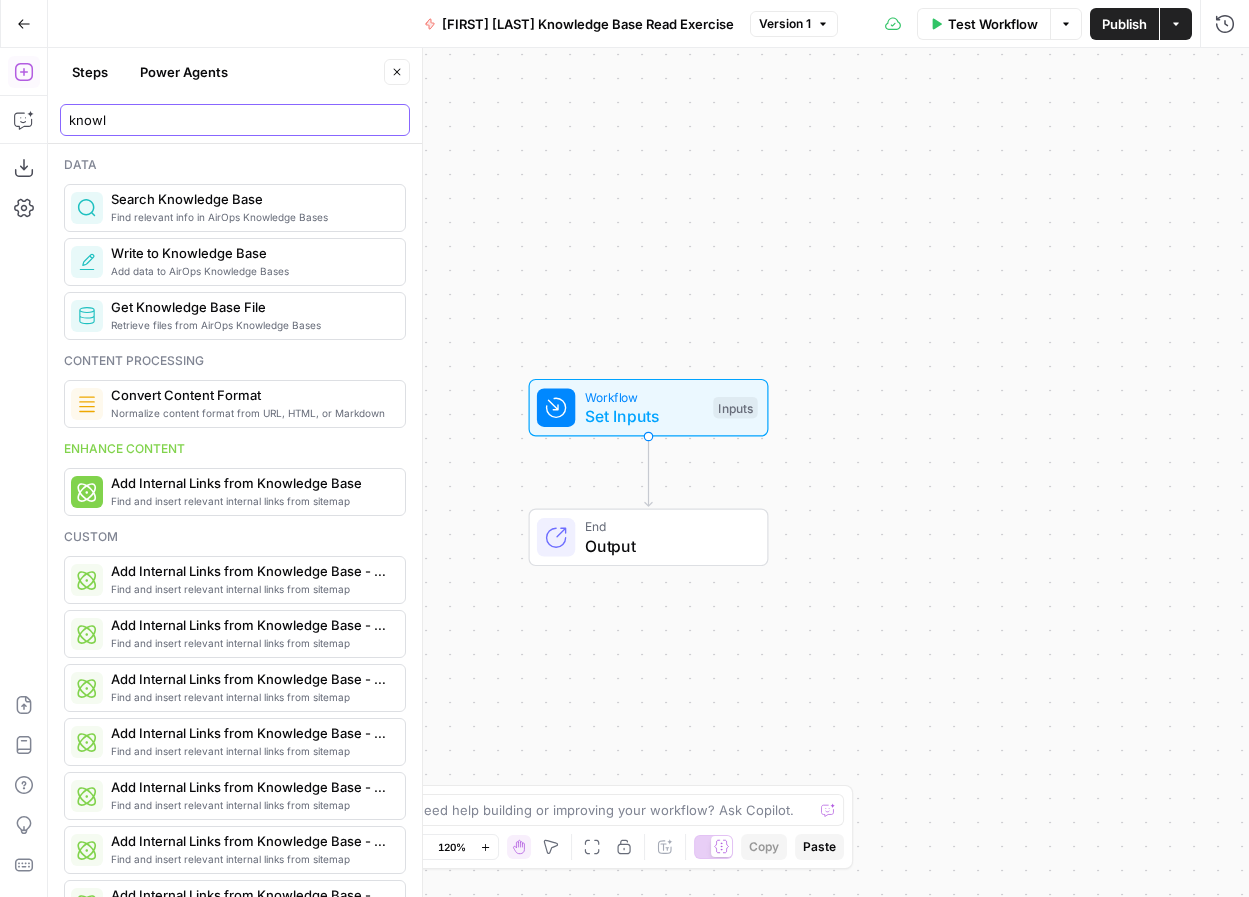 type on "knowl" 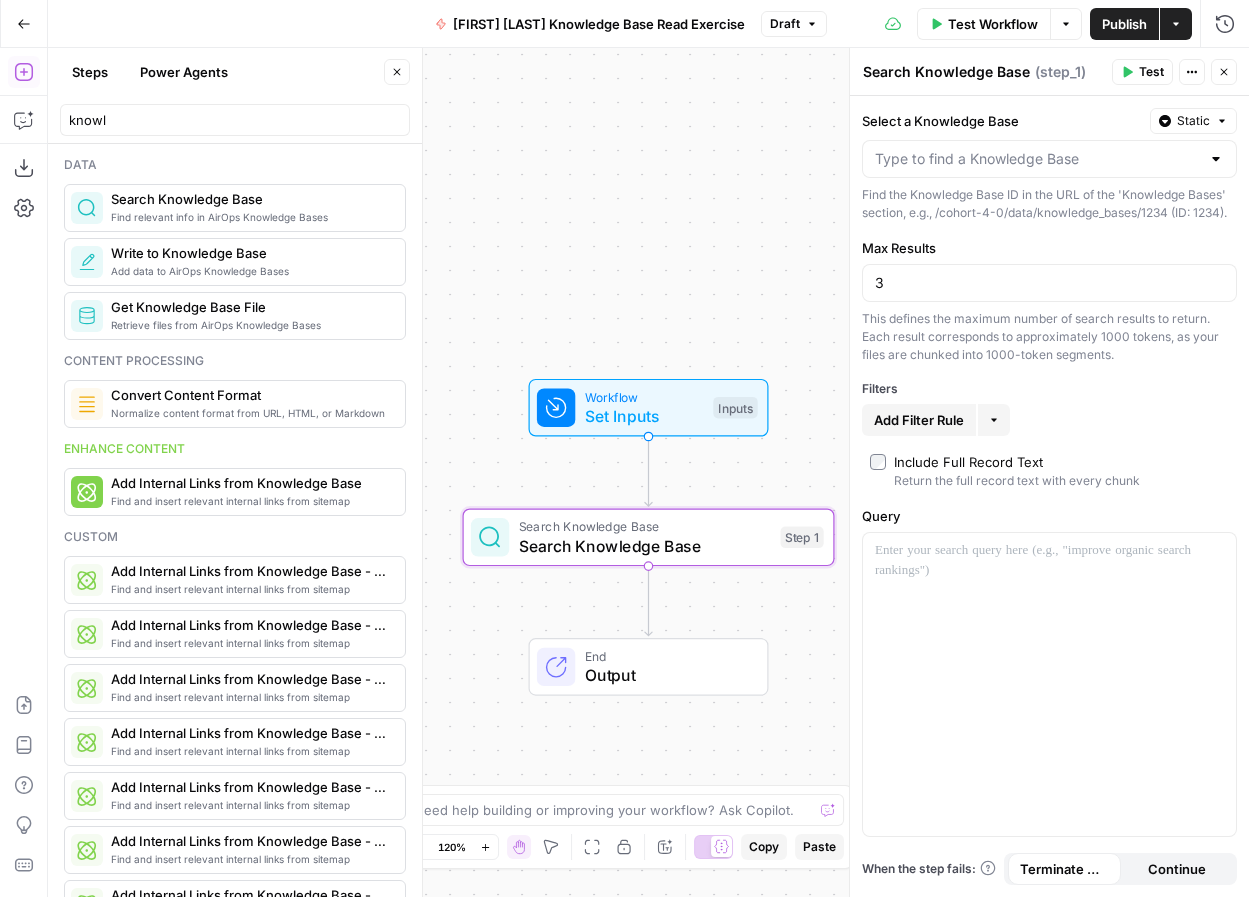 click 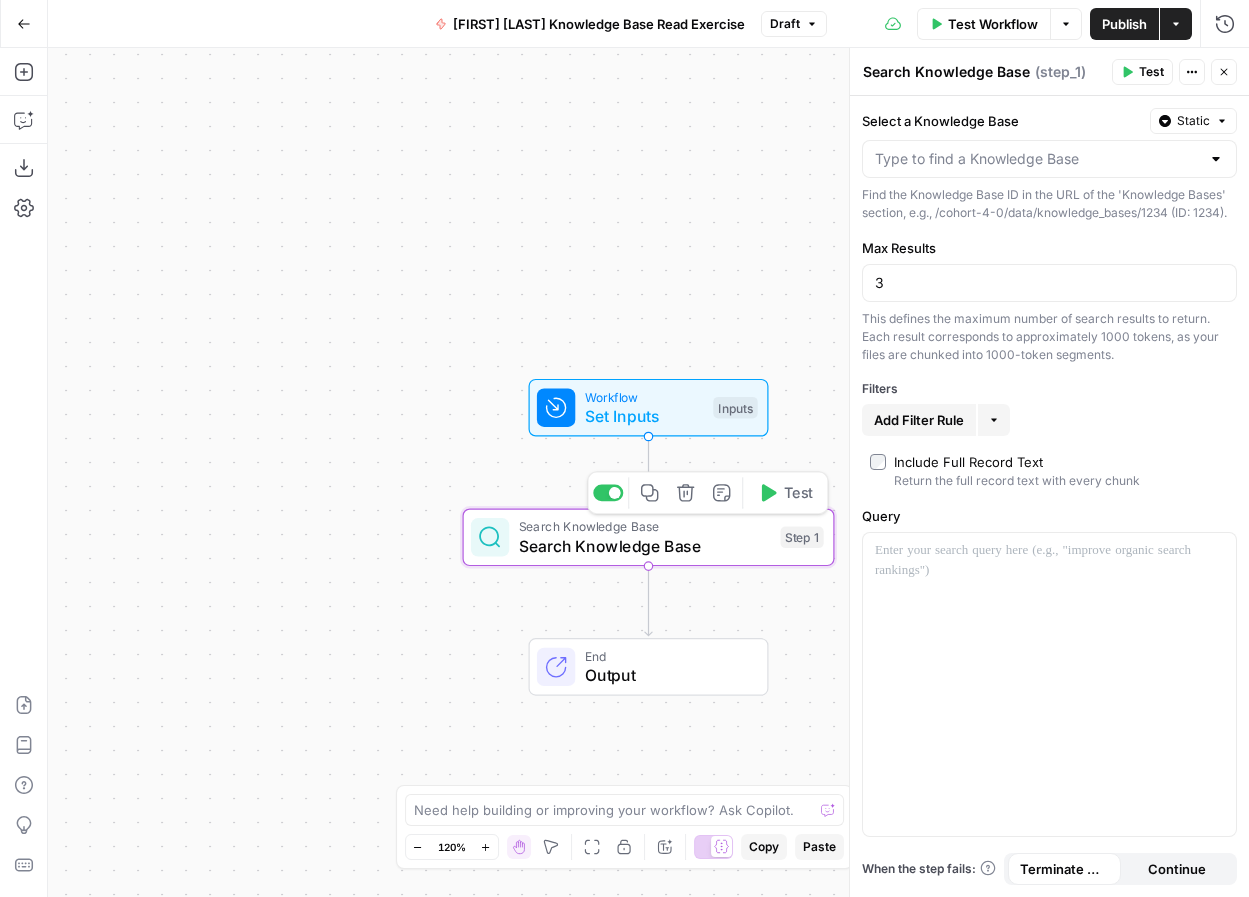 click on "Search Knowledge Base" at bounding box center (645, 526) 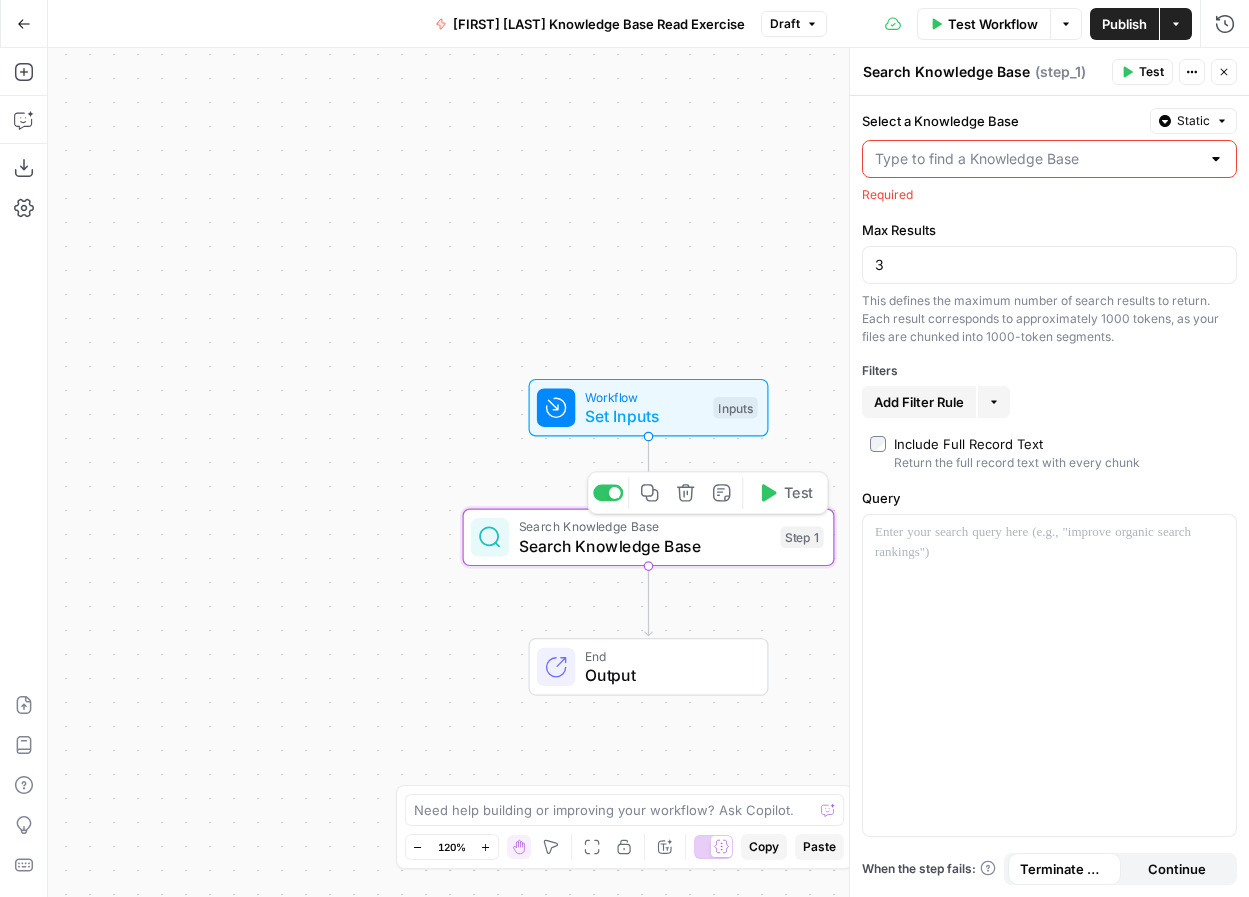 click on "Search Knowledge Base" at bounding box center [645, 546] 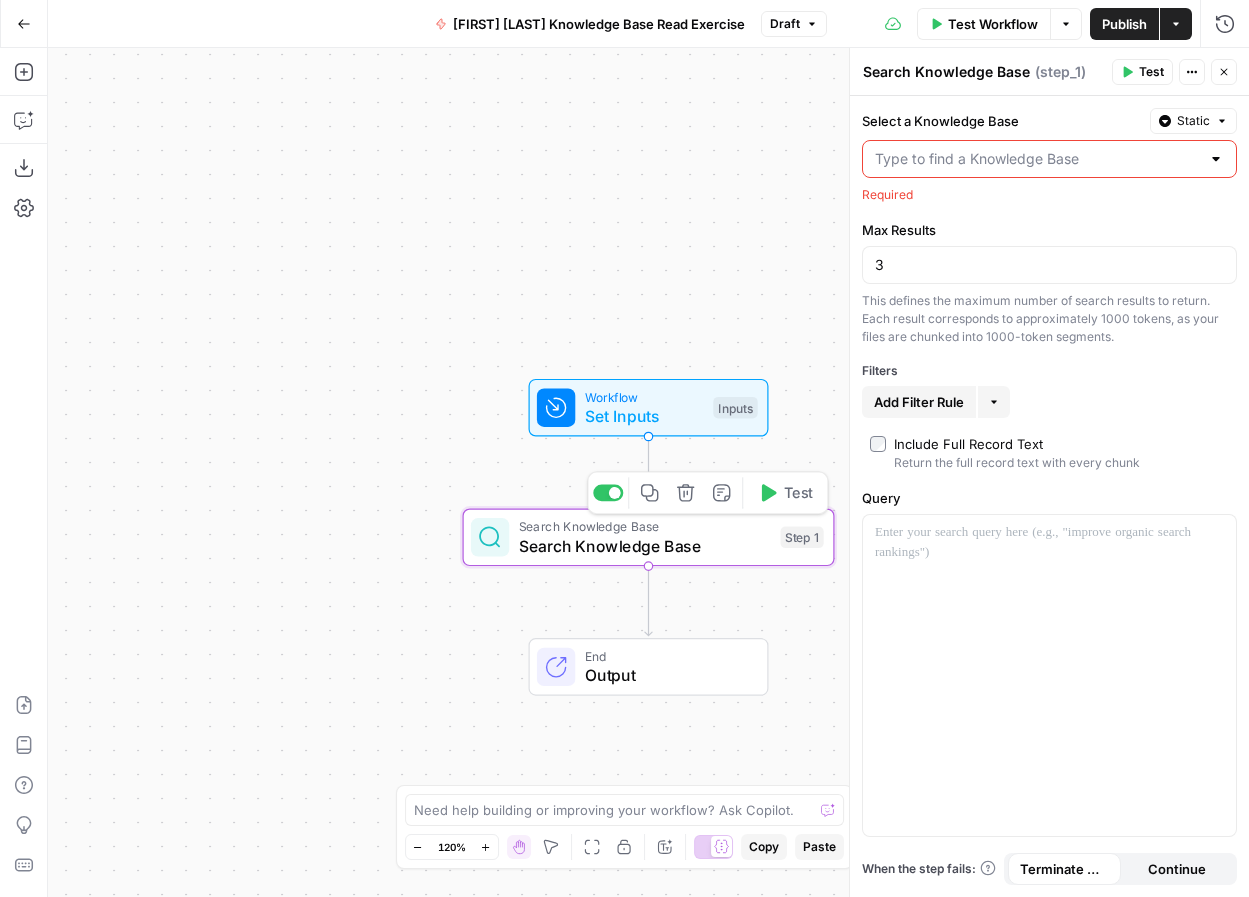 click on "Search Knowledge Base" at bounding box center [645, 546] 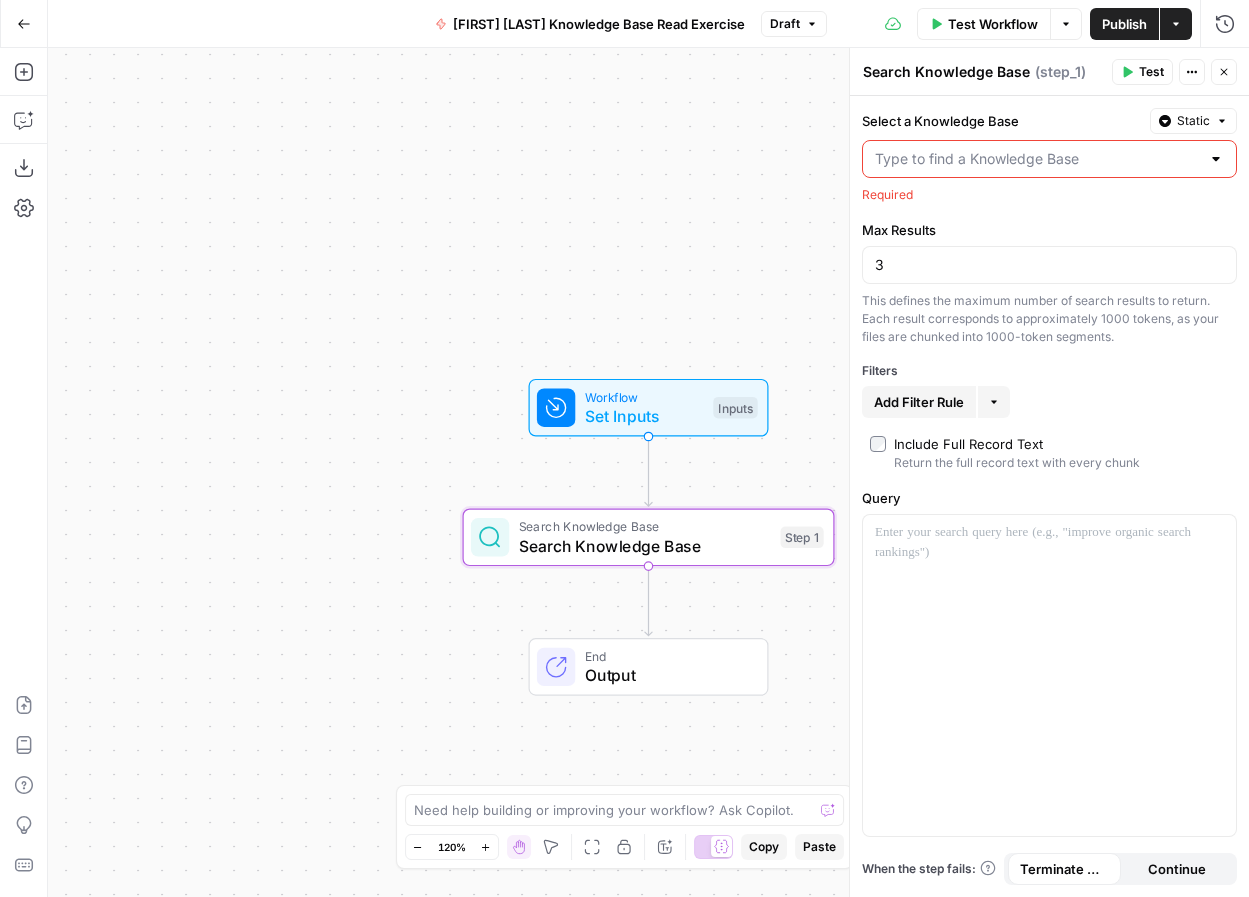click on "Select a Knowledge Base" at bounding box center (1037, 159) 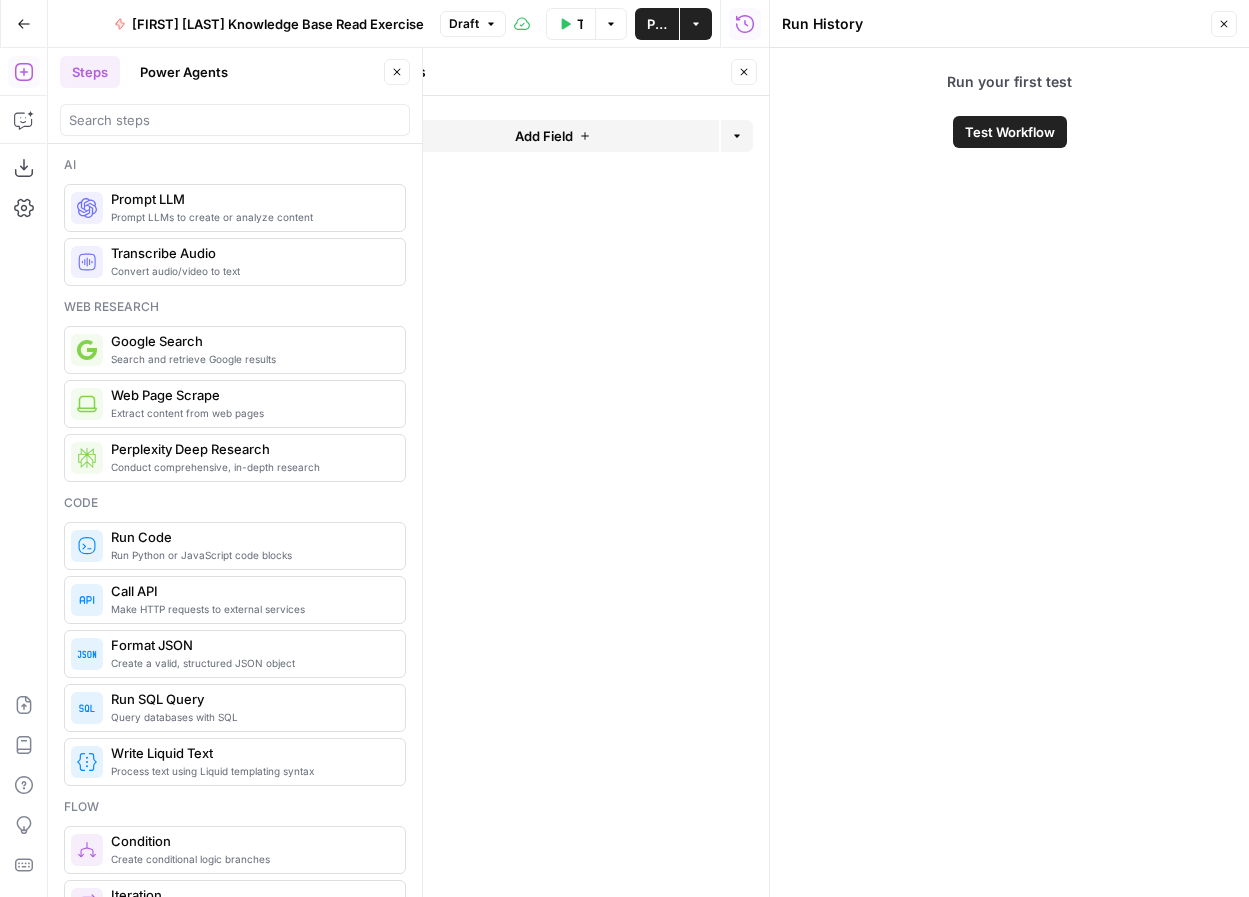 click on "Close" at bounding box center (1224, 24) 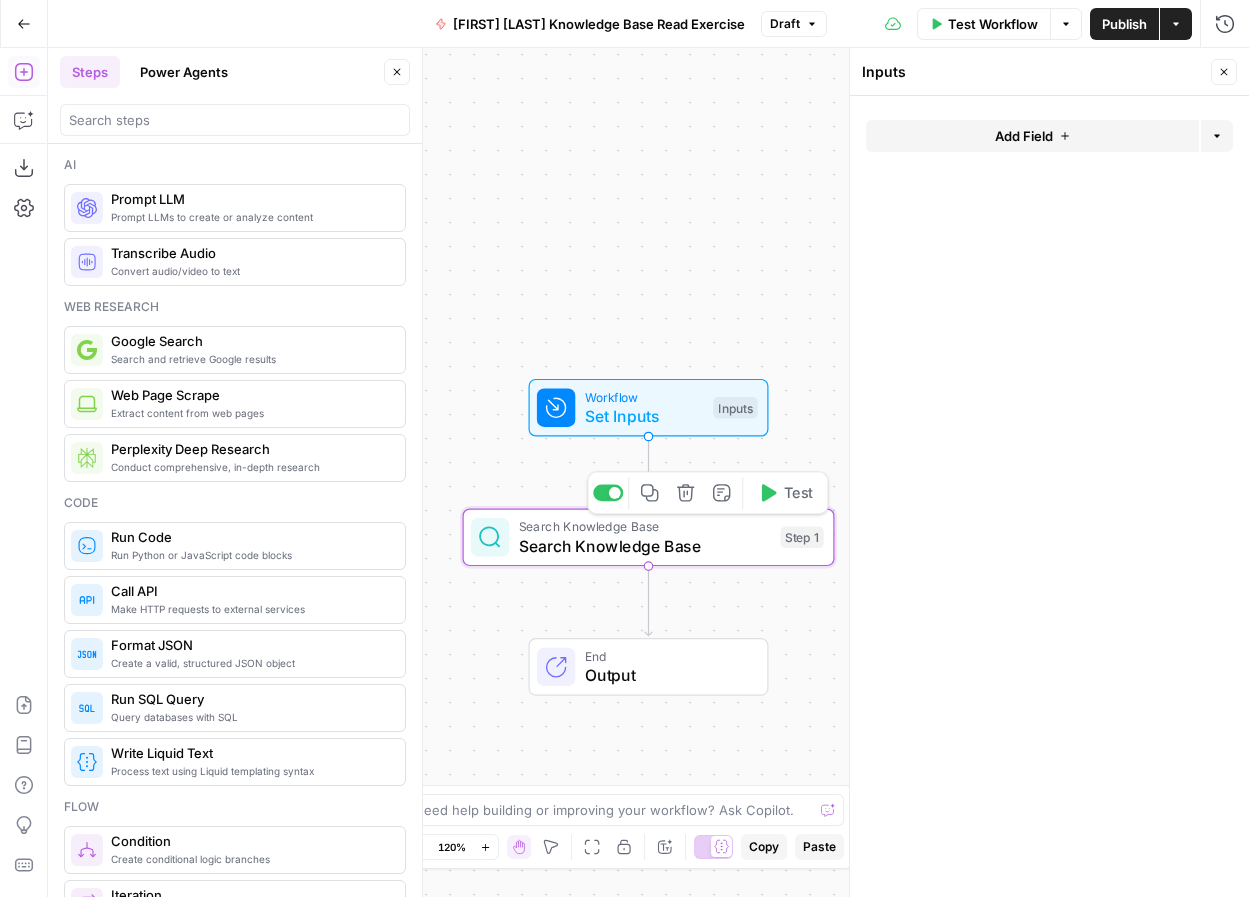 click on "Search Knowledge Base" at bounding box center (645, 546) 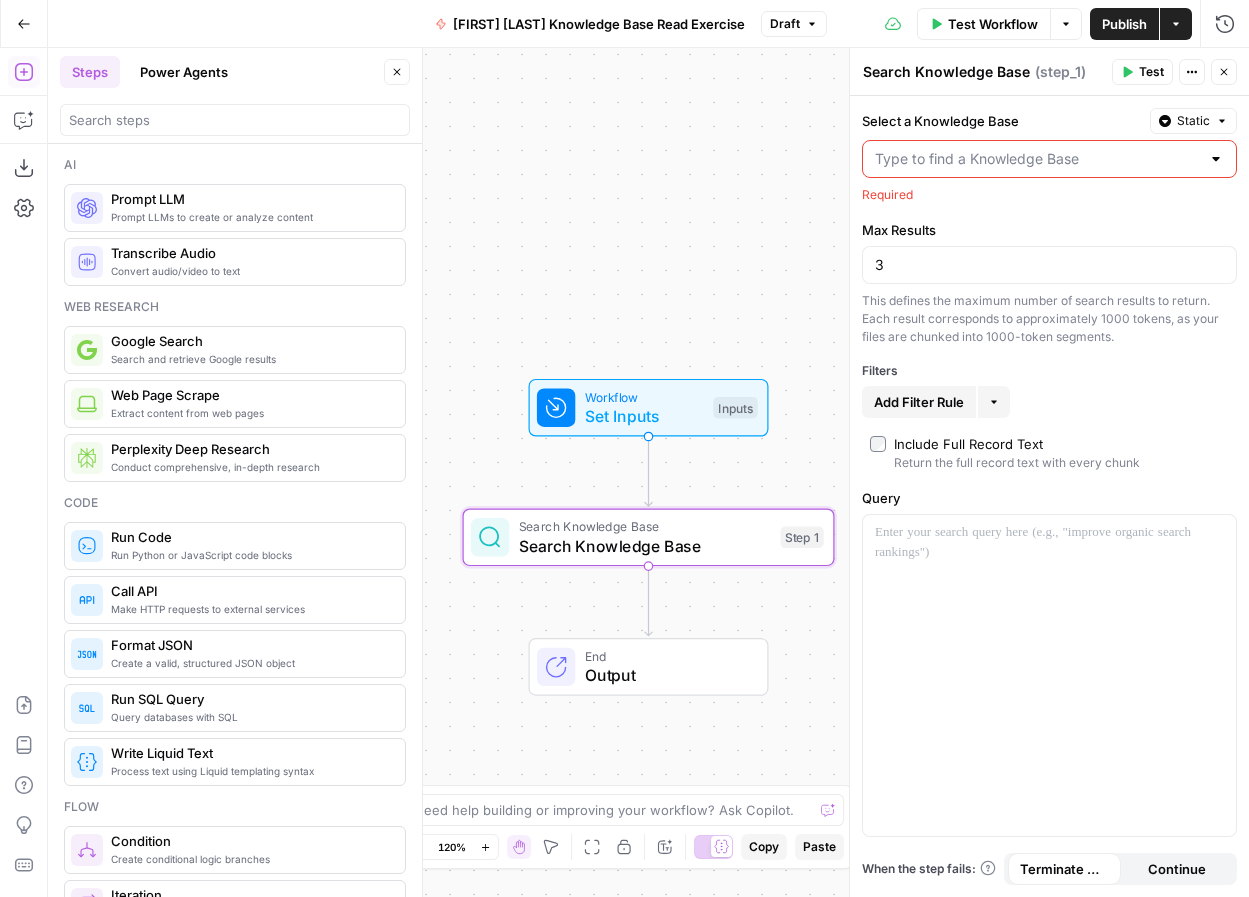 click on "Select a Knowledge Base" at bounding box center (1037, 159) 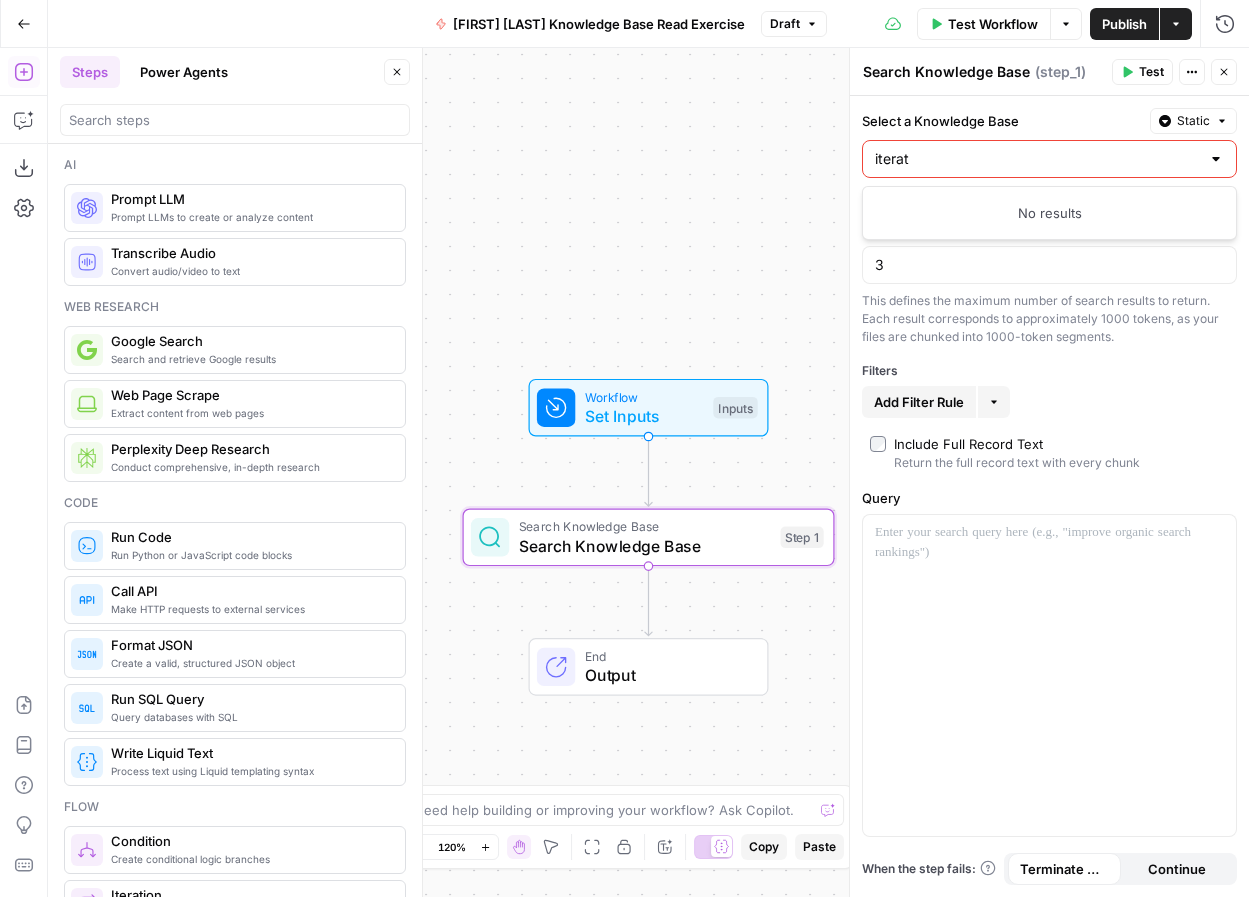 type on "iterate" 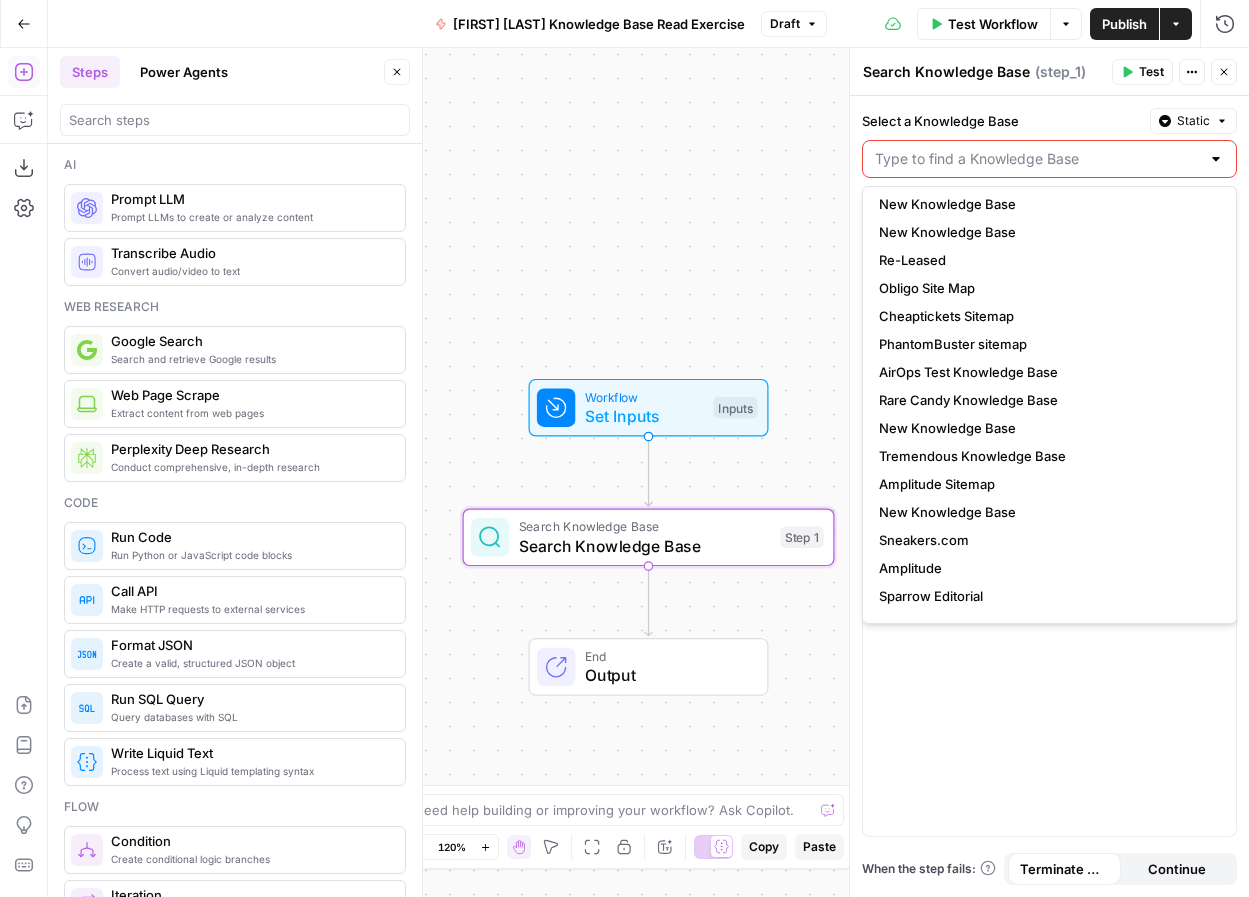 scroll, scrollTop: 391, scrollLeft: 0, axis: vertical 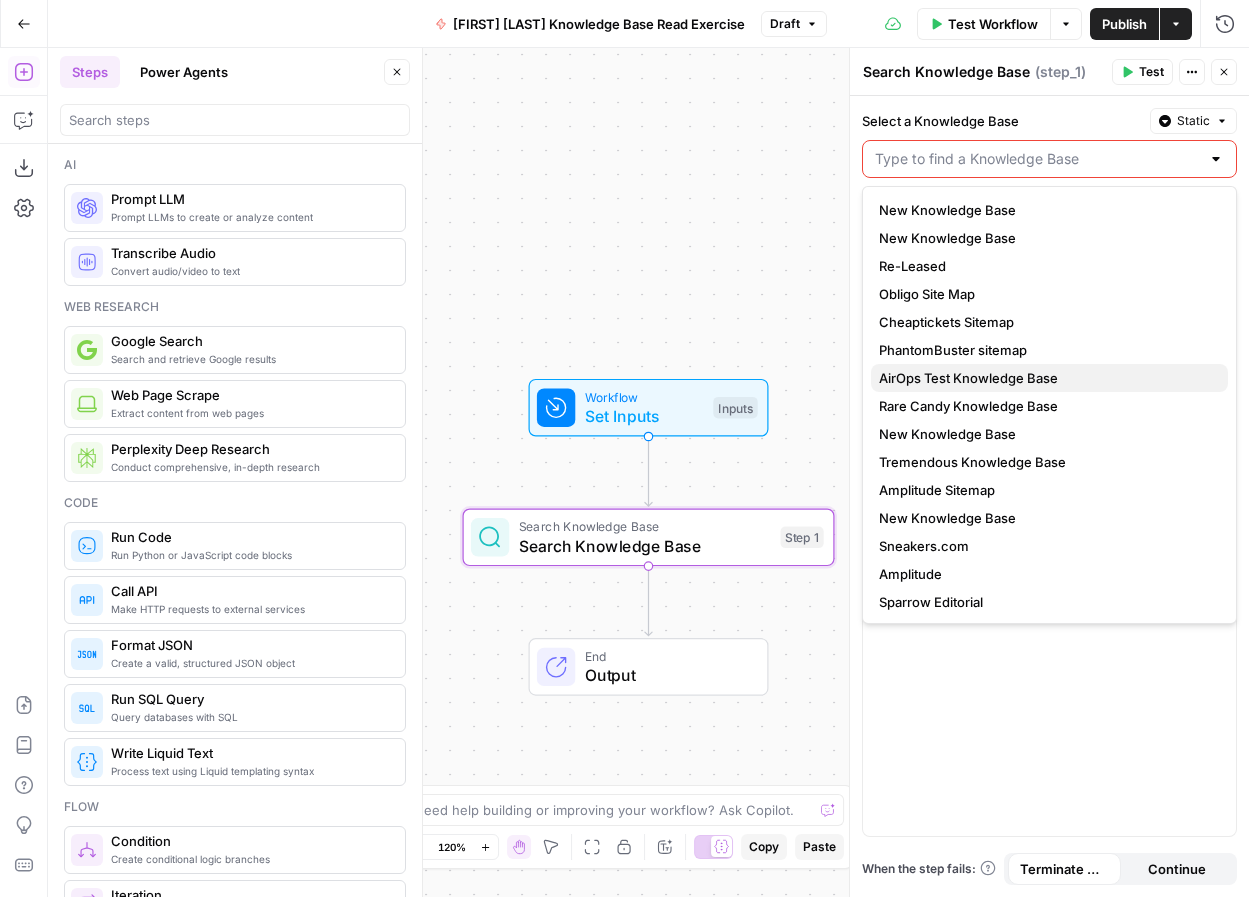 click on "AirOps Test Knowledge Base" at bounding box center [1045, 378] 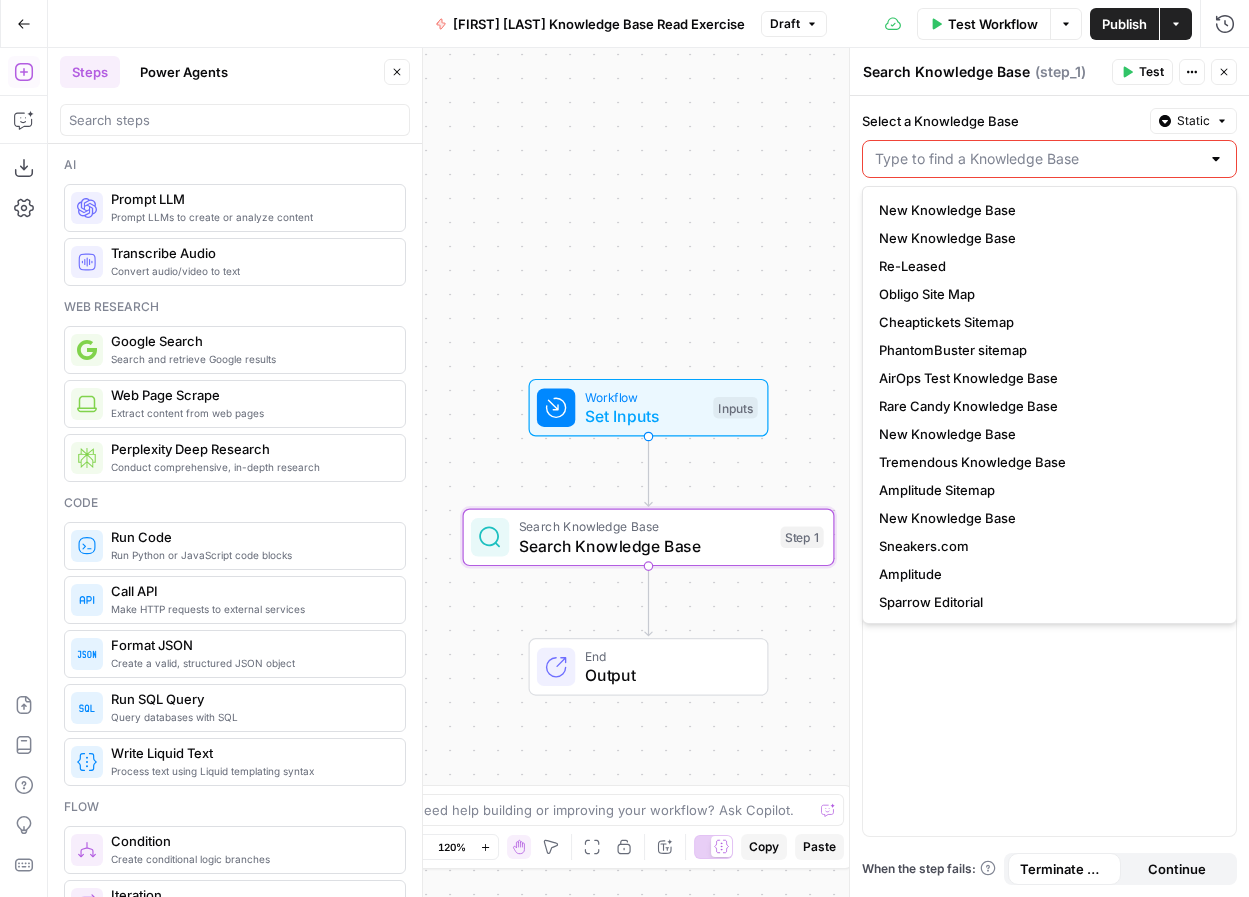 type on "AirOps Test Knowledge Base" 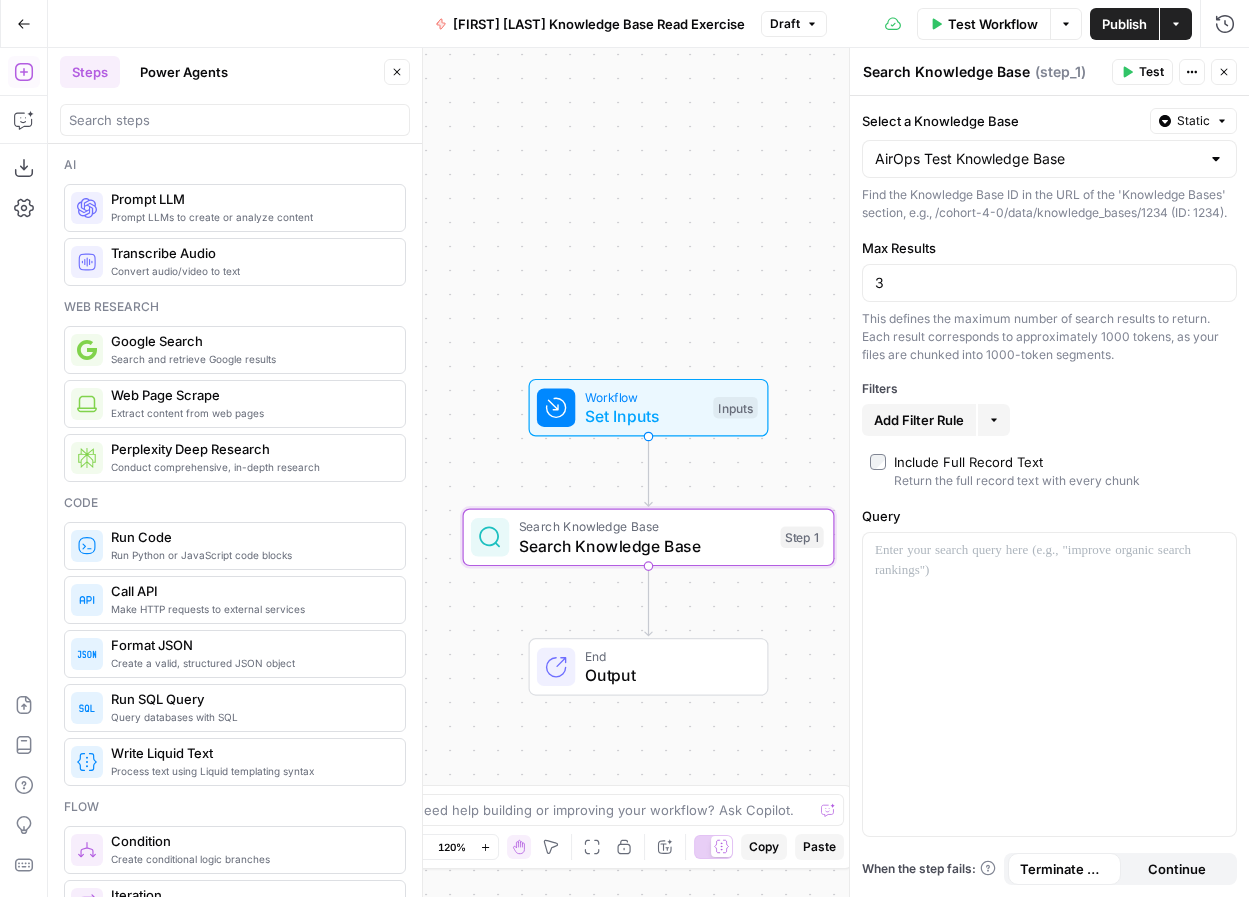click on "Add Filter Rule" at bounding box center (919, 420) 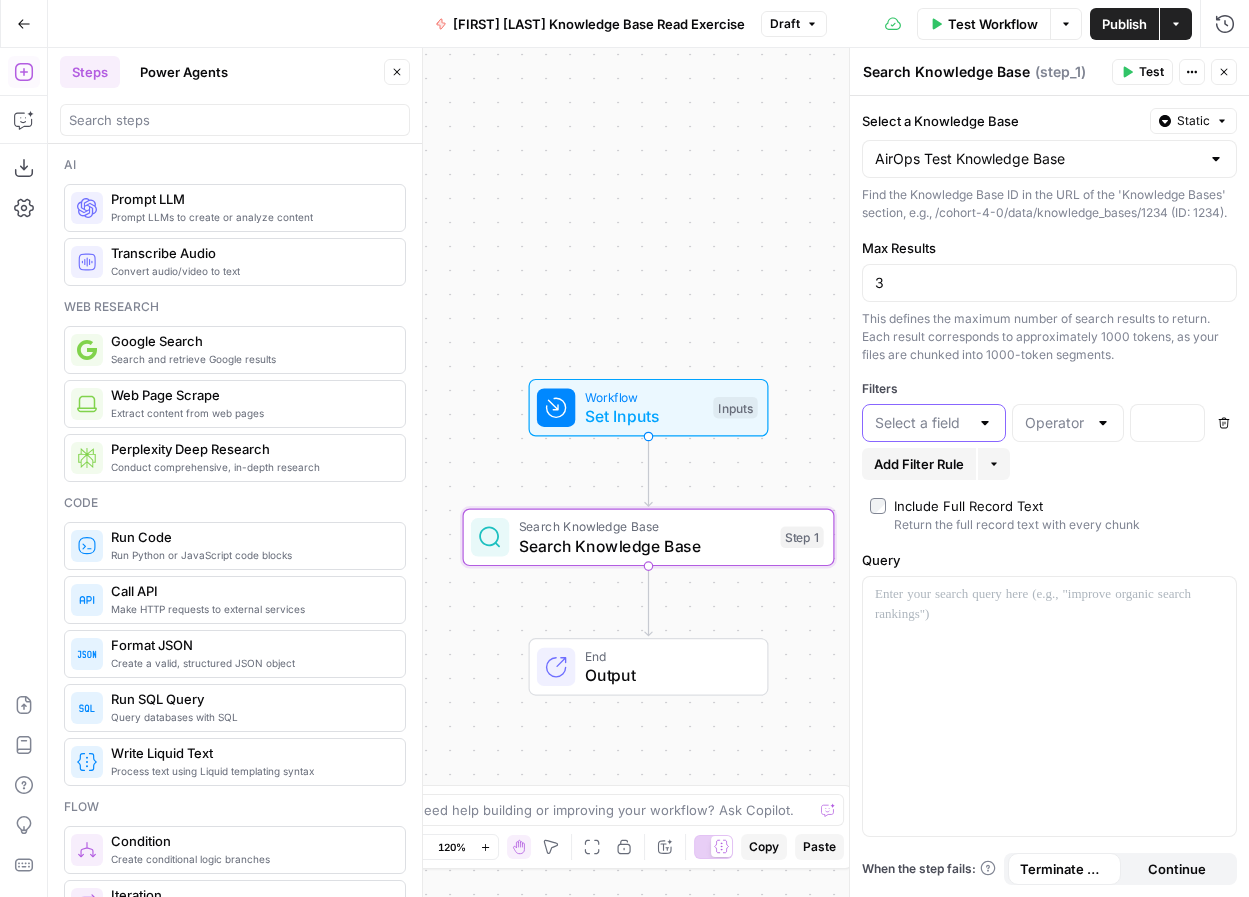 click at bounding box center (922, 423) 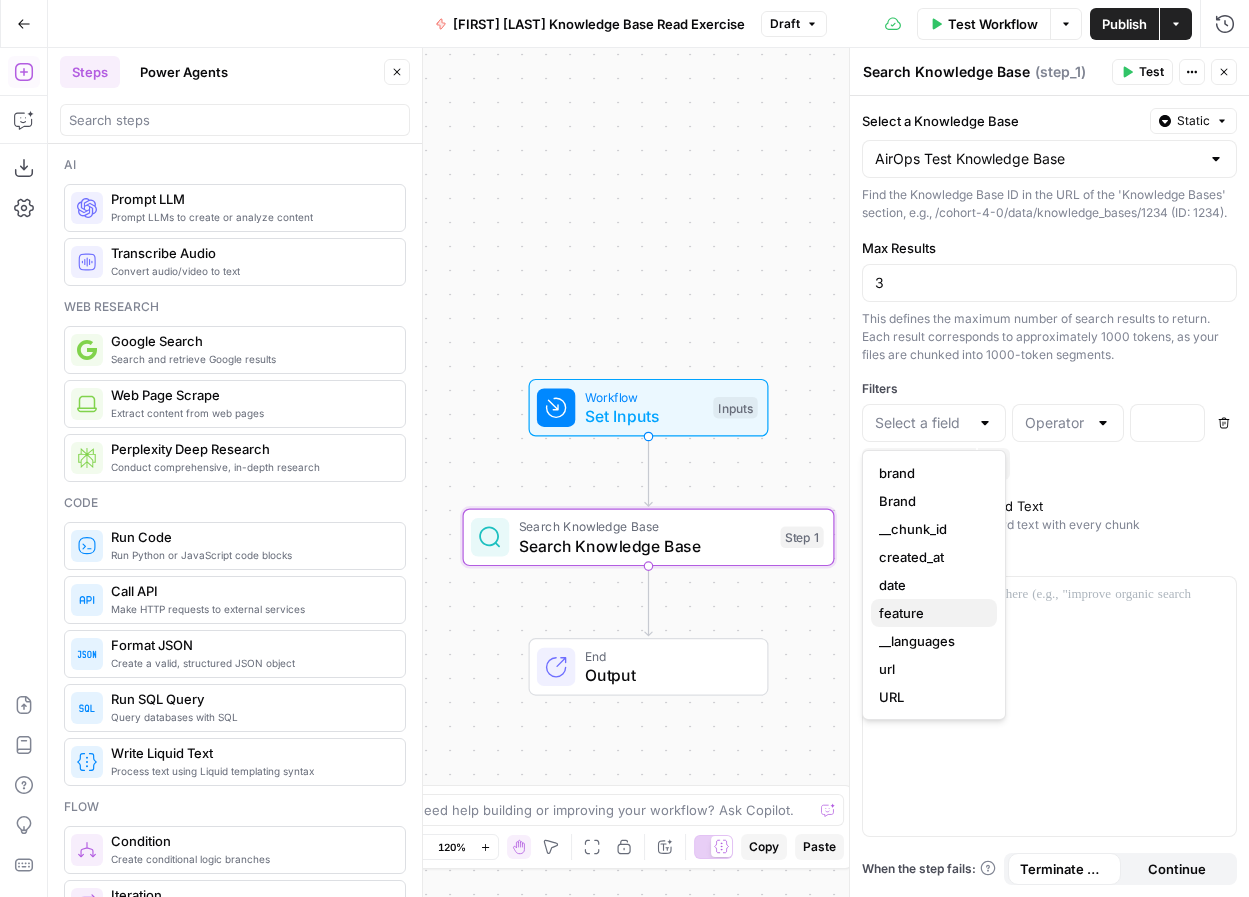 click on "feature" at bounding box center (930, 613) 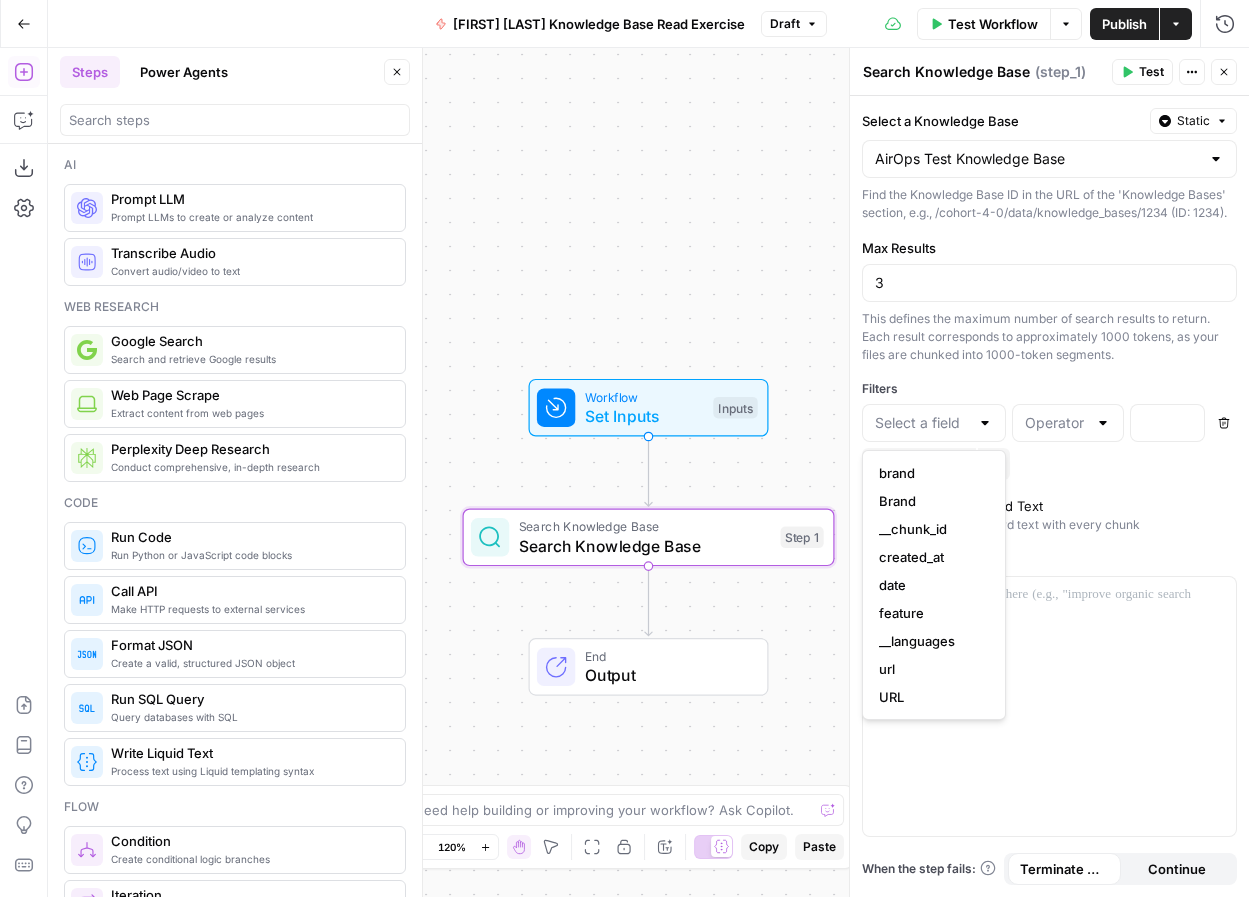 type on "feature" 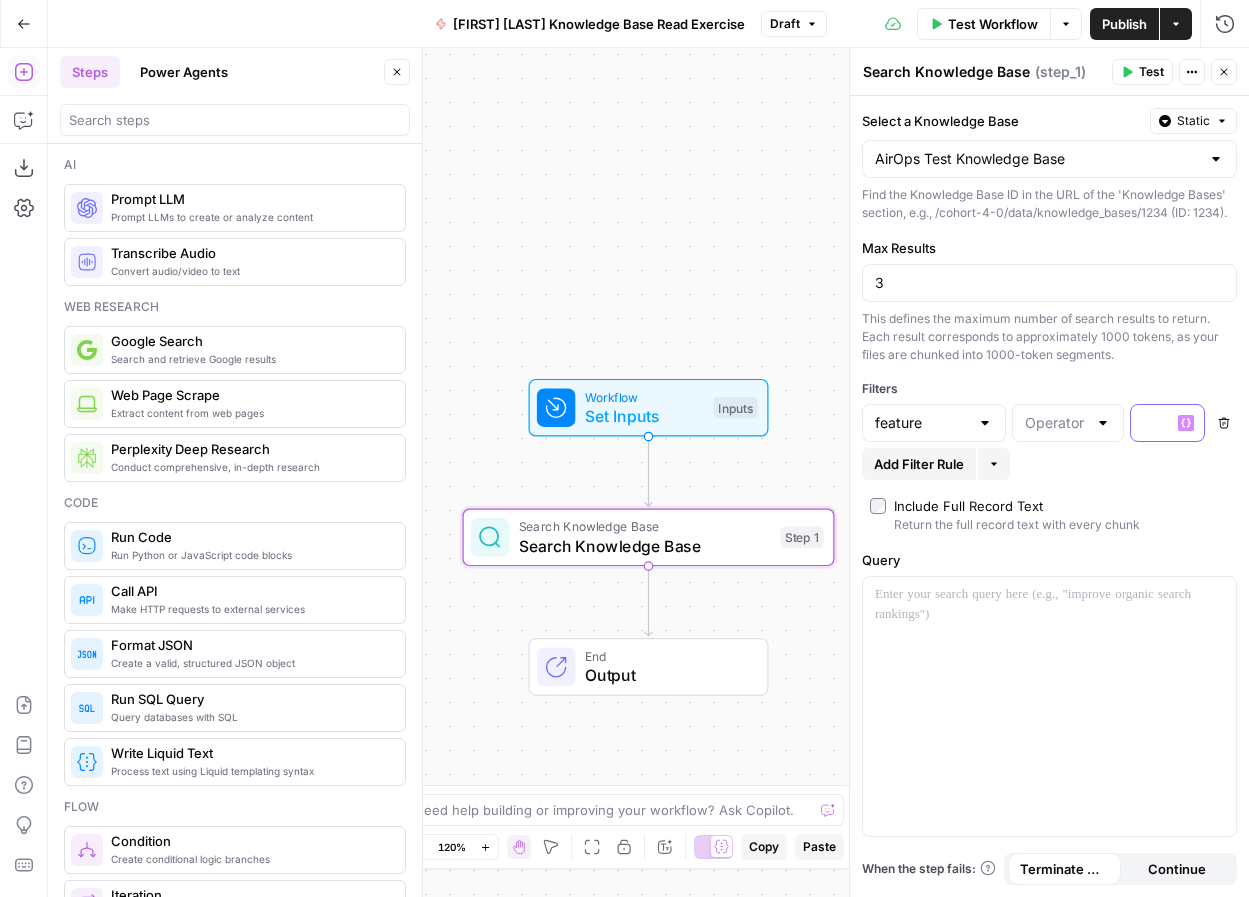 click on "“/” to reference Variables Menu" at bounding box center [1167, 423] 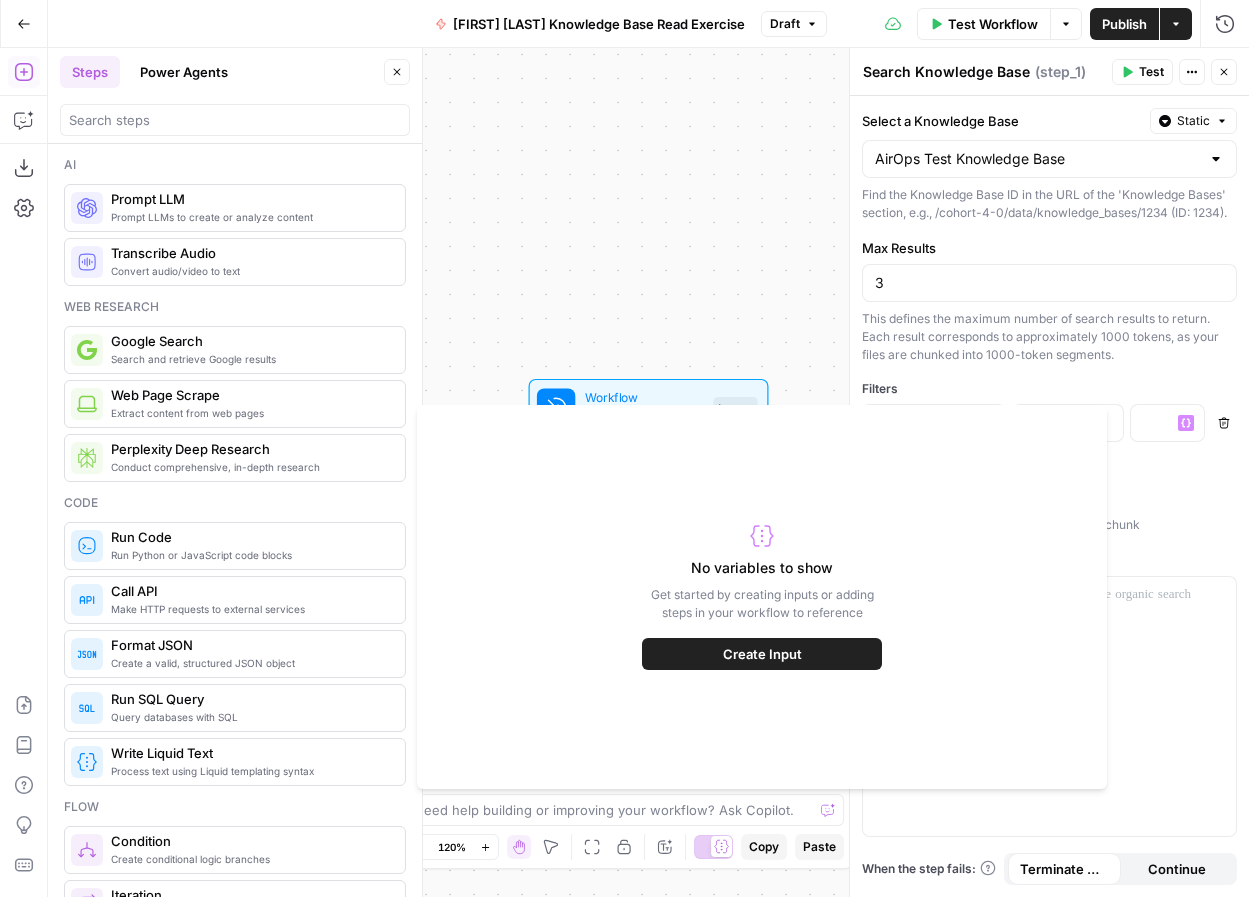 click on "Create Input" at bounding box center [762, 654] 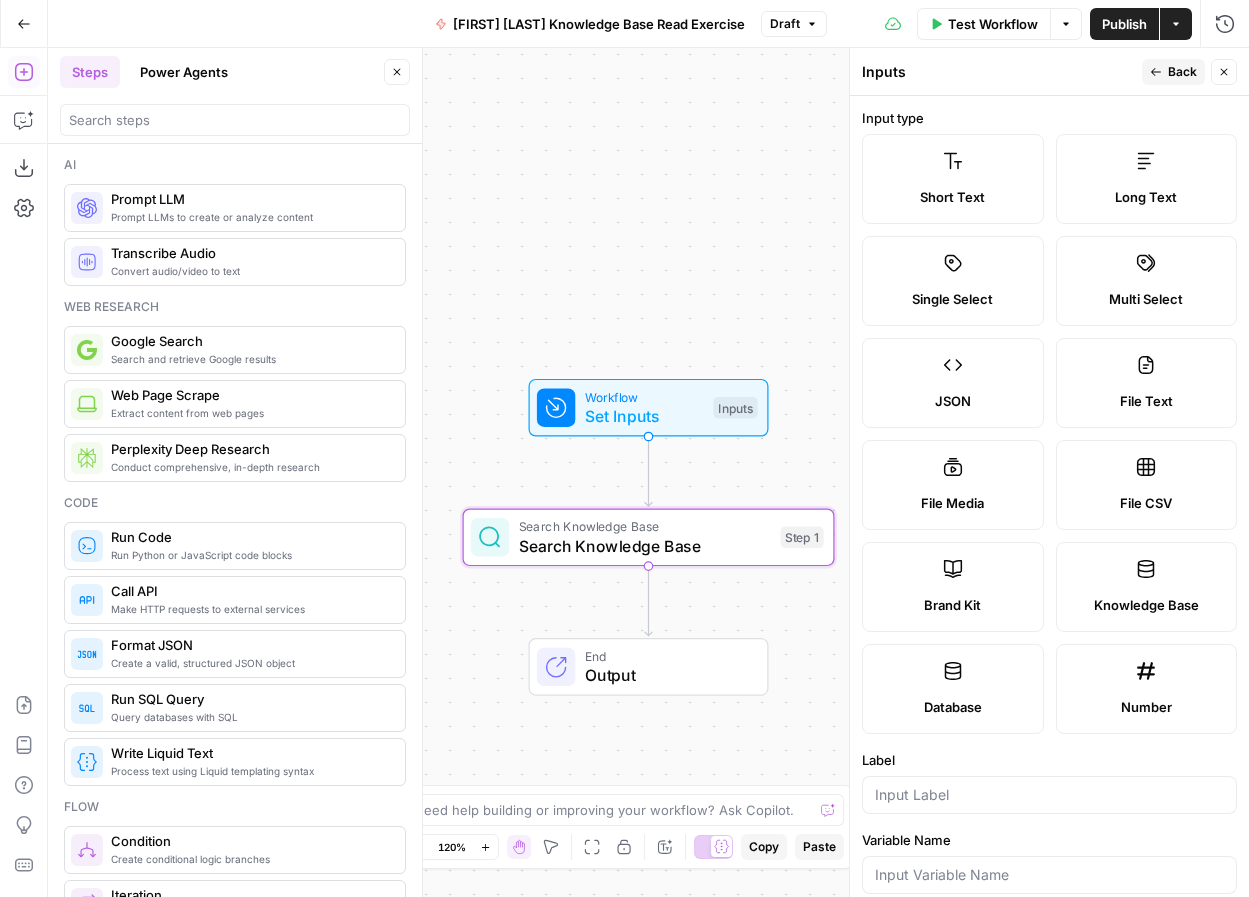 click on "Back" at bounding box center [1182, 72] 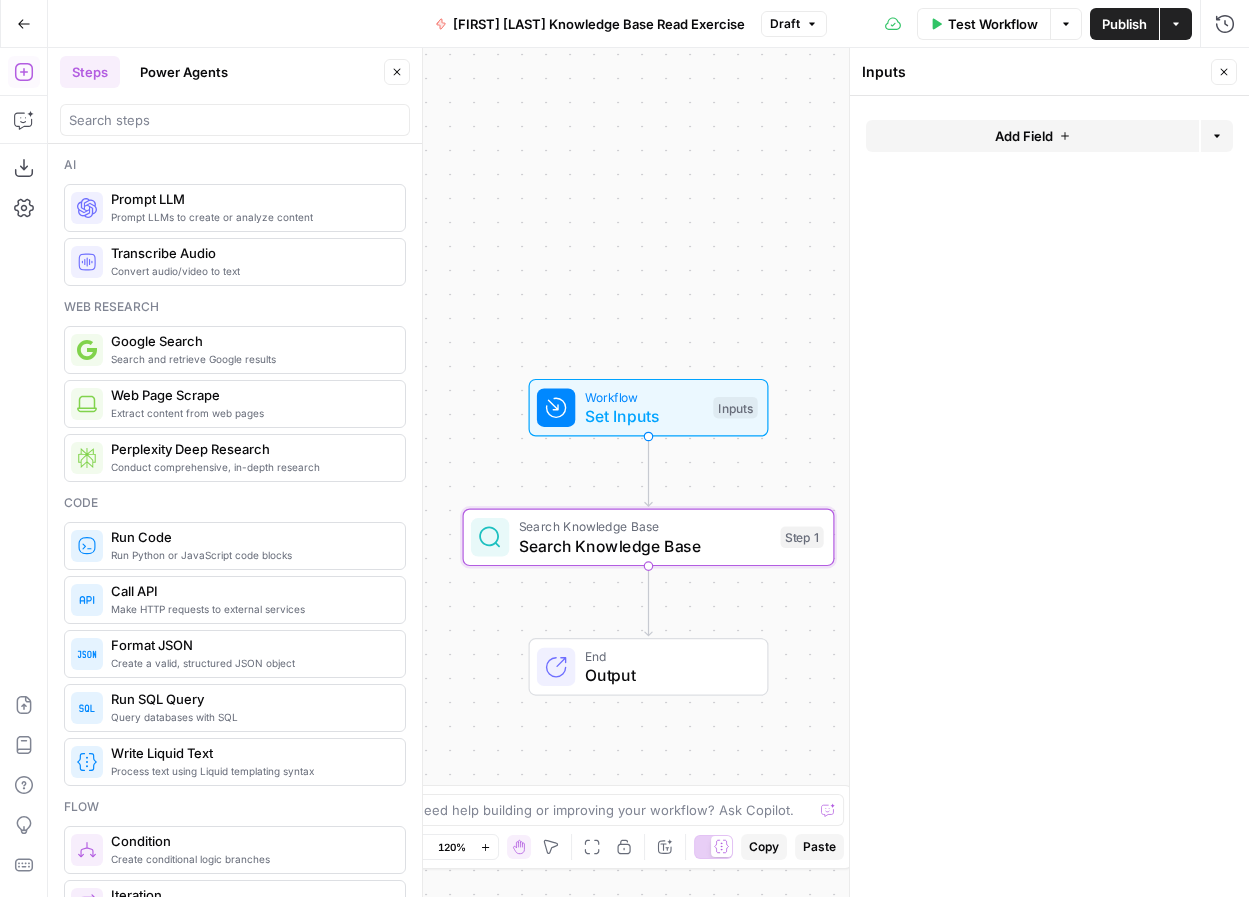 click on "Search Knowledge Base" at bounding box center [645, 546] 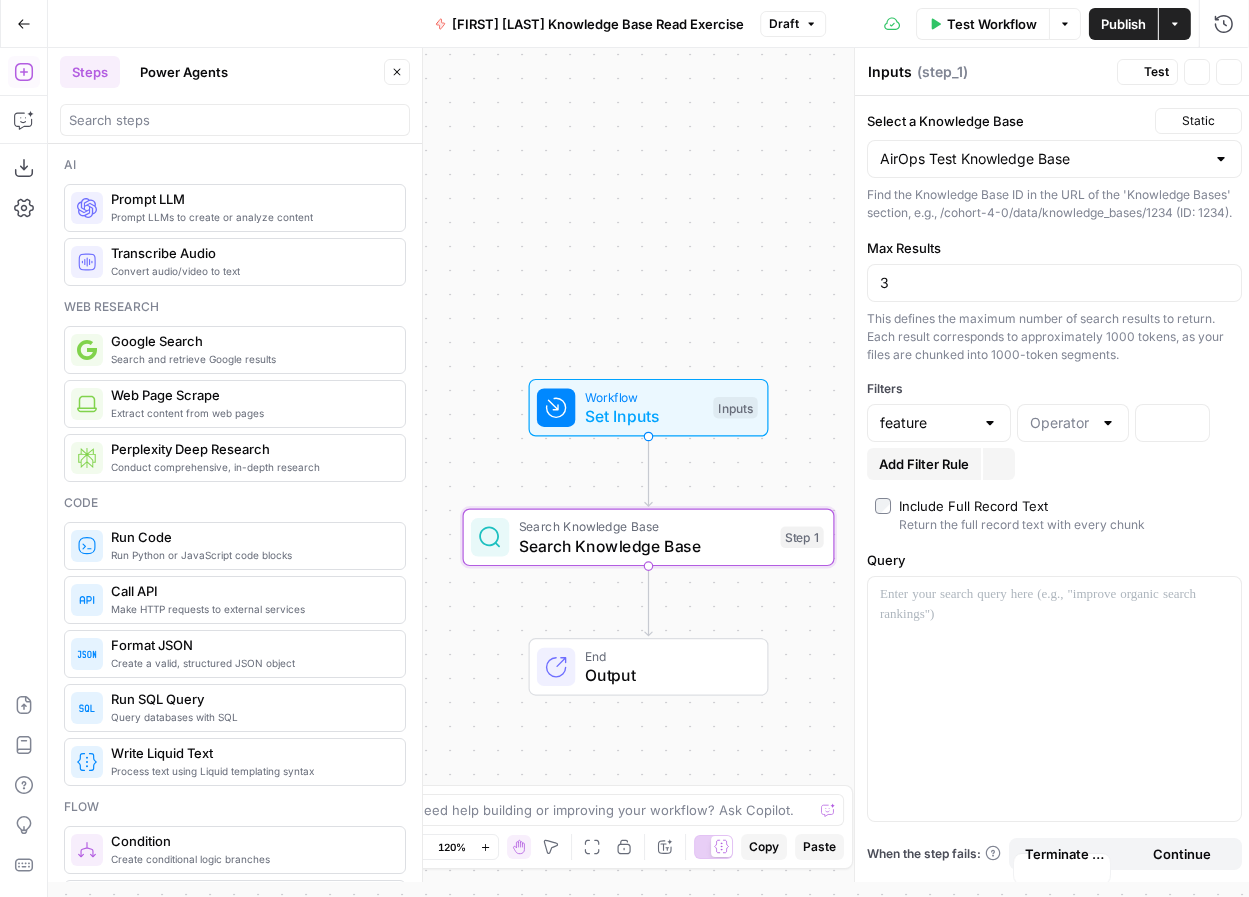type on "Search Knowledge Base" 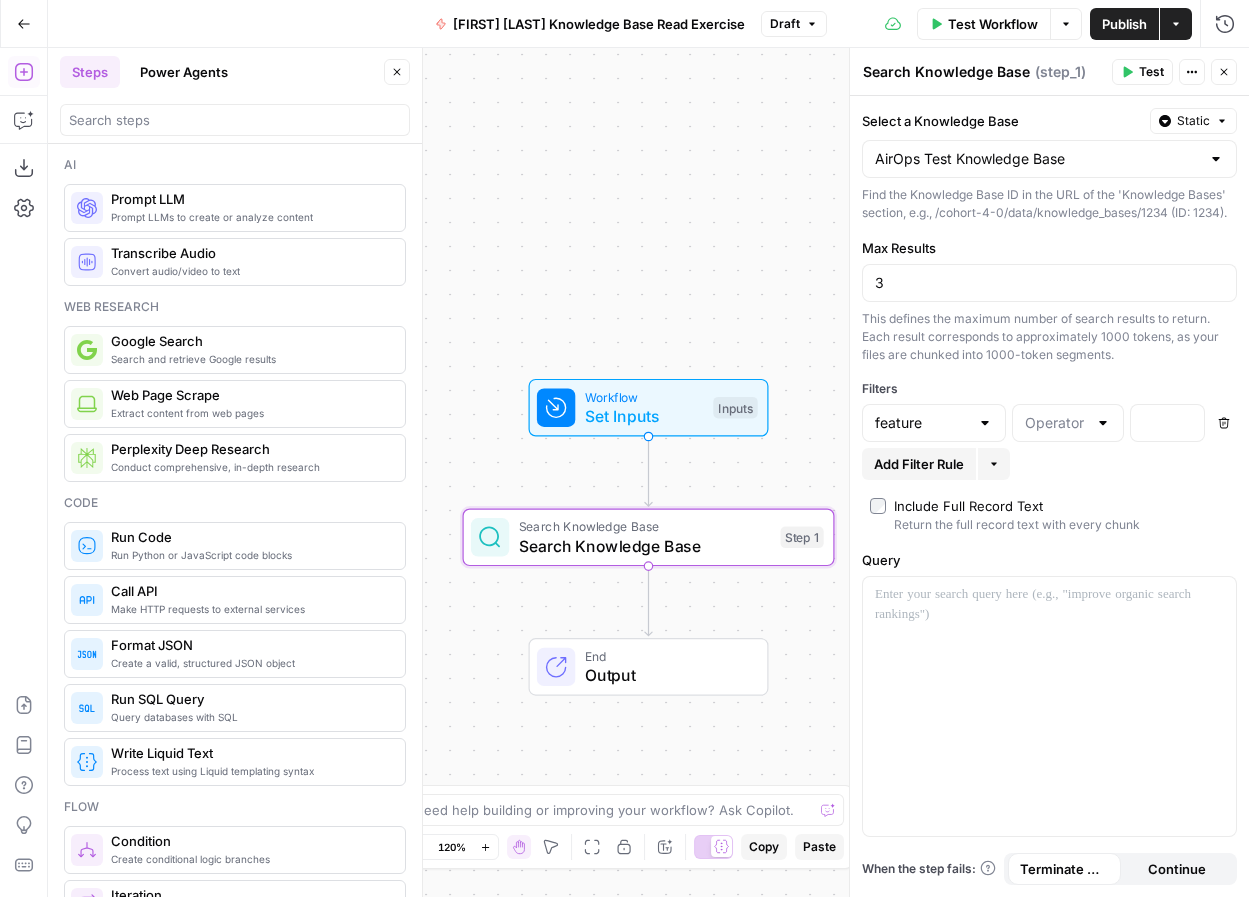 click at bounding box center (1068, 423) 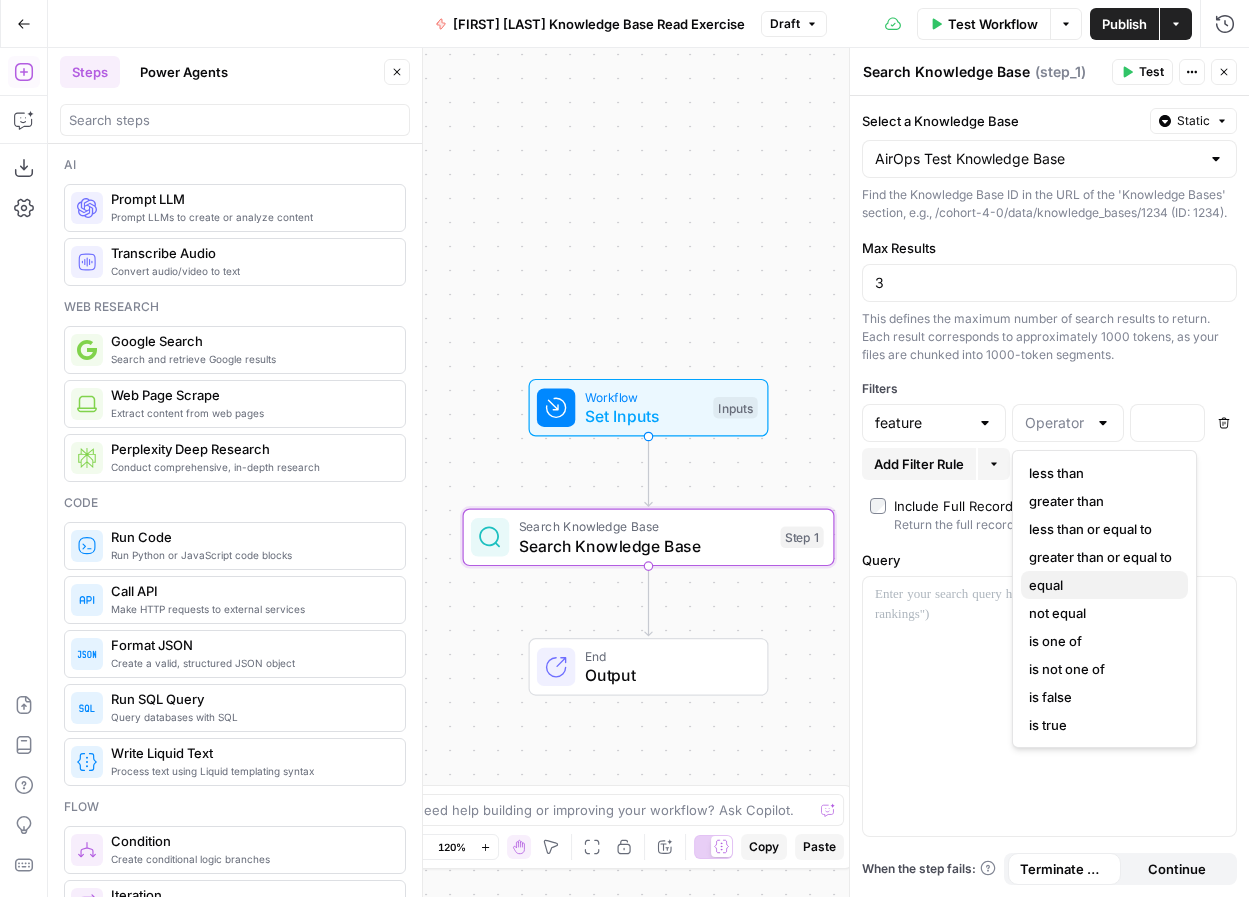 click on "equal" at bounding box center (1100, 585) 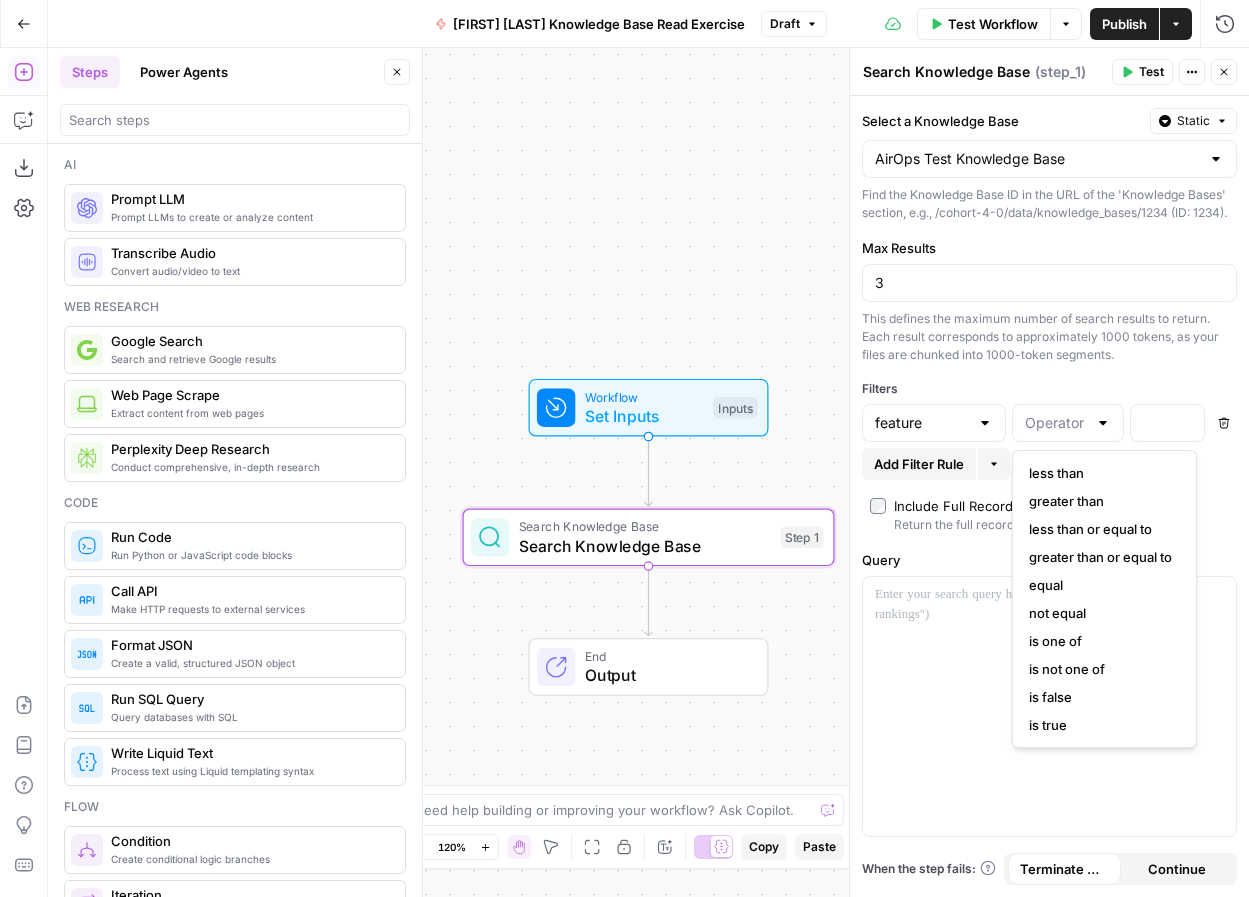 type on "equal" 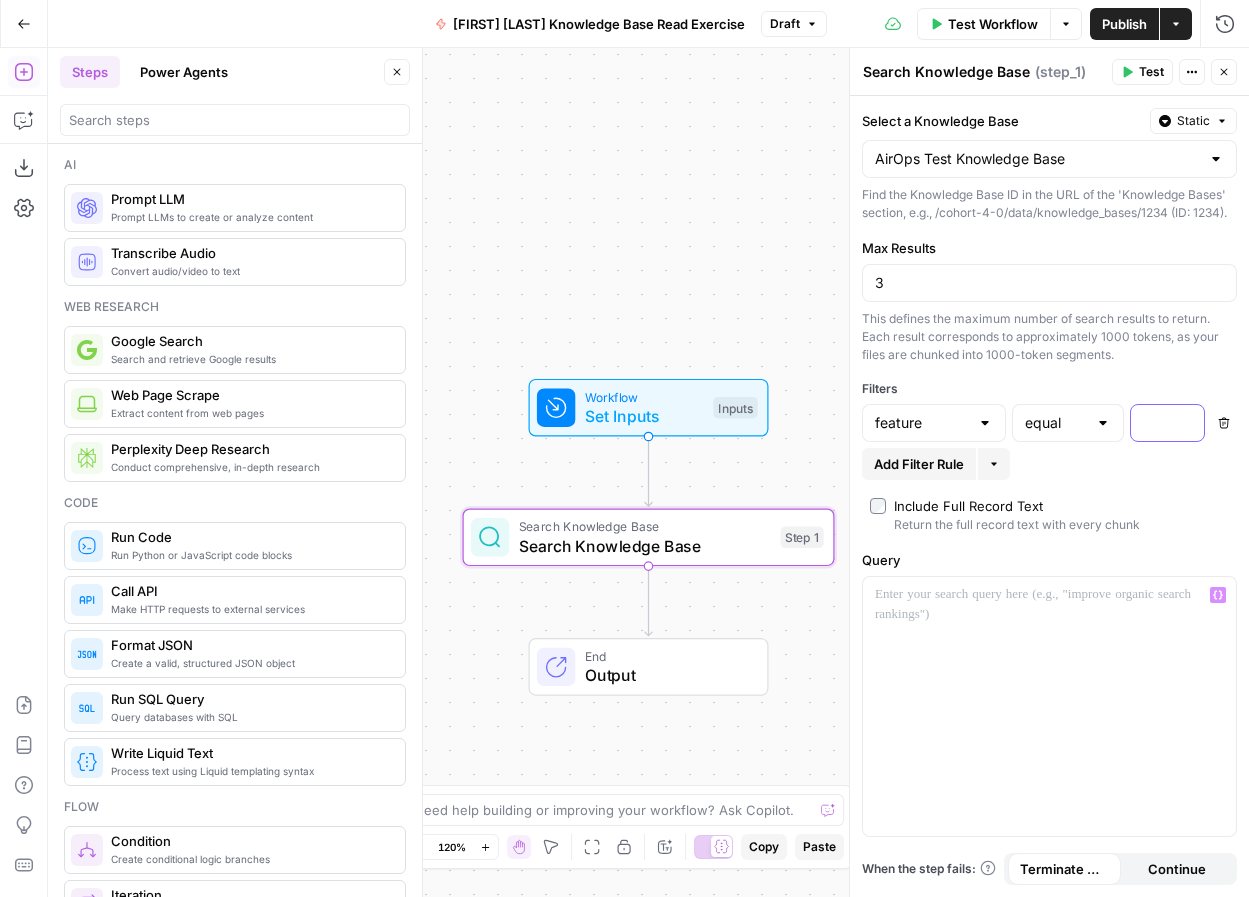 click on "“/” to reference Variables Menu" at bounding box center [1167, 423] 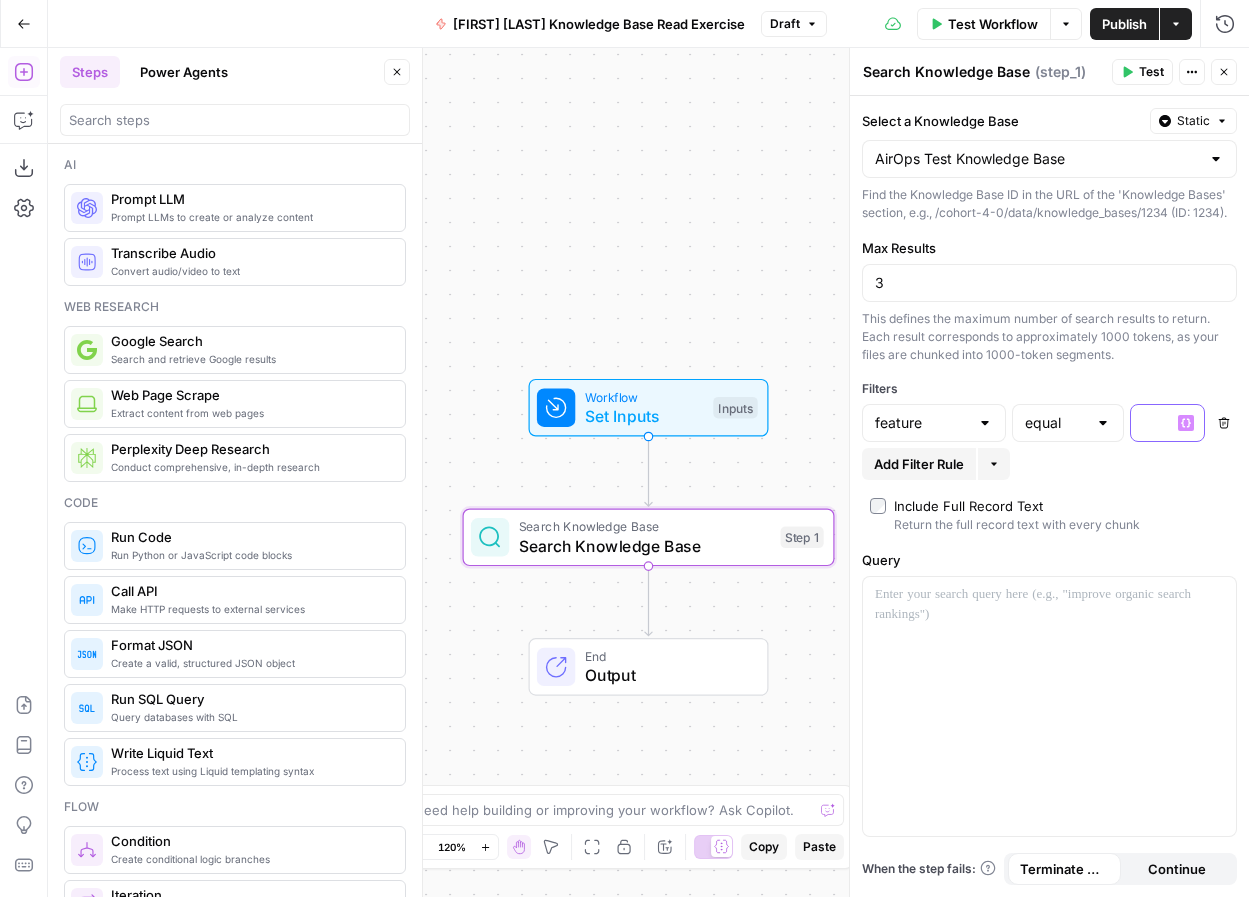 type 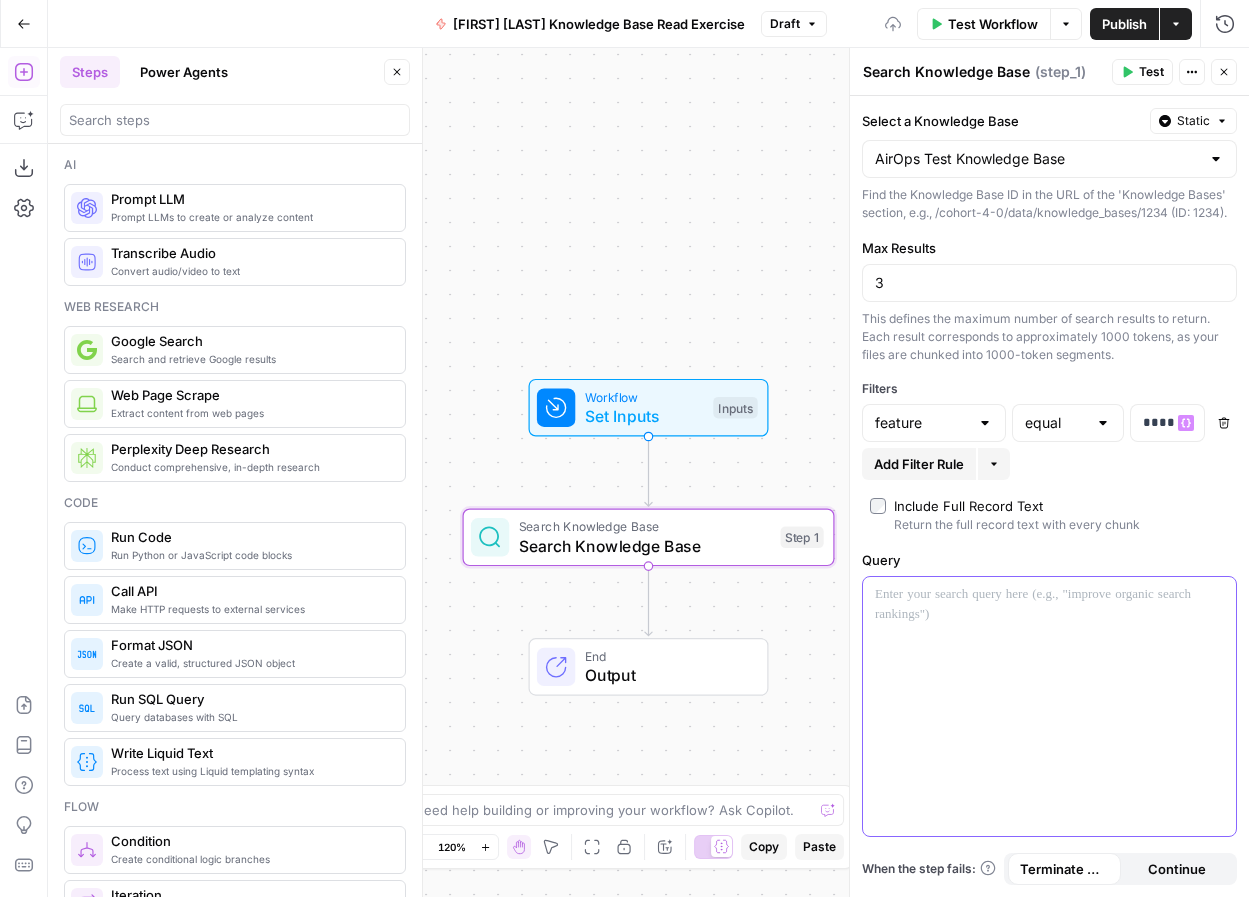 click at bounding box center (1049, 706) 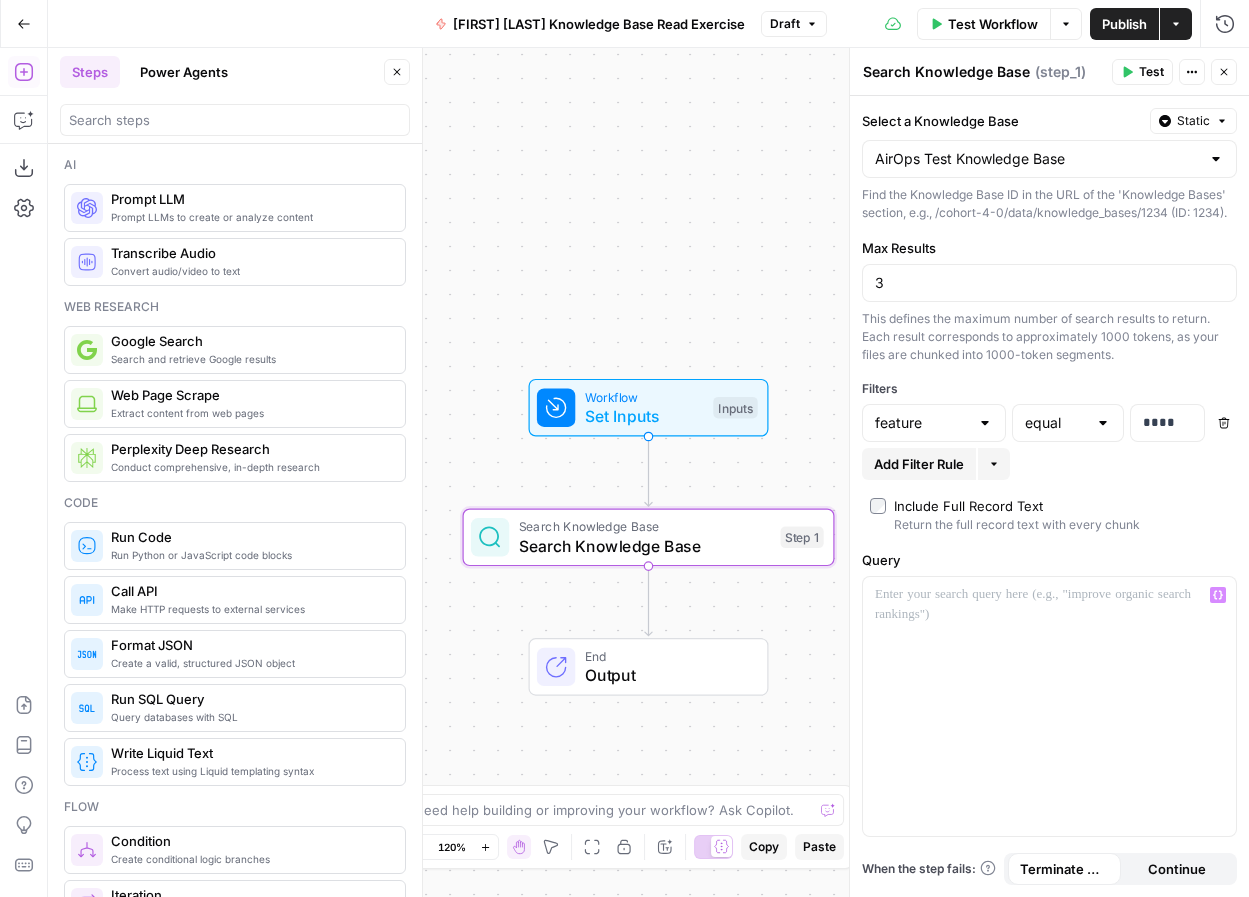 click 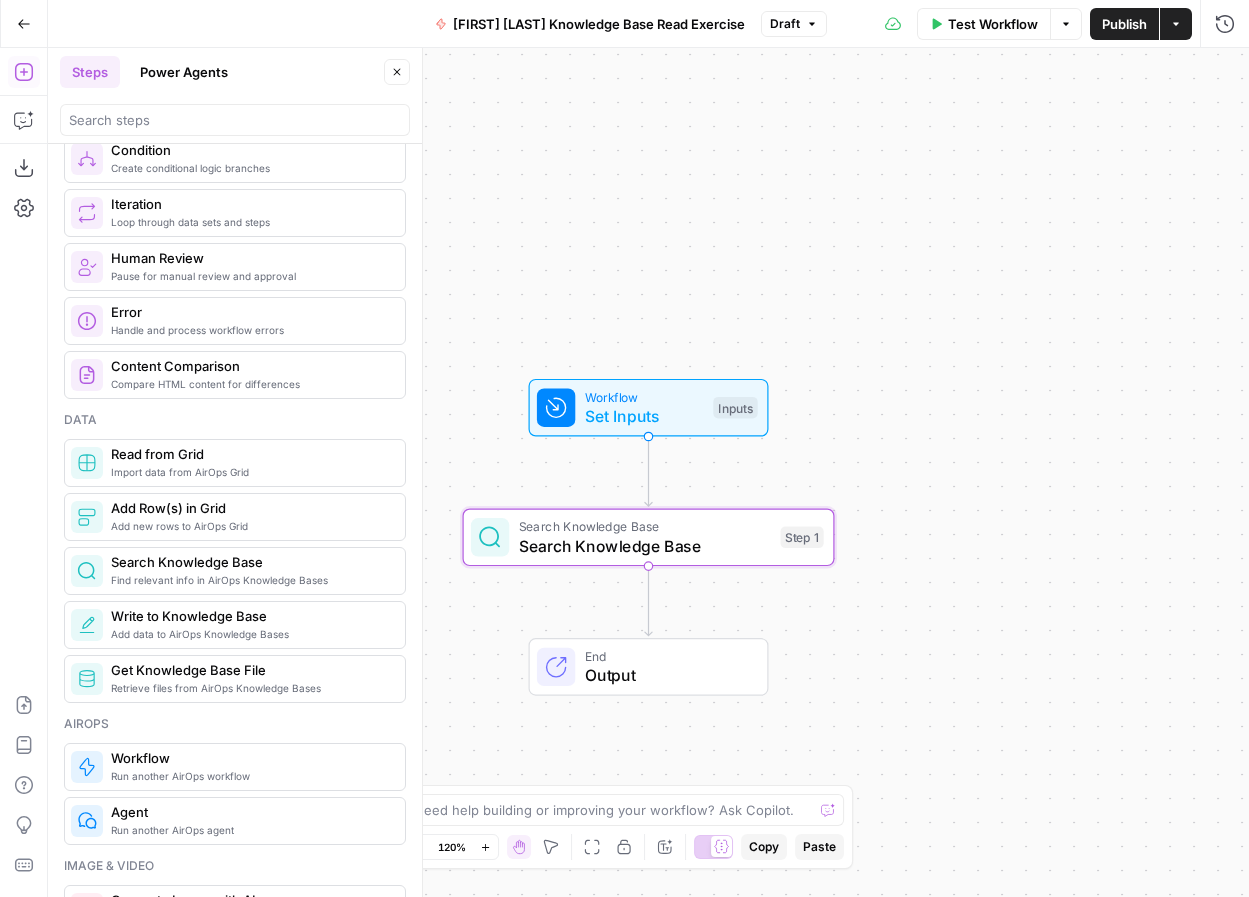 scroll, scrollTop: 0, scrollLeft: 0, axis: both 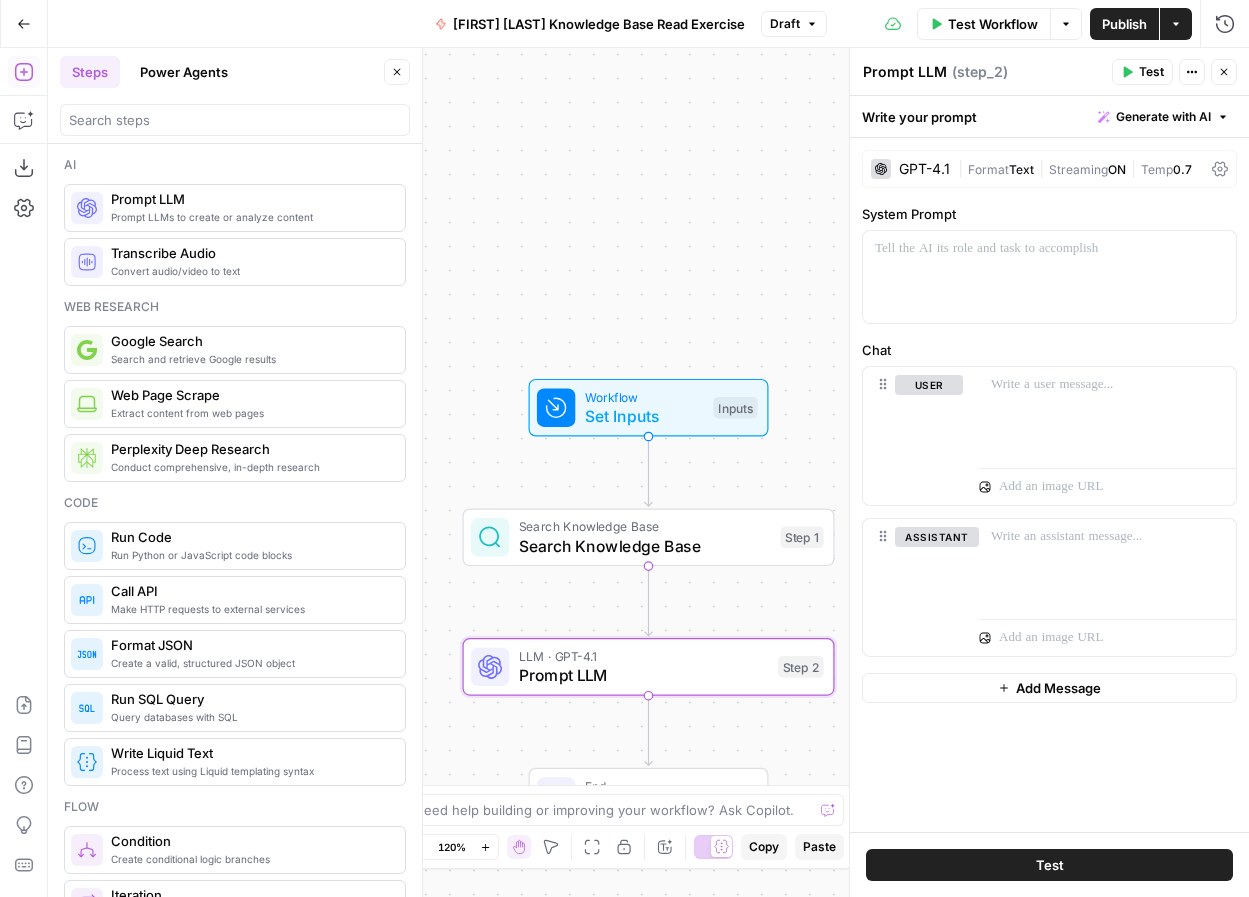 click on "GPT-4.1" at bounding box center (924, 169) 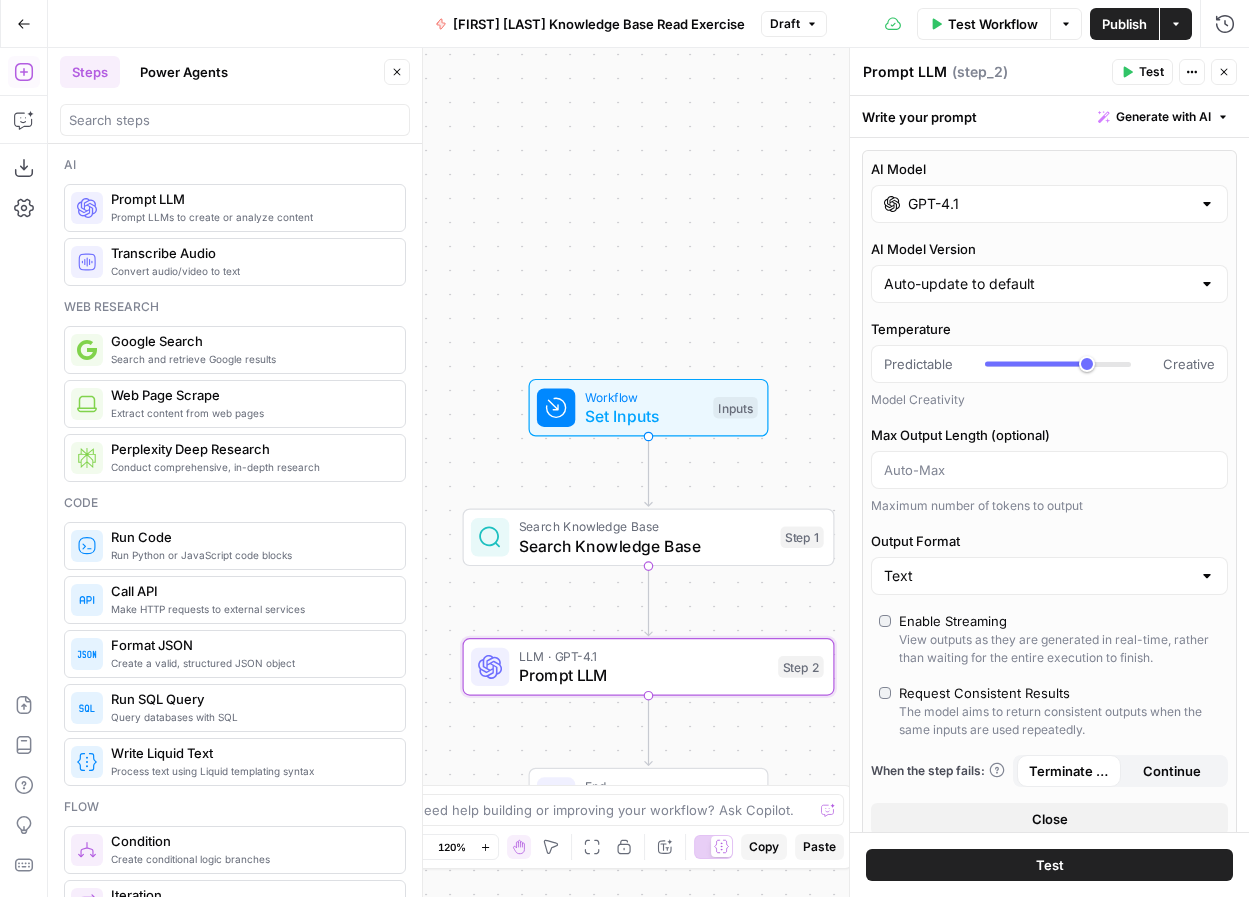 click on "GPT-4.1" at bounding box center [1049, 204] 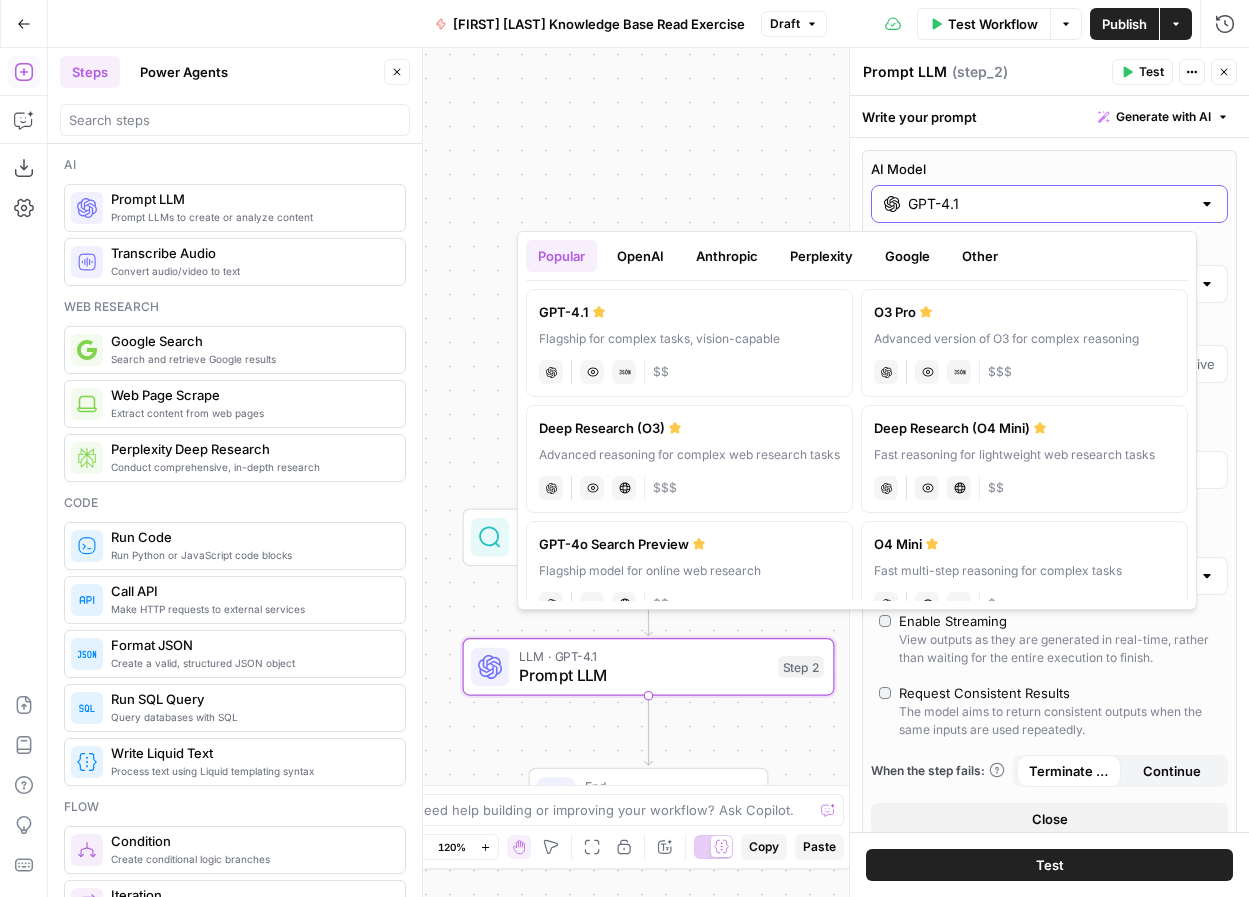 click on "GPT-4.1" at bounding box center (1049, 204) 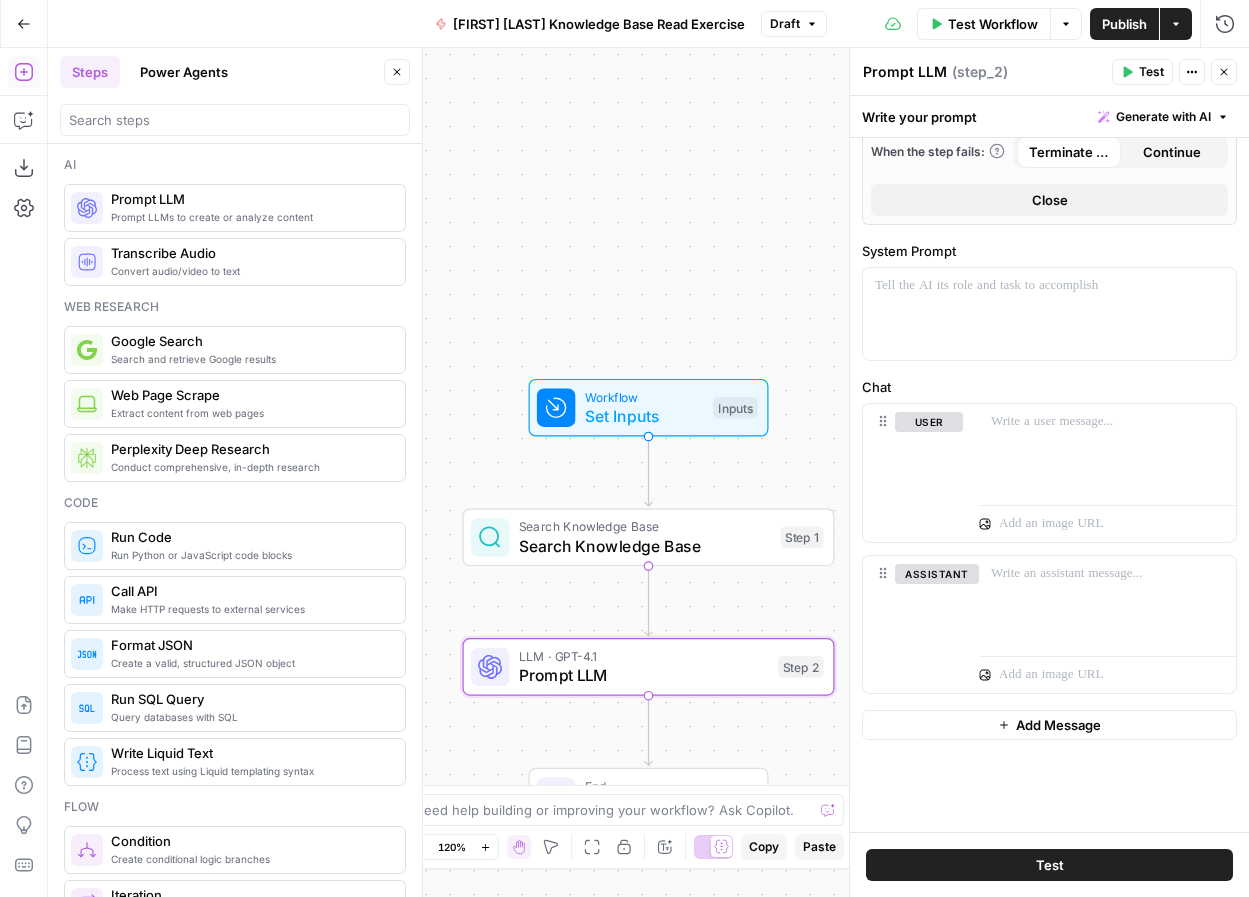 scroll, scrollTop: 0, scrollLeft: 0, axis: both 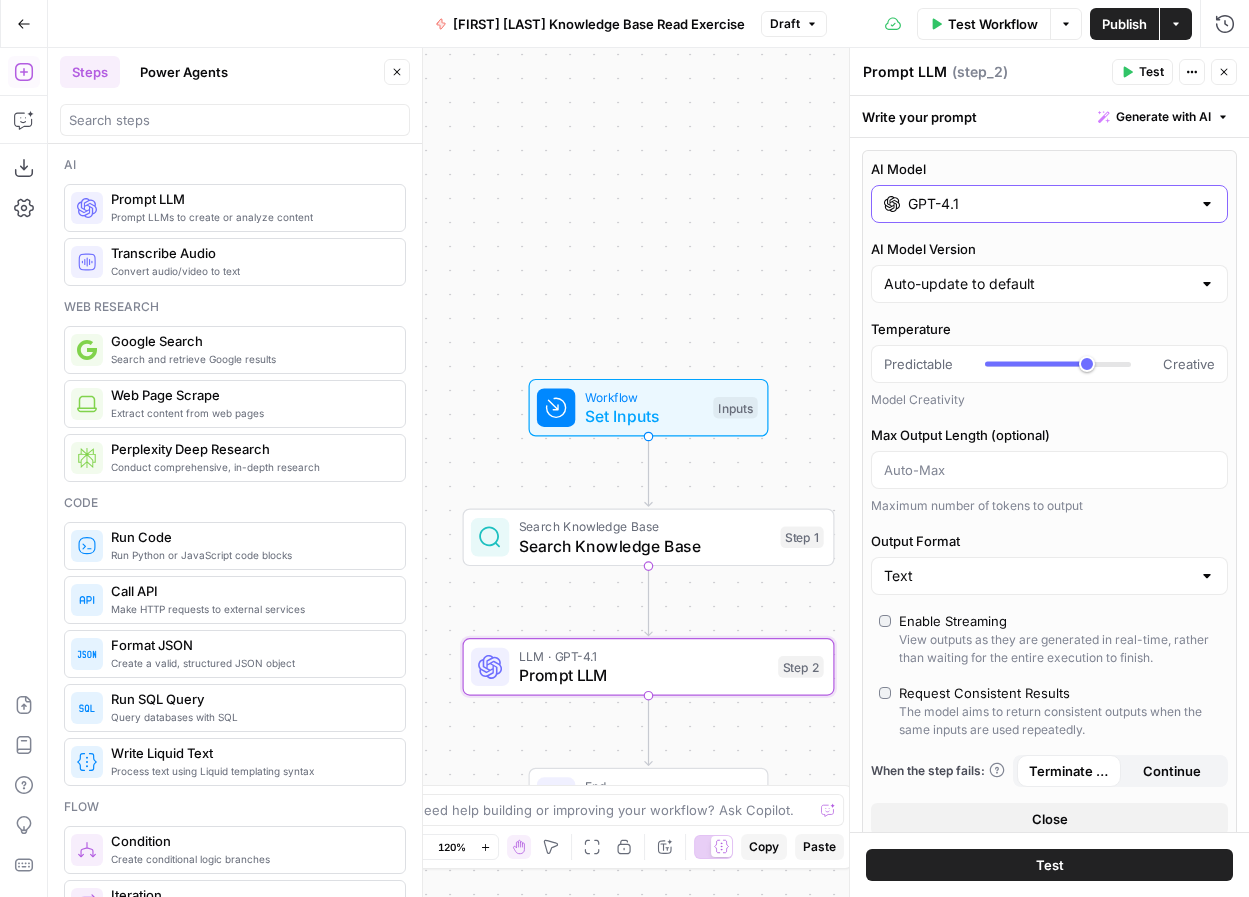 click on "GPT-4.1" at bounding box center [1049, 204] 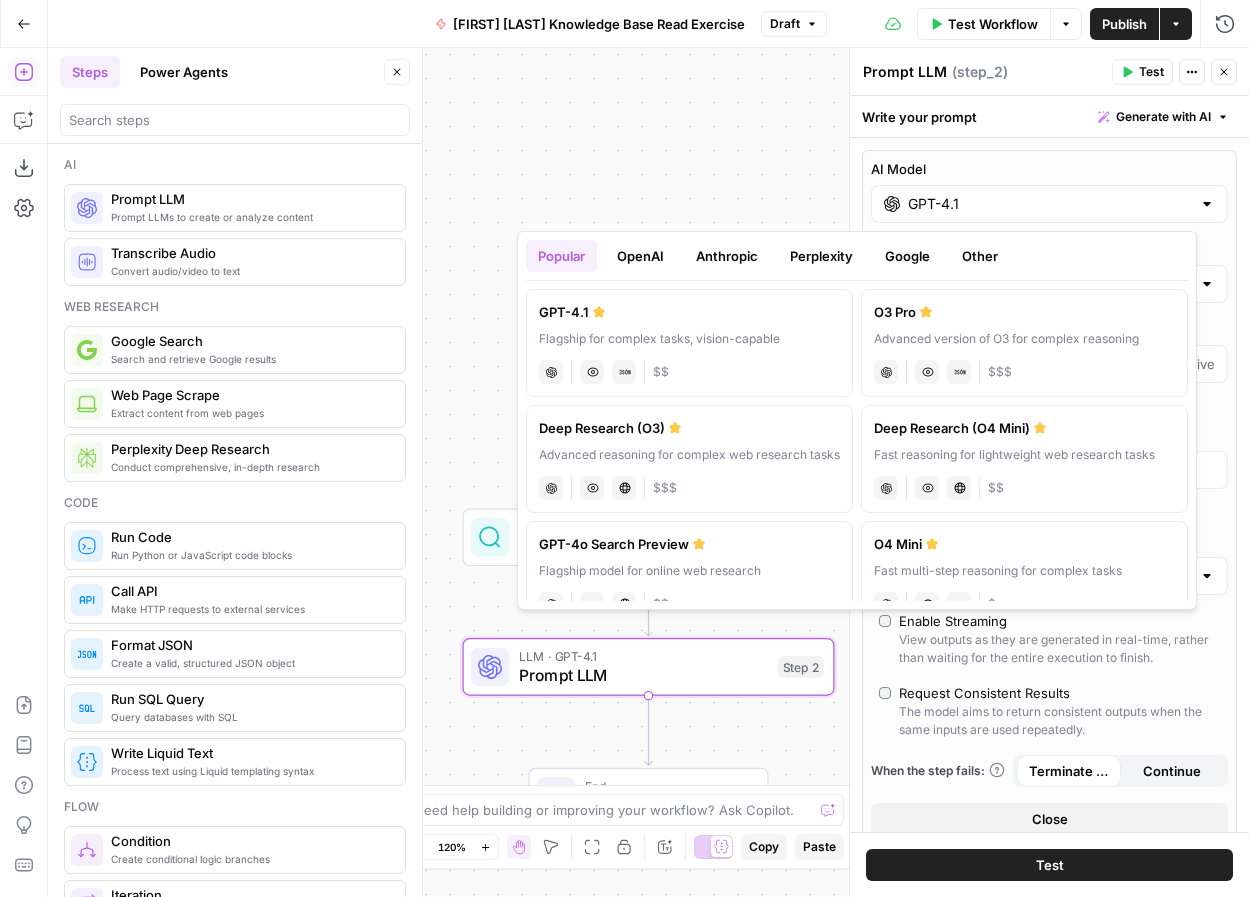click on "Anthropic" at bounding box center [727, 256] 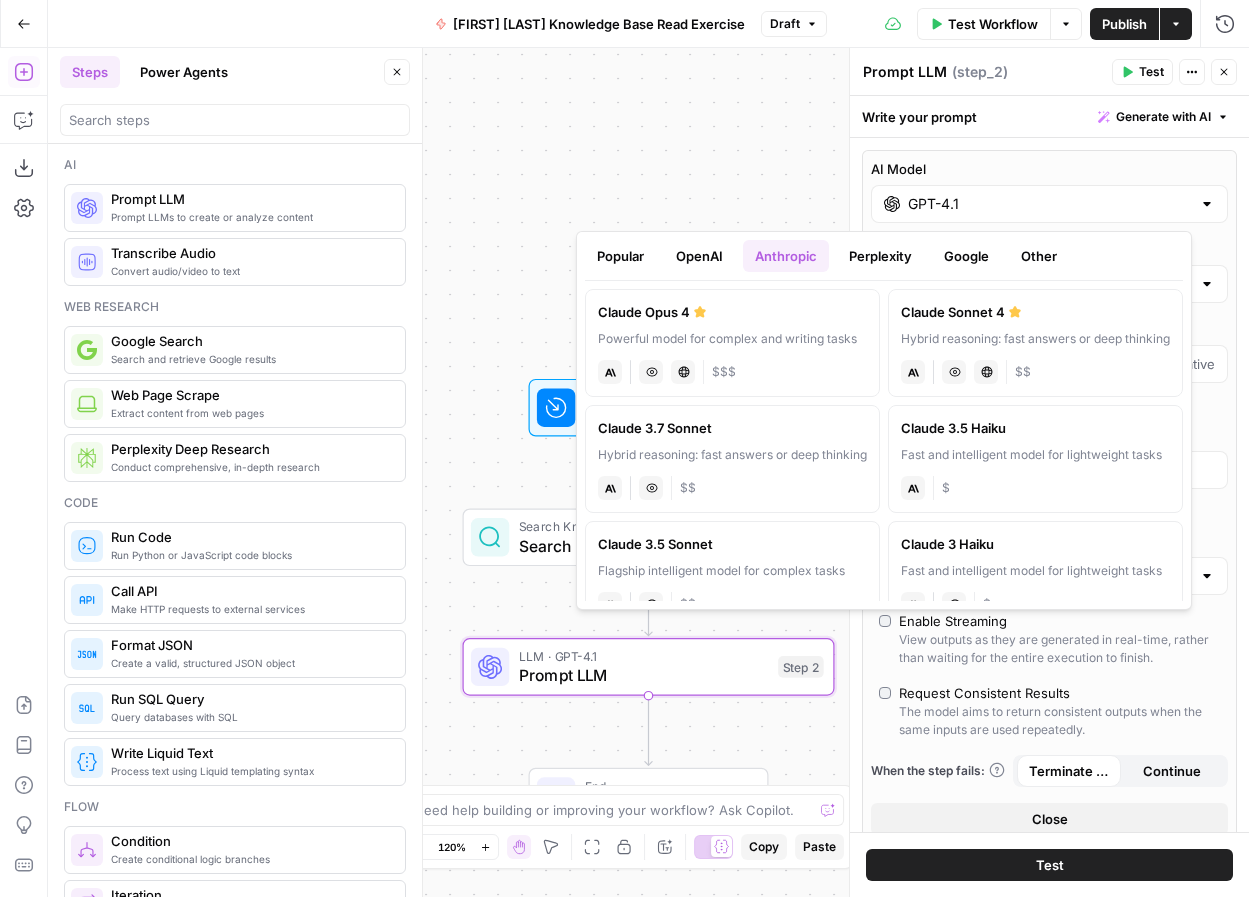 click on "Powerful model for complex and writing tasks" at bounding box center [732, 339] 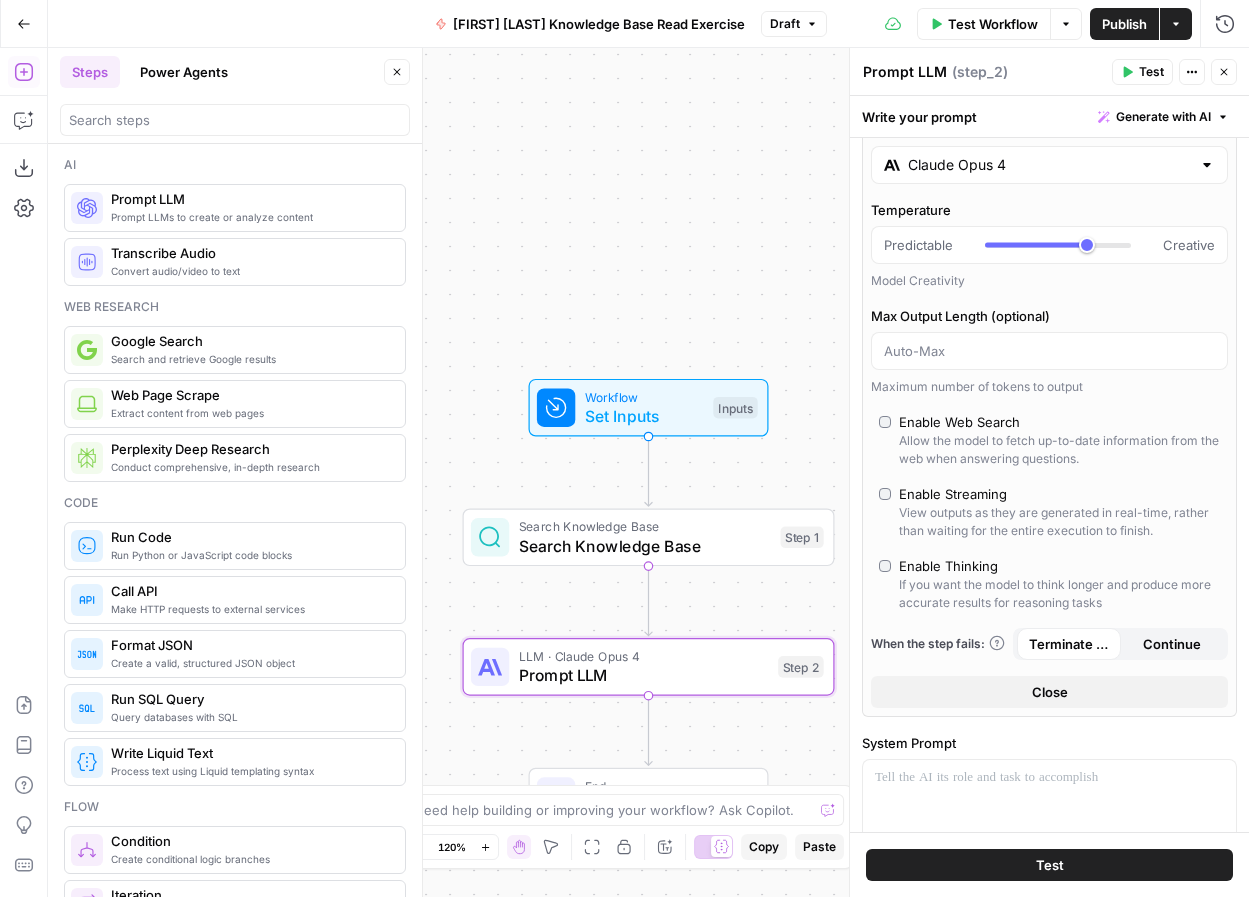 scroll, scrollTop: 55, scrollLeft: 0, axis: vertical 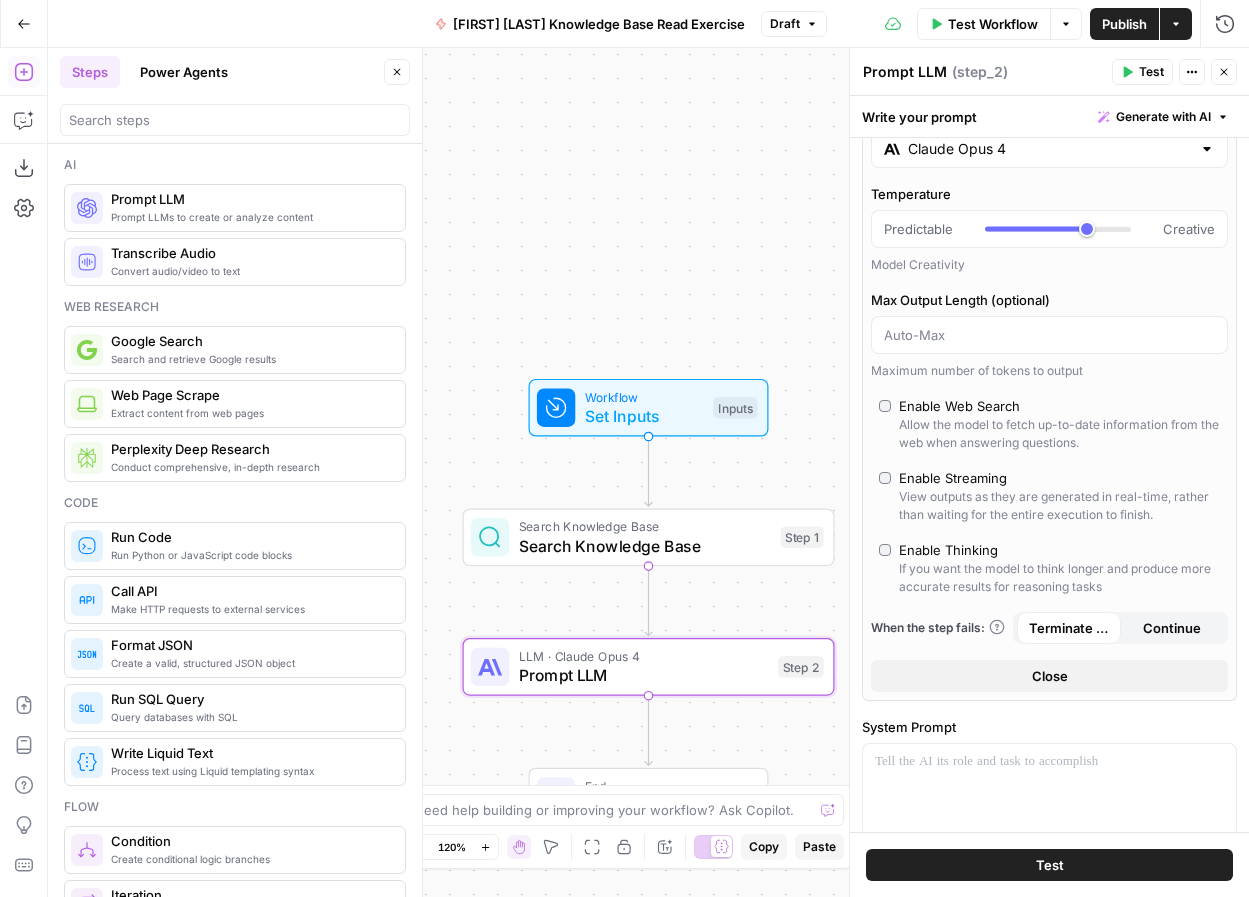 click on "Enable Web Search Allow the model to fetch up-to-date information from the web when answering questions." at bounding box center [1049, 424] 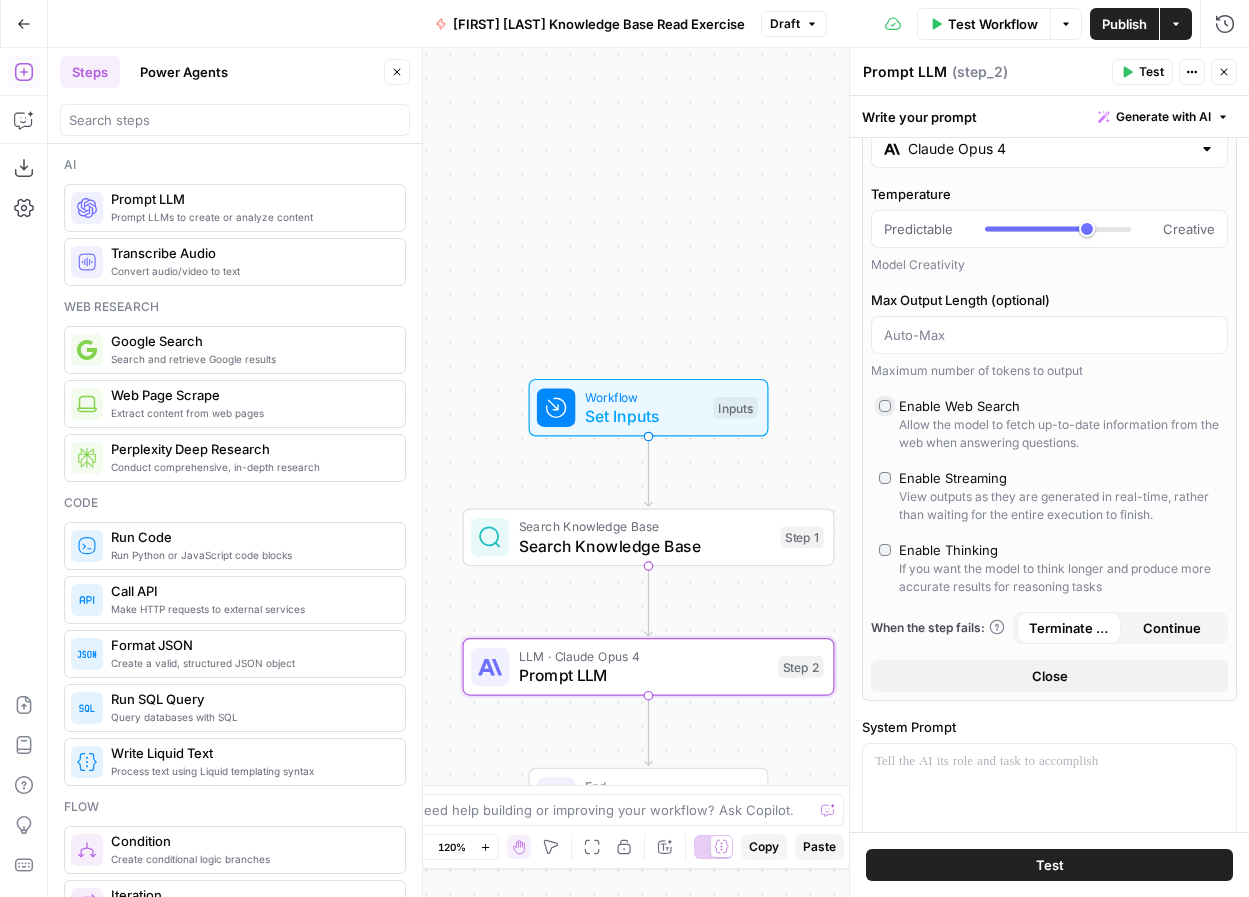 scroll, scrollTop: 0, scrollLeft: 0, axis: both 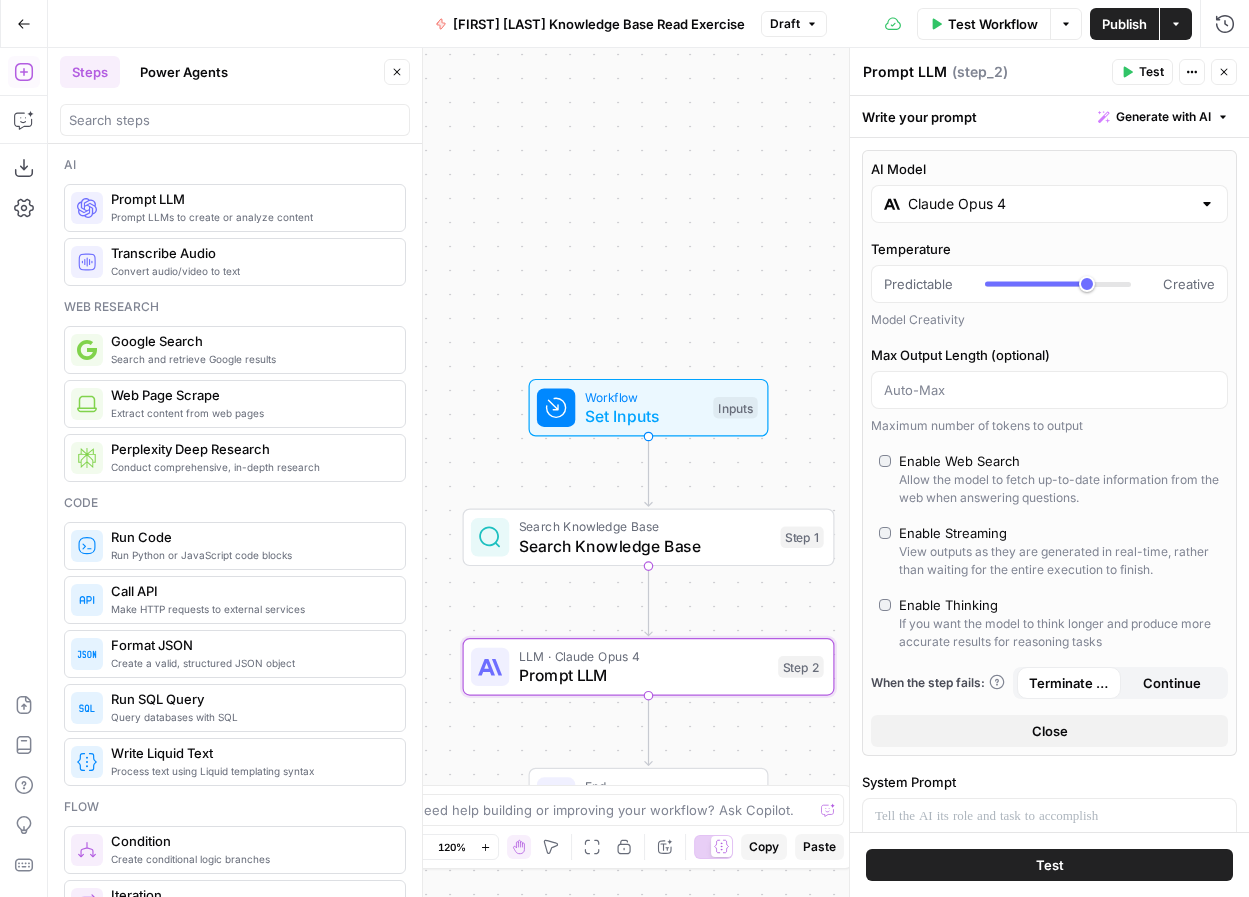 click 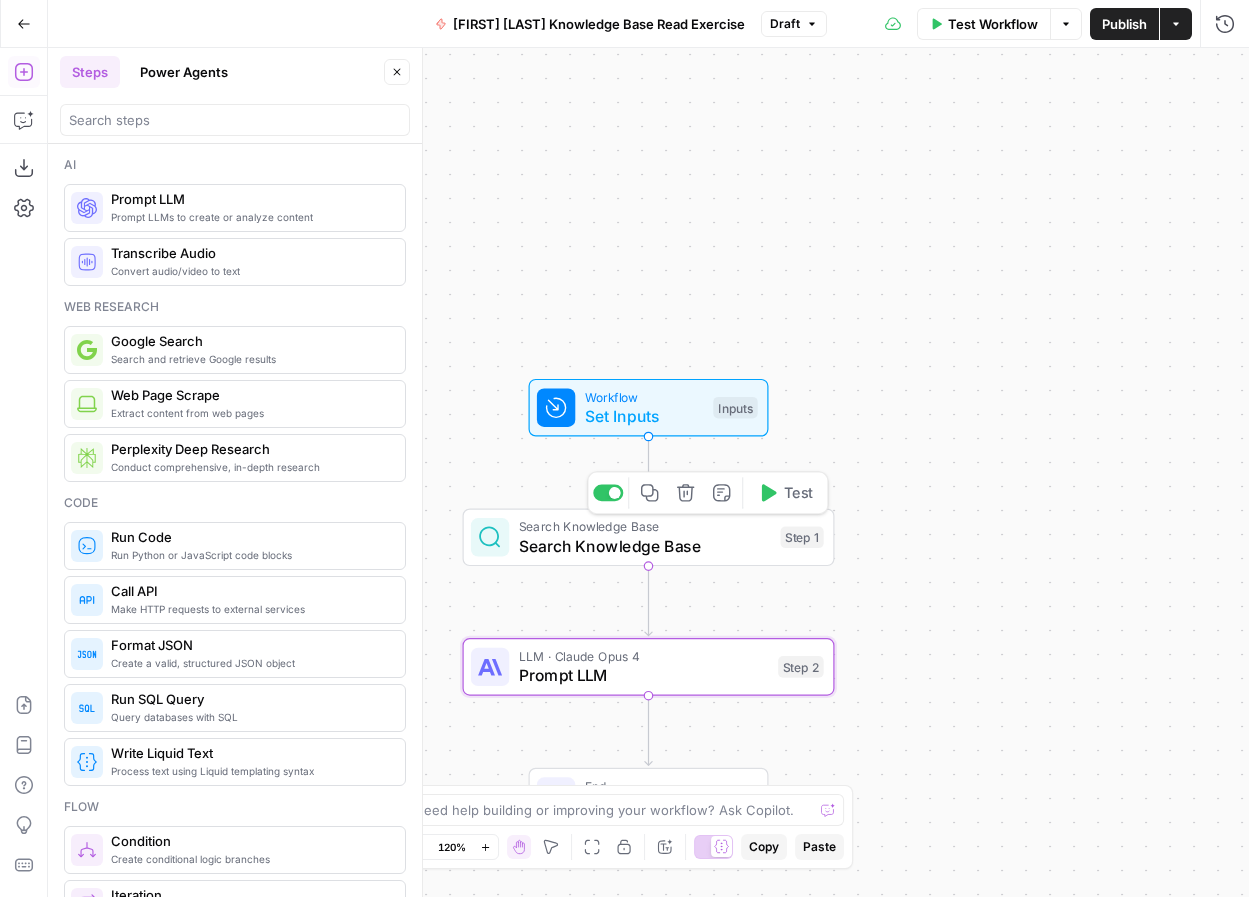 click on "Search Knowledge Base" at bounding box center [645, 546] 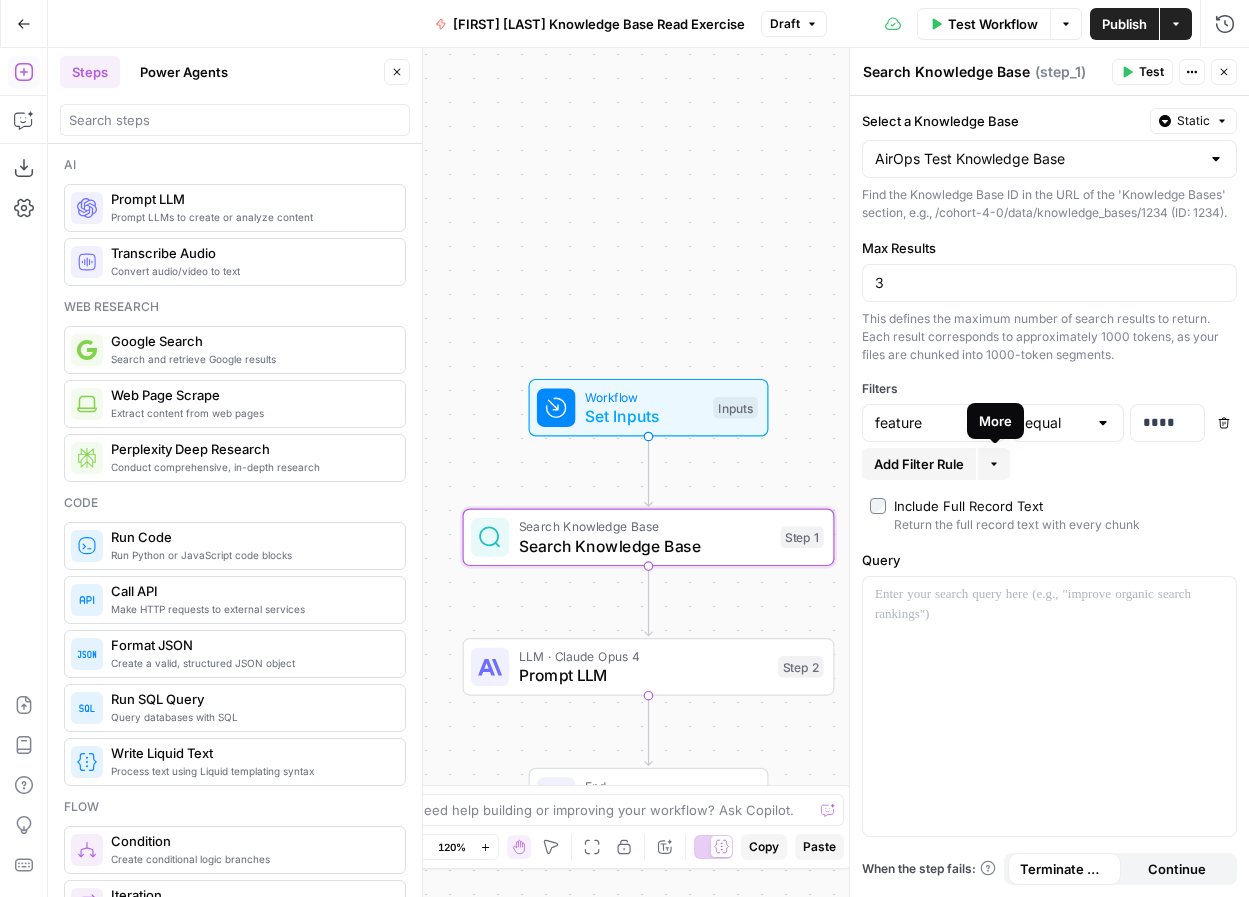 click on "This defines the maximum number of search results to return. Each result corresponds to approximately 1000 tokens, as your files are chunked into 1000-token segments." at bounding box center (1049, 337) 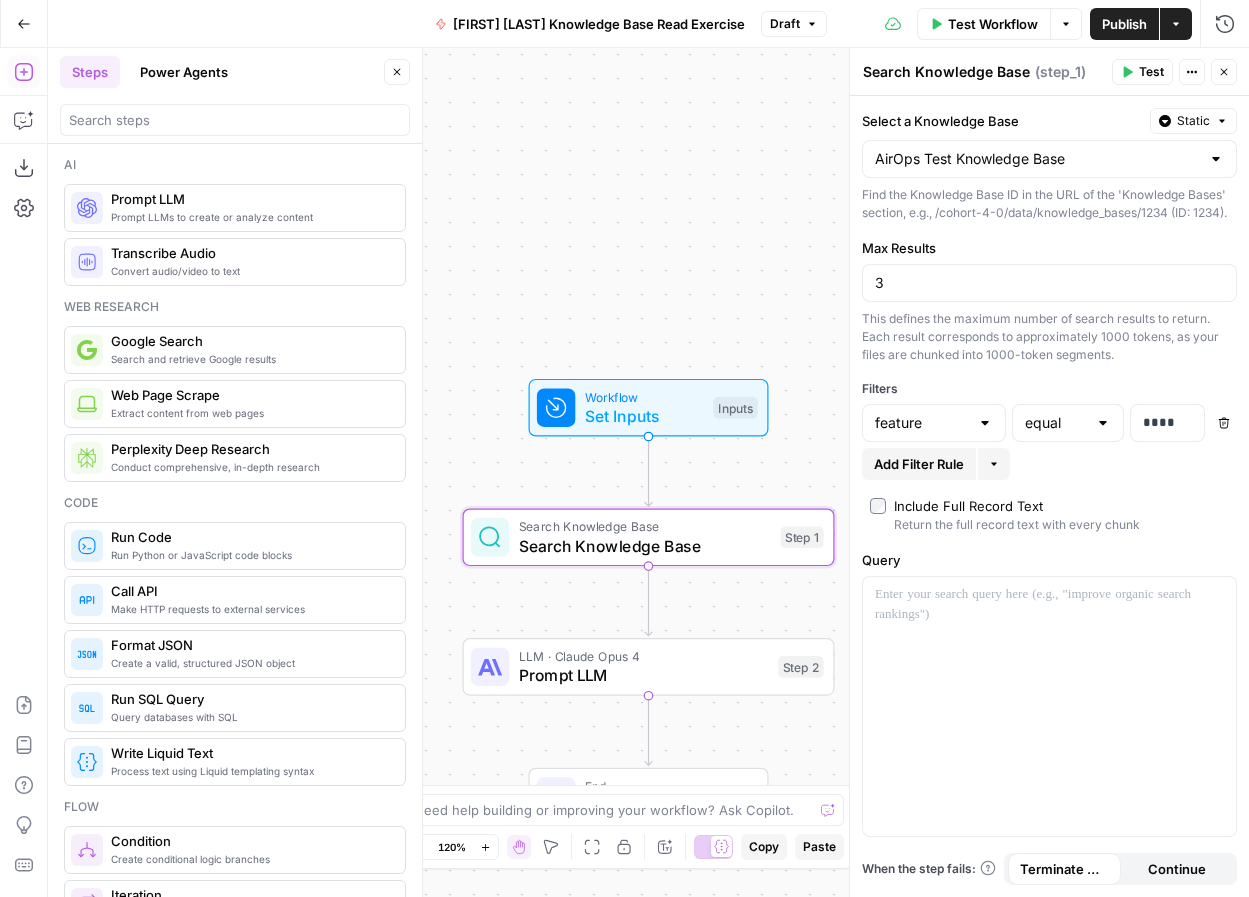 click on "Max Results 3 This defines the maximum number of search results to return. Each result corresponds to approximately 1000 tokens, as your files are chunked into 1000-token segments." at bounding box center [1049, 301] 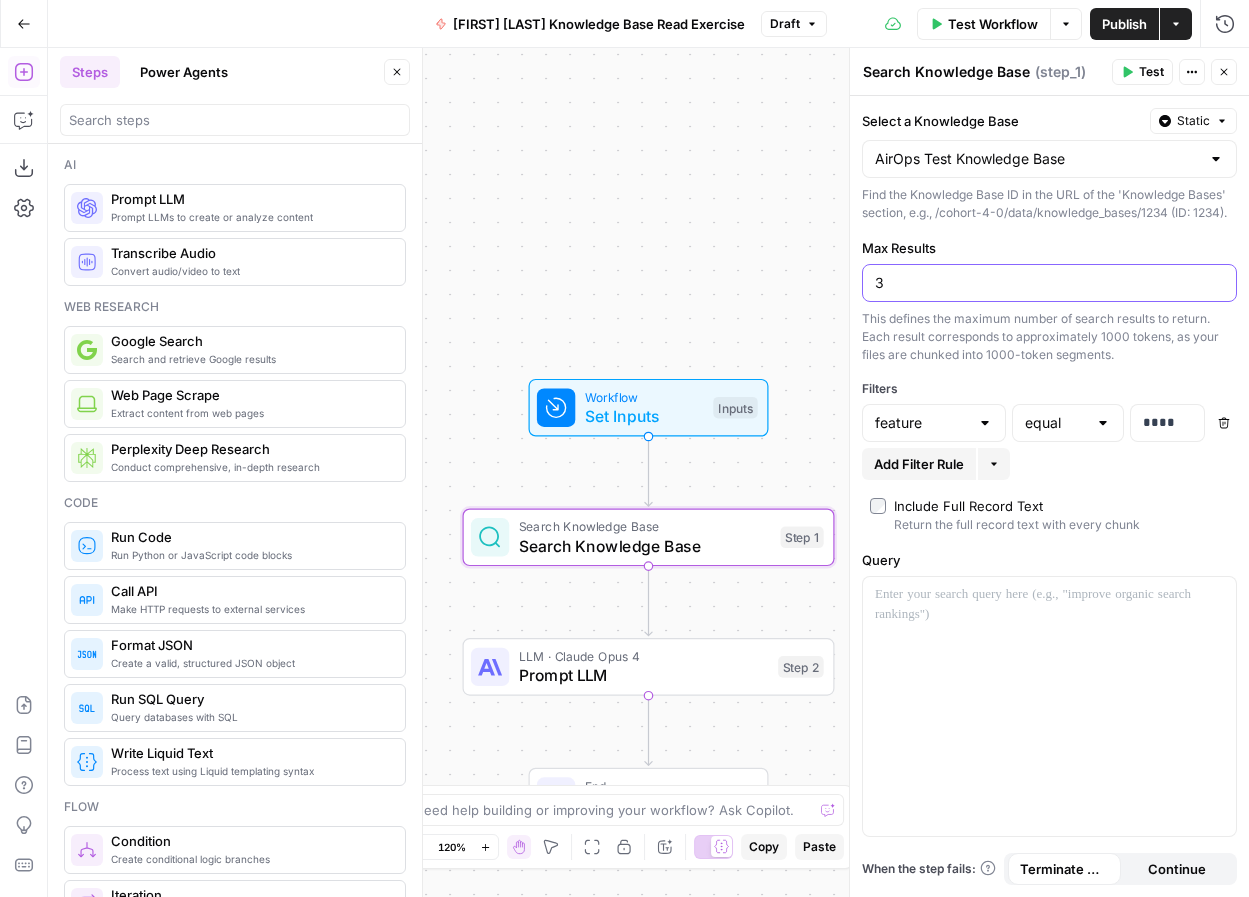click on "3" at bounding box center [1049, 283] 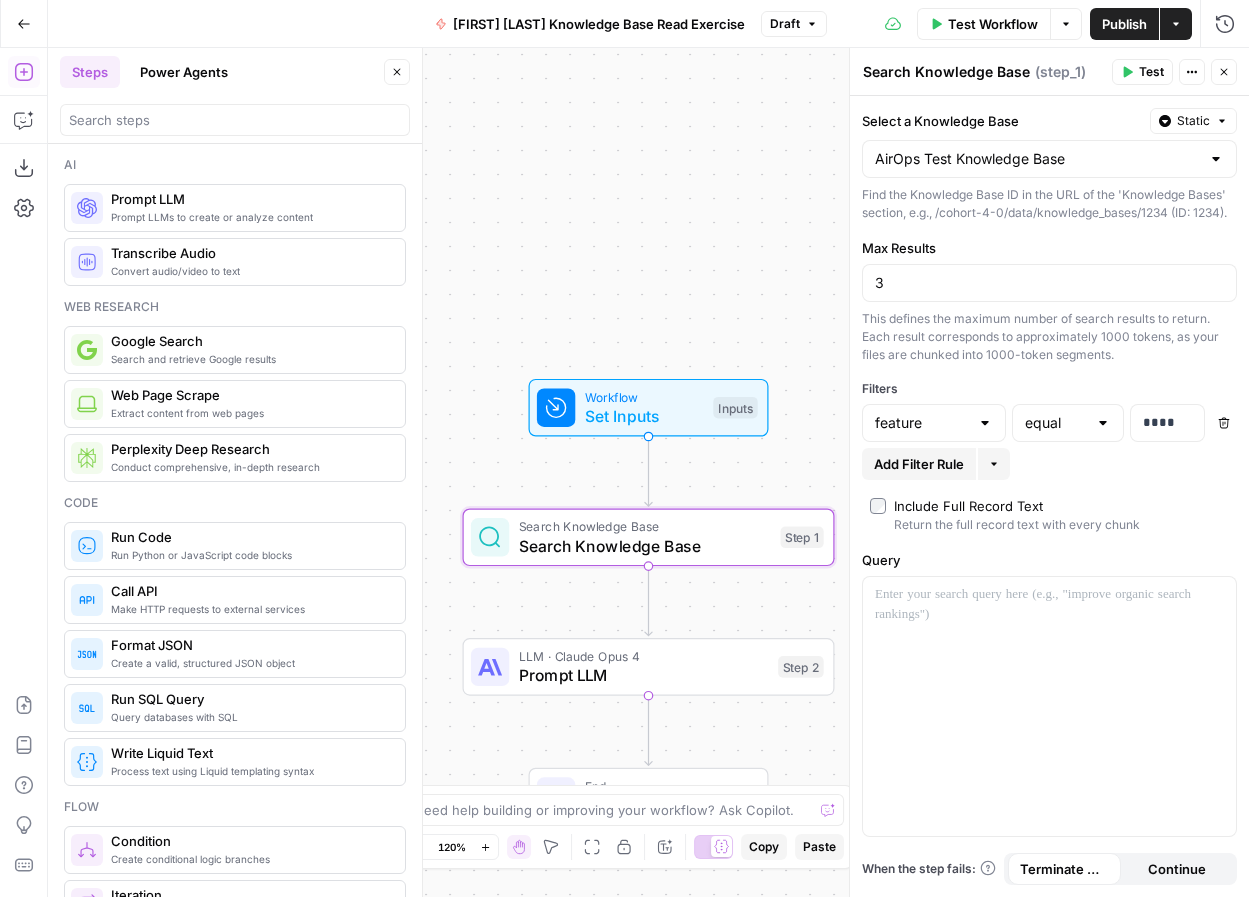 click on "Prompt LLM" at bounding box center (644, 675) 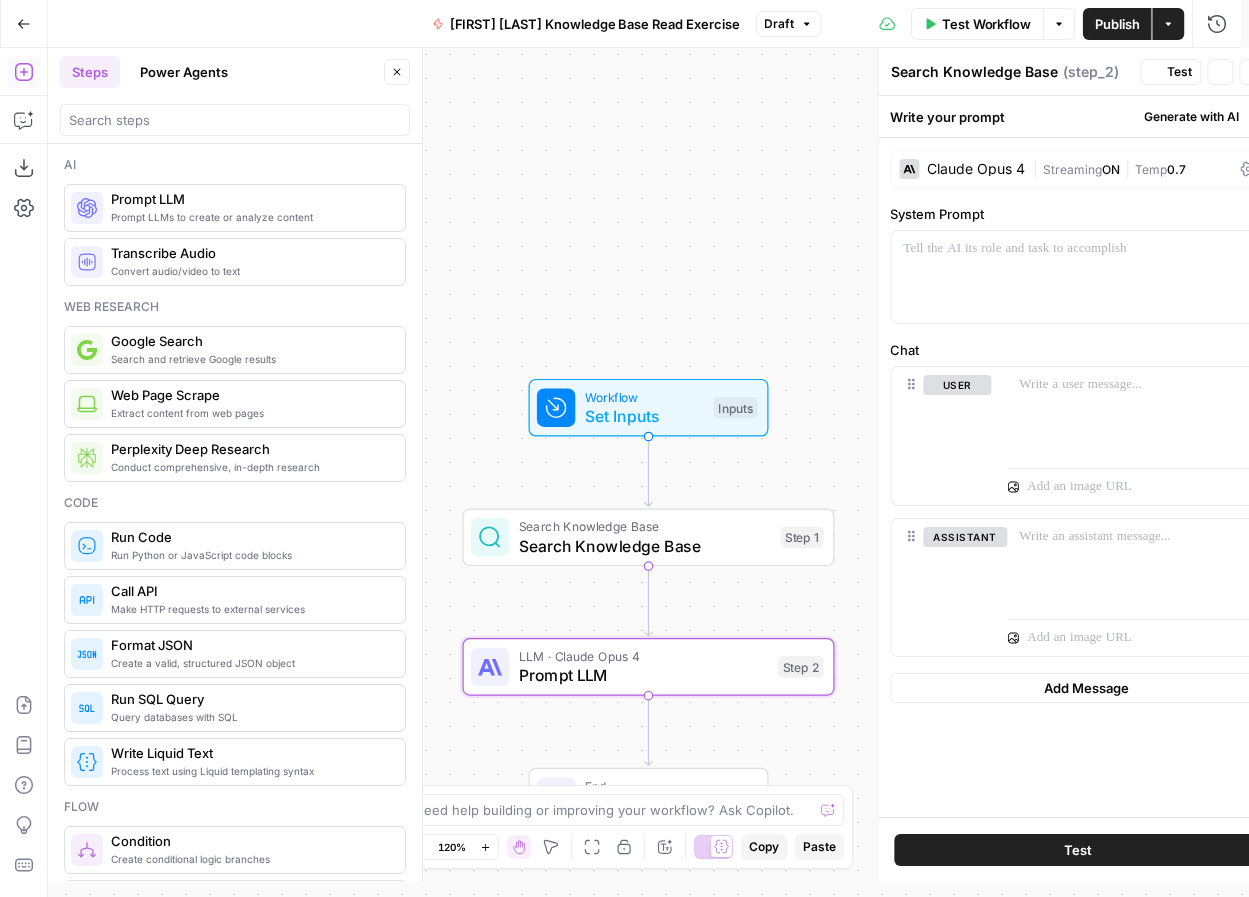 type on "Prompt LLM" 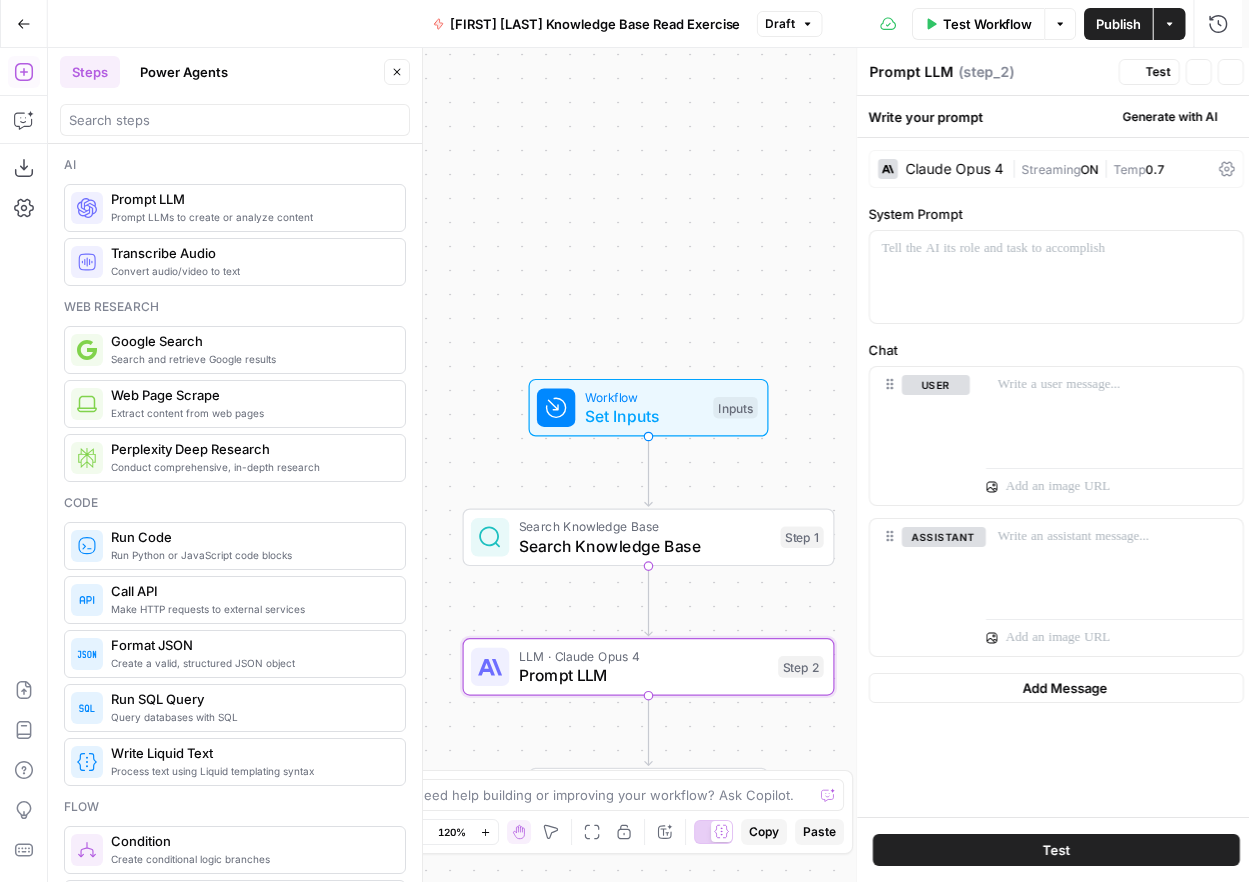 click on "Prompt LLM" at bounding box center [644, 675] 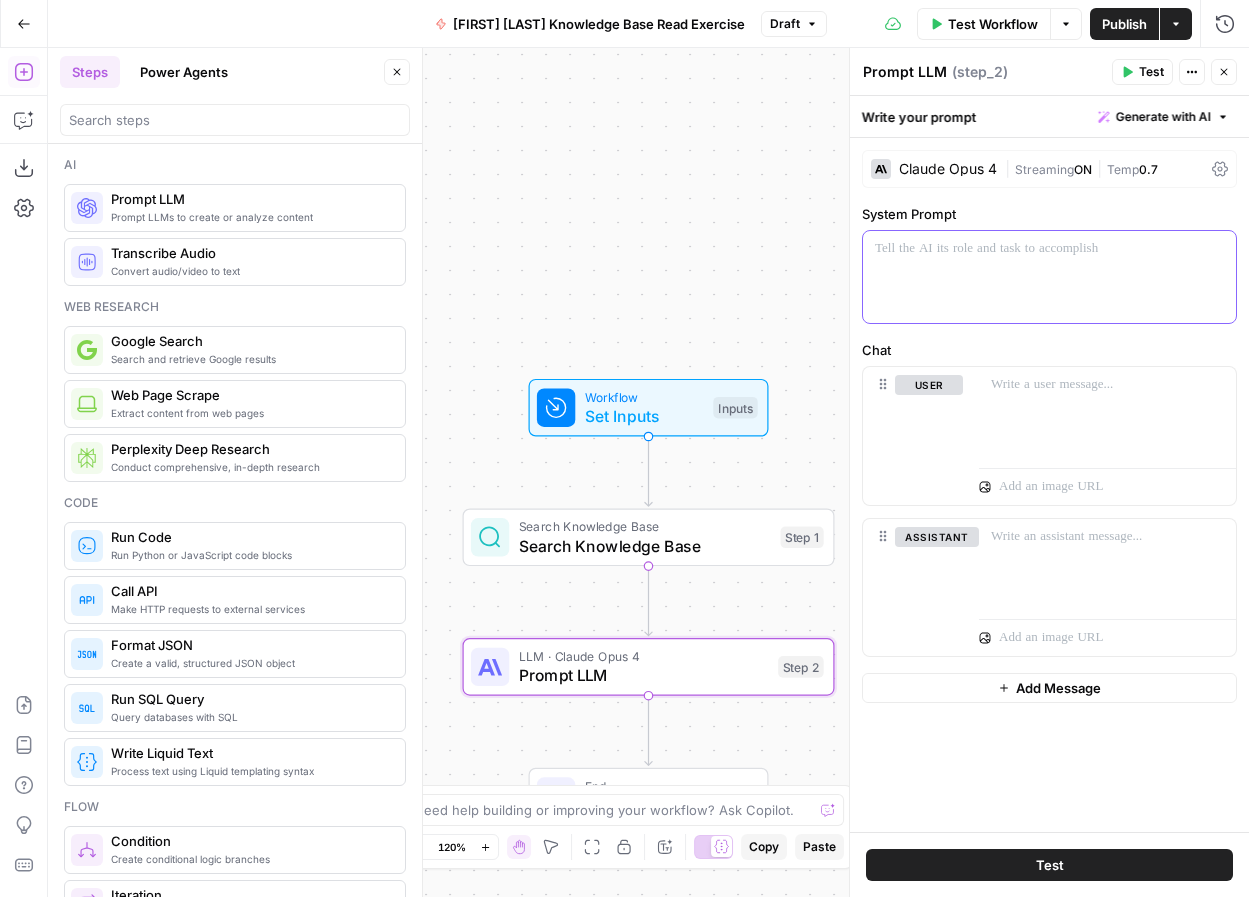 click at bounding box center [1049, 277] 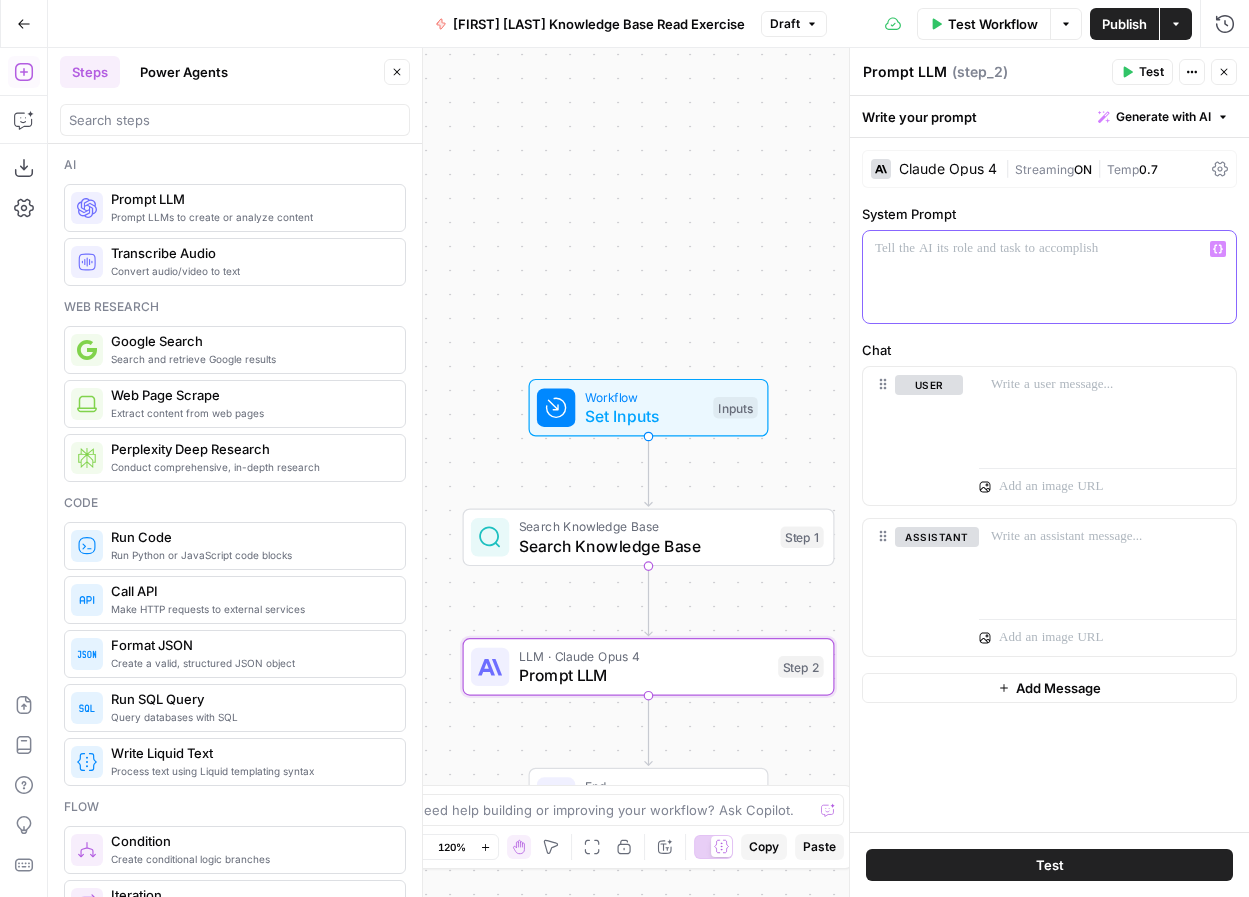 click 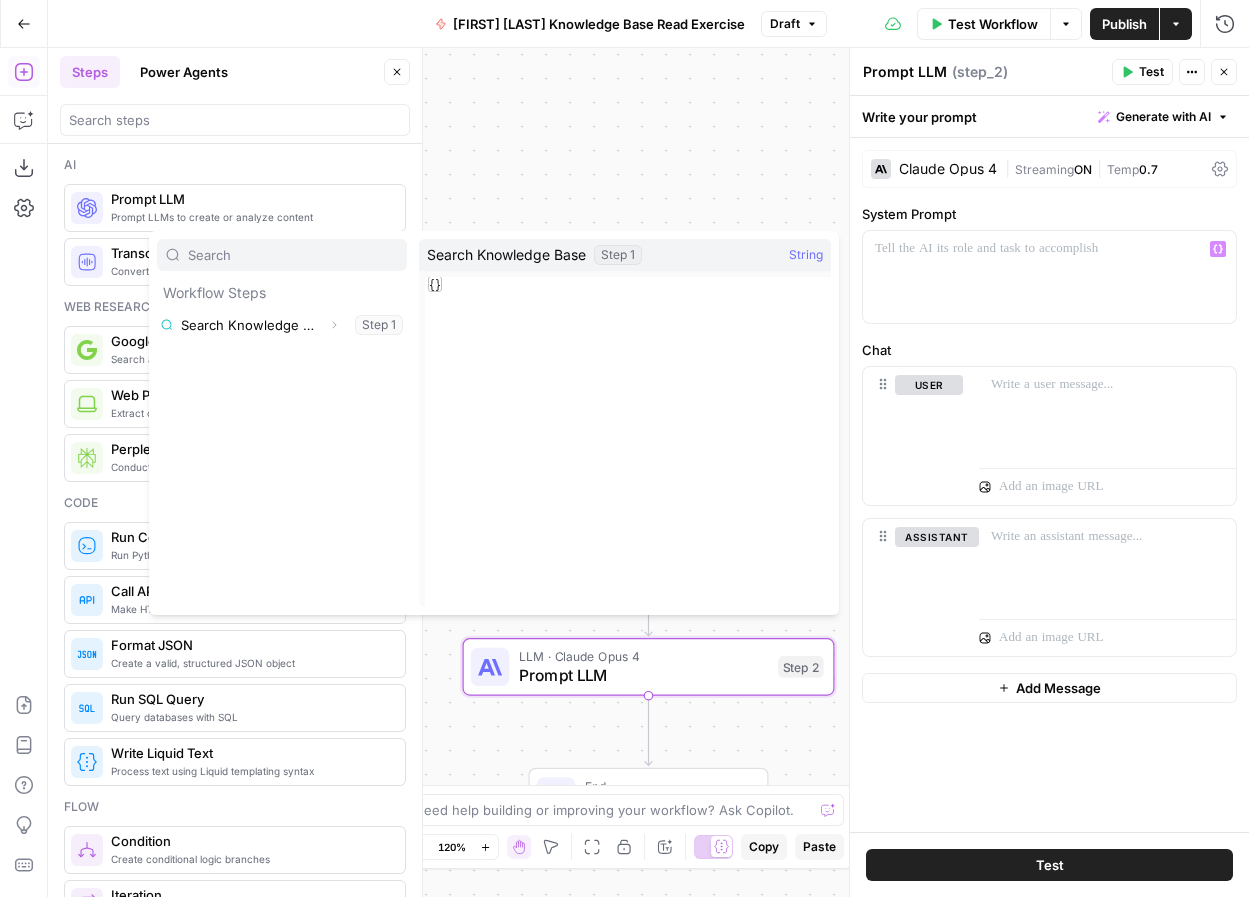 click on "Workflow Set Inputs Inputs Search Knowledge Base Search Knowledge Base Step 1 LLM · Claude Opus 4 Prompt LLM Step 2 End Output" at bounding box center [648, 472] 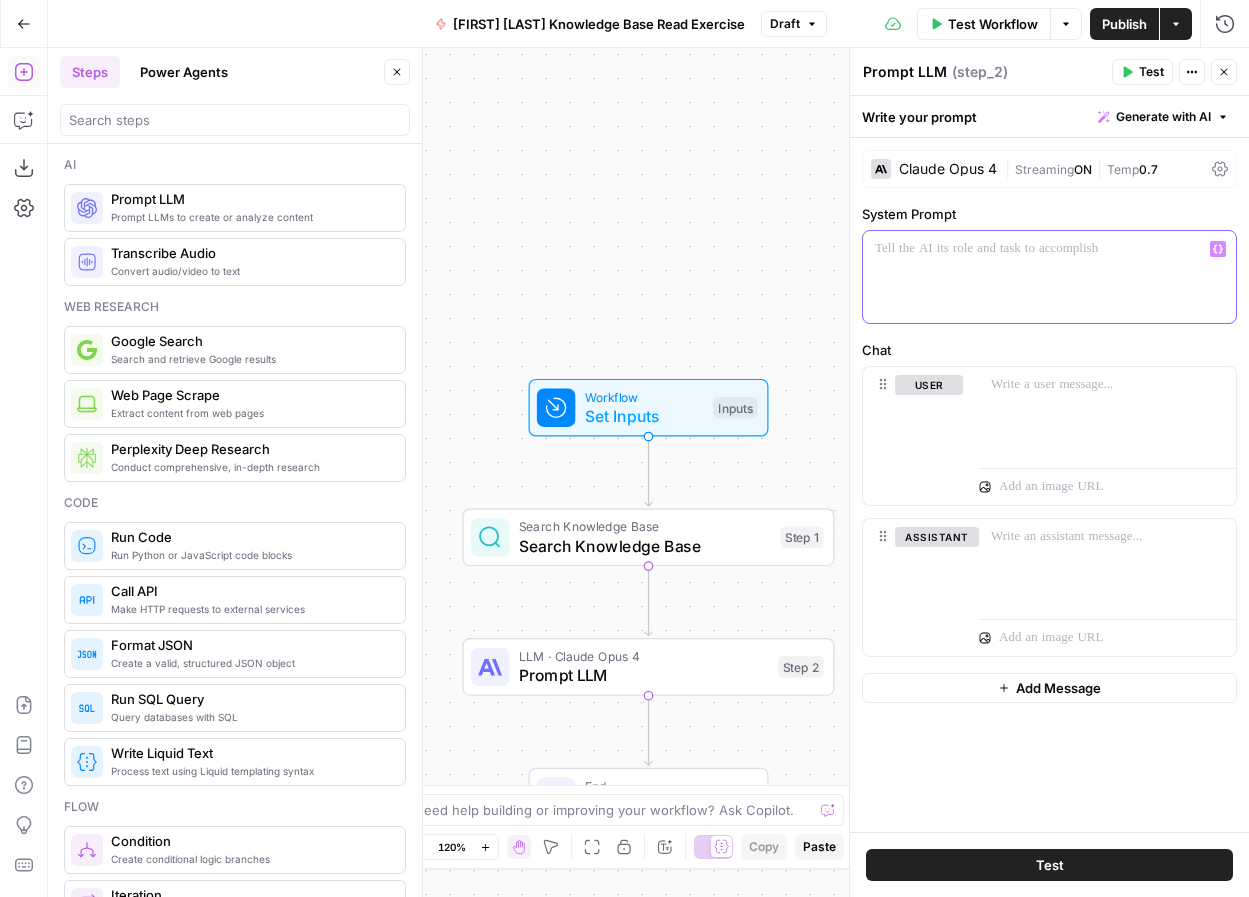 click at bounding box center [1049, 277] 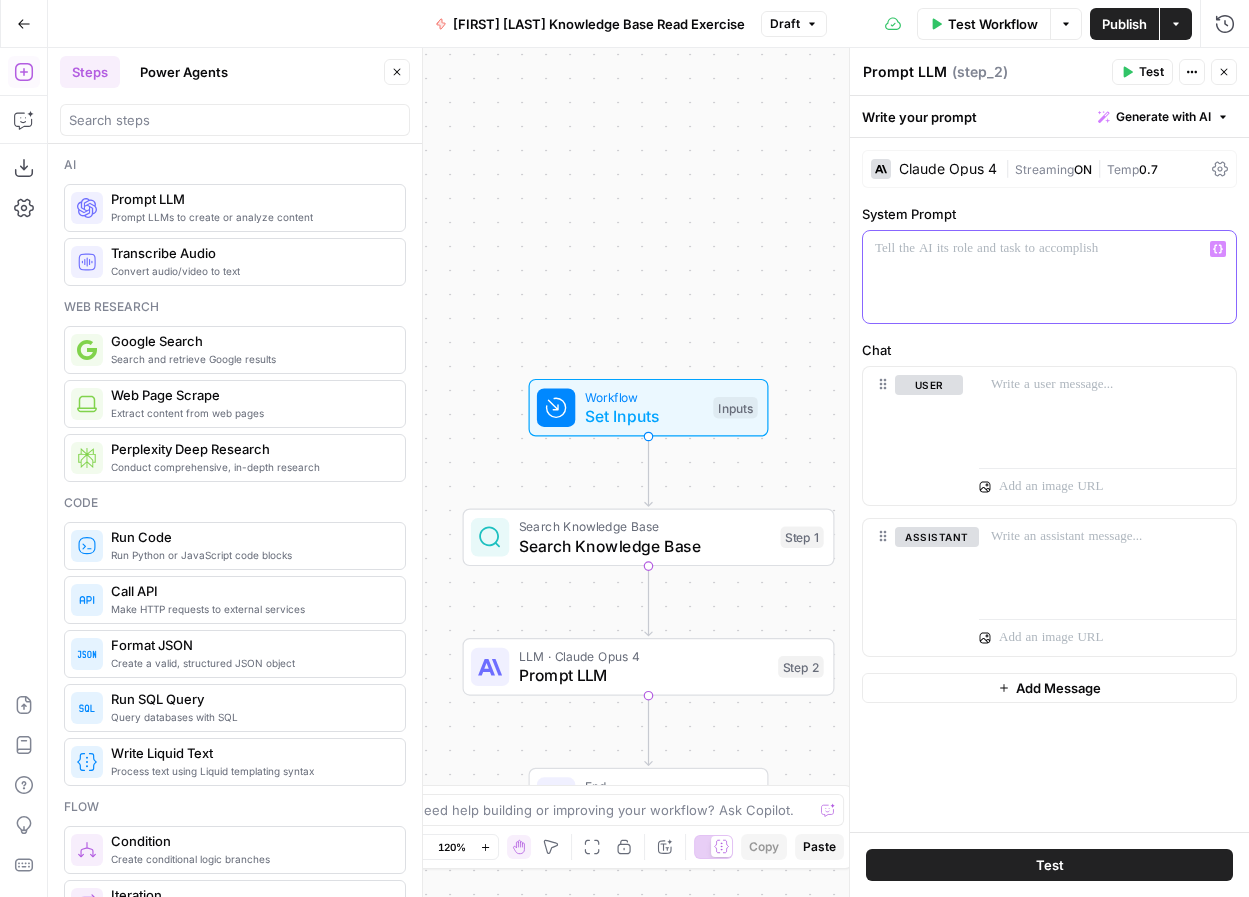 click 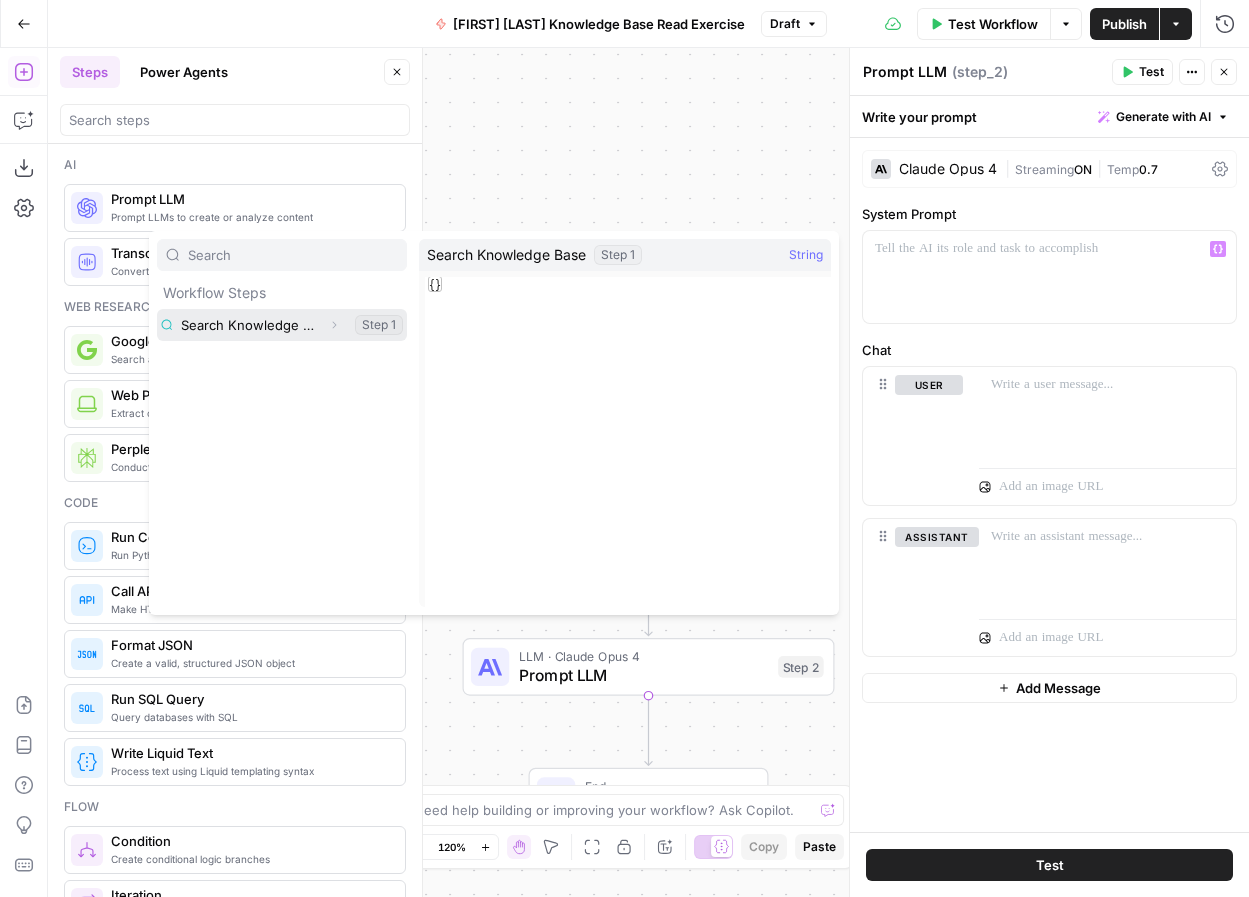 click at bounding box center (282, 325) 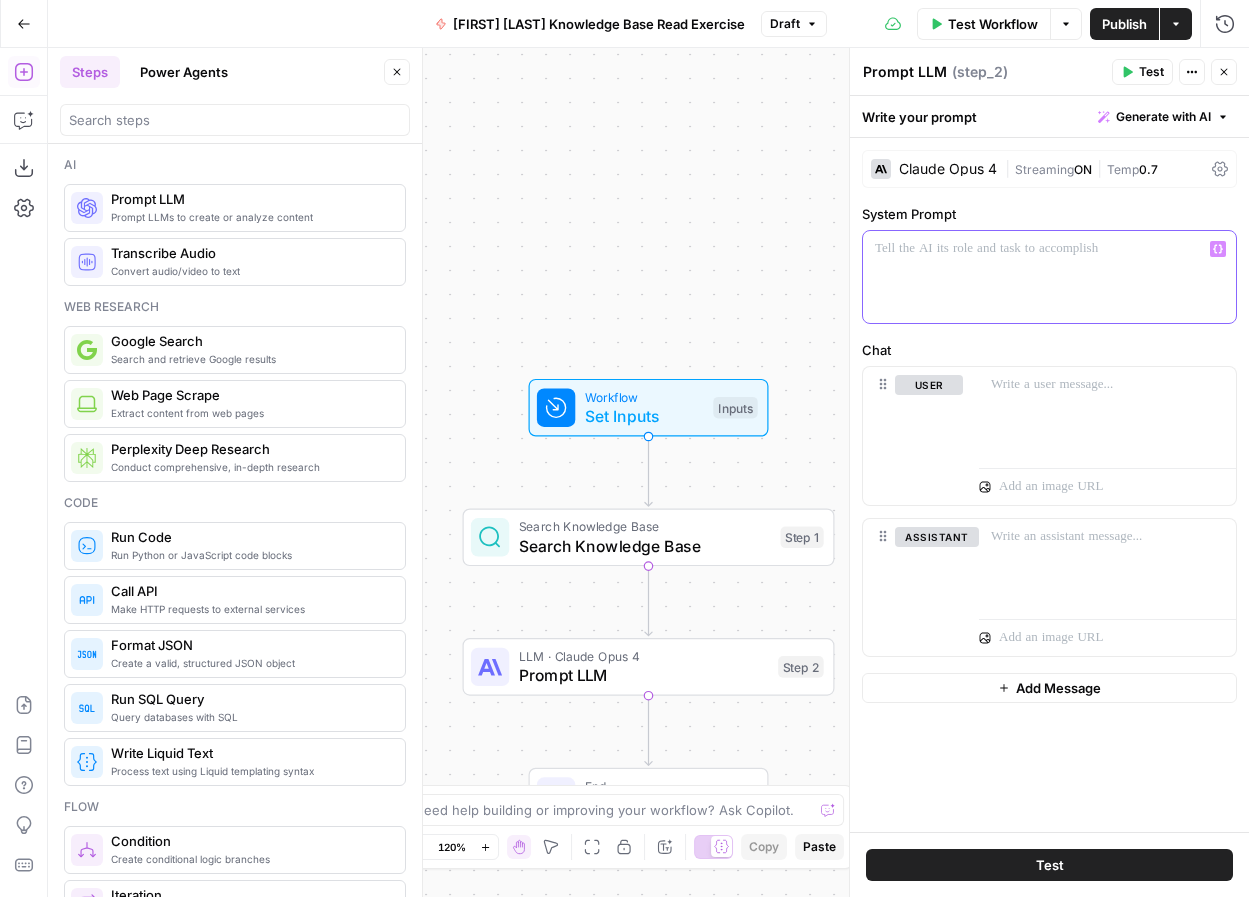 click 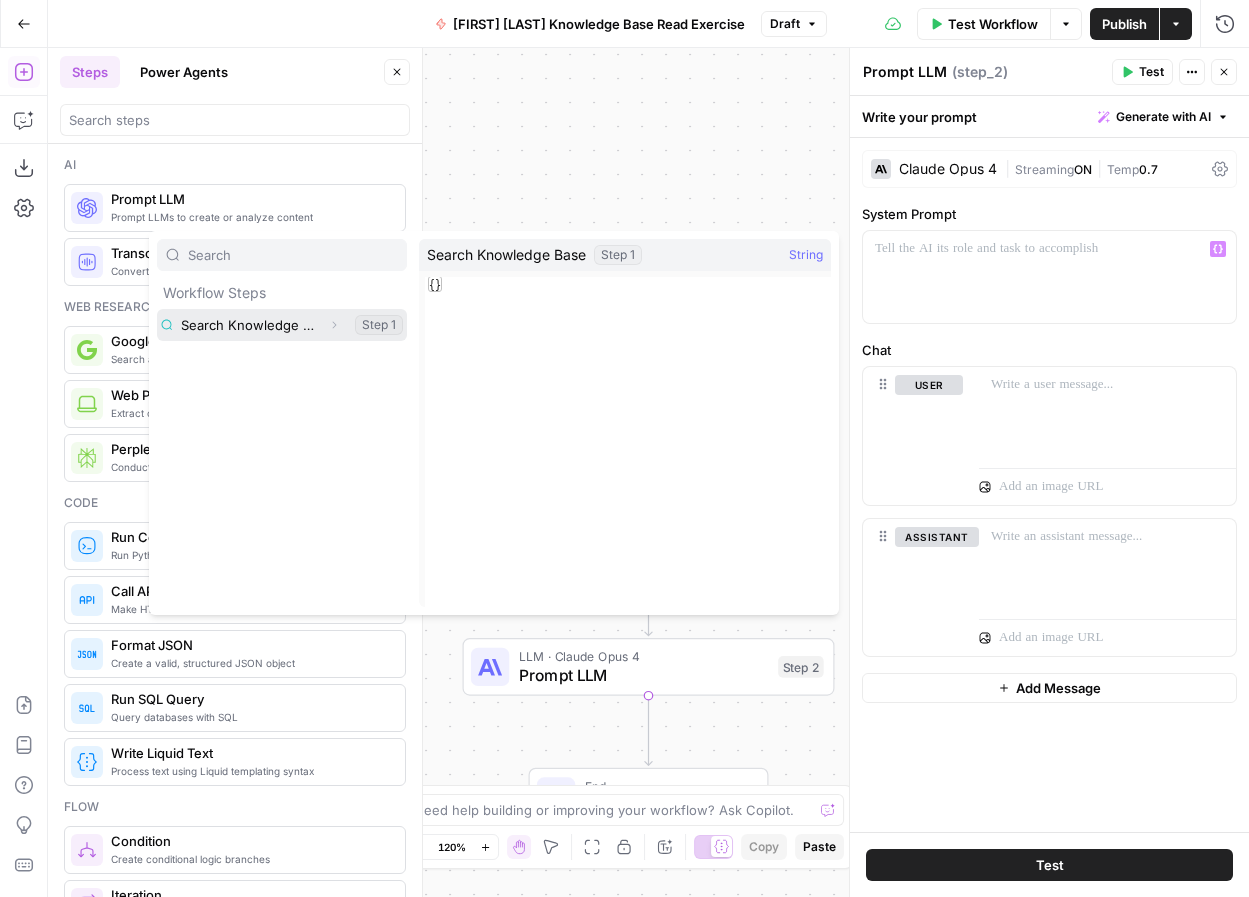 click 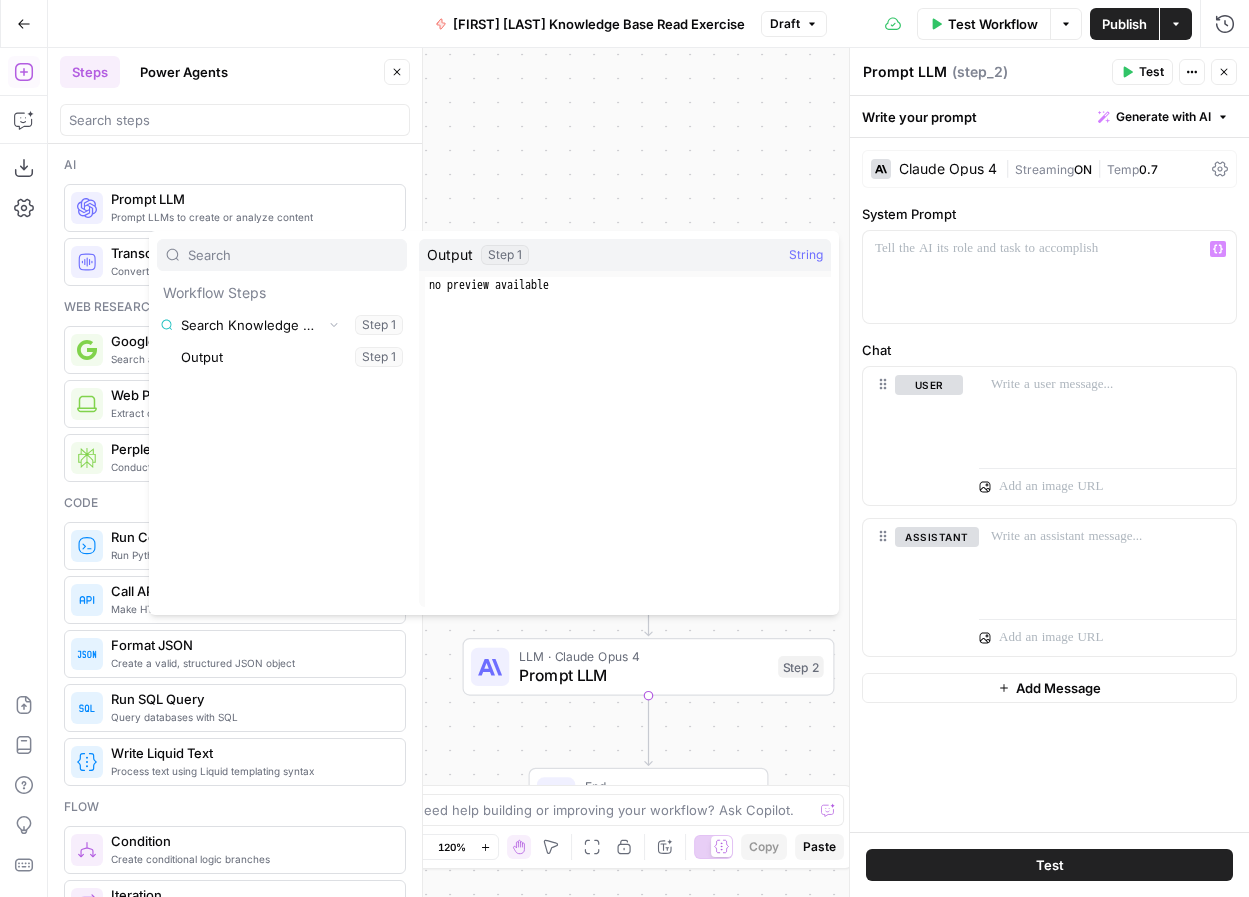 click on "Workflow Set Inputs Inputs Search Knowledge Base Search Knowledge Base Step 1 LLM · Claude Opus 4 Prompt LLM Step 2 End Output" at bounding box center (648, 472) 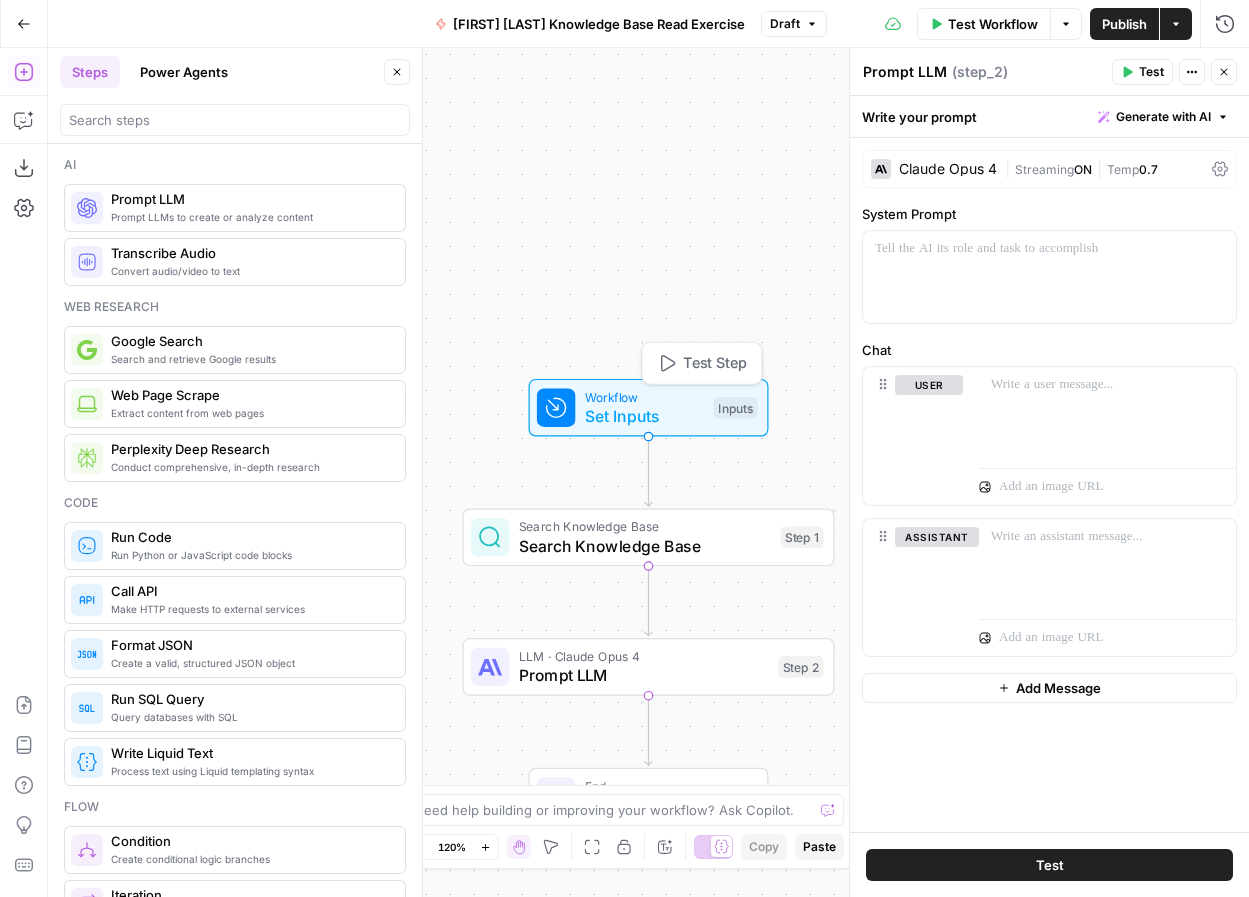 click on "Set Inputs" at bounding box center [644, 416] 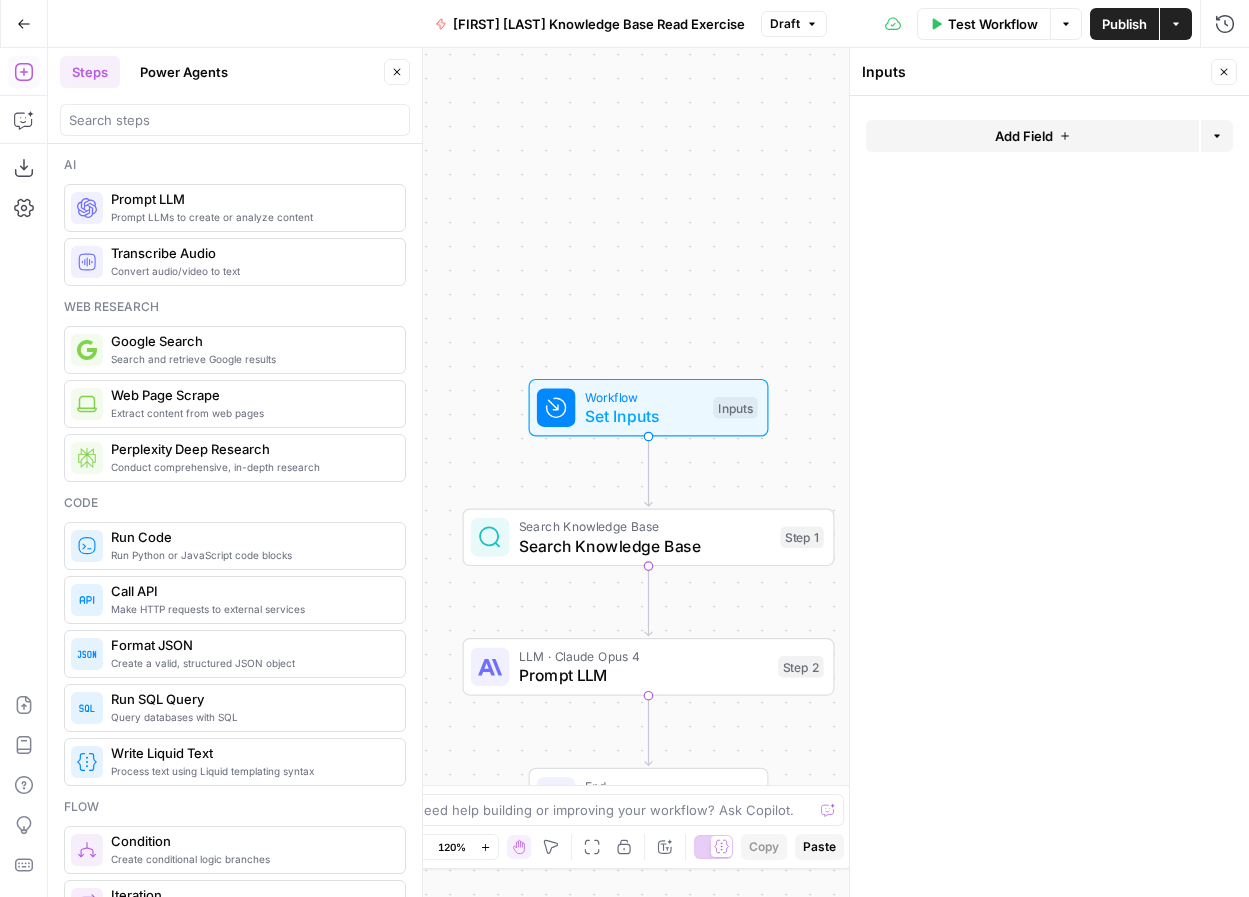 click on "Add Field" at bounding box center [1024, 136] 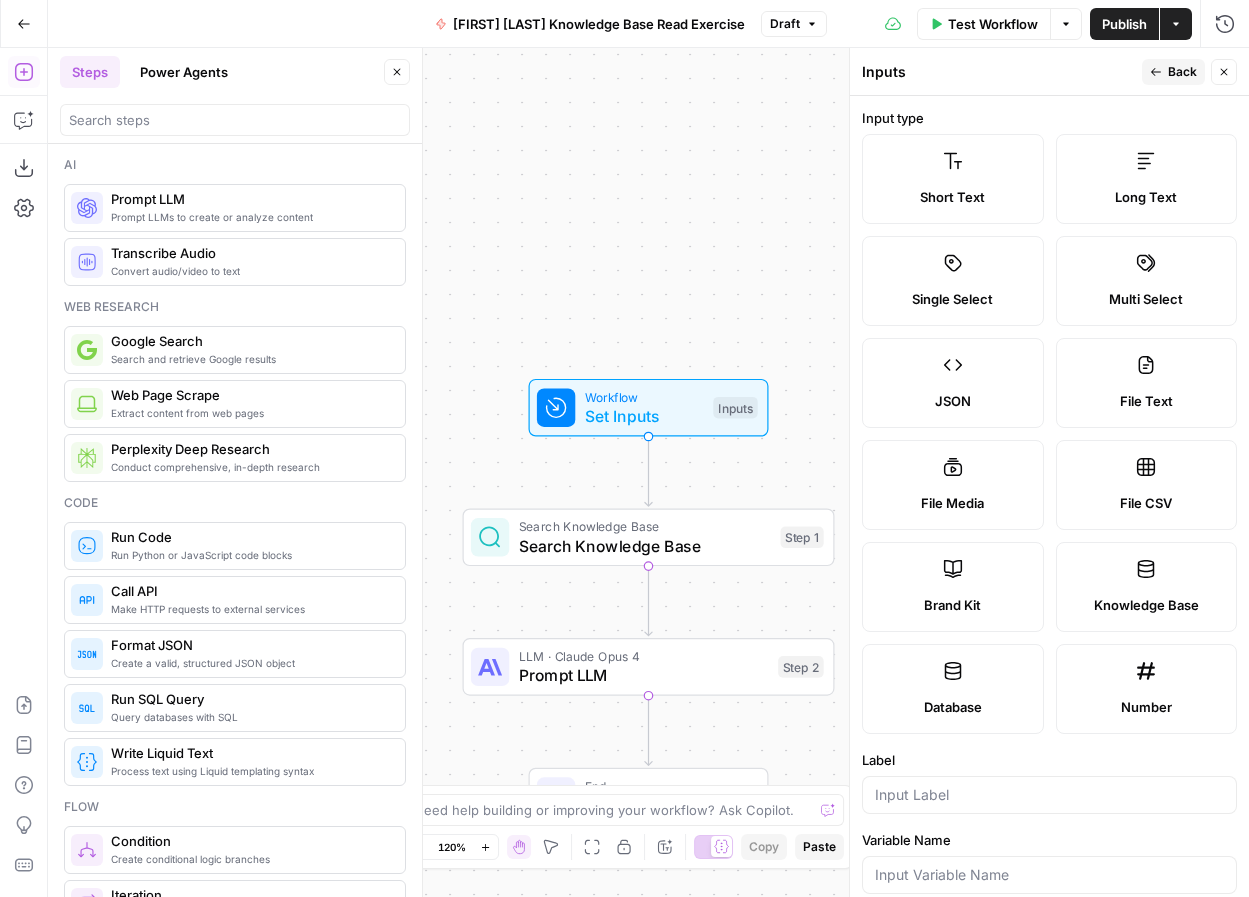 click on "Brand Kit" at bounding box center [952, 605] 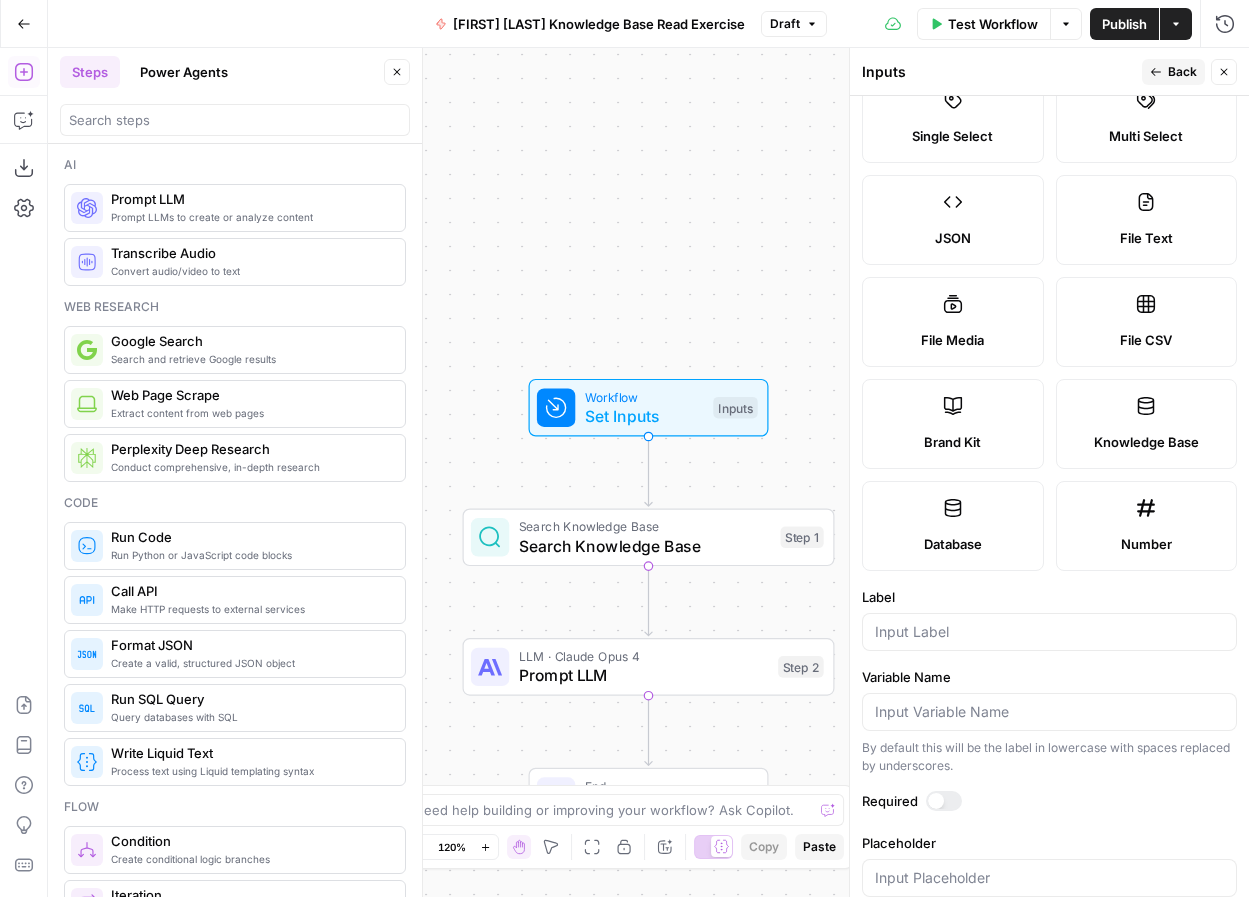 scroll, scrollTop: 201, scrollLeft: 0, axis: vertical 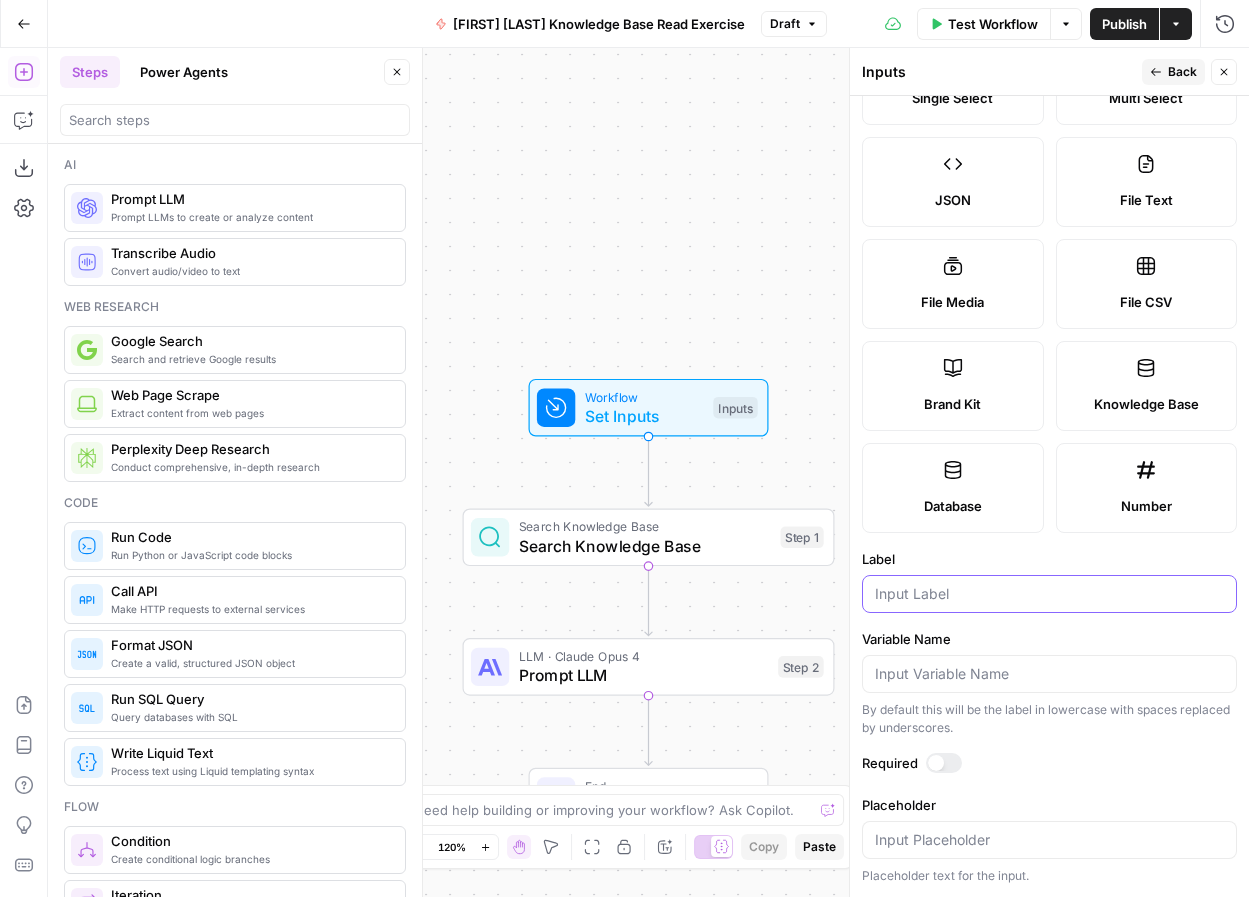 click on "Label" at bounding box center [1049, 594] 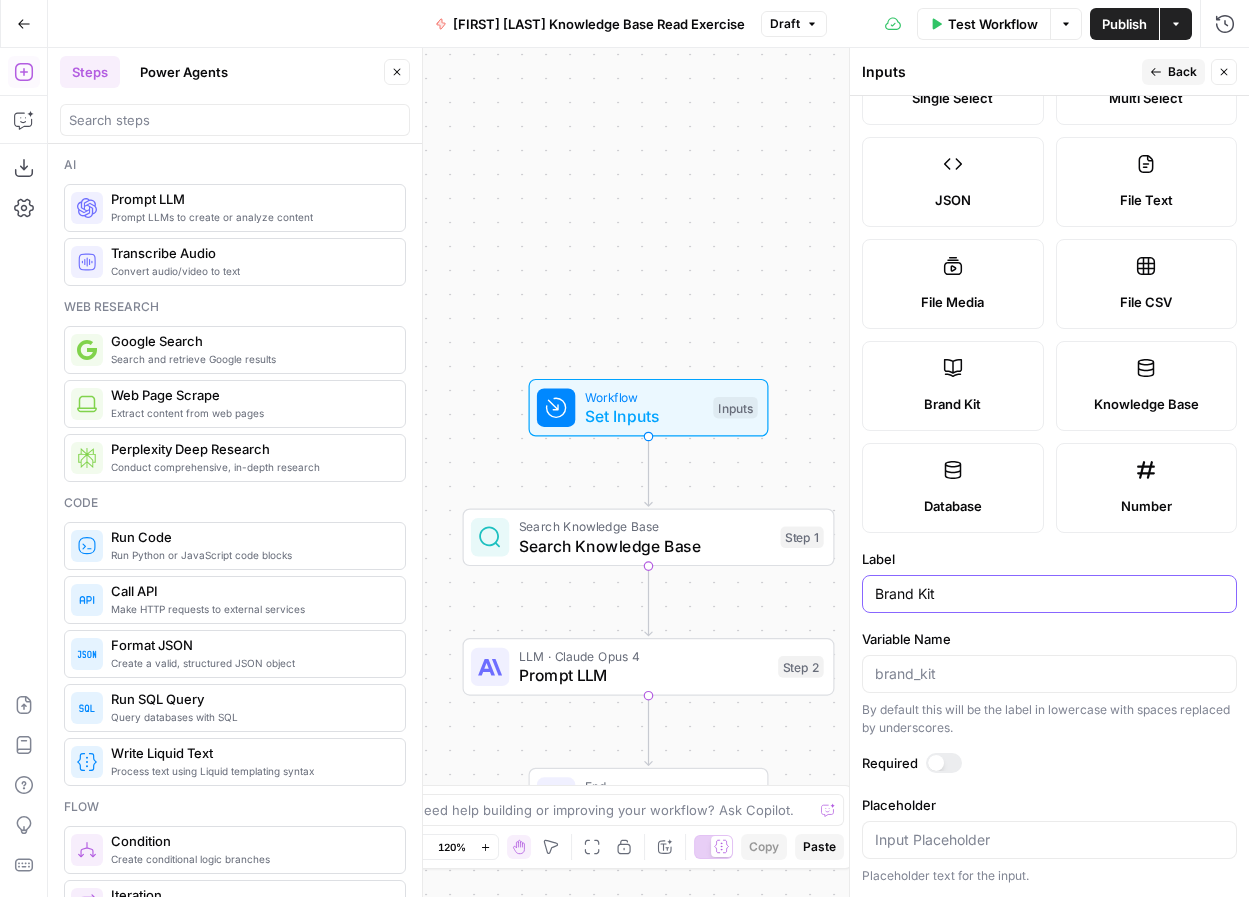type on "Brand Kit" 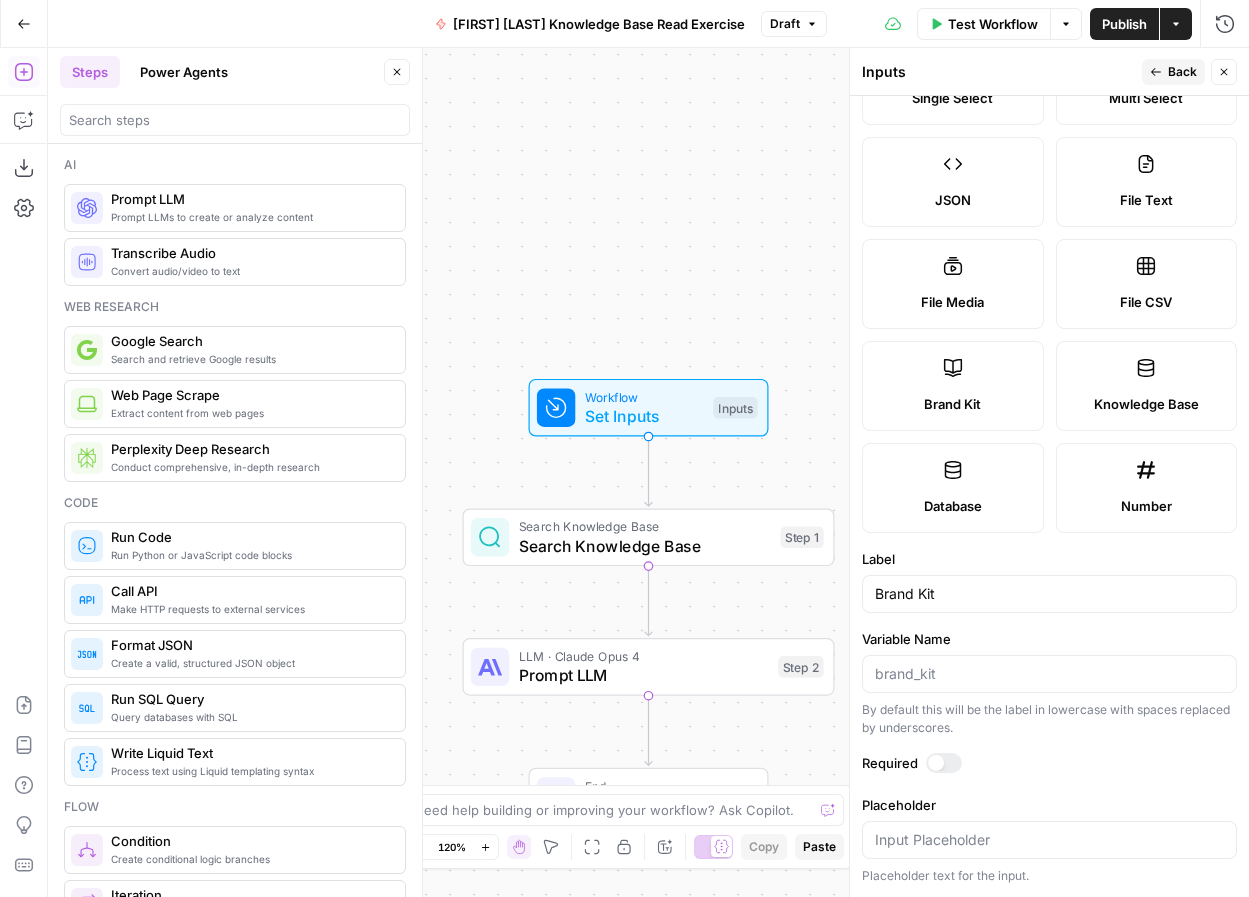 click on "Run History E" at bounding box center [1182, 67] 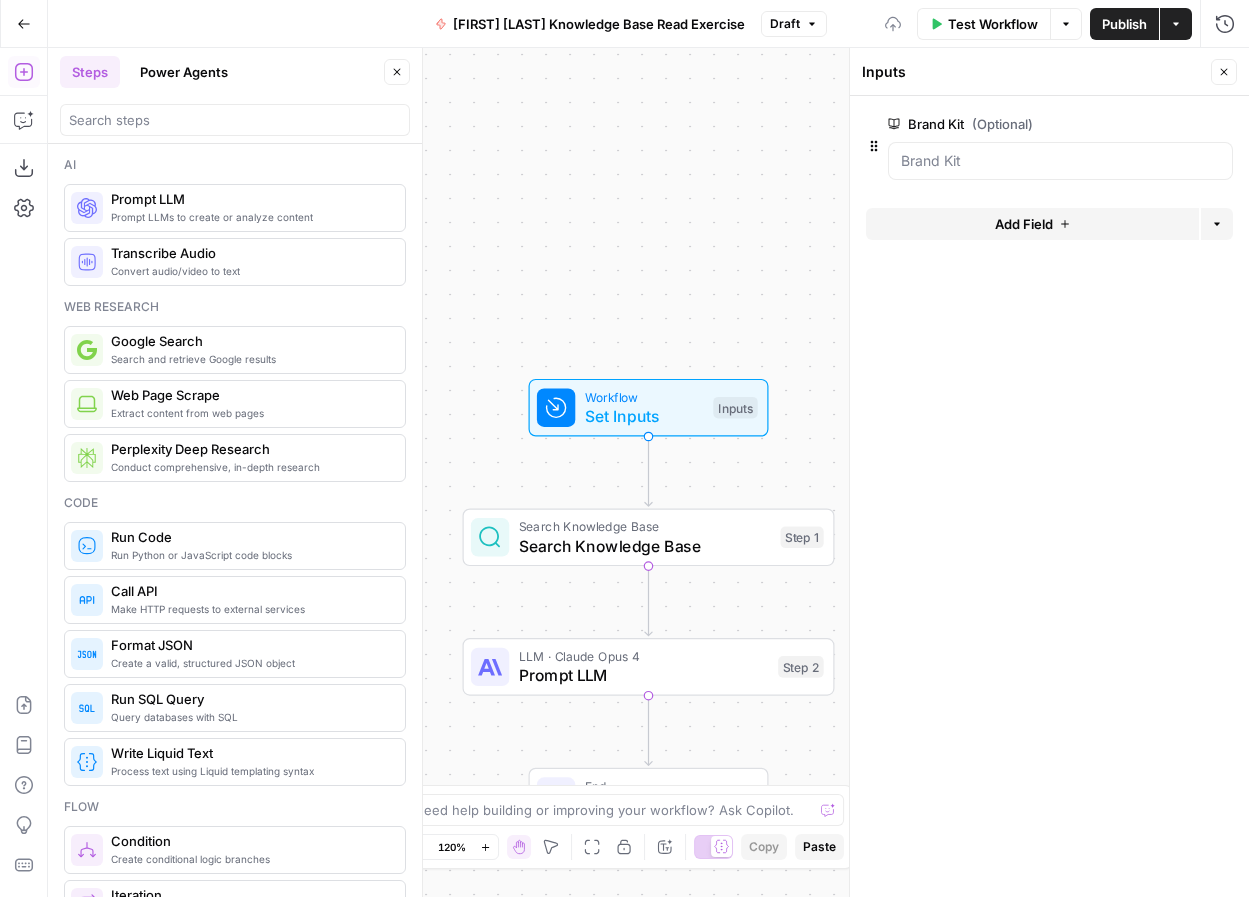 click on "Add Field" at bounding box center (1032, 224) 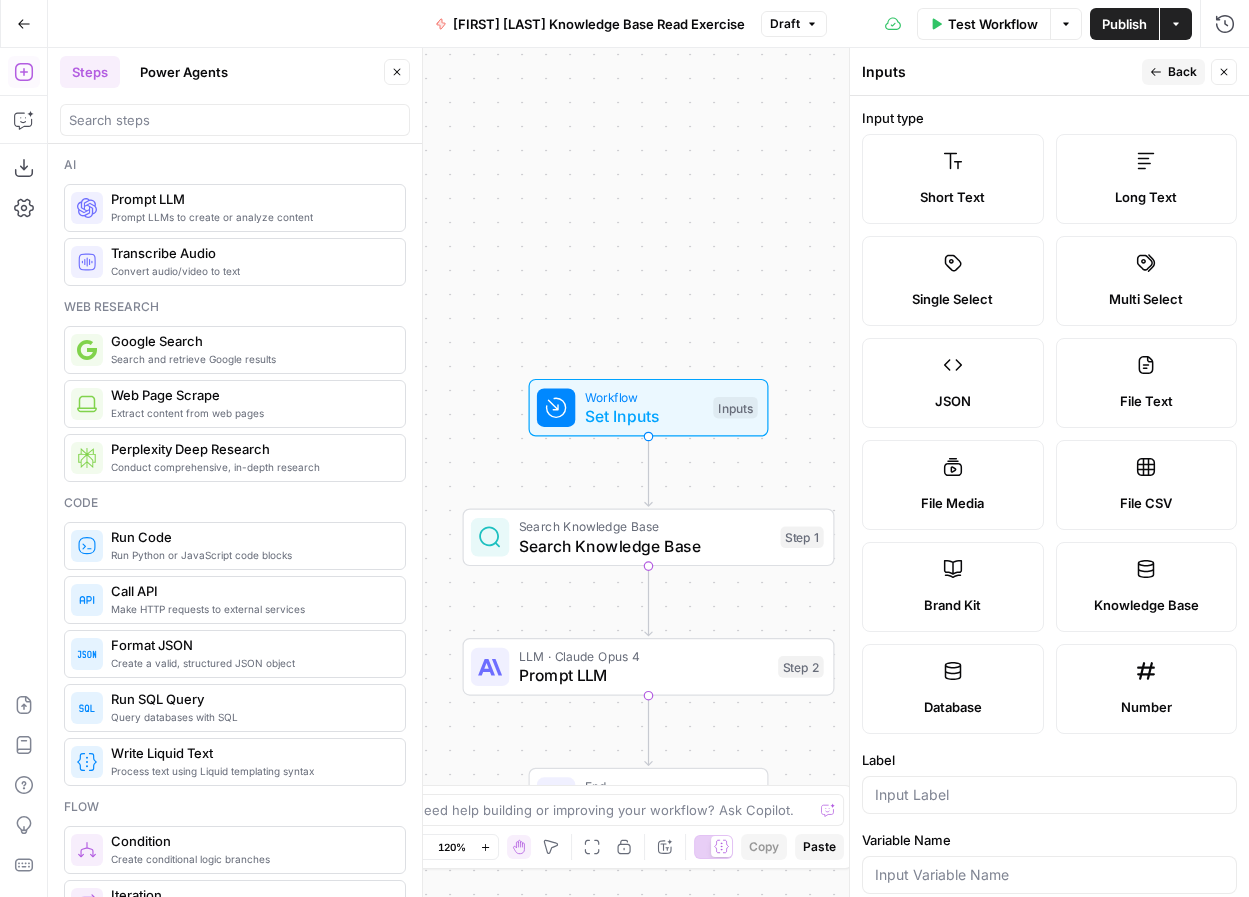 click on "Short Text" at bounding box center (953, 179) 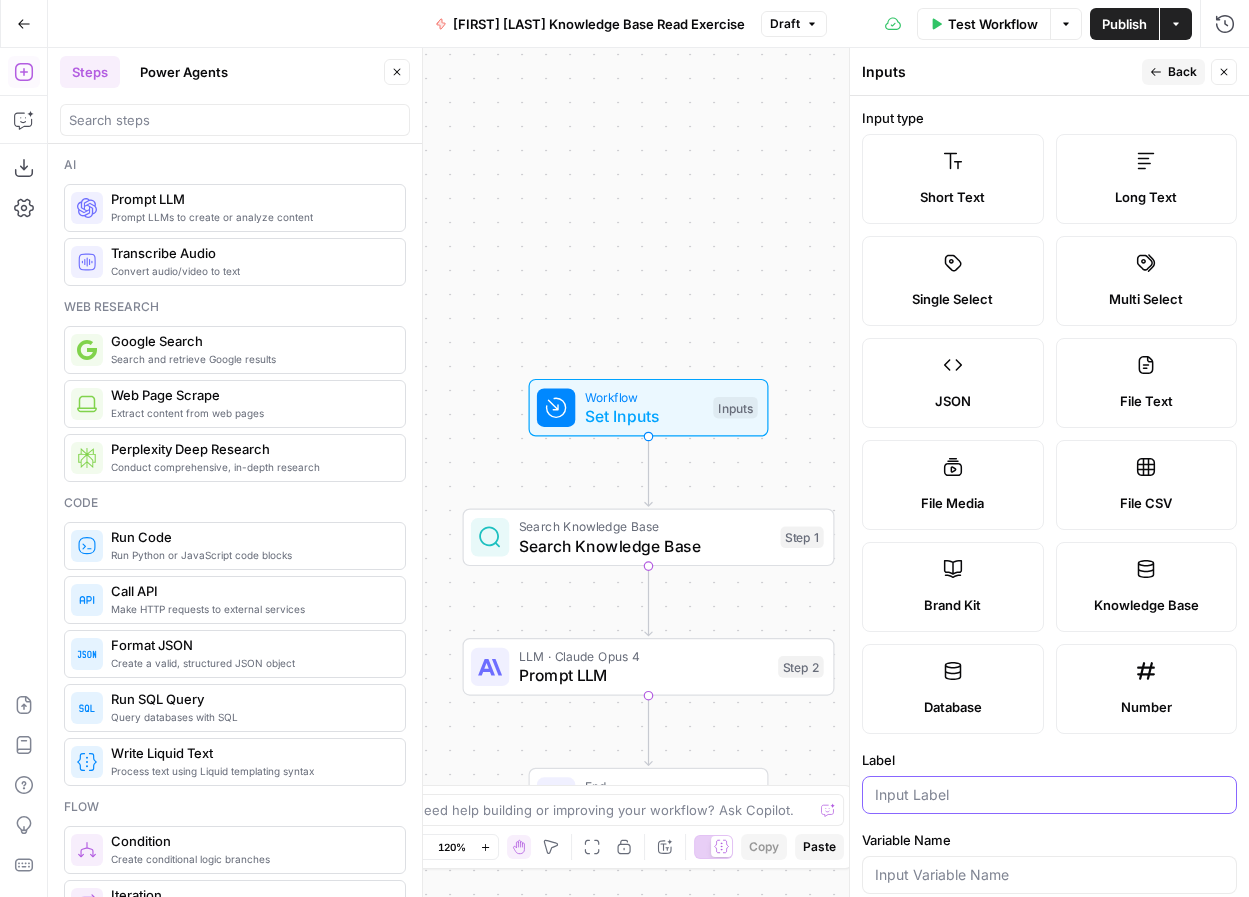 click on "Label" at bounding box center [1049, 795] 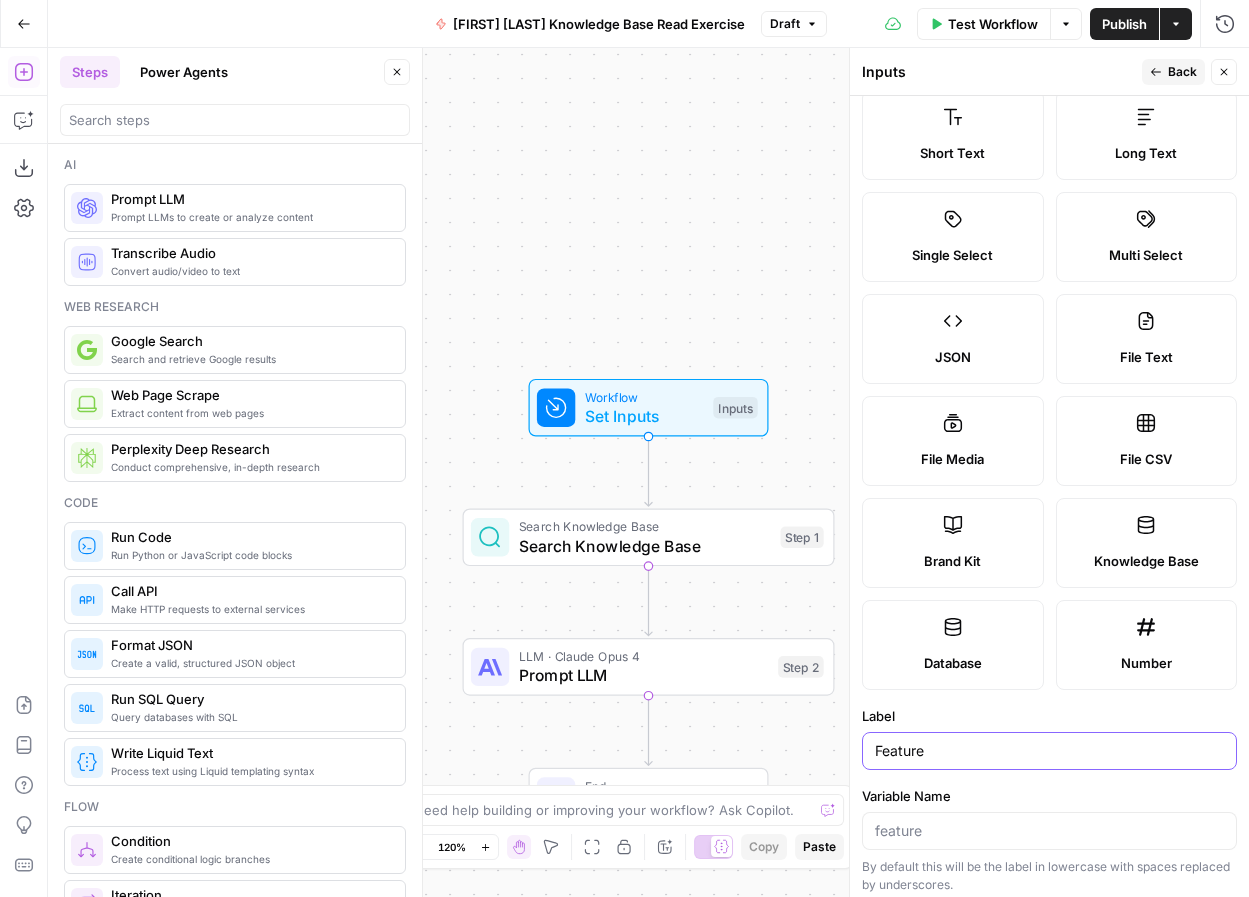 scroll, scrollTop: 0, scrollLeft: 0, axis: both 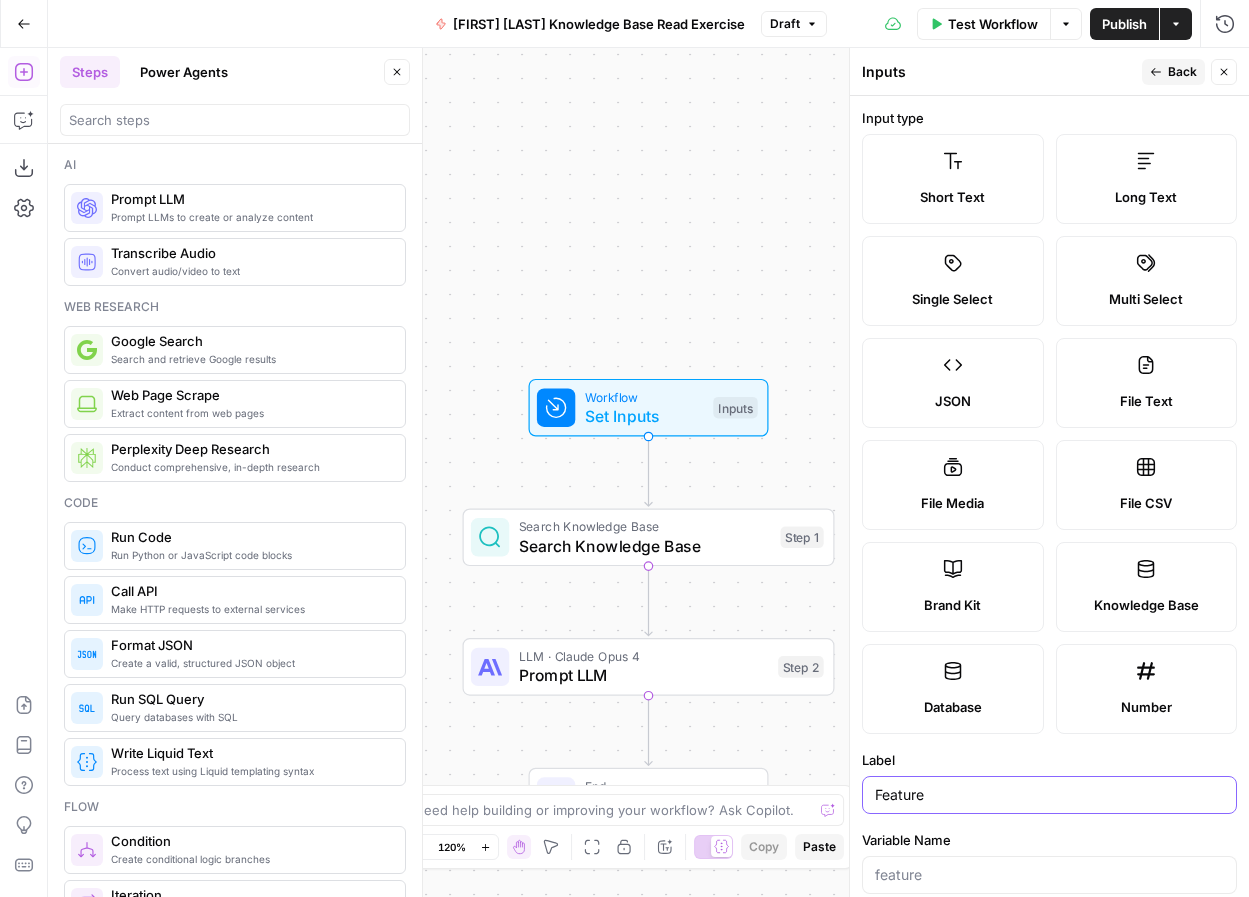 type on "Feature" 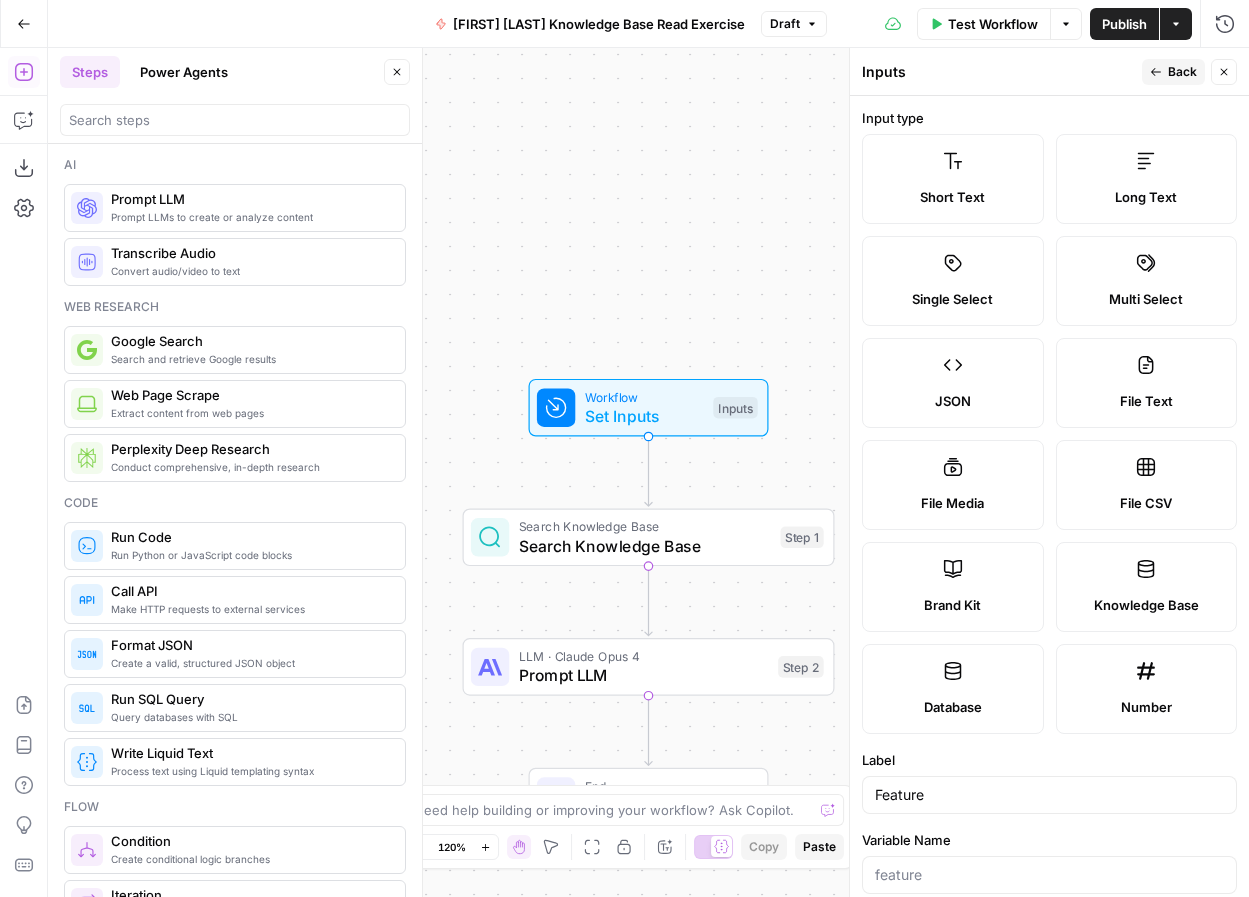 click on "Back" at bounding box center [1173, 72] 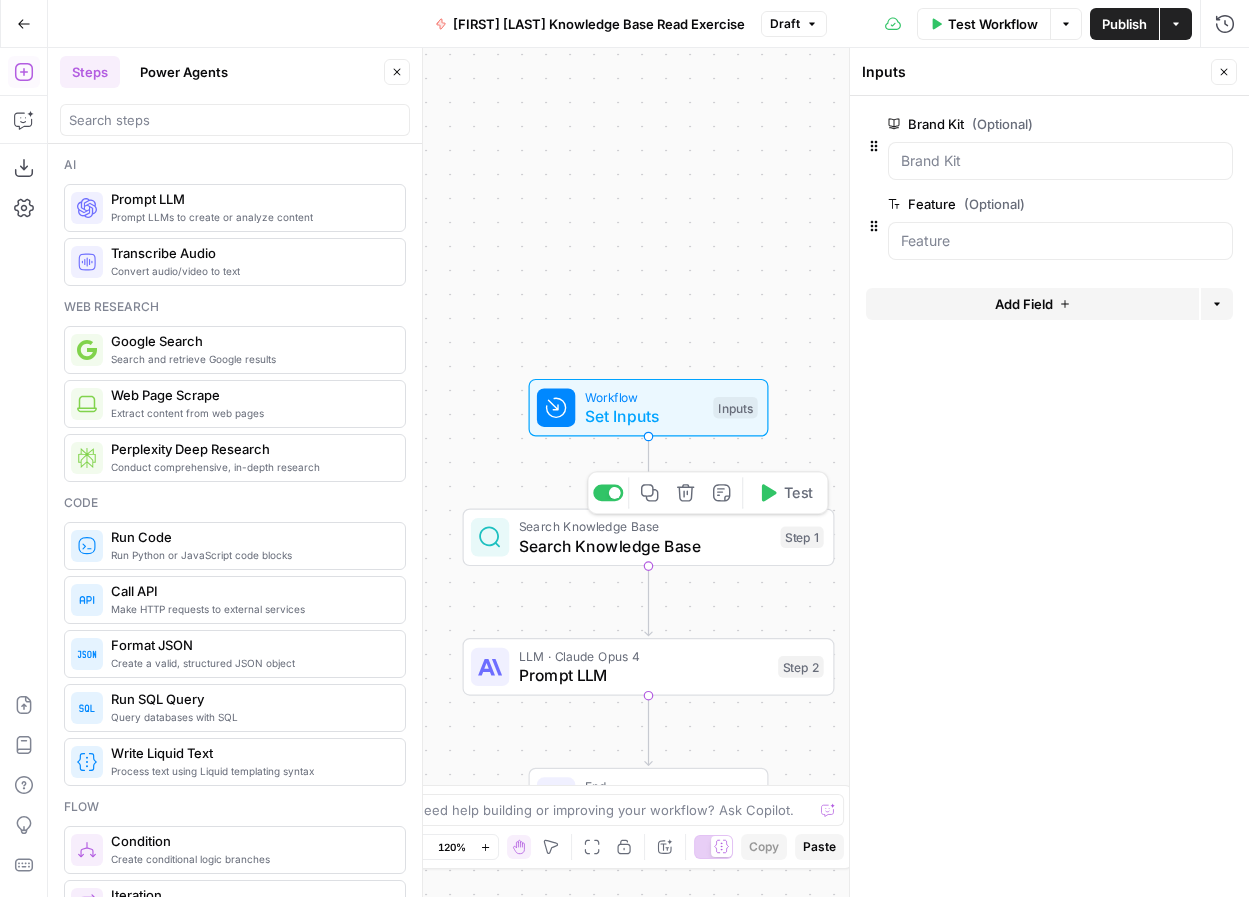 click on "Search Knowledge Base" at bounding box center (645, 546) 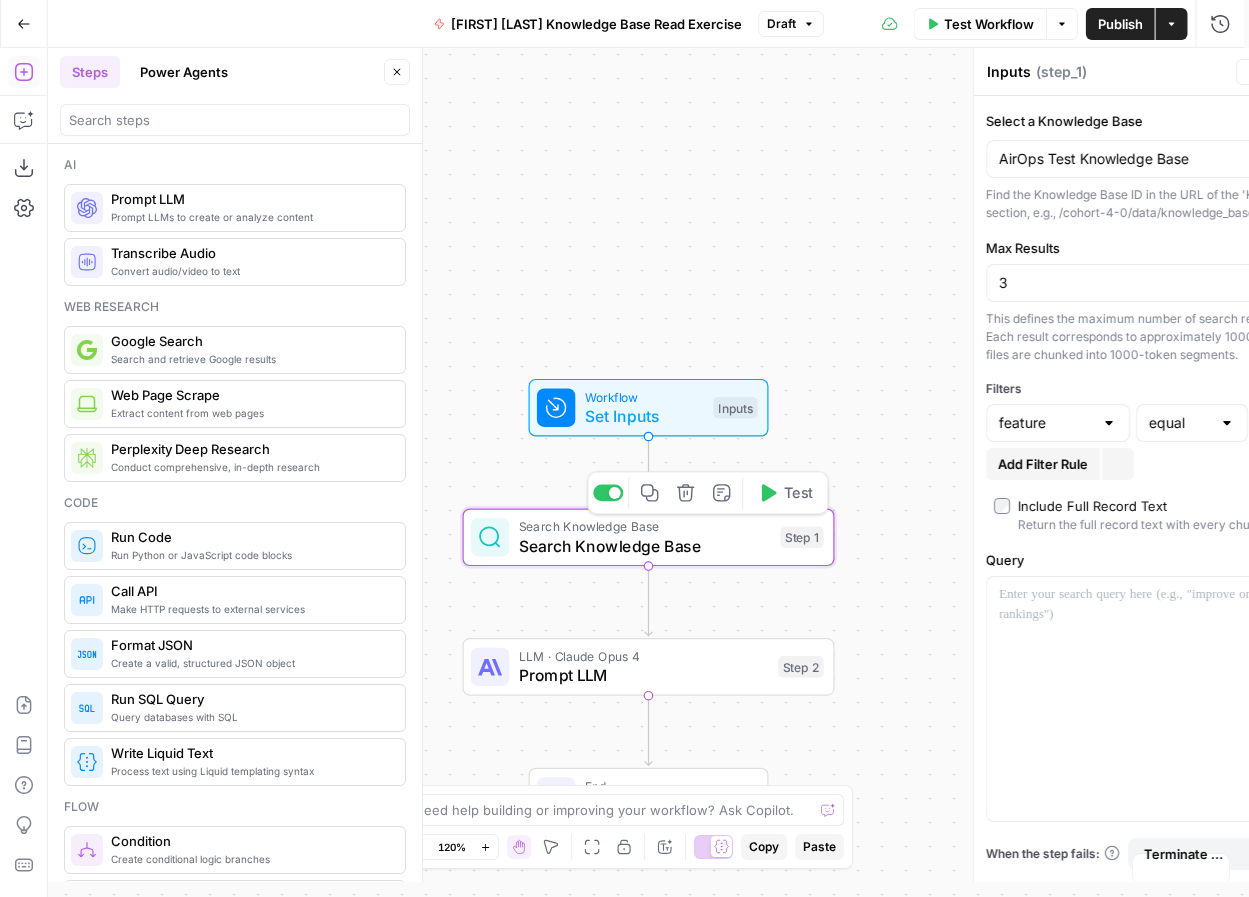 type on "Search Knowledge Base" 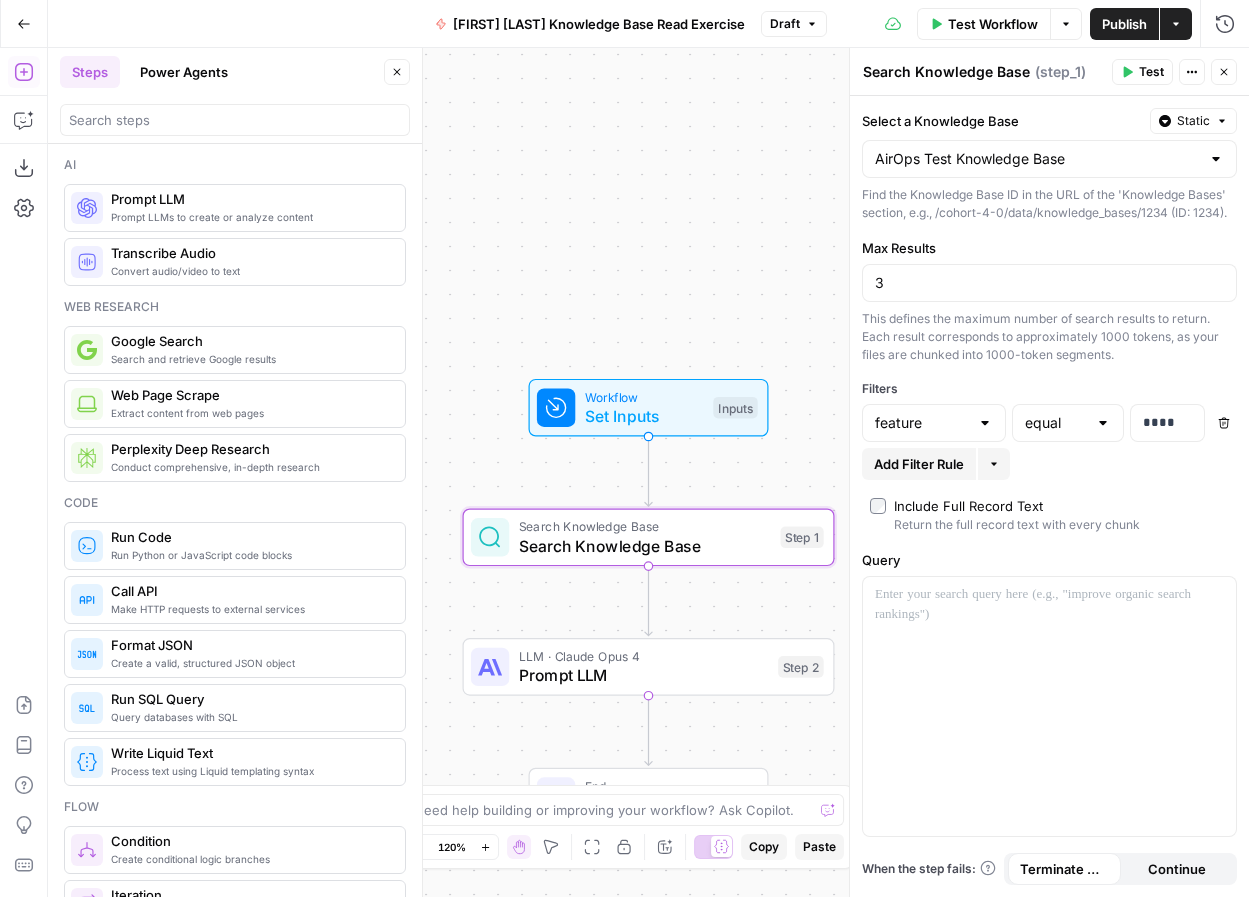 click on "Prompt LLM" at bounding box center (644, 675) 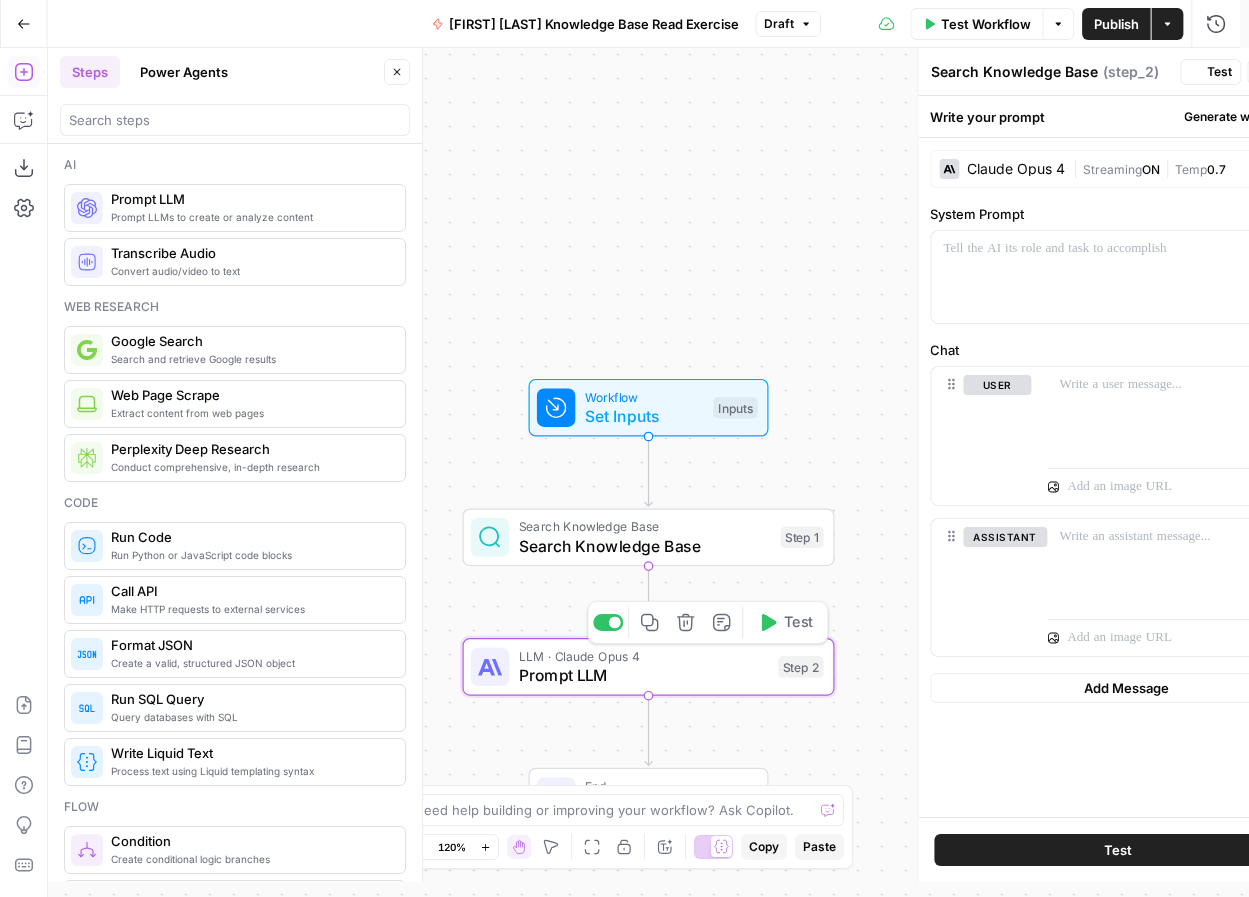 type on "Prompt LLM" 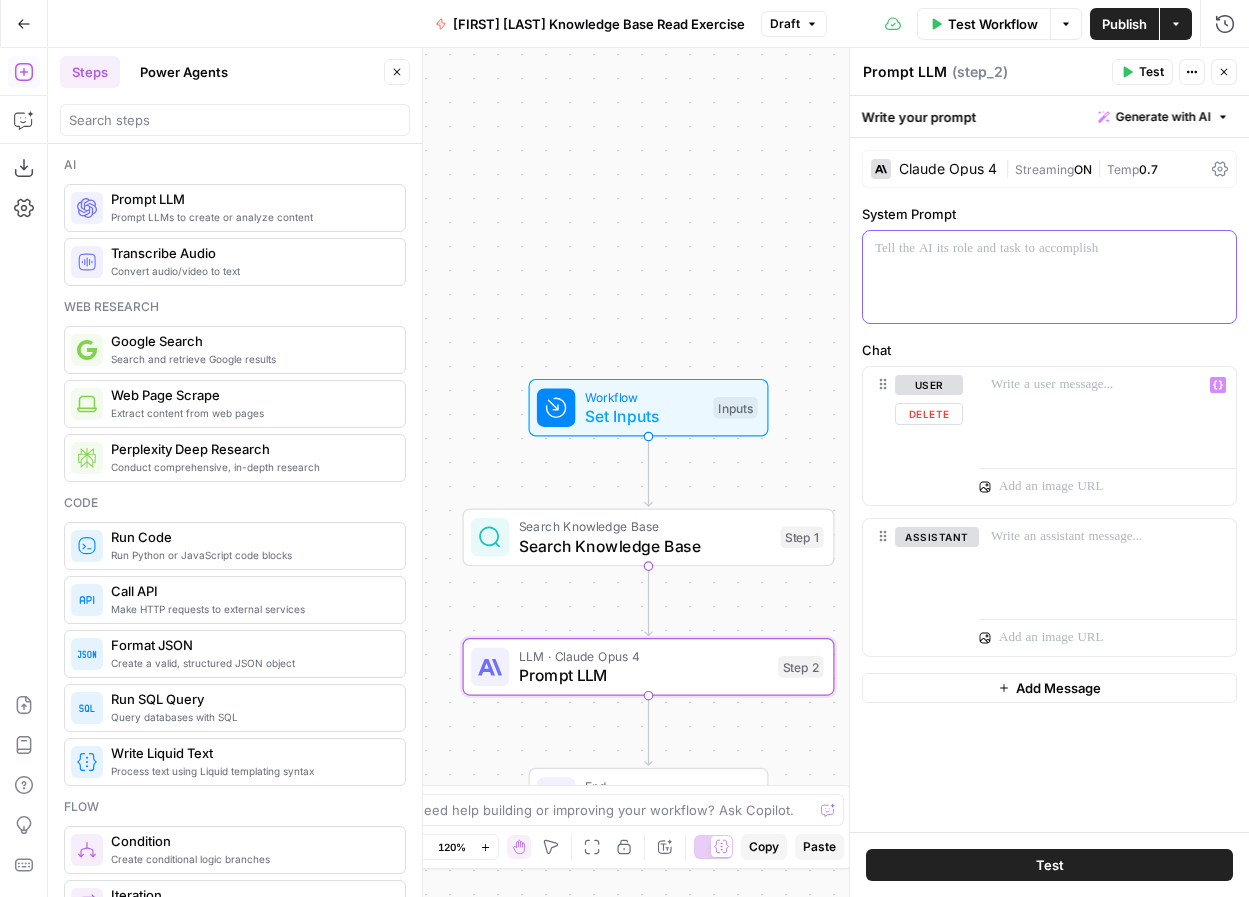 click at bounding box center (1049, 249) 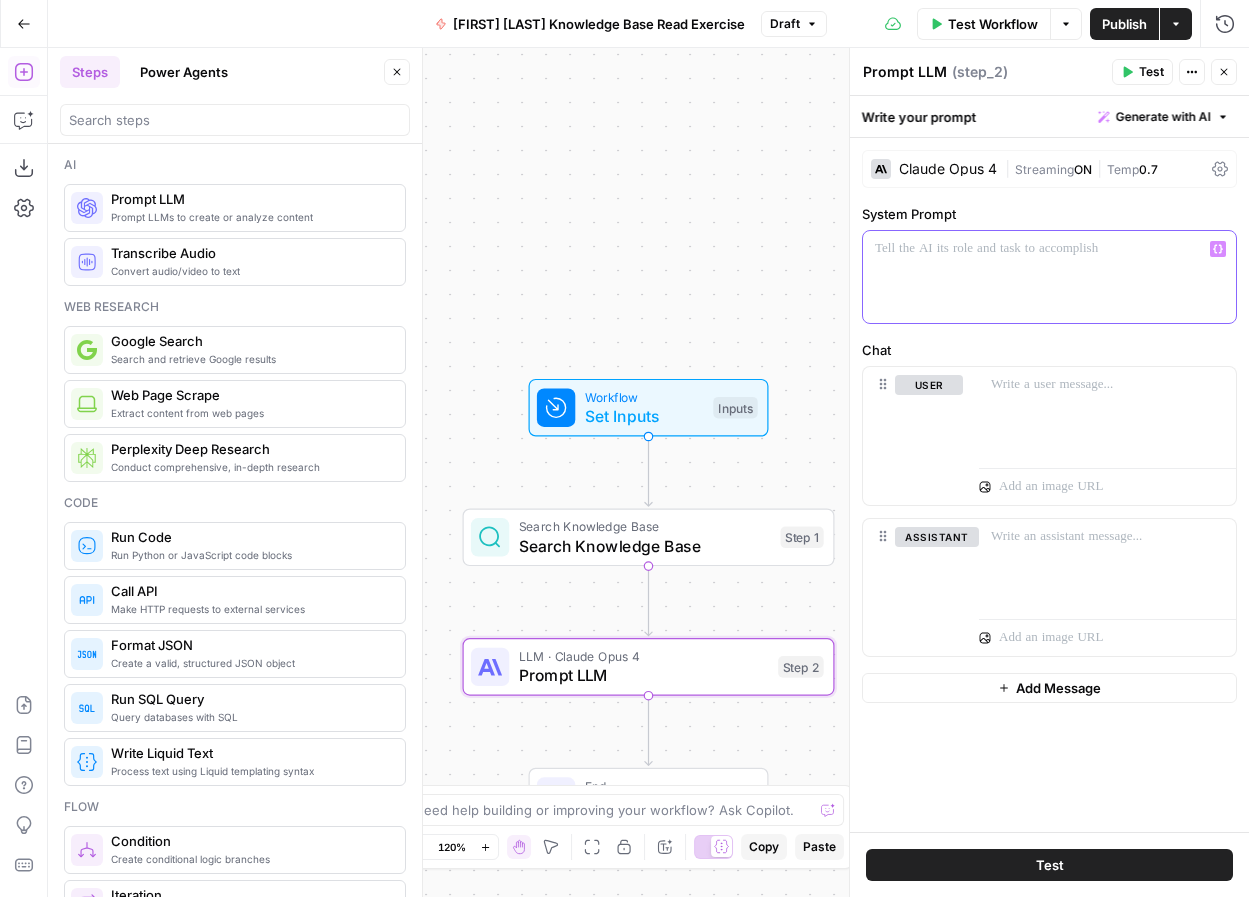 click 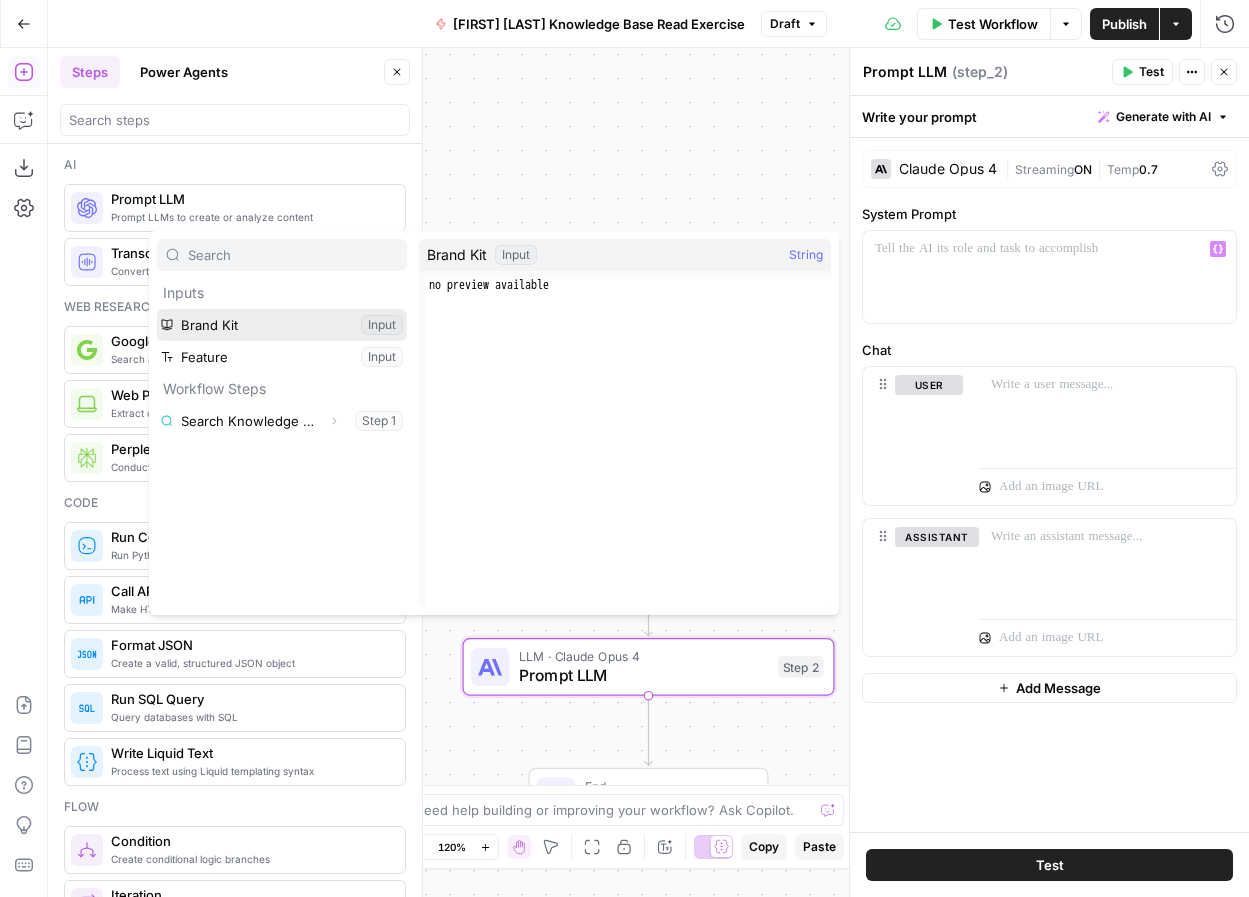 click at bounding box center (282, 325) 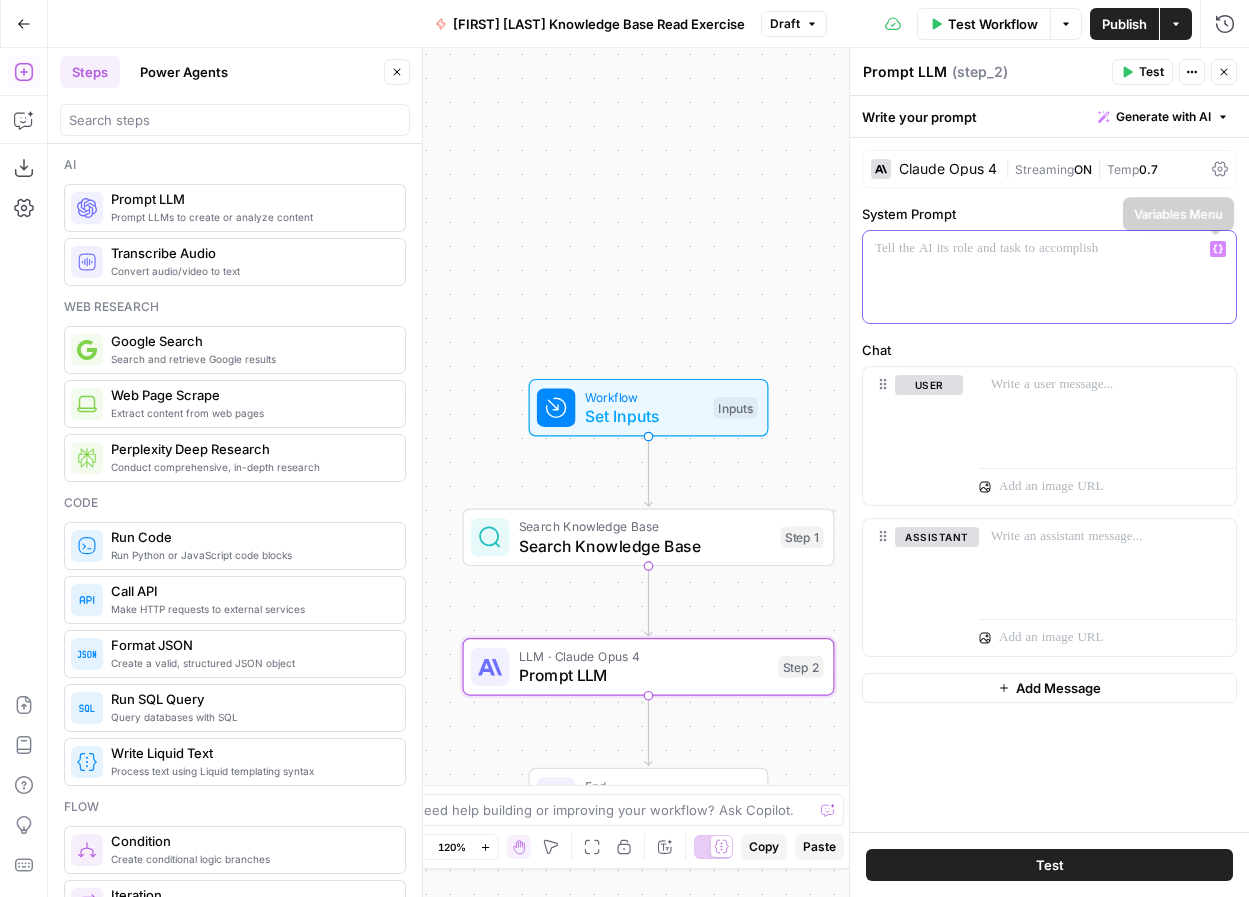 click on "Variables Menu" at bounding box center (1218, 249) 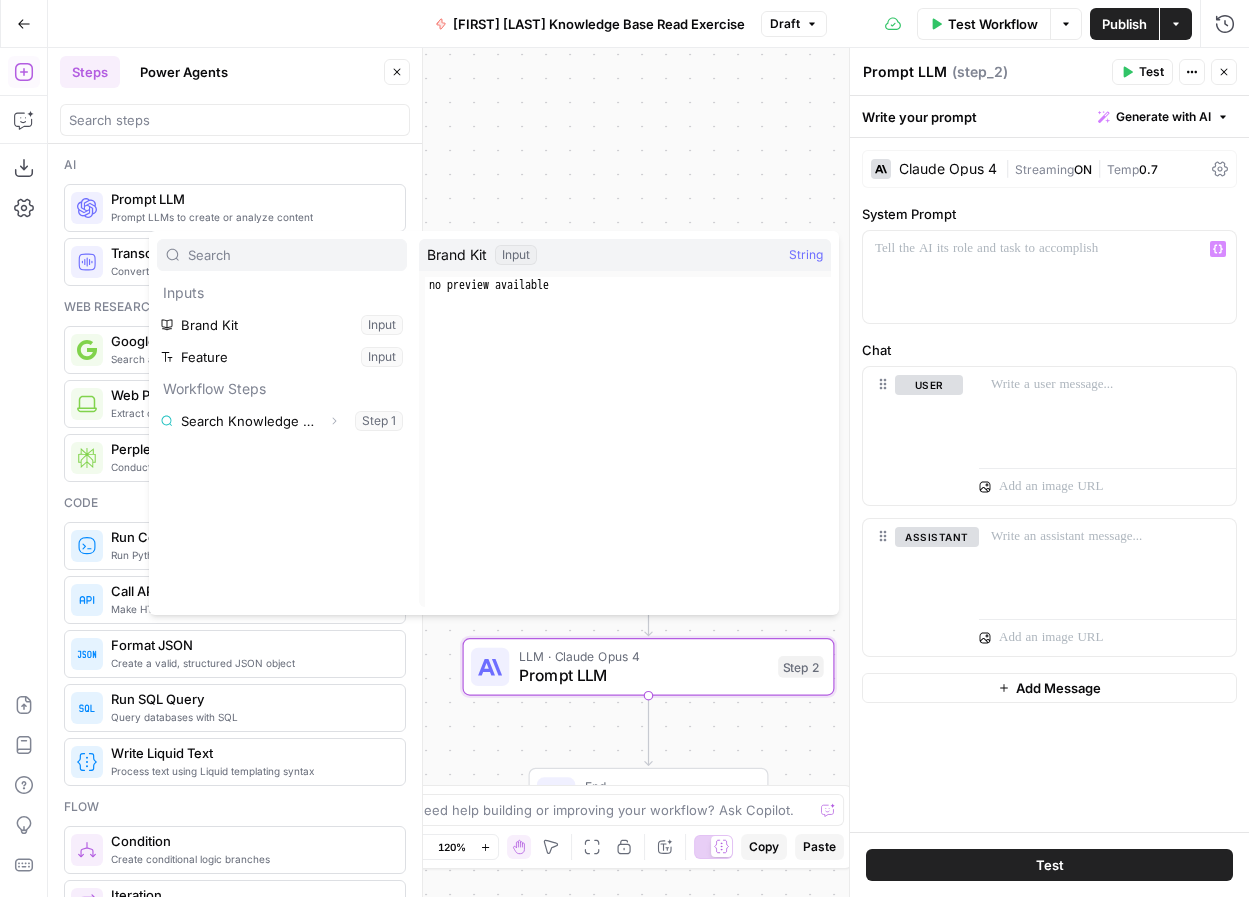 click on "Workflow Set Inputs Inputs Search Knowledge Base Search Knowledge Base Step 1 LLM · Claude Opus 4 Prompt LLM Step 2 End Output" at bounding box center (648, 472) 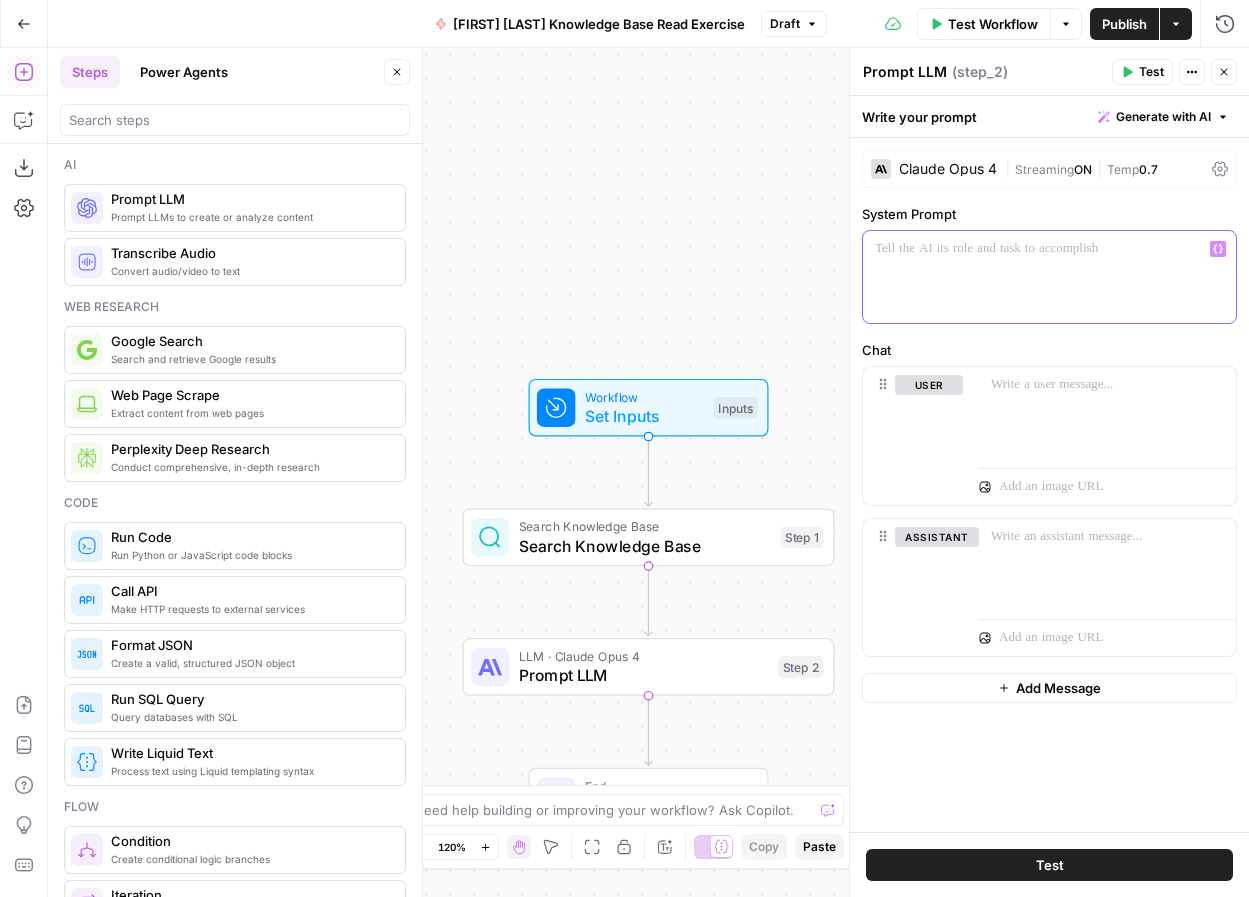 click at bounding box center (1049, 277) 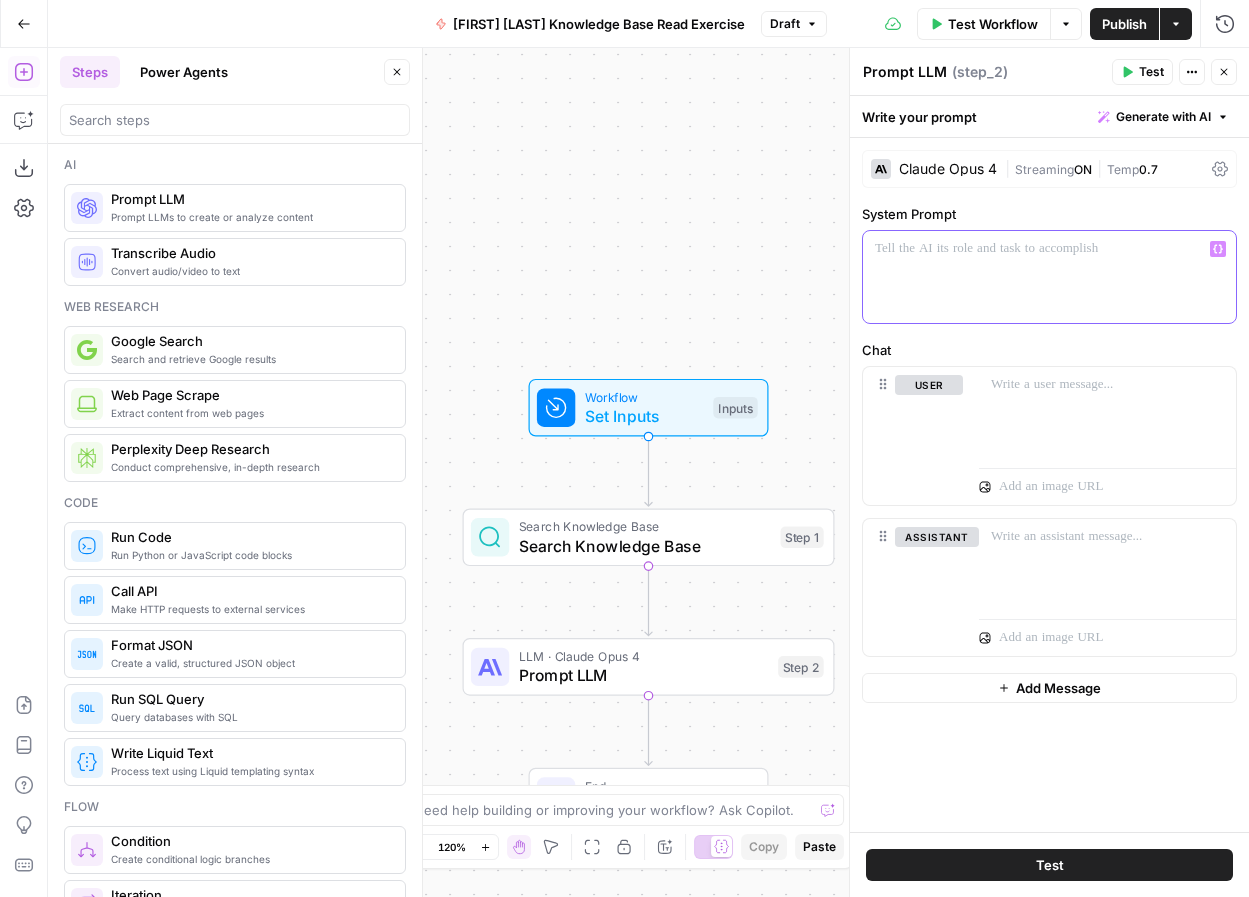 click 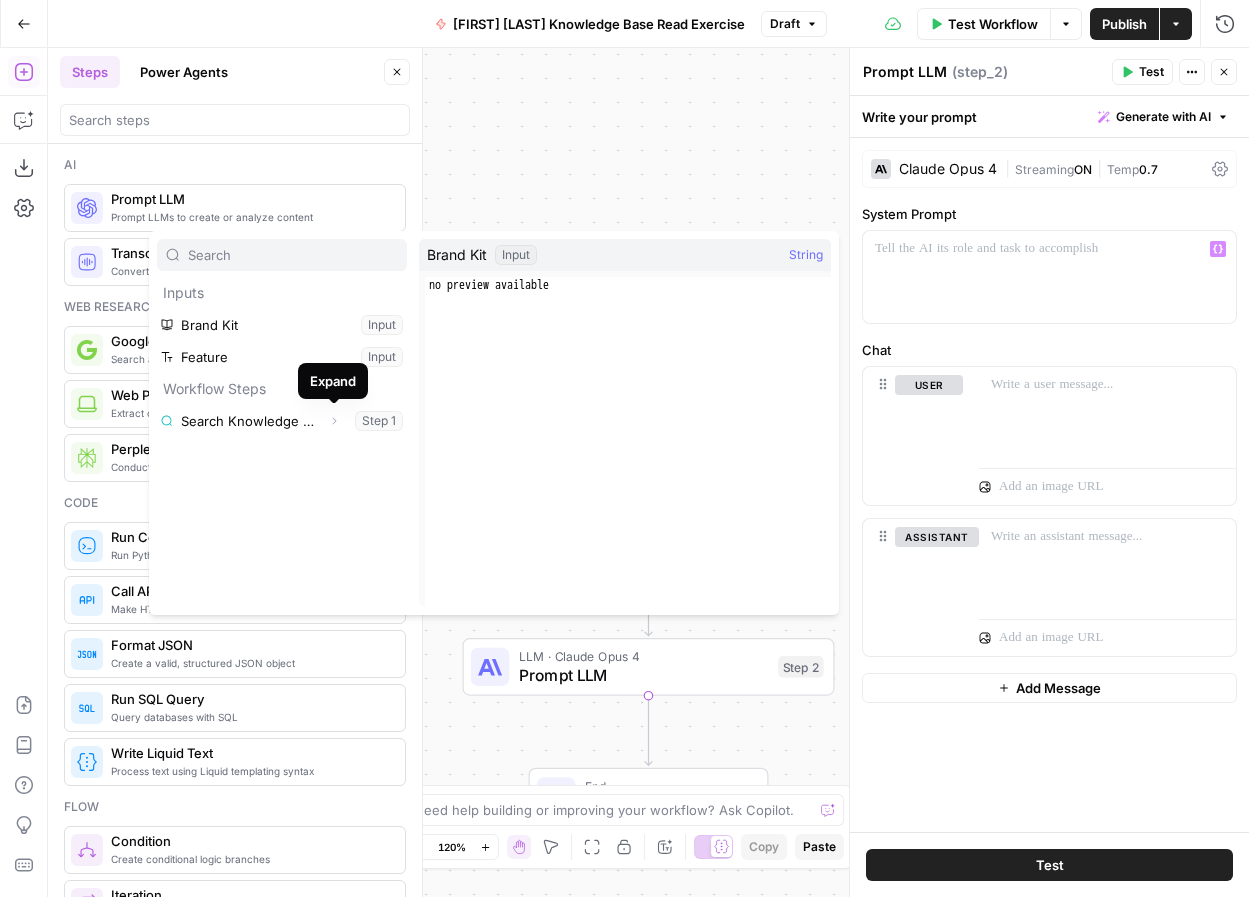 click on "Workflow Set Inputs Inputs Search Knowledge Base Search Knowledge Base Step 1 LLM · Claude Opus 4 Prompt LLM Step 2 End Output" at bounding box center (648, 472) 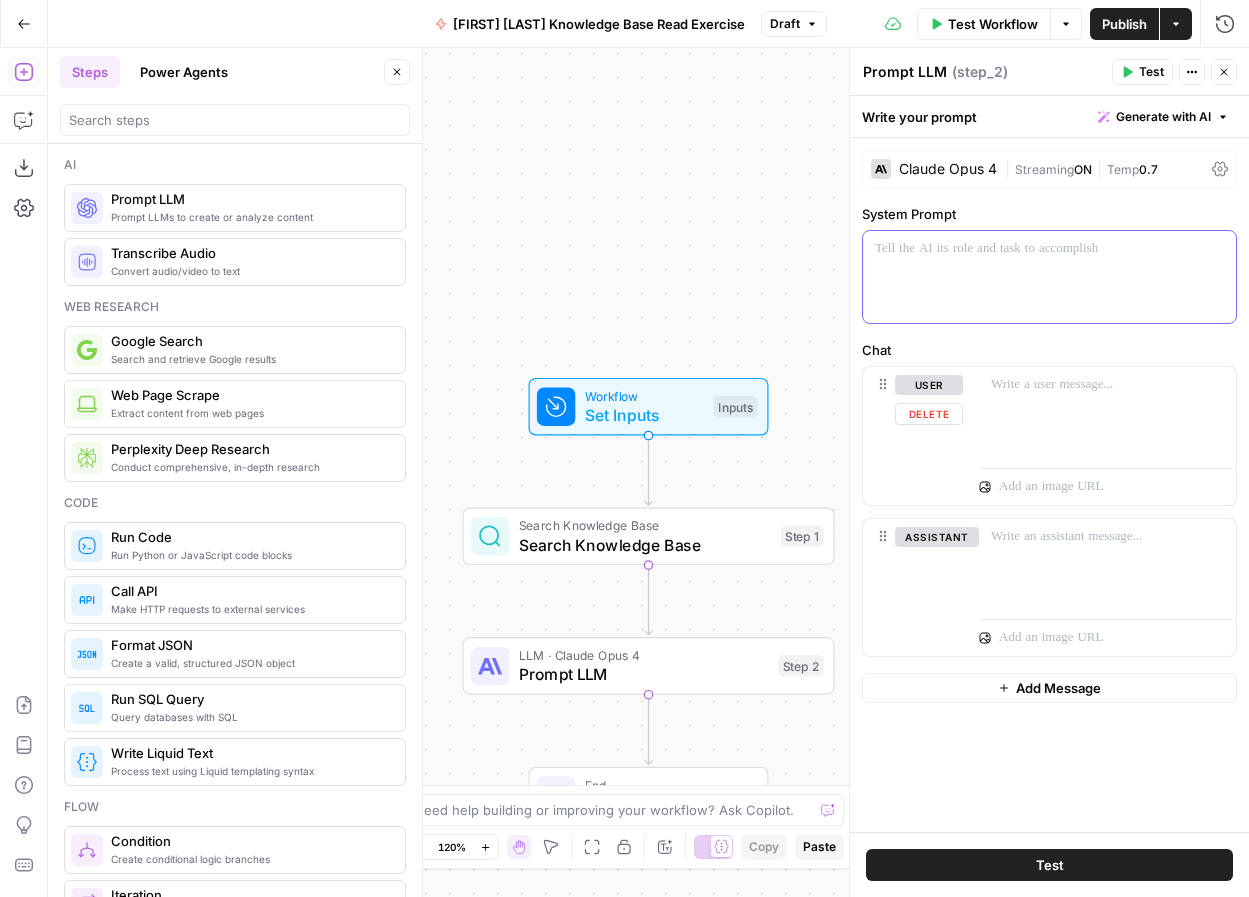 click at bounding box center (1049, 277) 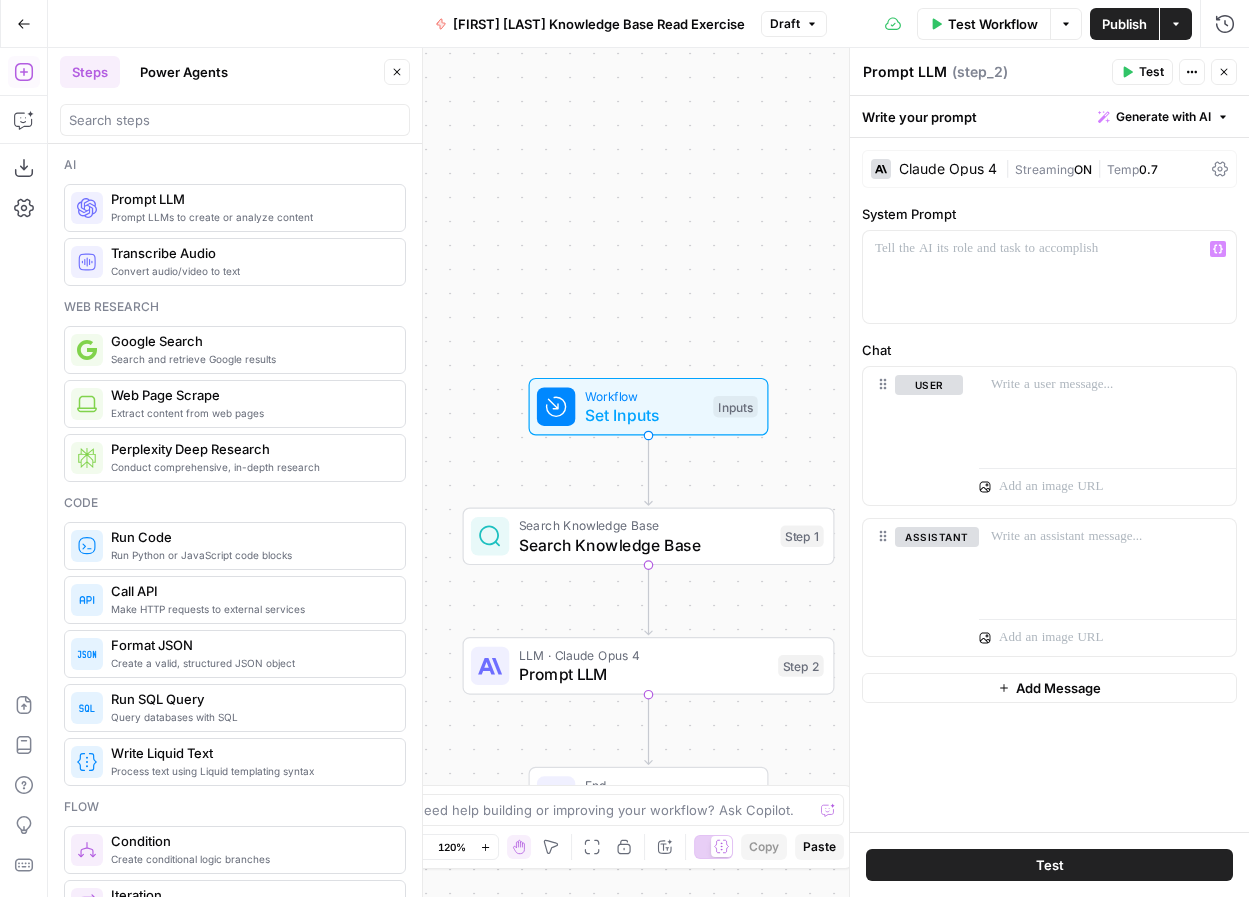 click on "Search Knowledge Base" at bounding box center (645, 545) 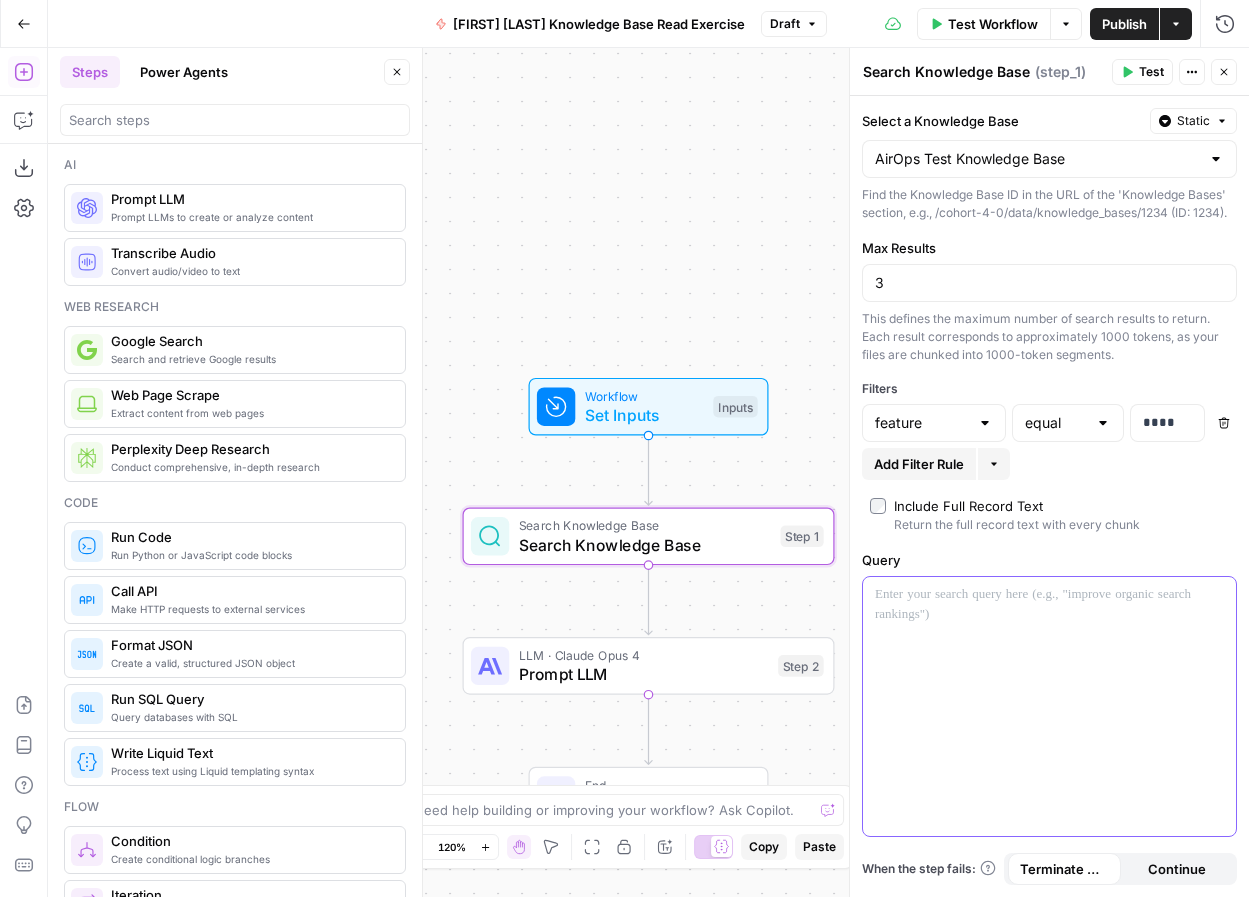 click at bounding box center (1049, 706) 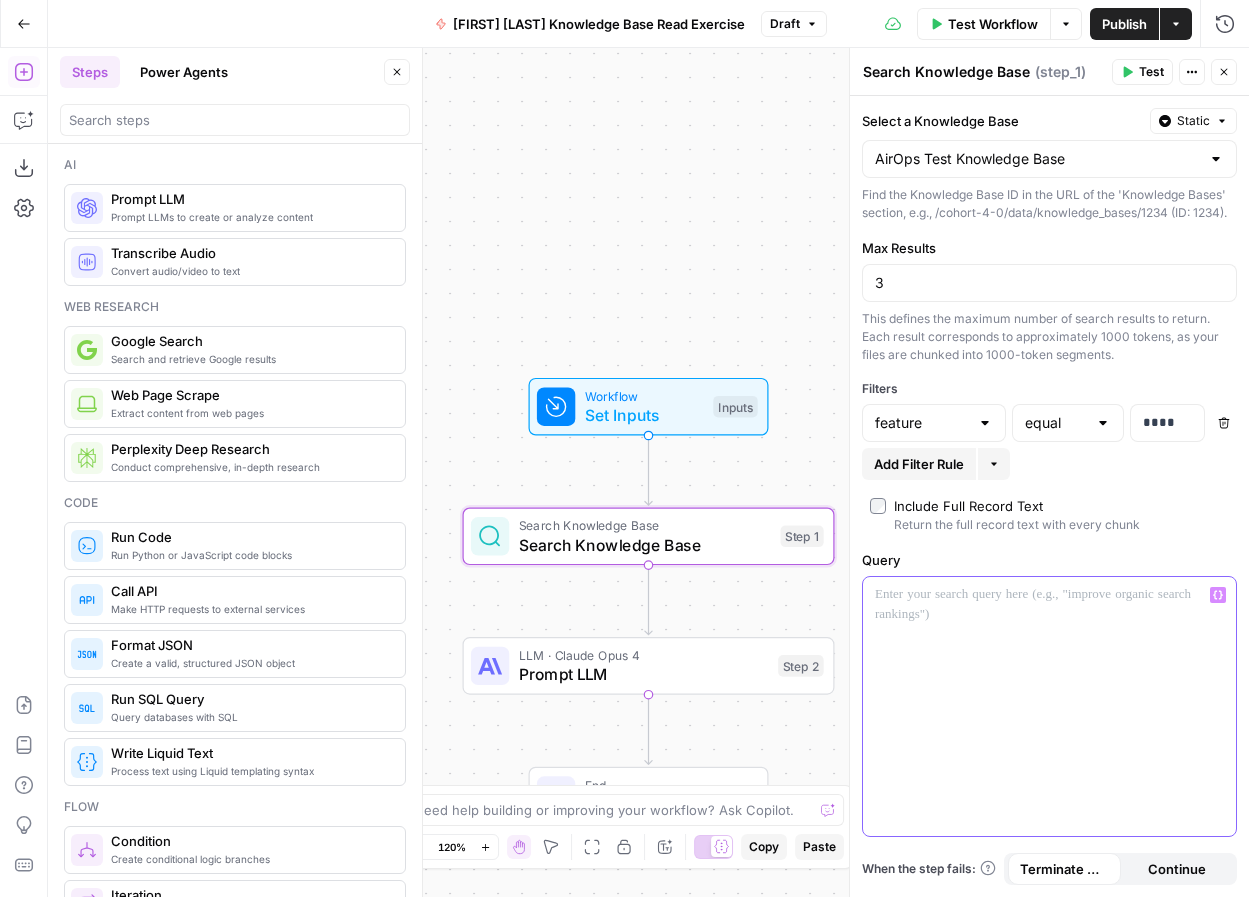 click on "Variables Menu" at bounding box center [1218, 595] 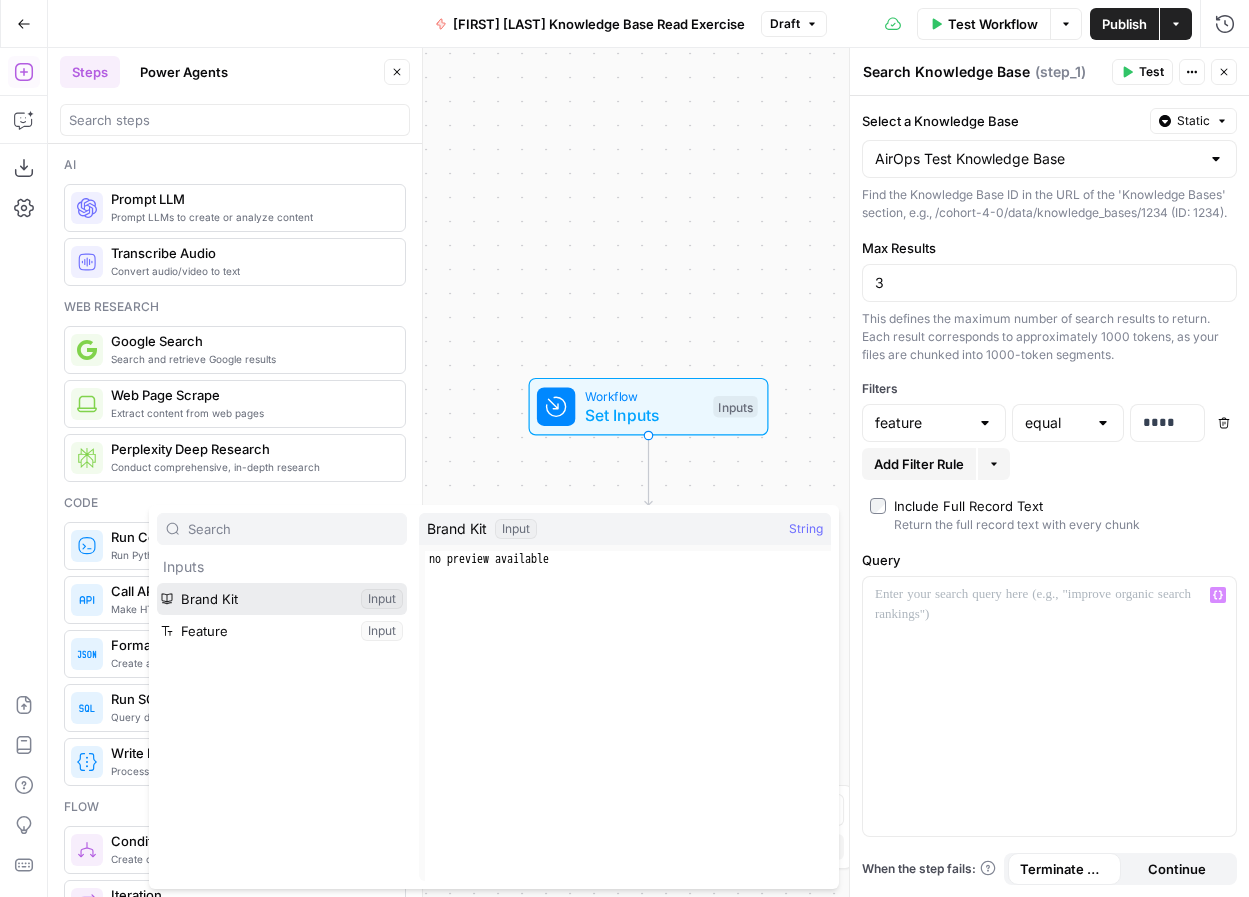 click at bounding box center [282, 599] 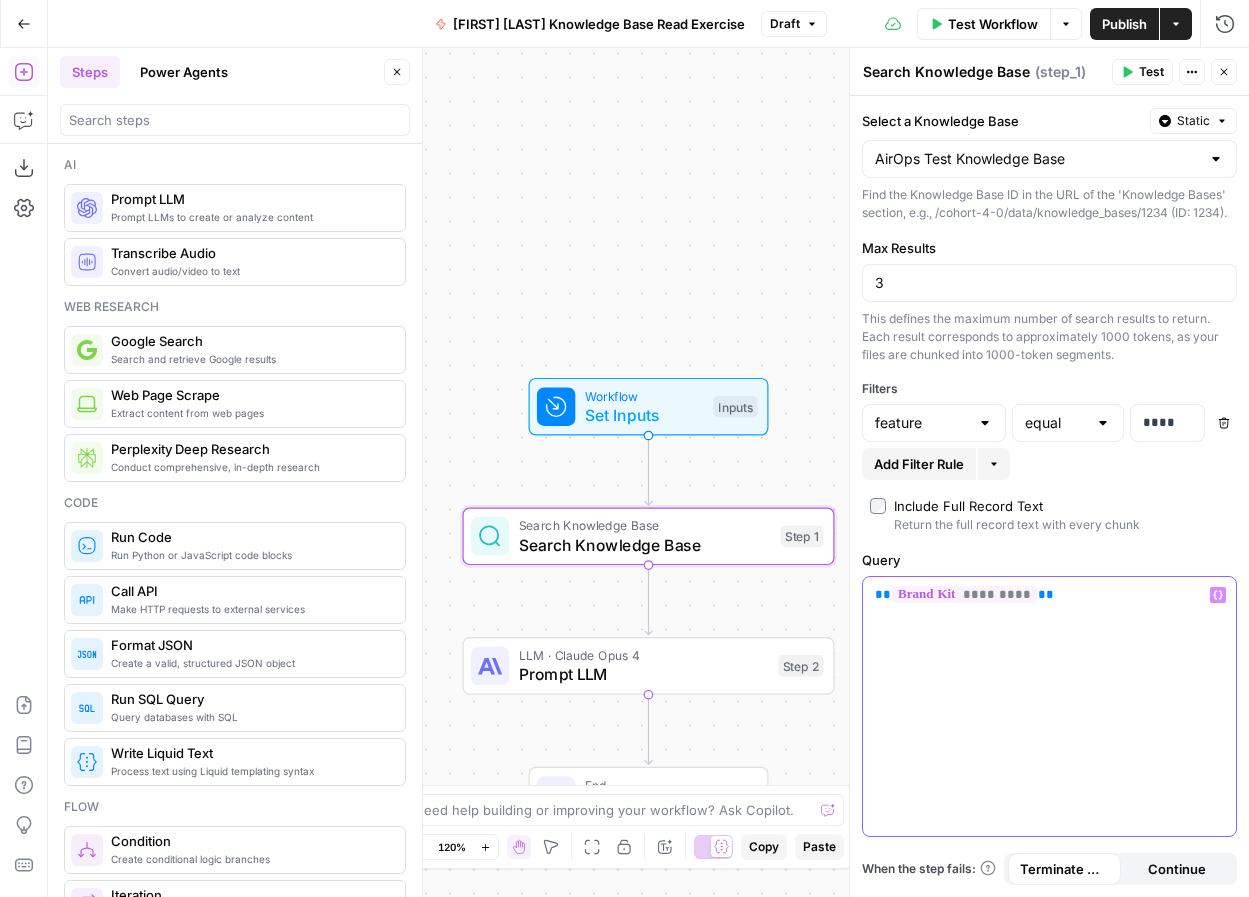 click on "** ********* **" at bounding box center (1049, 595) 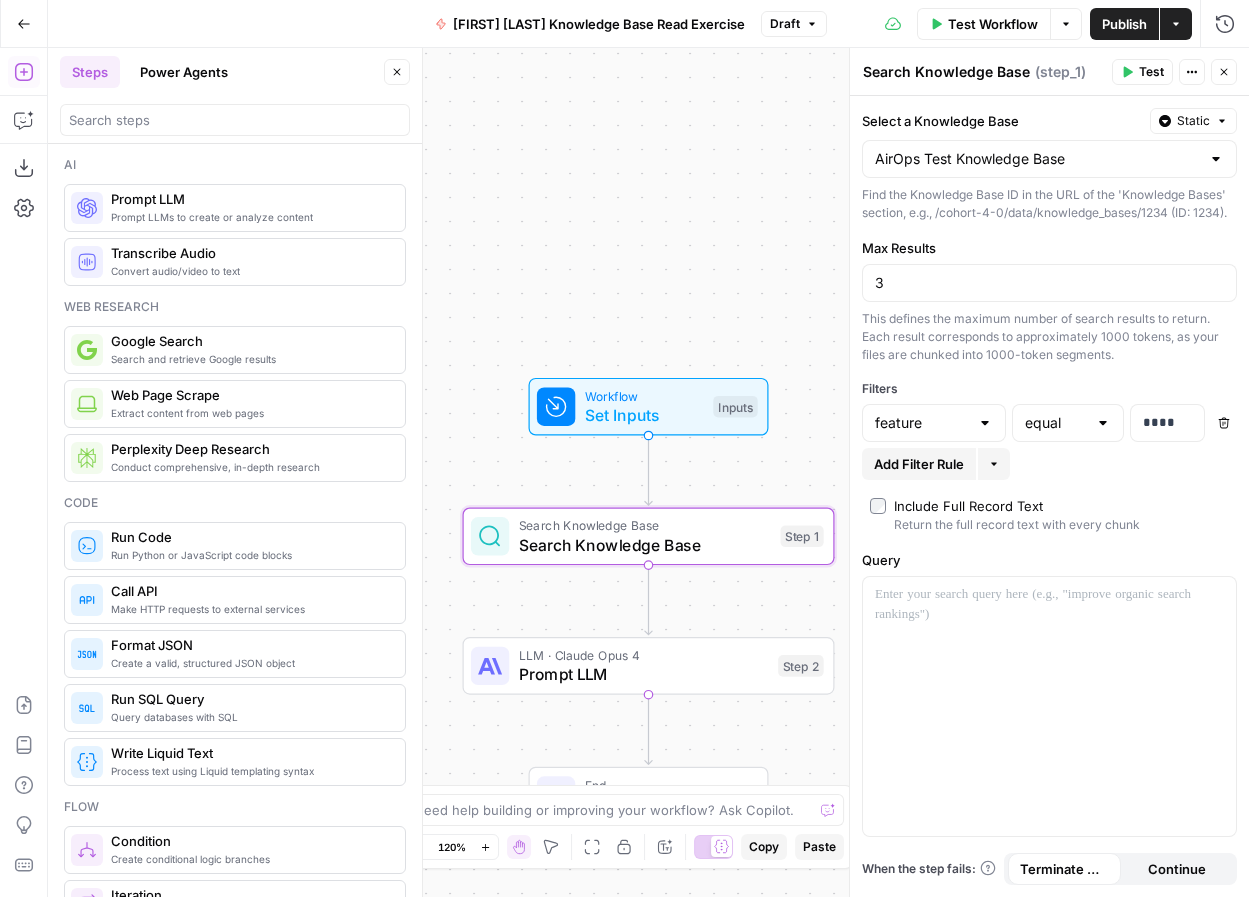 click on "Go Back [FIRST] [LAST] Knowledge Base Read Exercise Draft Test Workflow Options Publish Actions Run History" at bounding box center (624, 23) 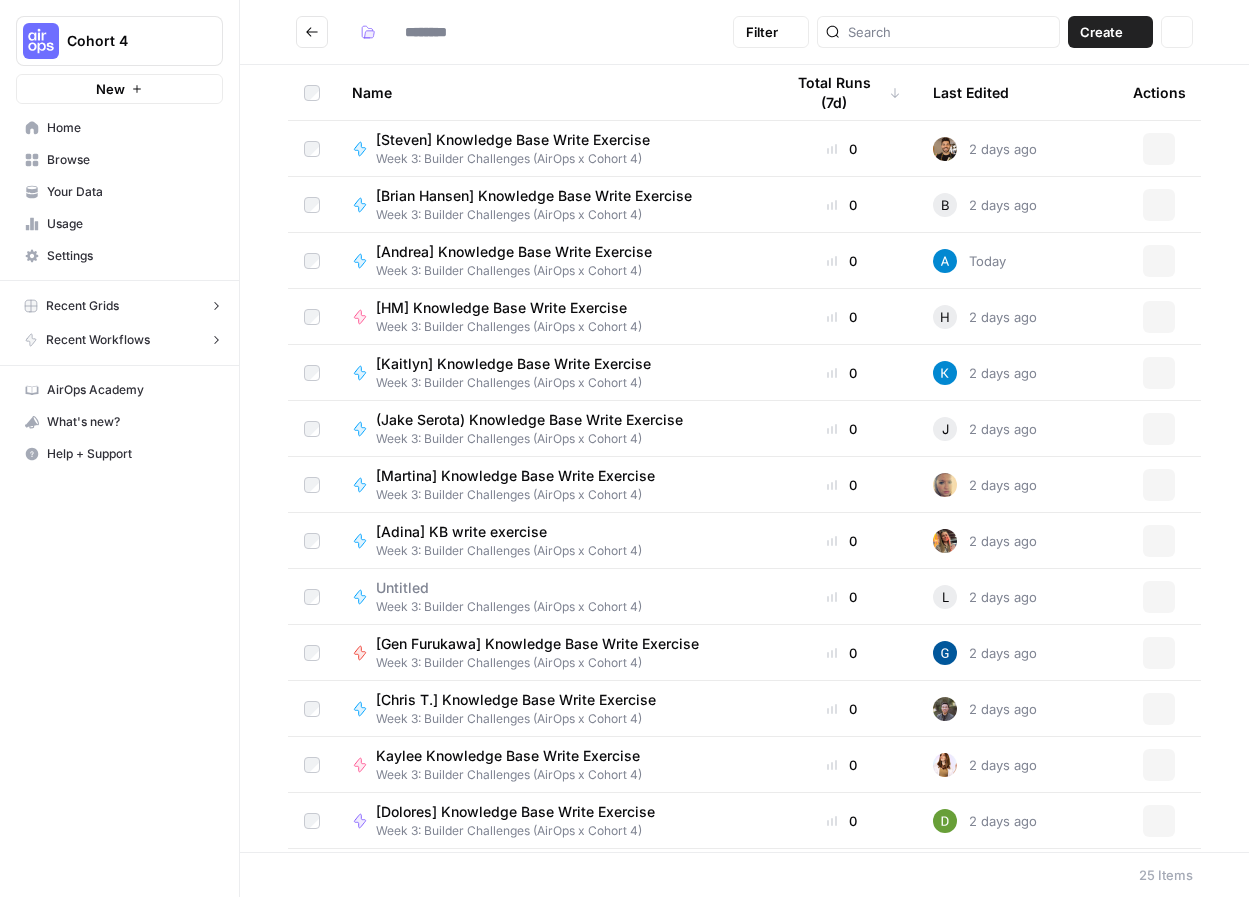 type on "**********" 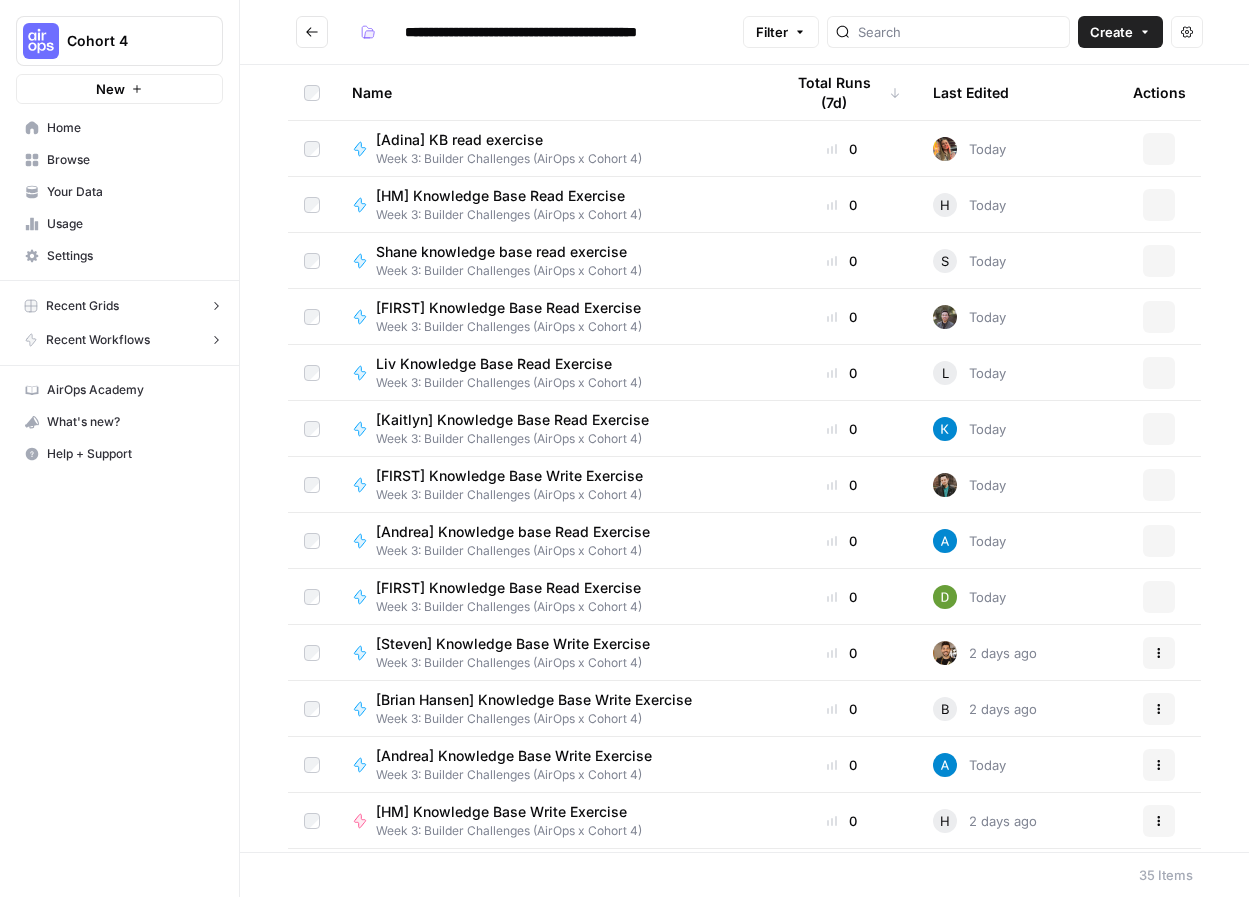scroll, scrollTop: 0, scrollLeft: 0, axis: both 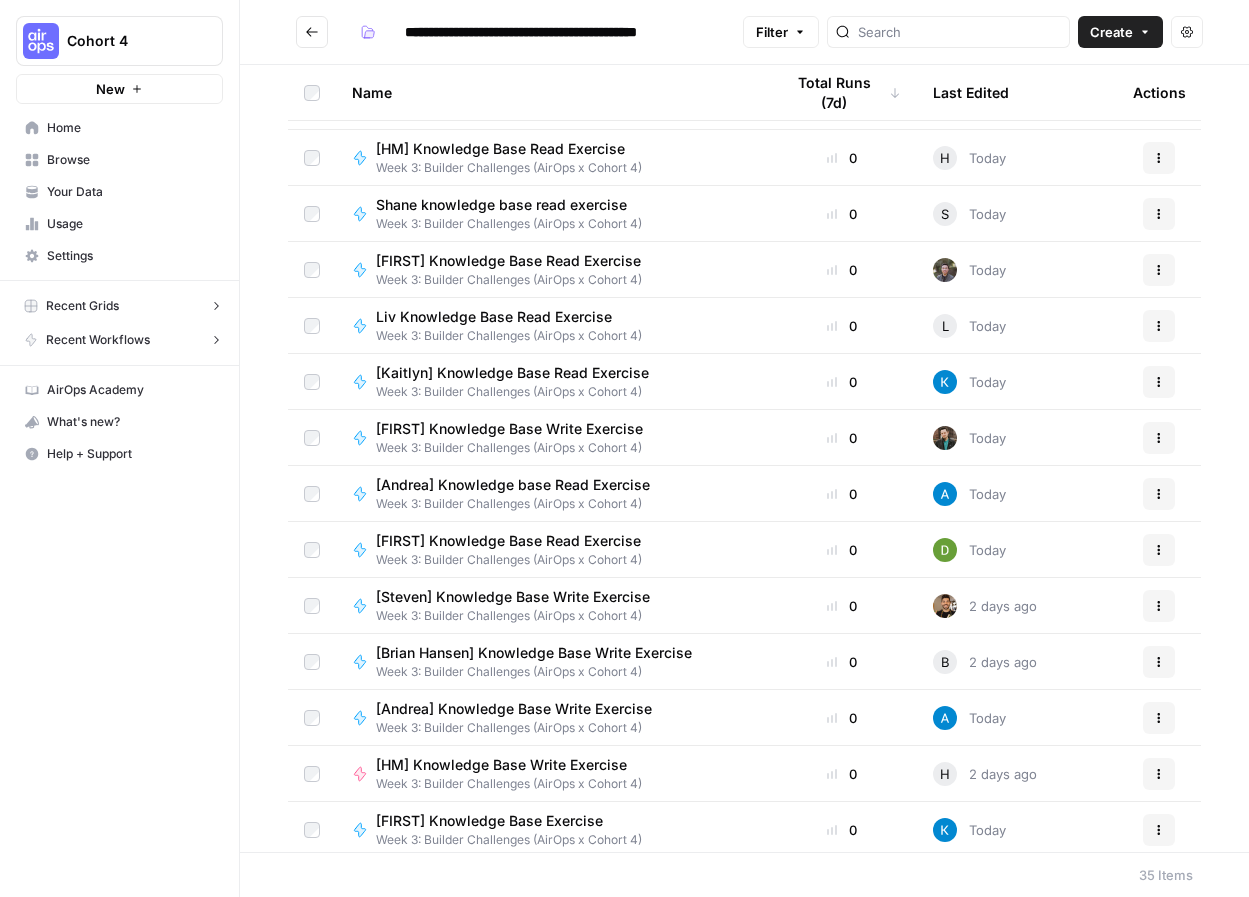 click on "[Andrea] Knowledge base Read Exercise" at bounding box center (513, 485) 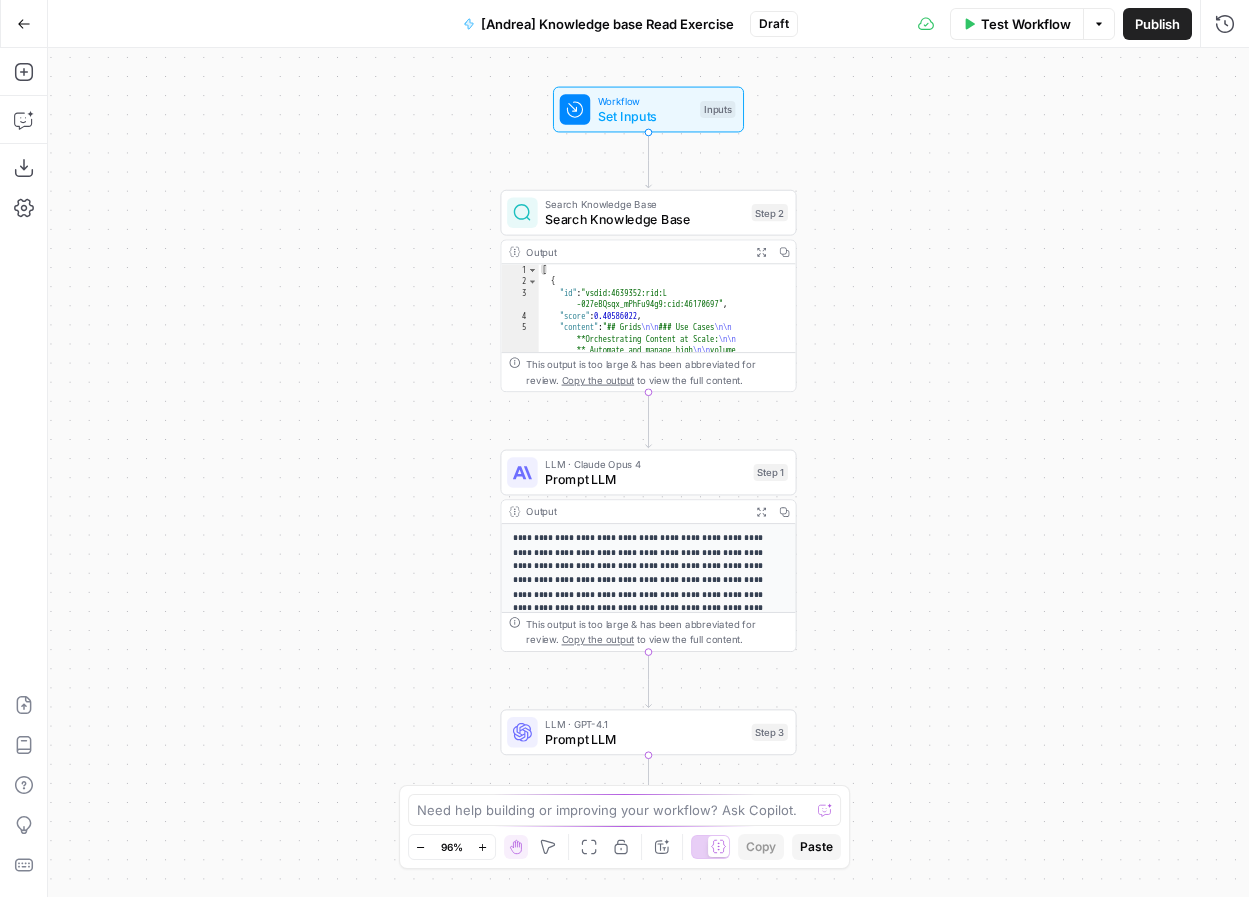 scroll, scrollTop: 0, scrollLeft: 0, axis: both 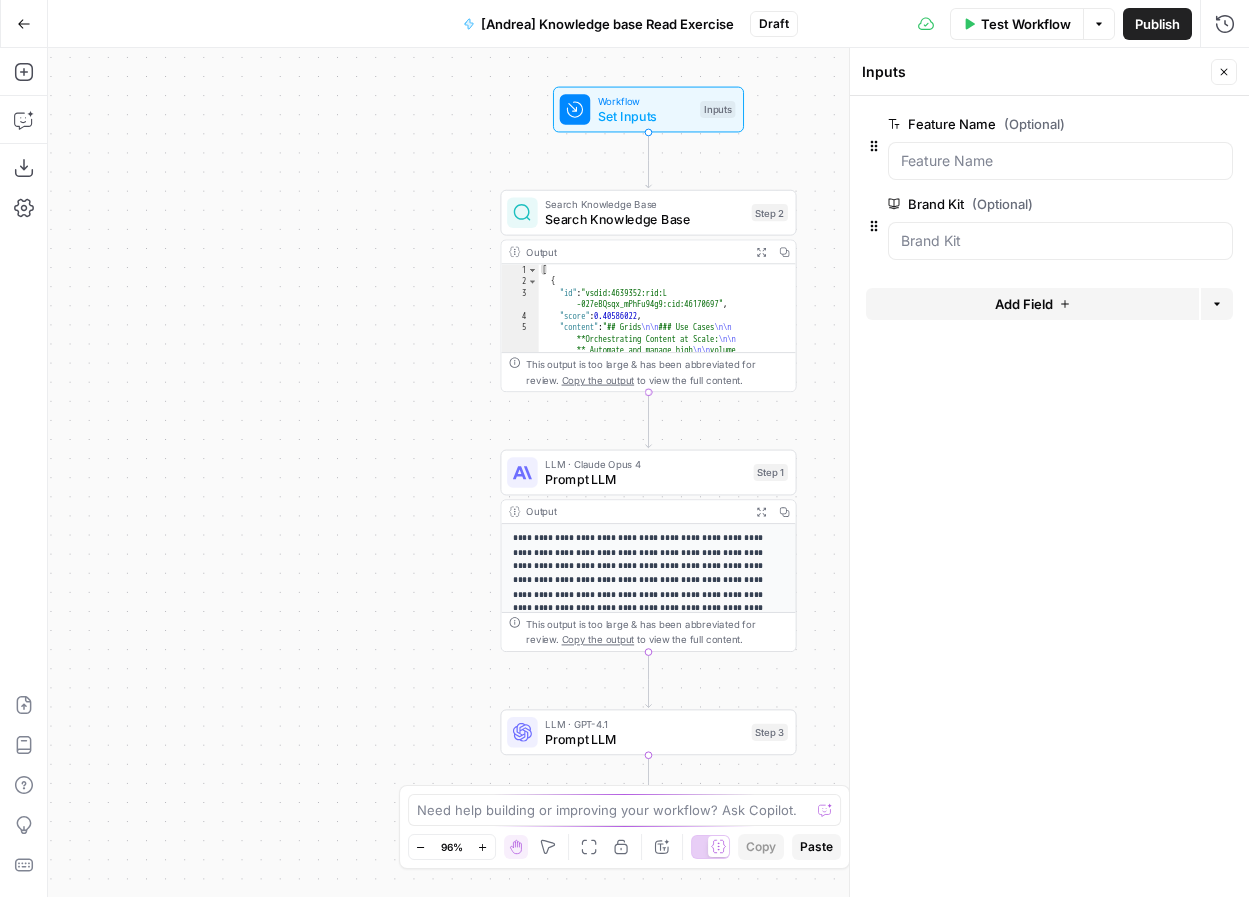 click on "Search Knowledge Base" at bounding box center [644, 203] 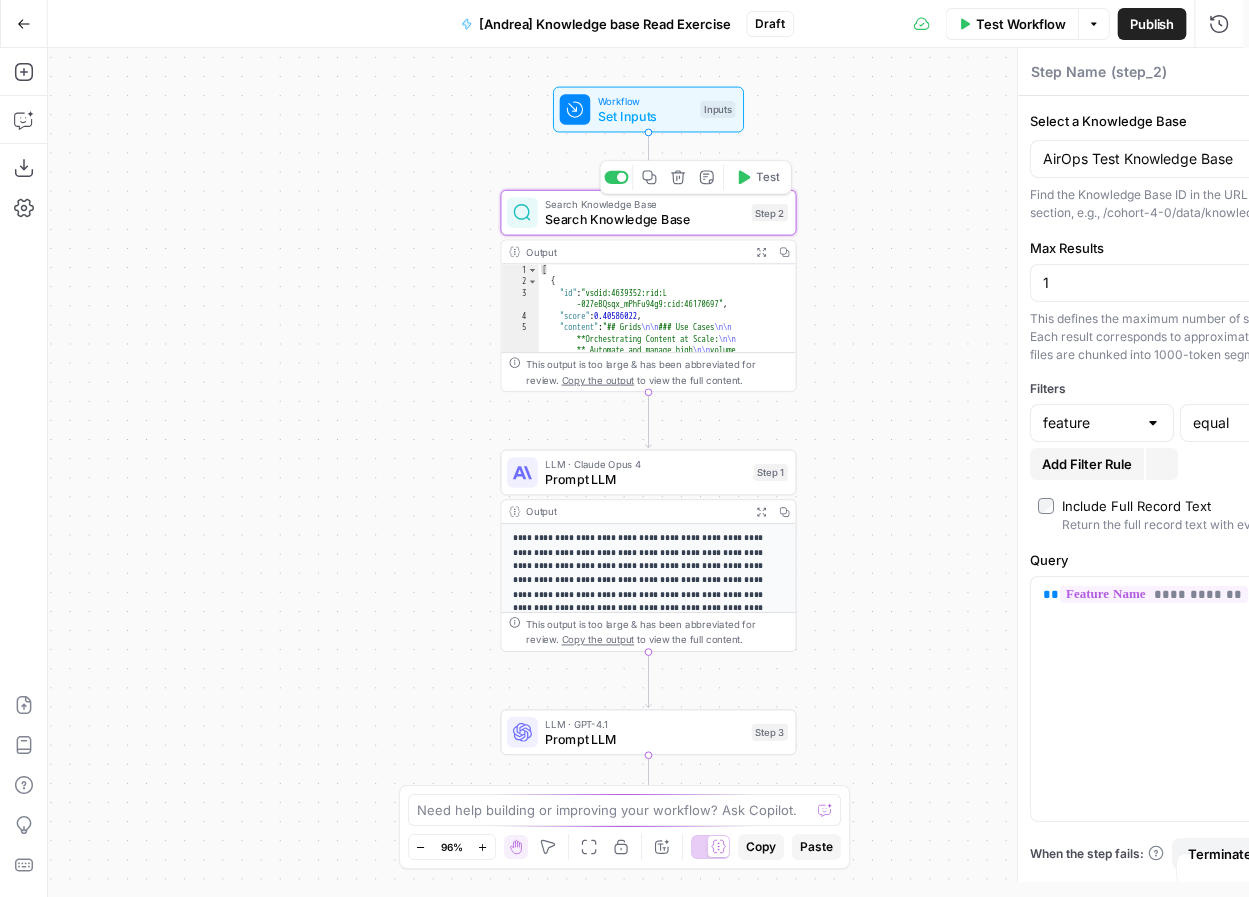 type on "Search Knowledge Base" 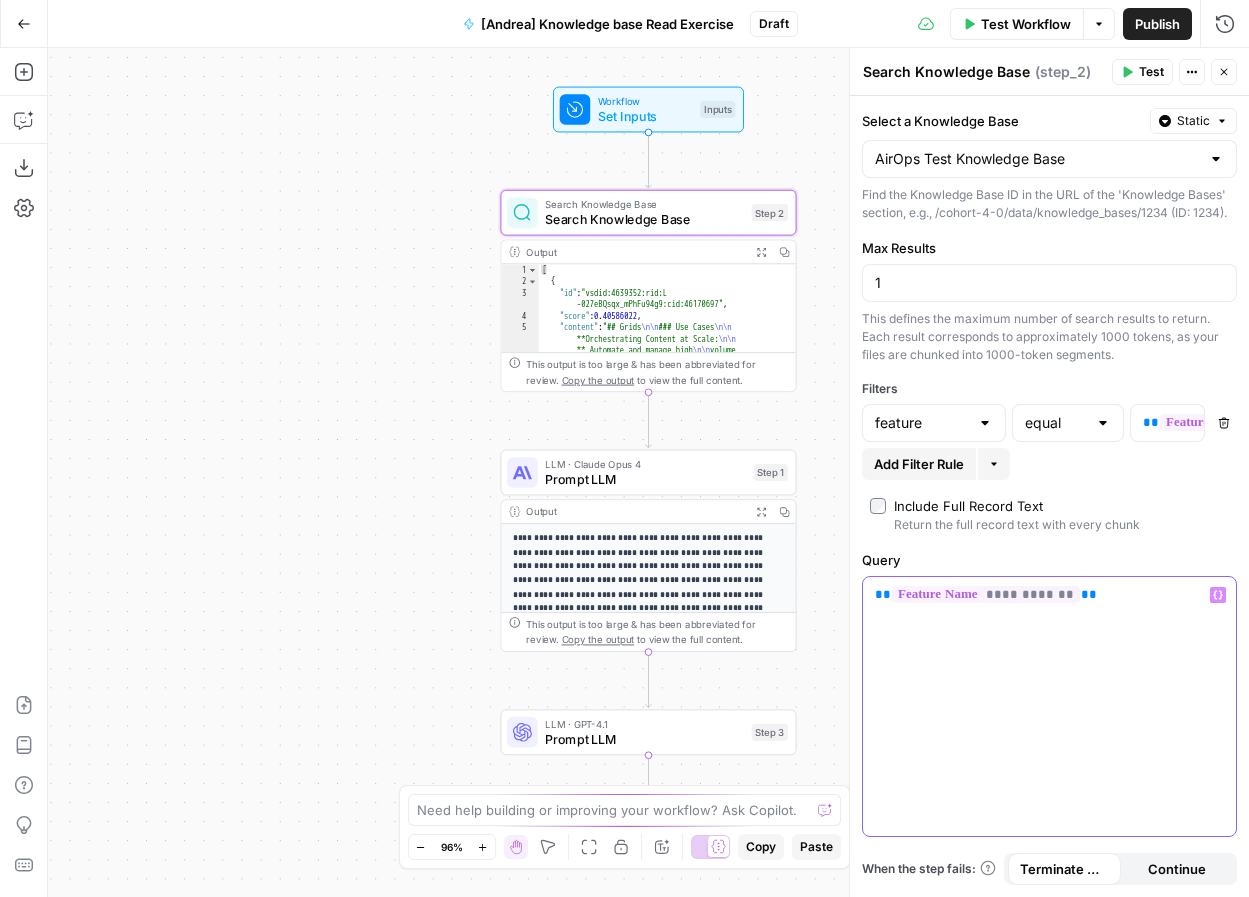 click on "**********" at bounding box center [1049, 706] 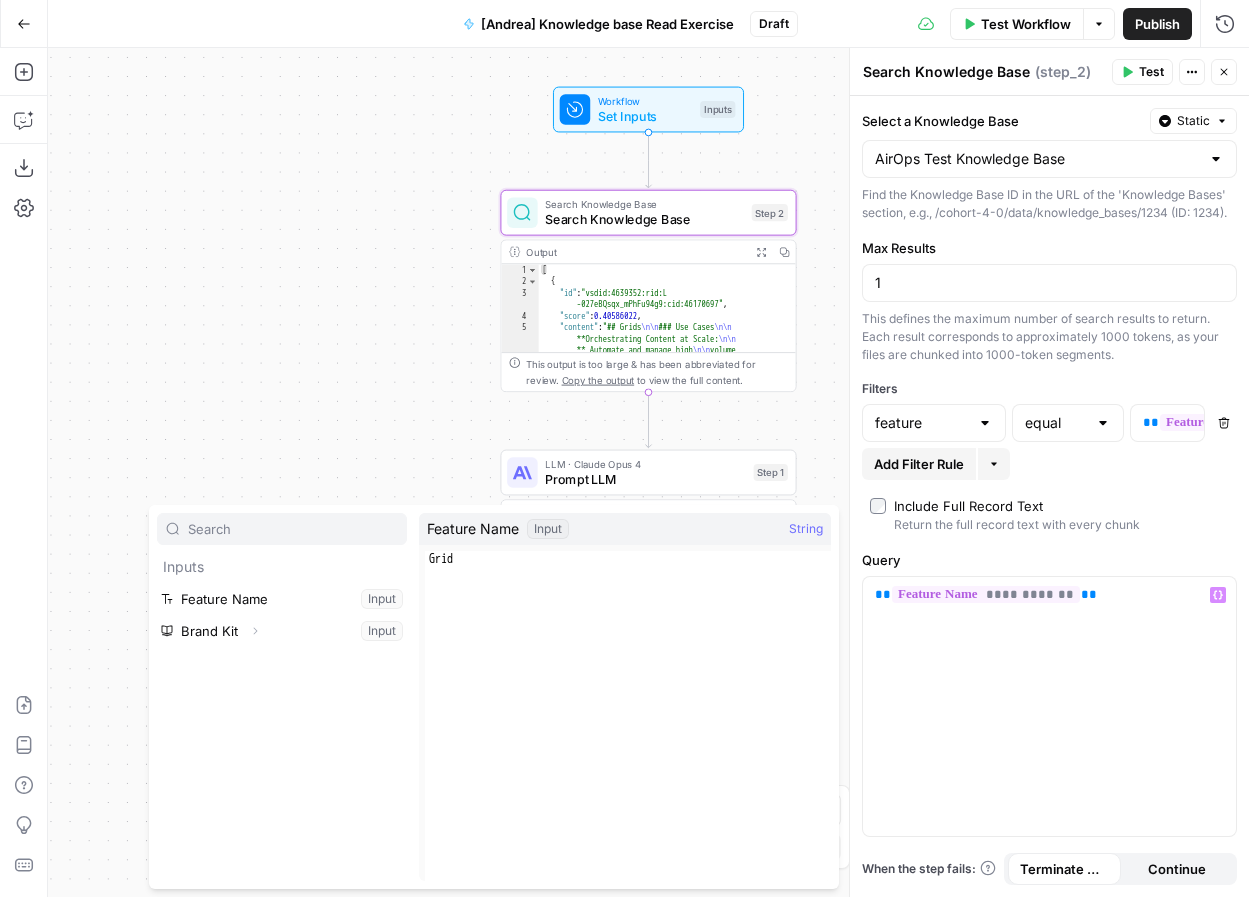 click 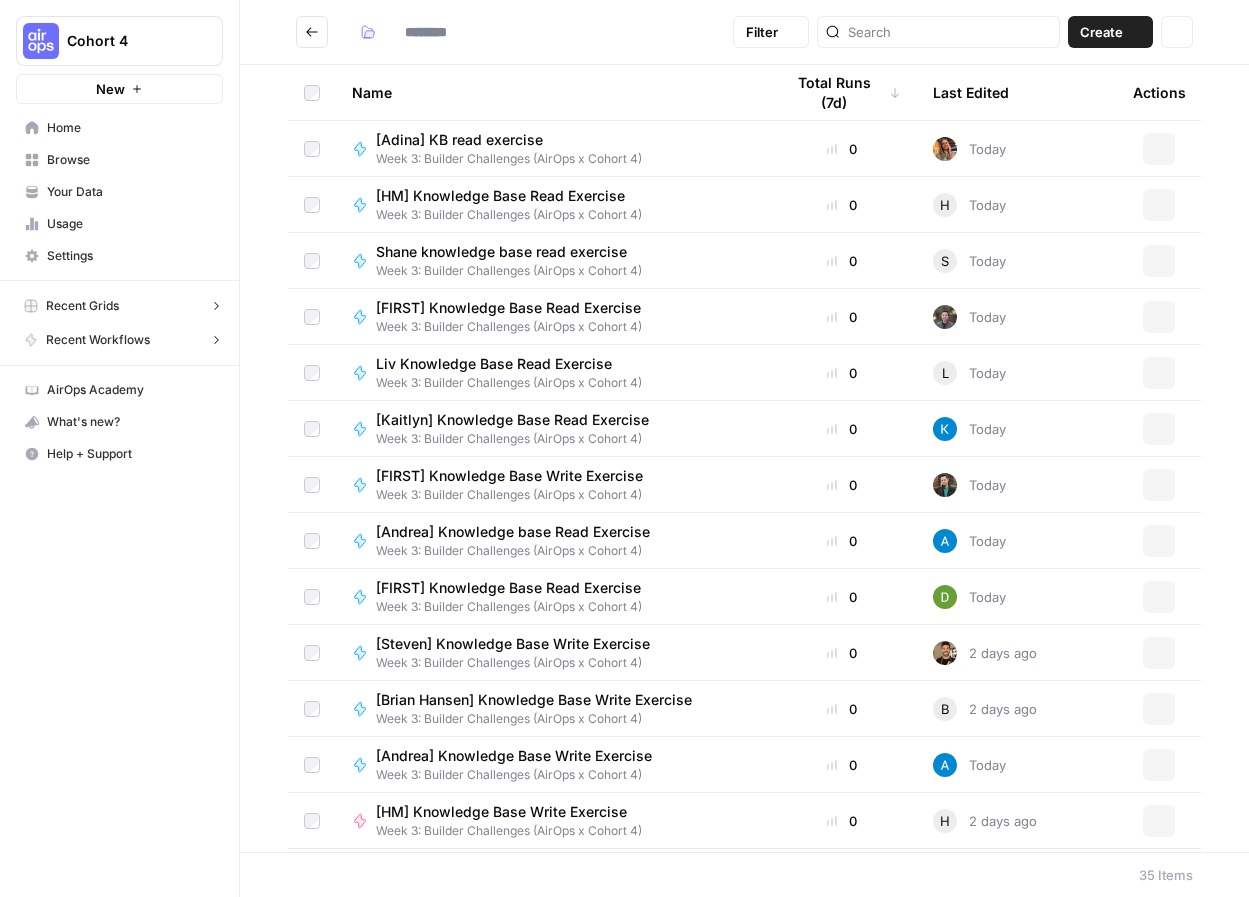 type on "**********" 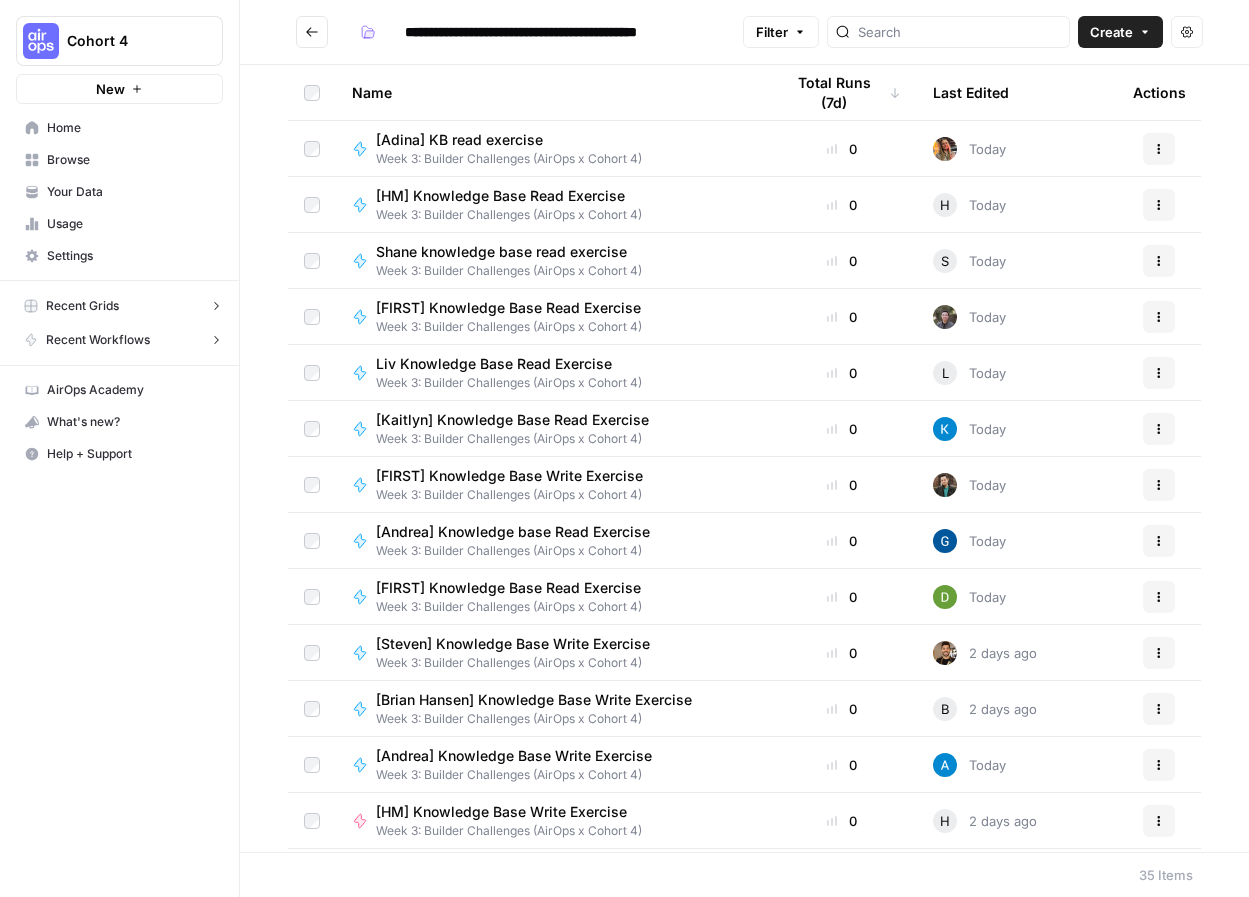 scroll, scrollTop: 0, scrollLeft: 0, axis: both 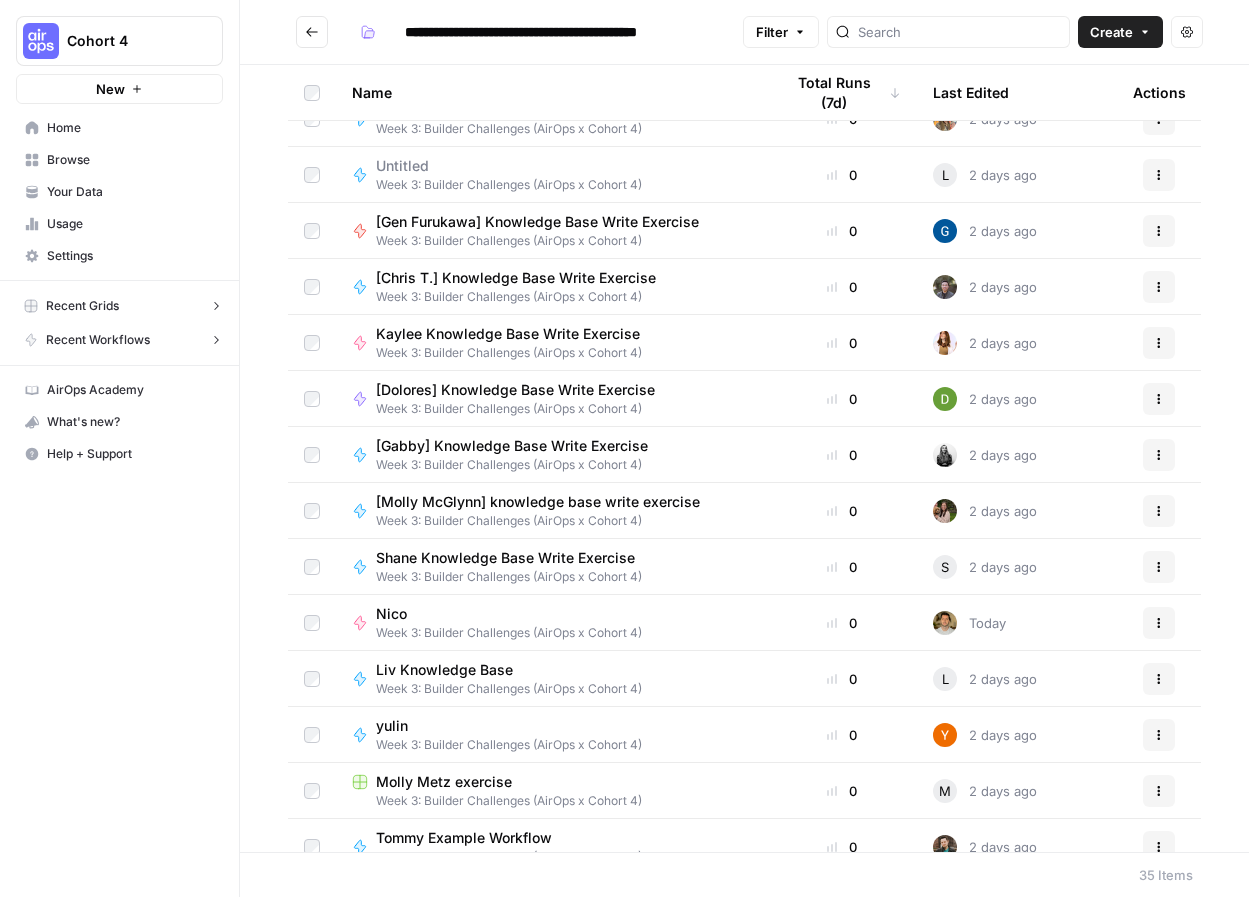 click on "[Gen Furukawa] Knowledge Base Write Exercise" at bounding box center [537, 222] 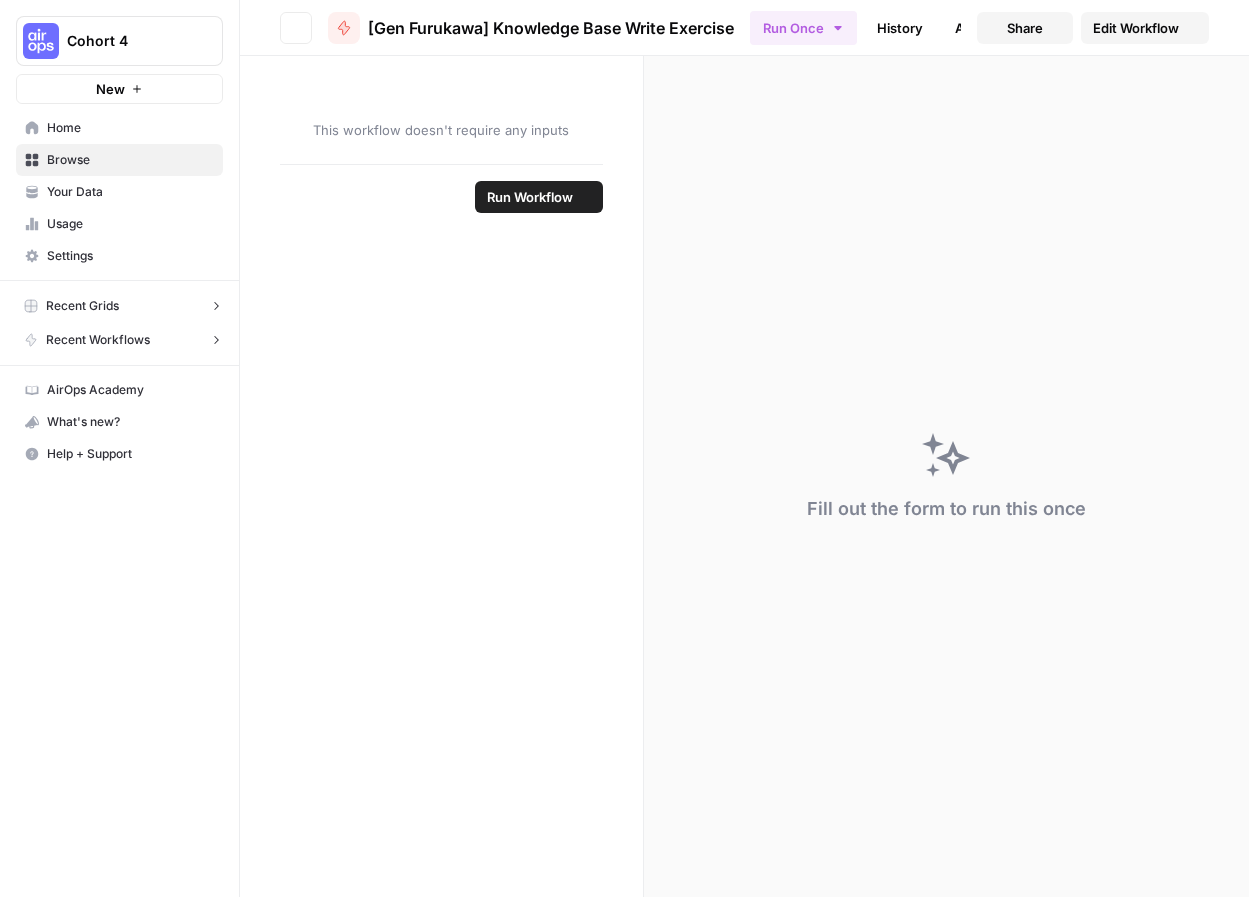 scroll, scrollTop: 0, scrollLeft: 0, axis: both 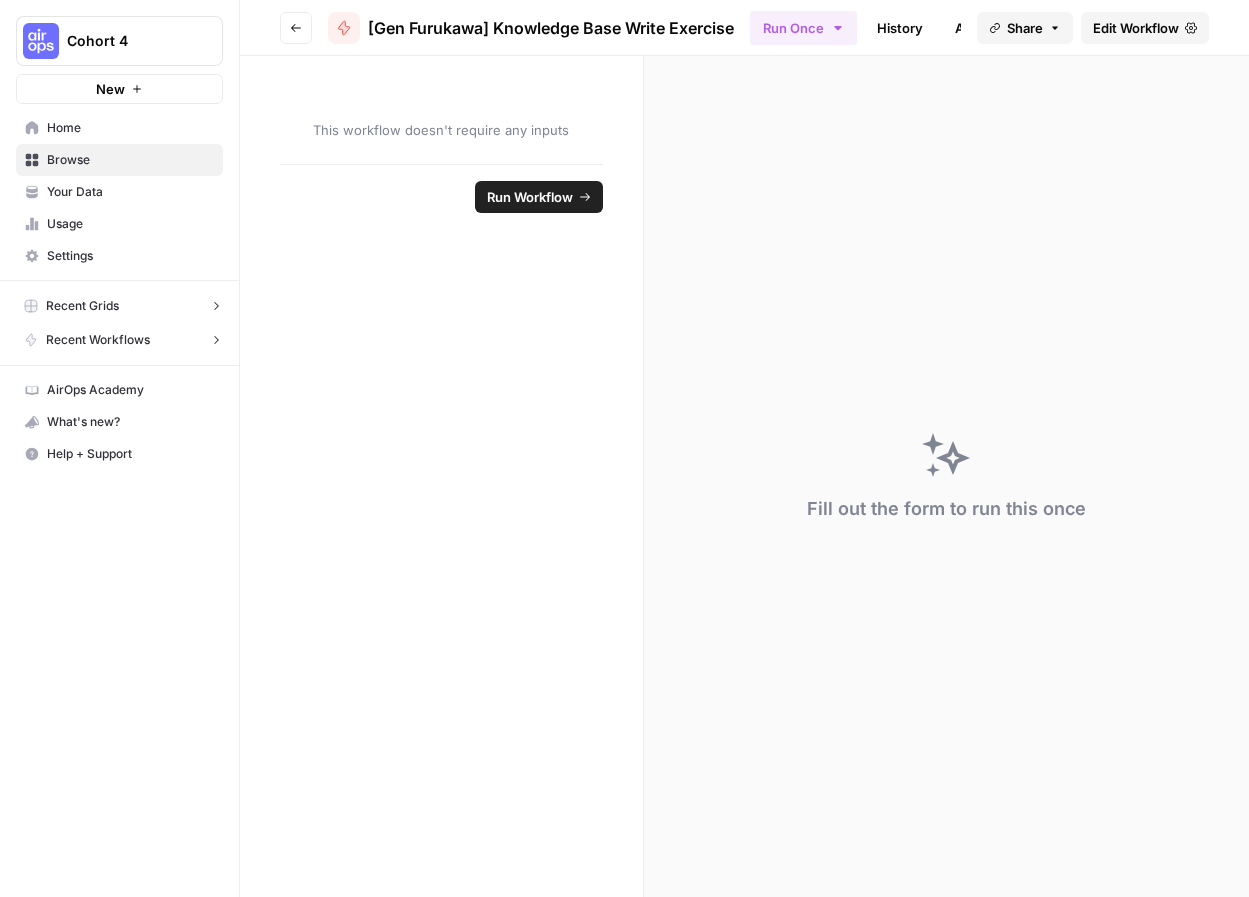 click 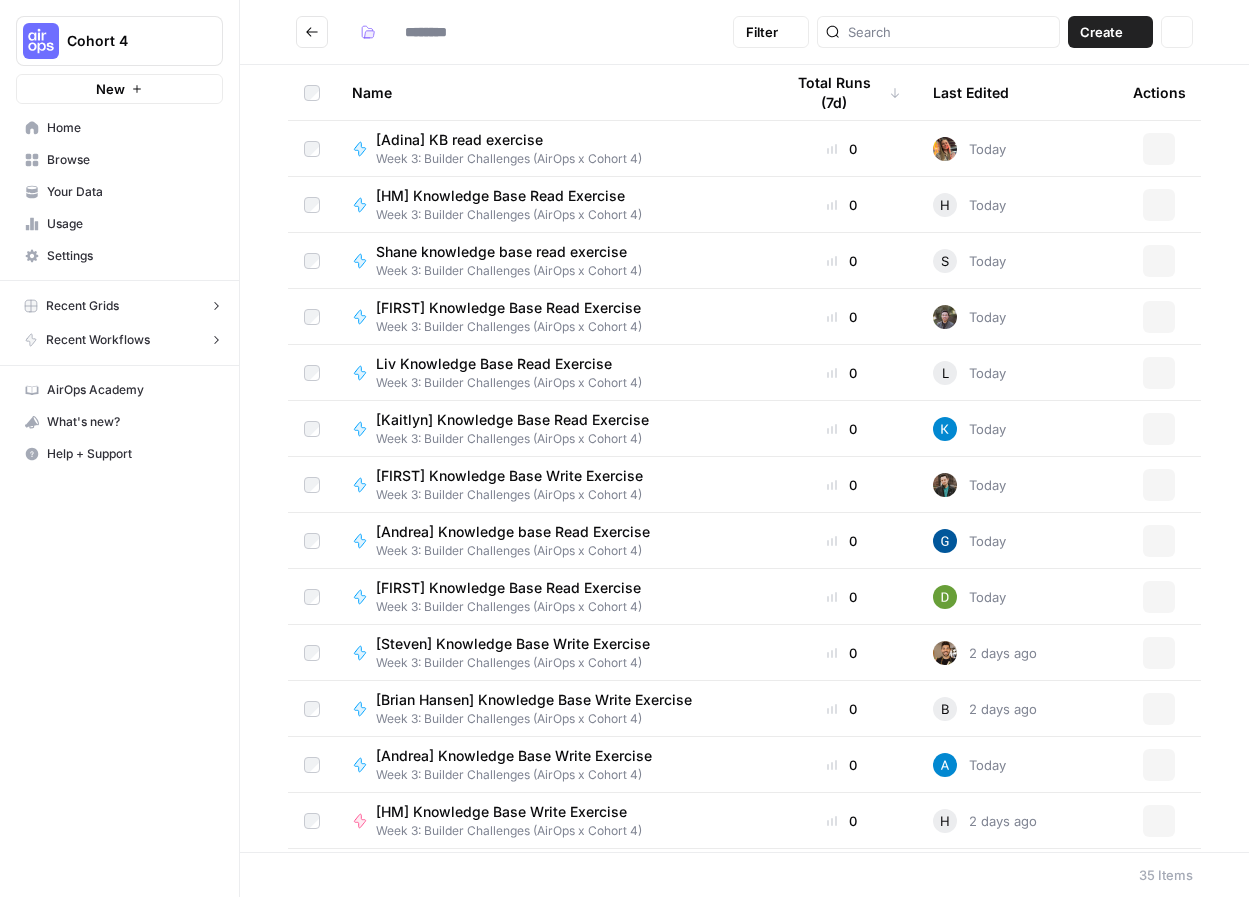 type on "**********" 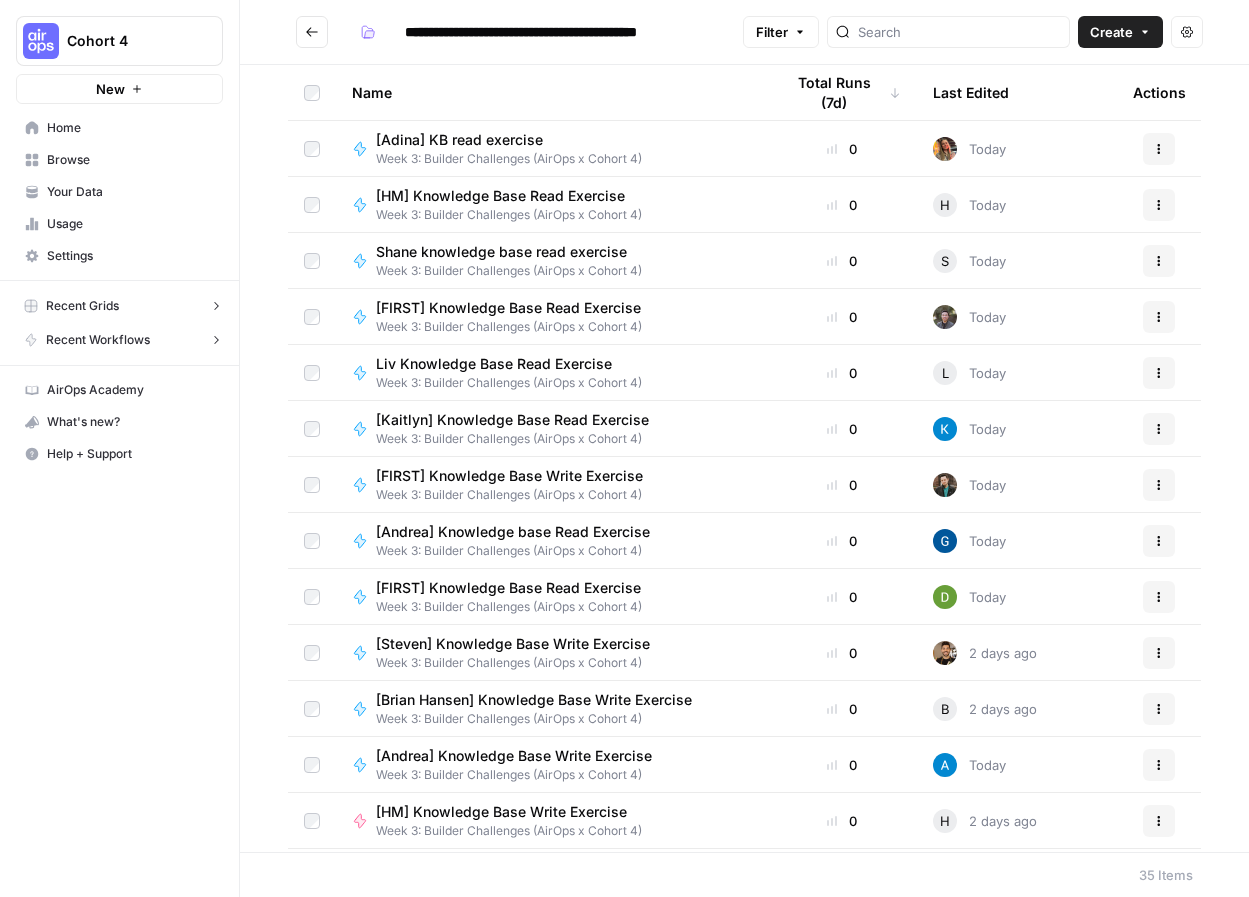scroll, scrollTop: 0, scrollLeft: 0, axis: both 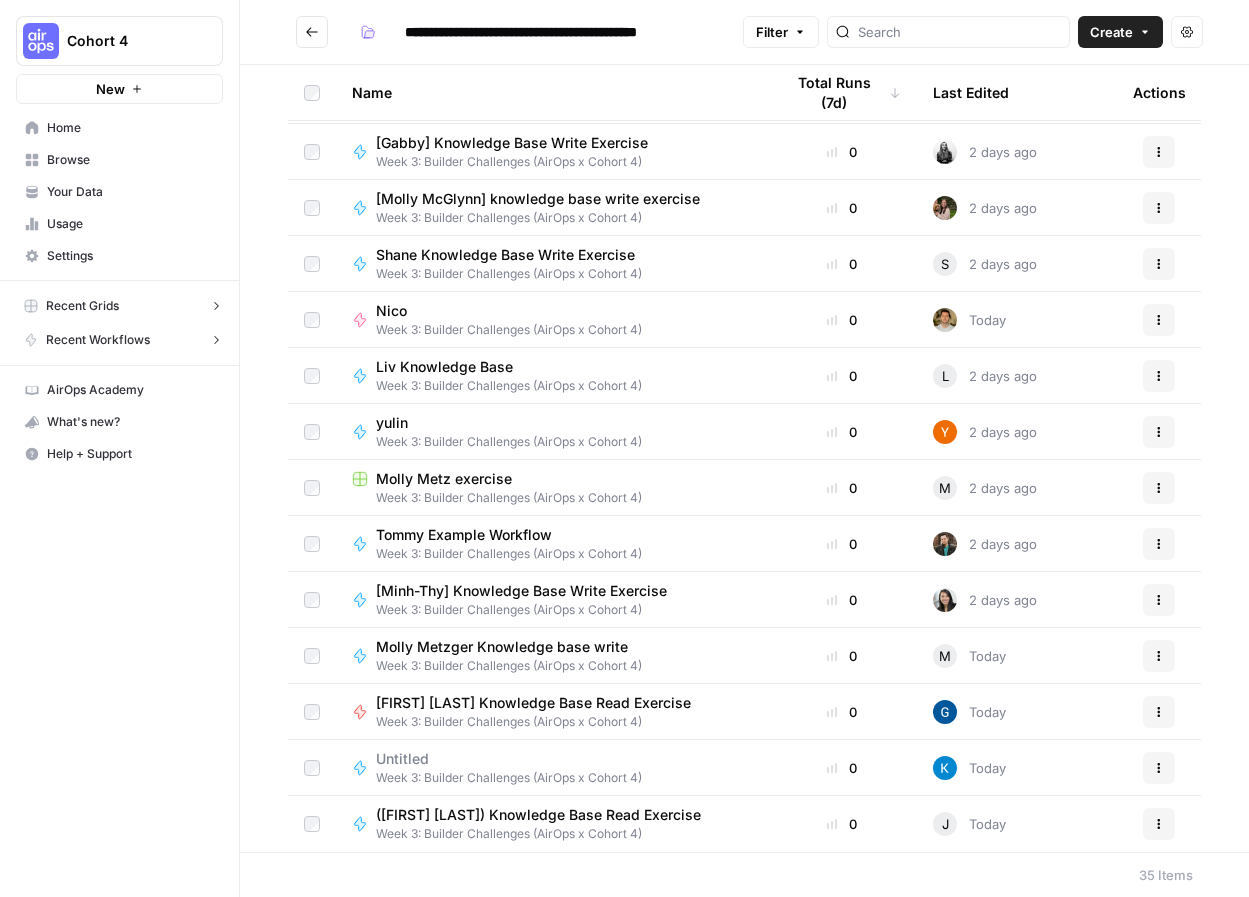 click on "[FIRST] [LAST] Knowledge Base Read Exercise" at bounding box center (533, 703) 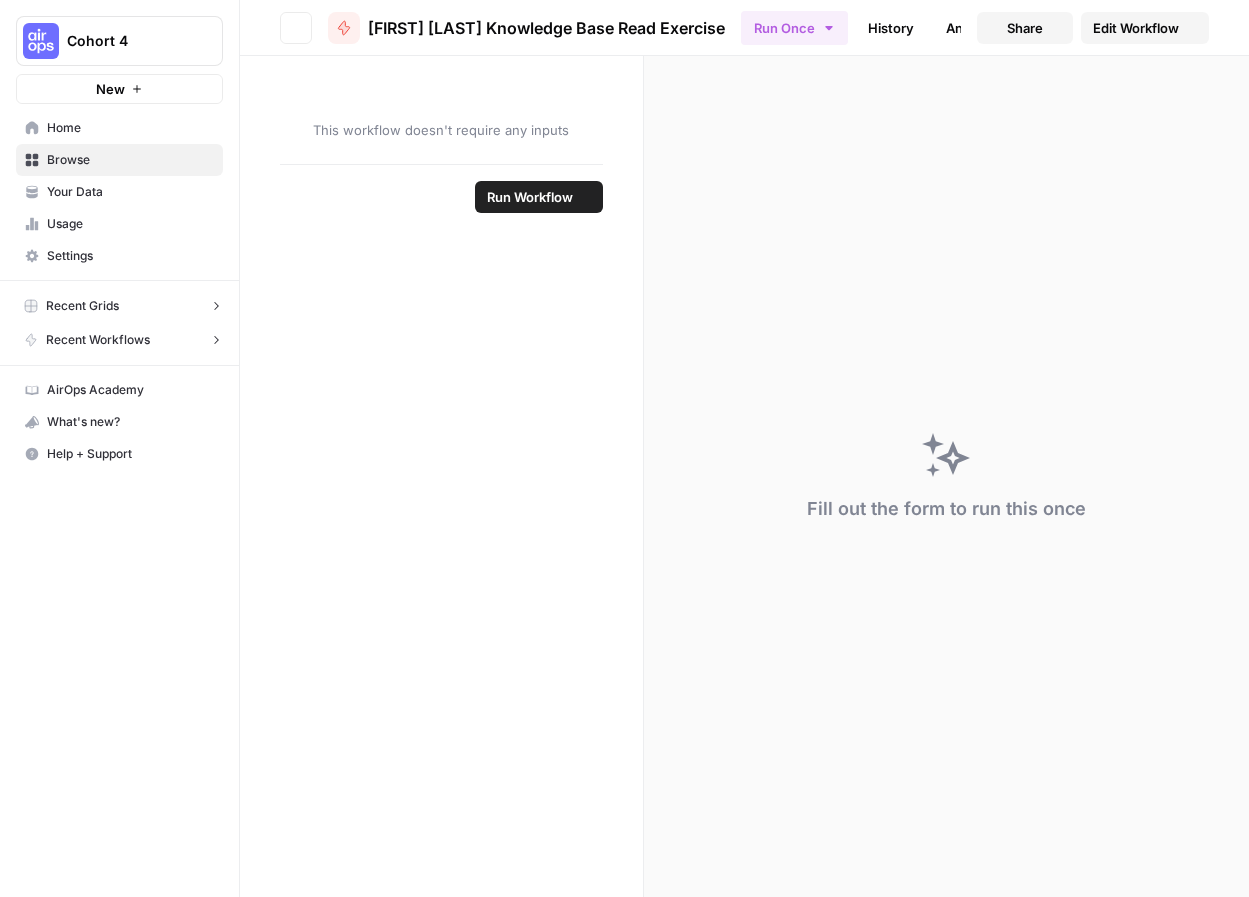 scroll, scrollTop: 0, scrollLeft: 0, axis: both 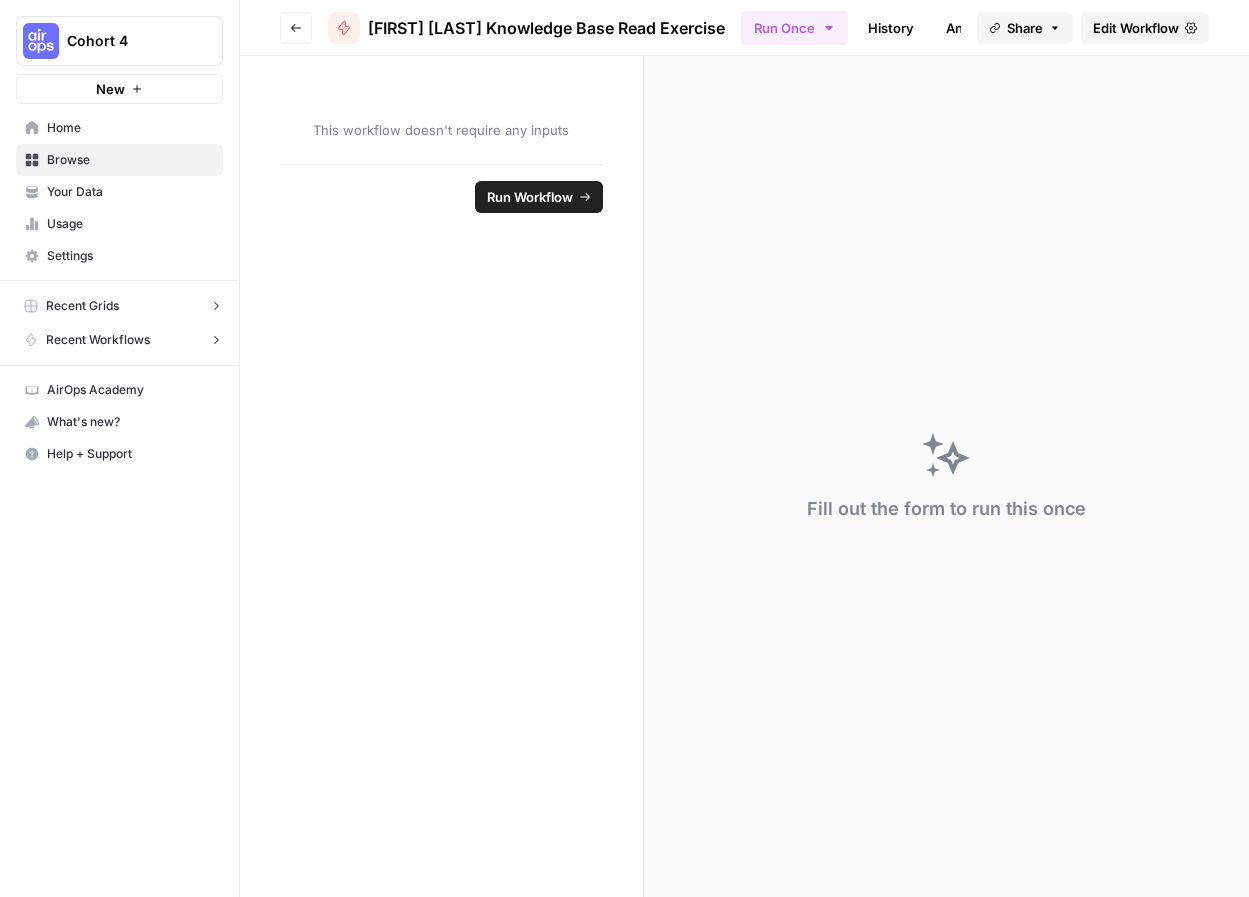 click on "Edit Workflow" at bounding box center [1136, 28] 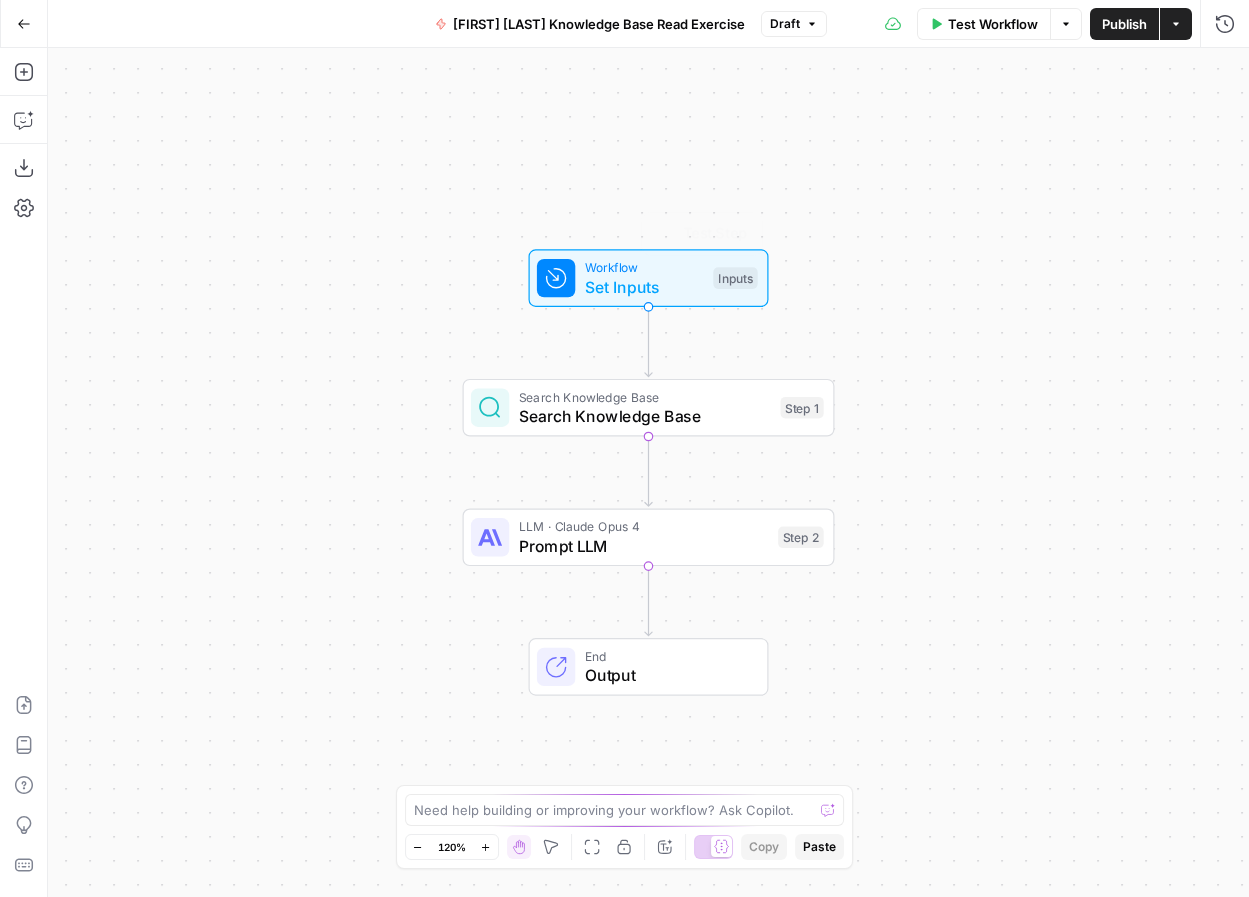 scroll, scrollTop: 0, scrollLeft: 0, axis: both 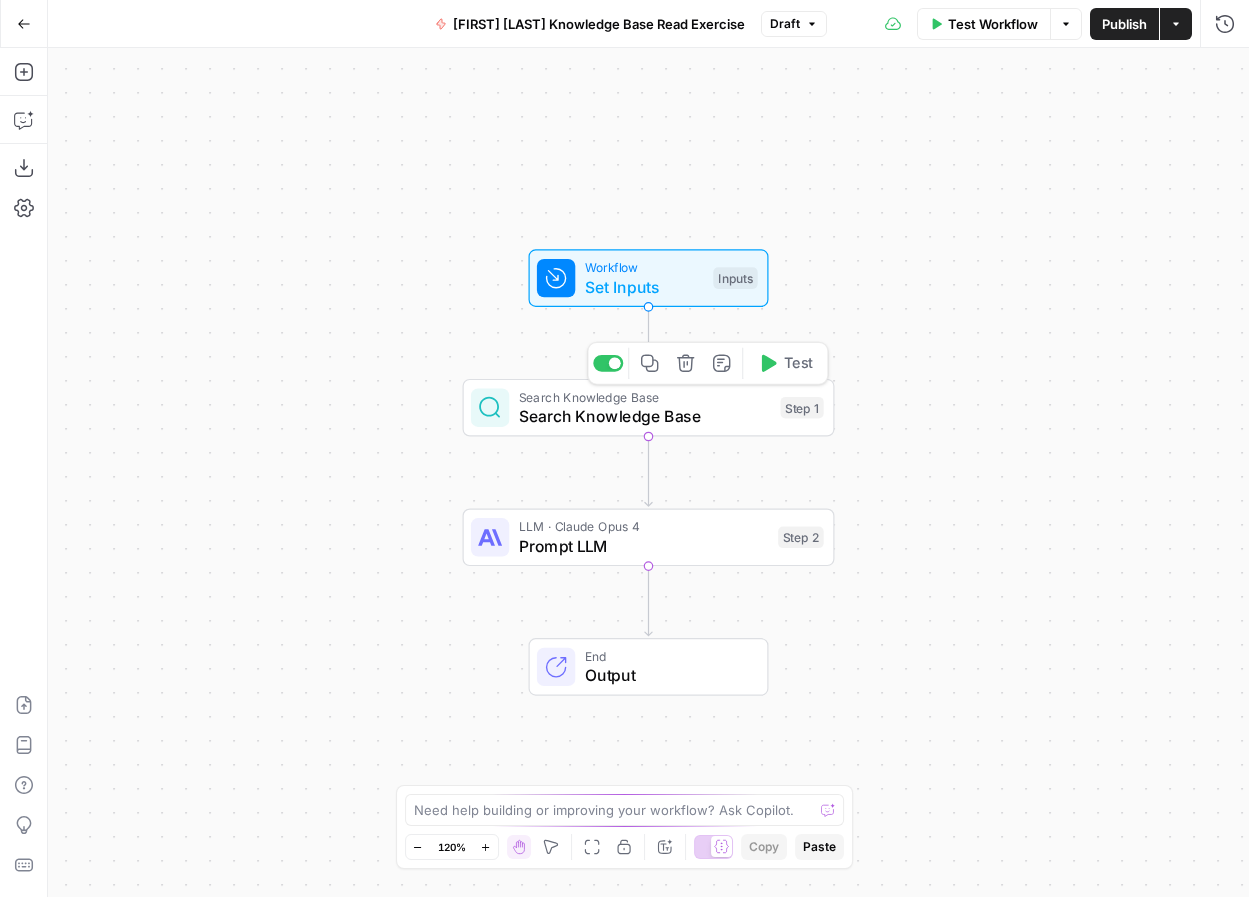 click on "Search Knowledge Base" at bounding box center (645, 416) 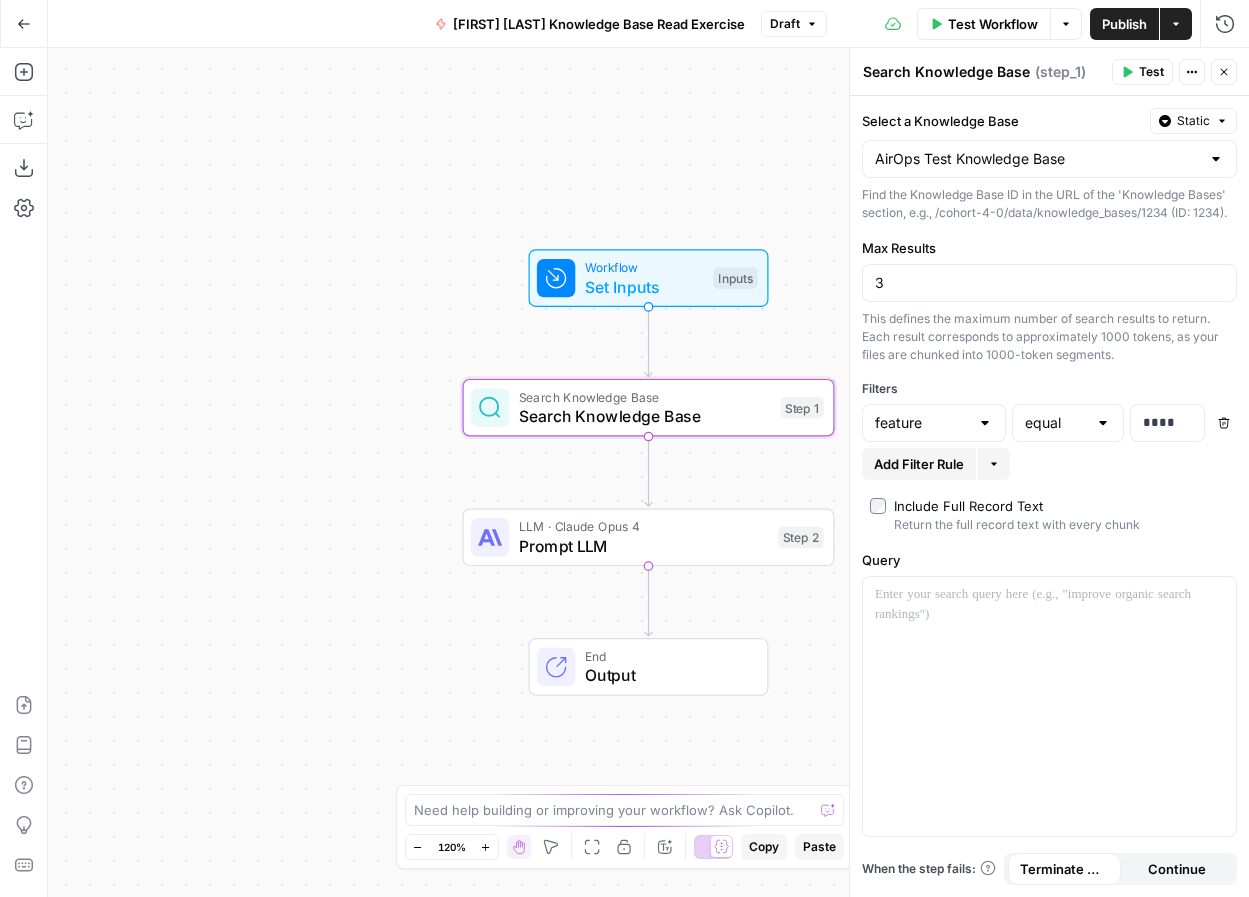 click on "Select a Knowledge Base Static AirOps Test Knowledge Base Find the Knowledge Base ID in the URL of the 'Knowledge Bases' section, e.g., /cohort-4-0/data/knowledge_bases/1234 (ID: 1234)." at bounding box center (1049, 165) 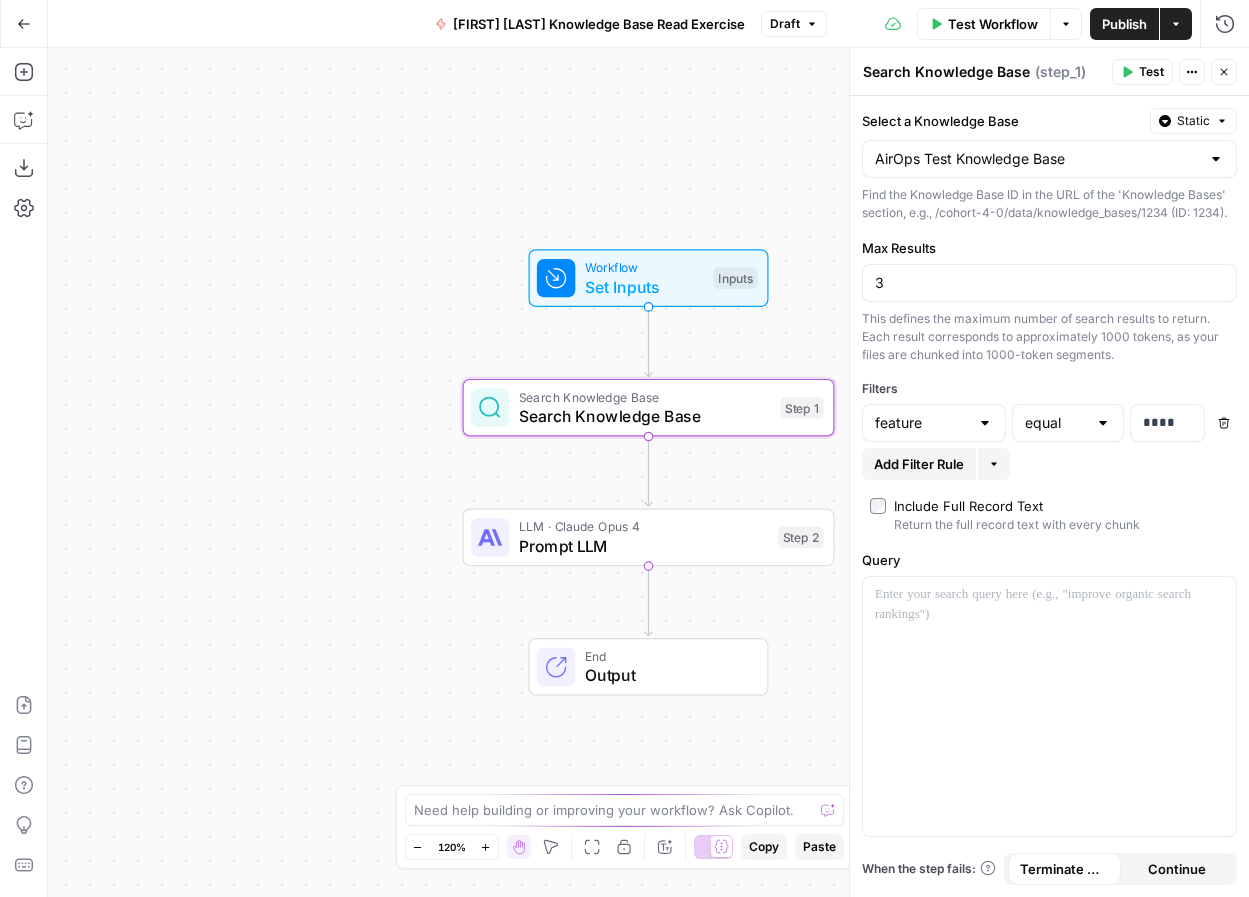 click on "Static" at bounding box center [1193, 121] 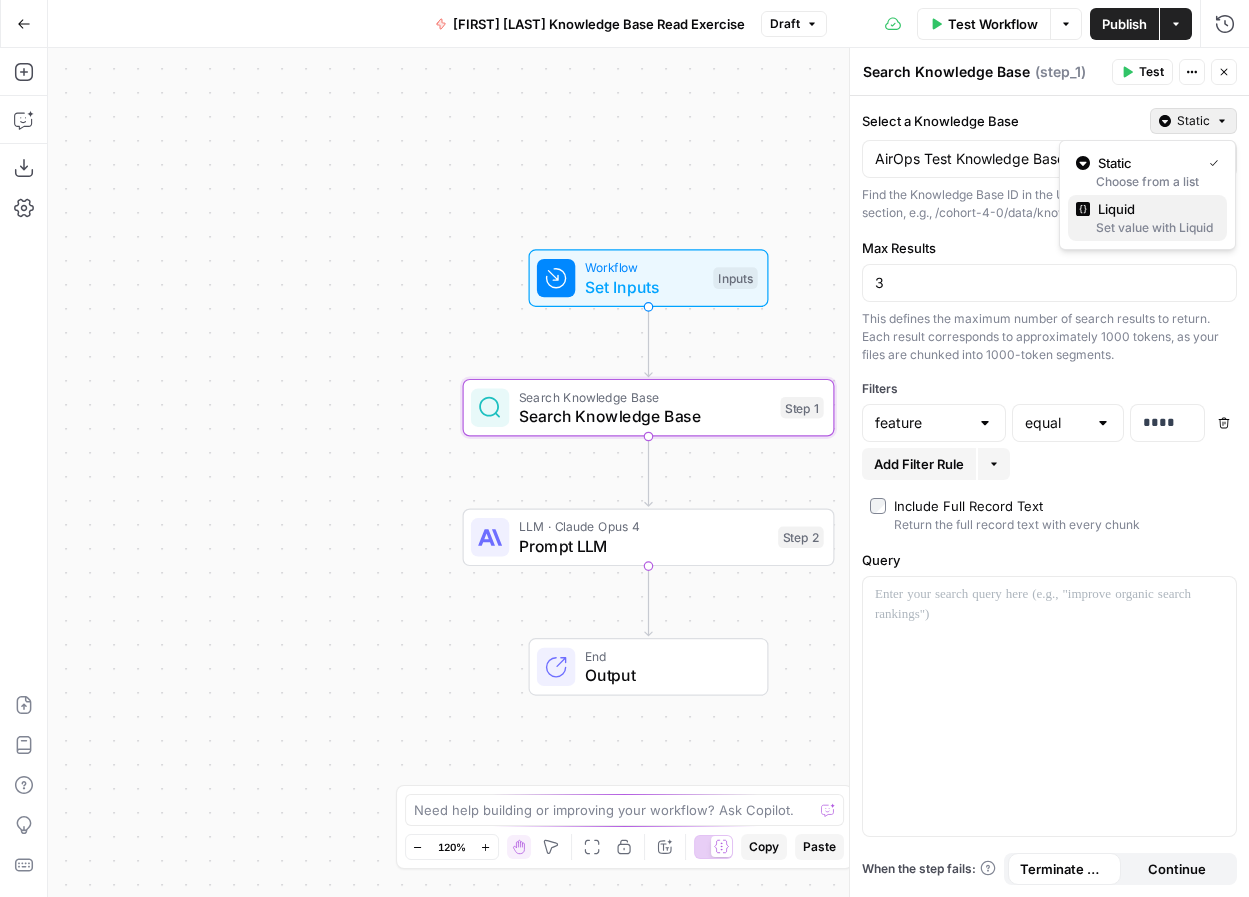 click on "Set value with Liquid" at bounding box center [1147, 228] 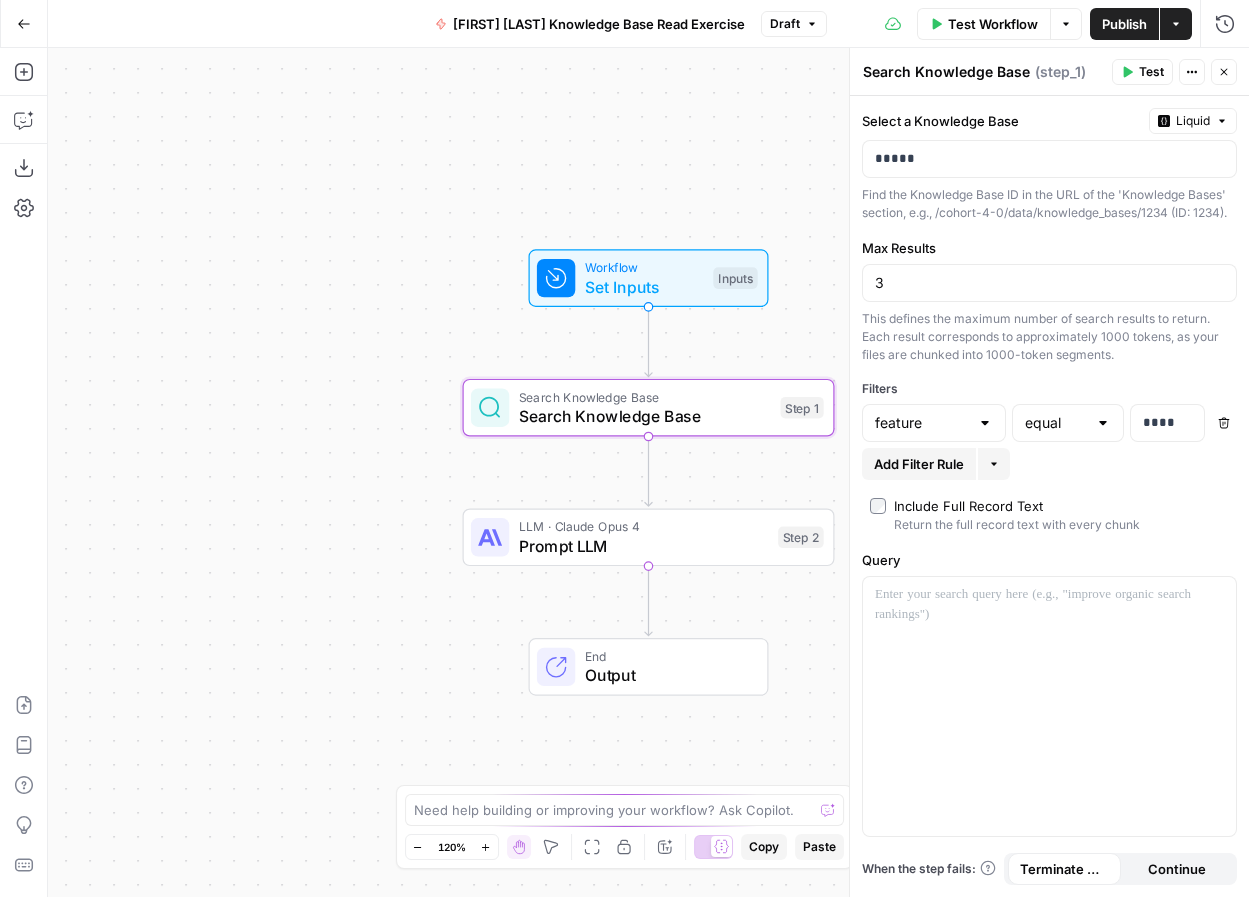 click on "Prompt LLM" at bounding box center (644, 546) 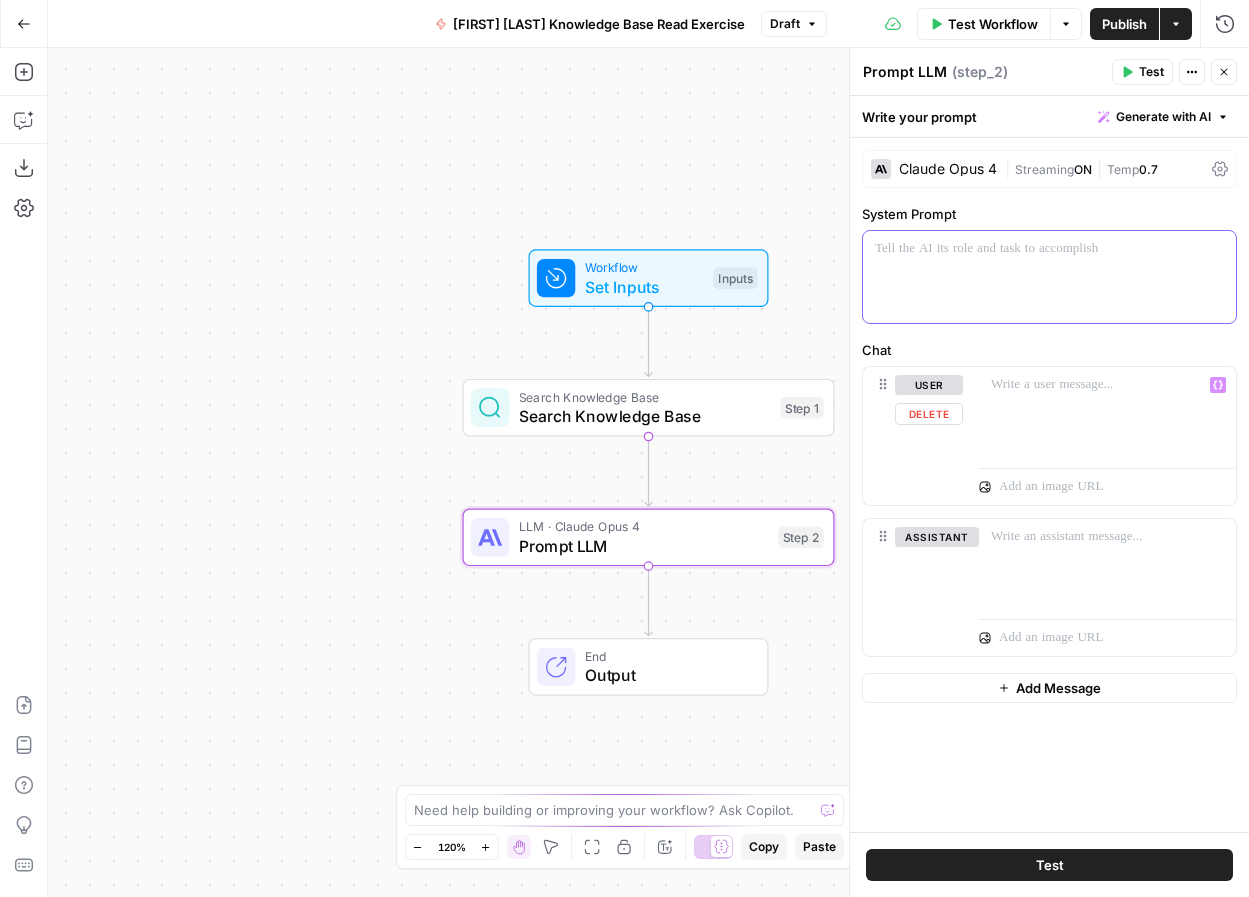 click at bounding box center [1049, 277] 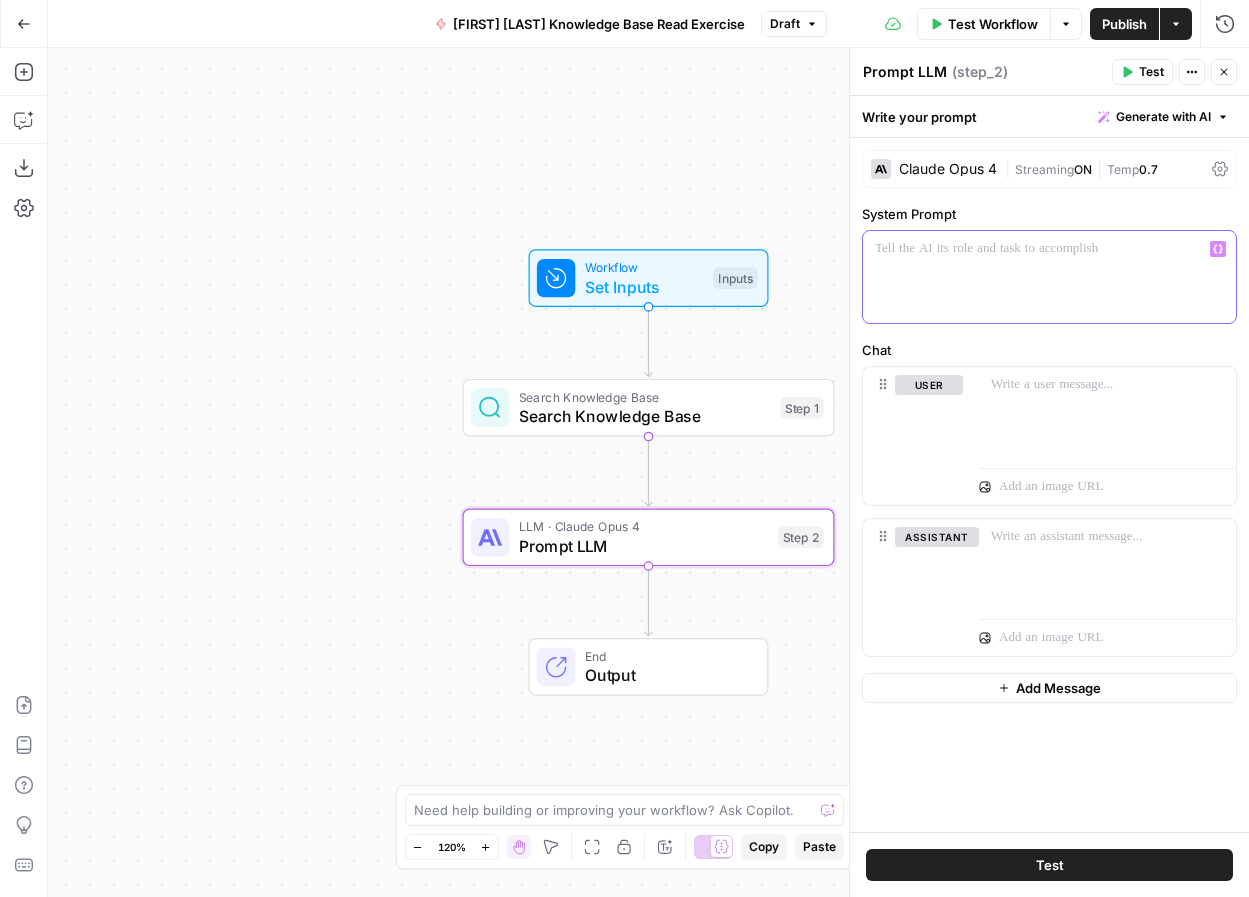 click 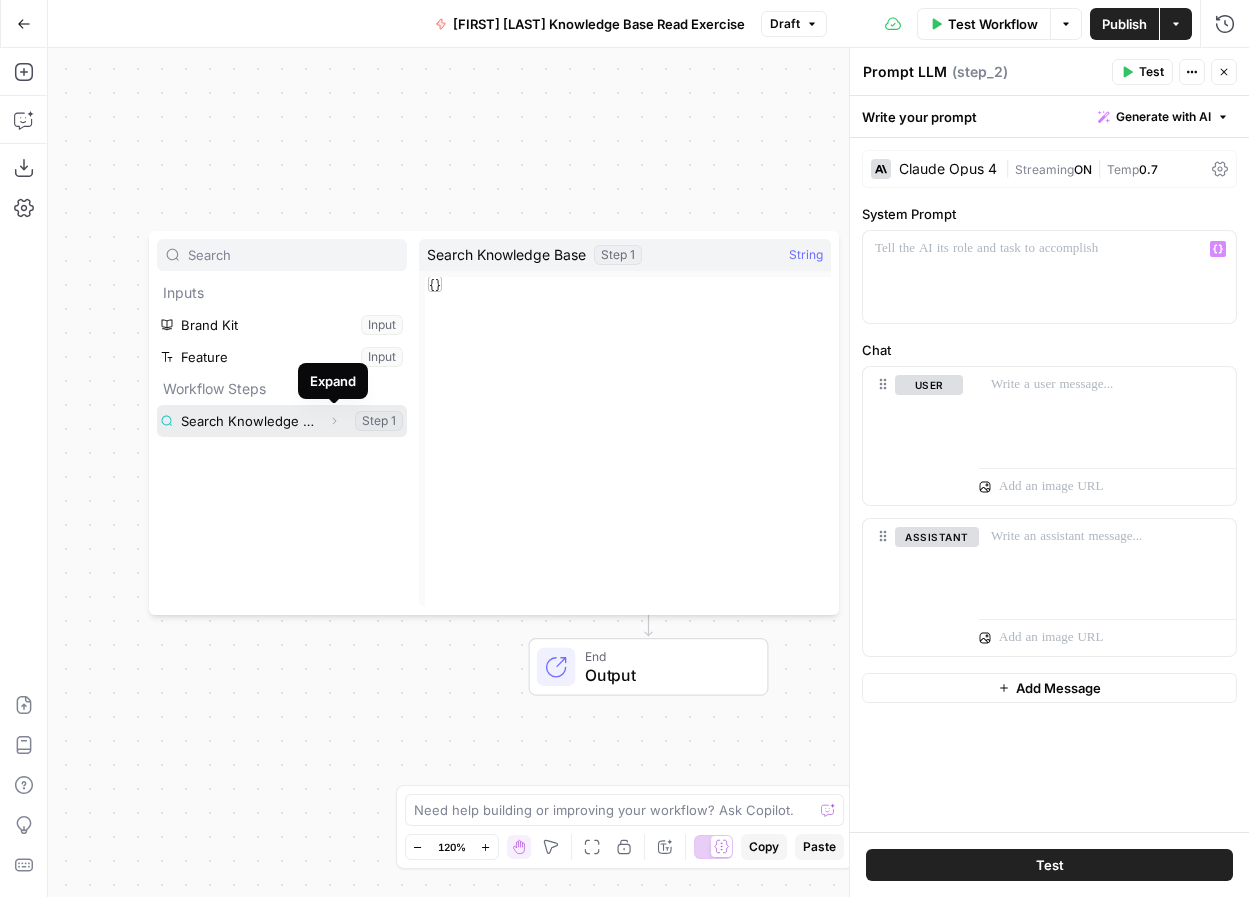 click 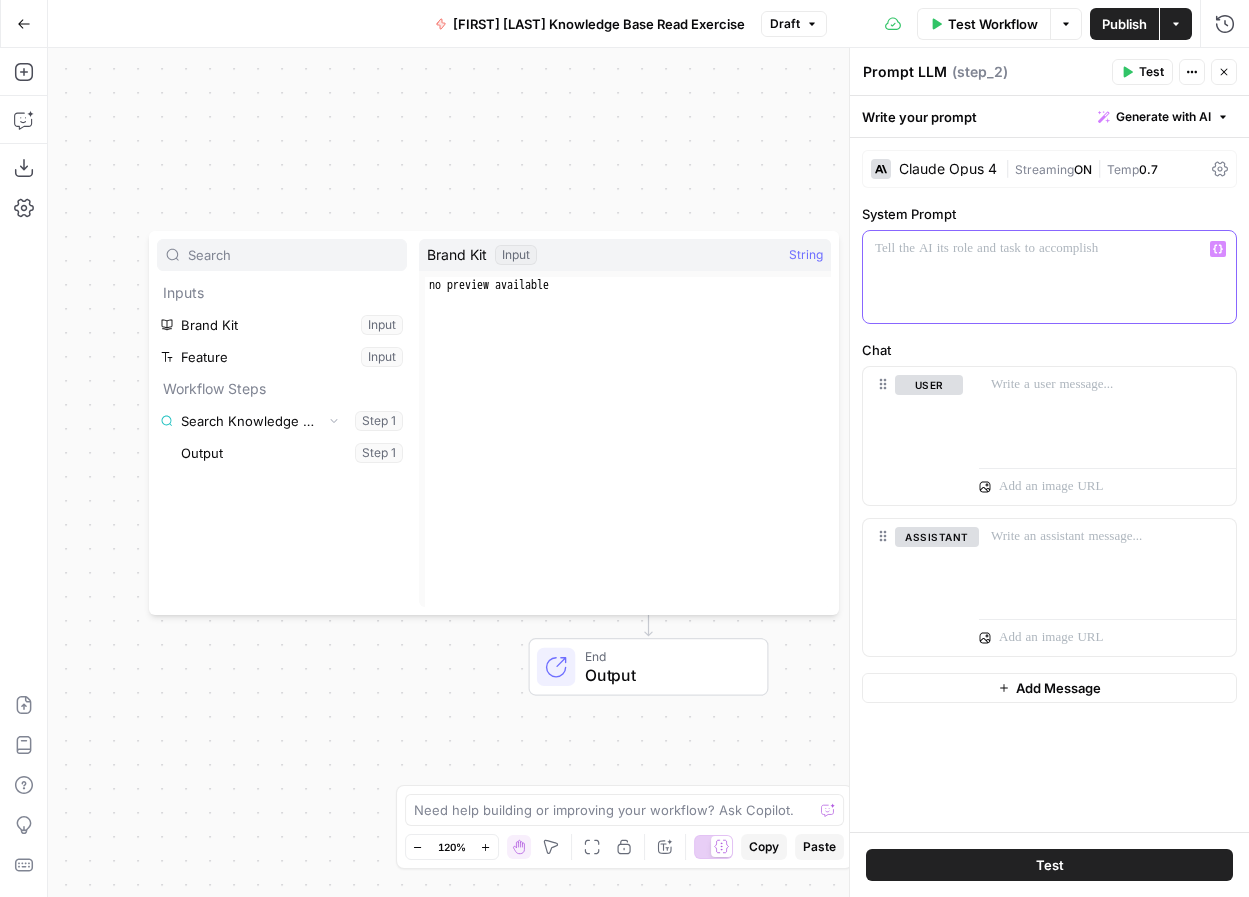 click at bounding box center [1049, 277] 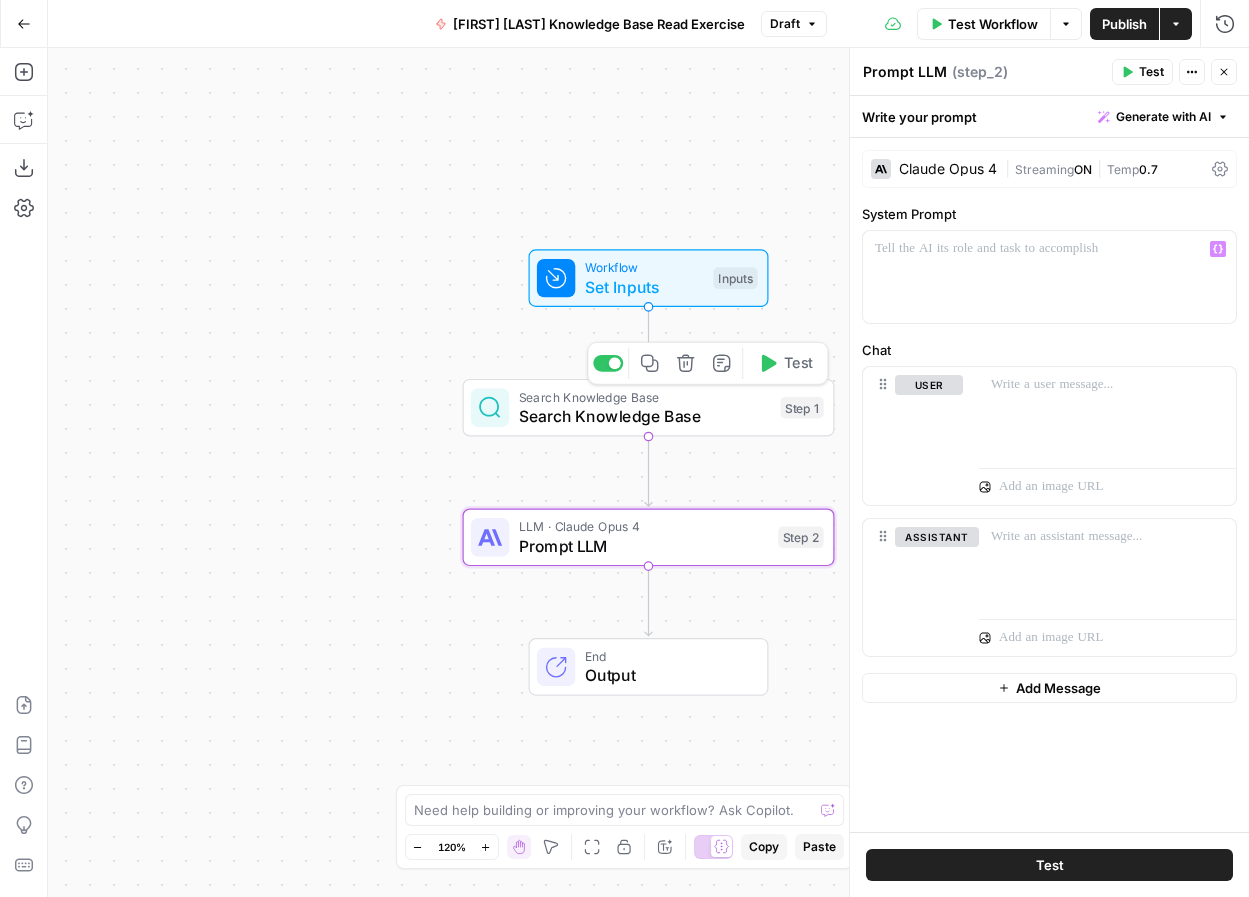 click on "Search Knowledge Base" at bounding box center (645, 416) 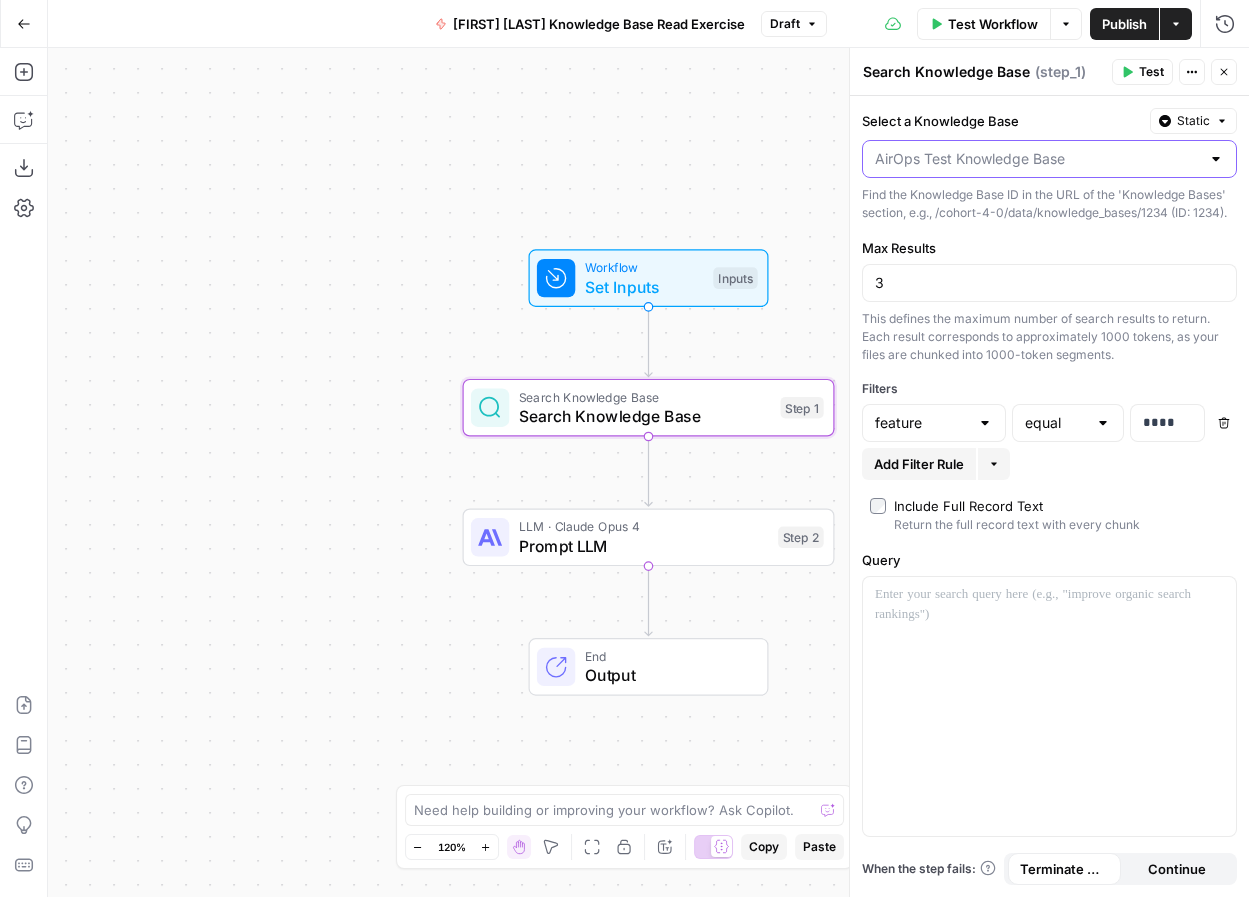 click on "Select a Knowledge Base" at bounding box center (1037, 159) 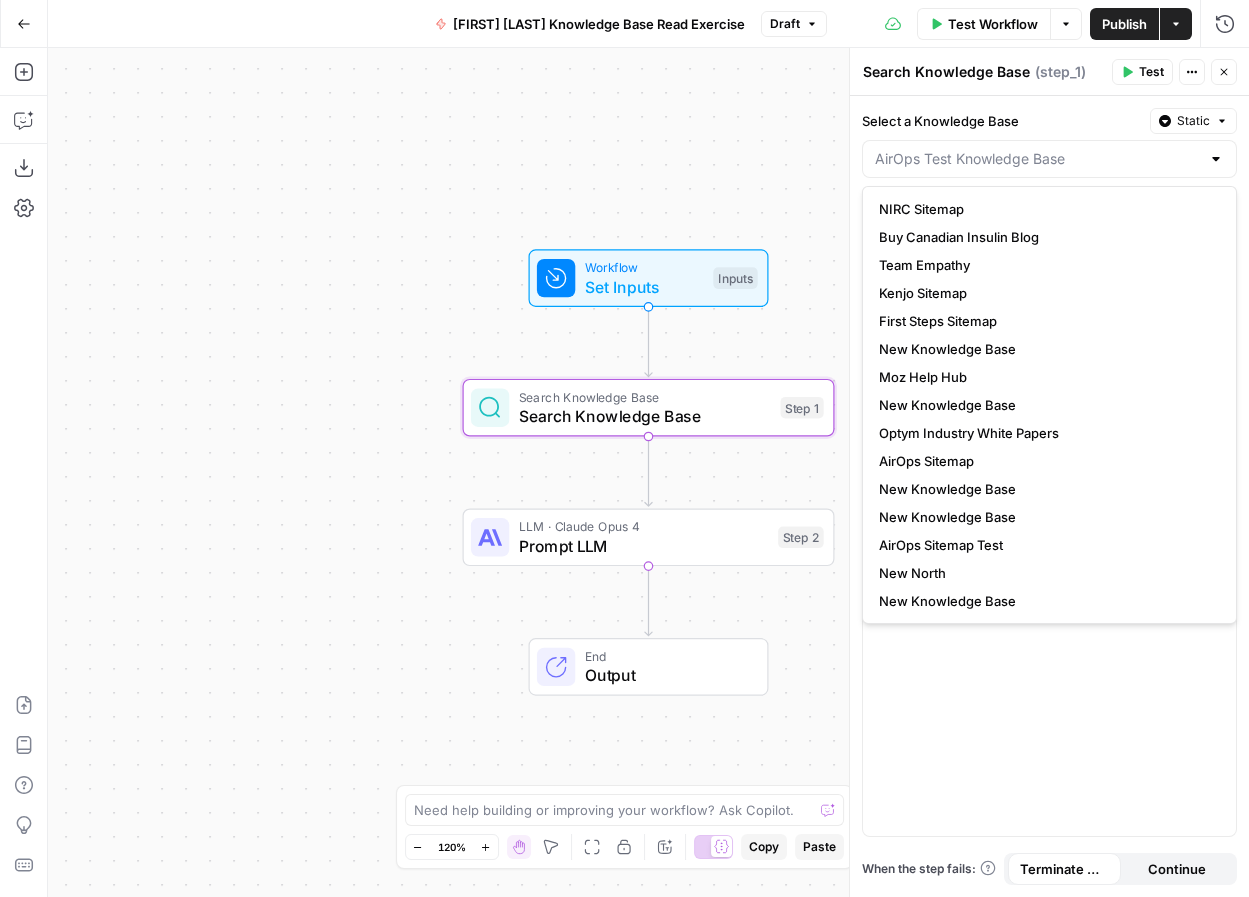 type on "AirOps Test Knowledge Base" 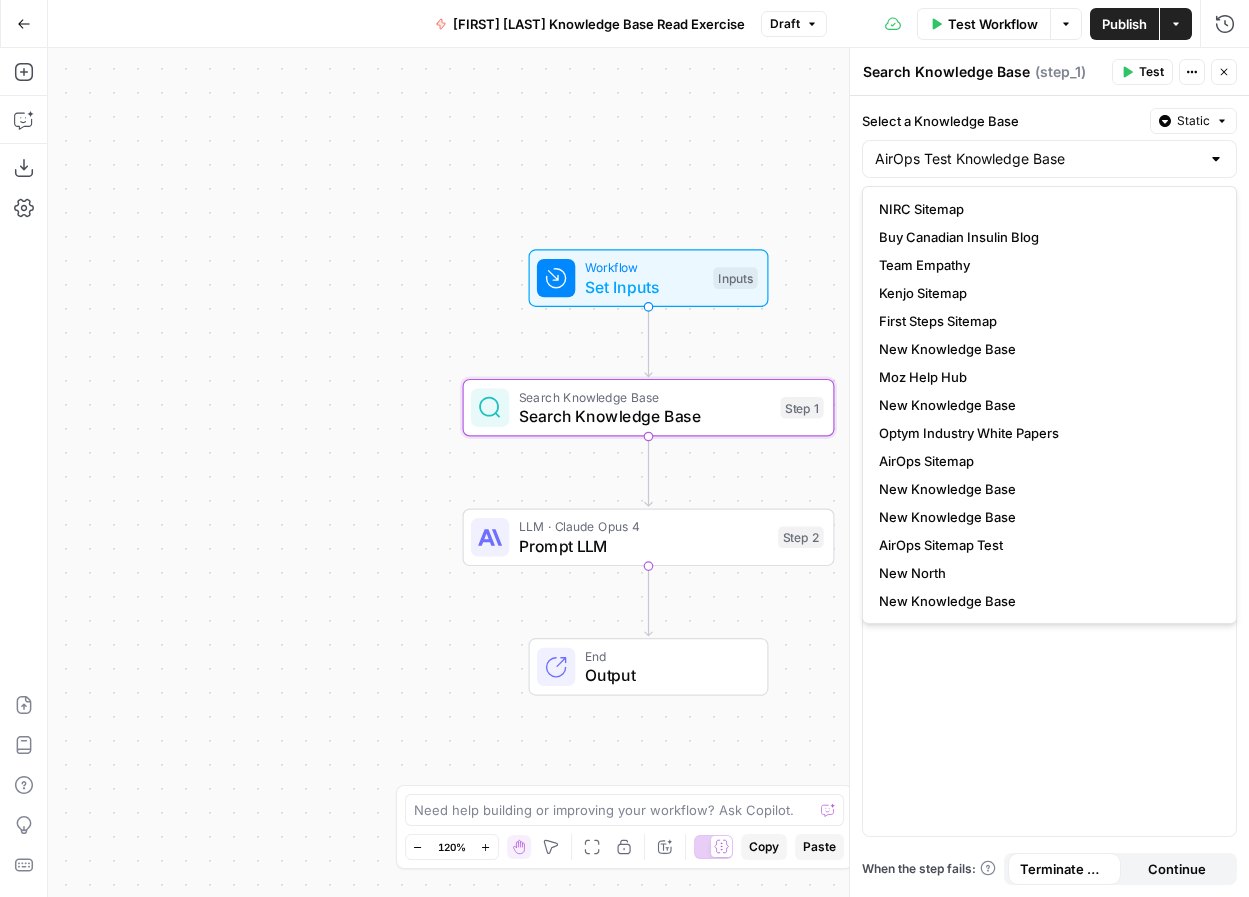 click on "Static" at bounding box center (1193, 121) 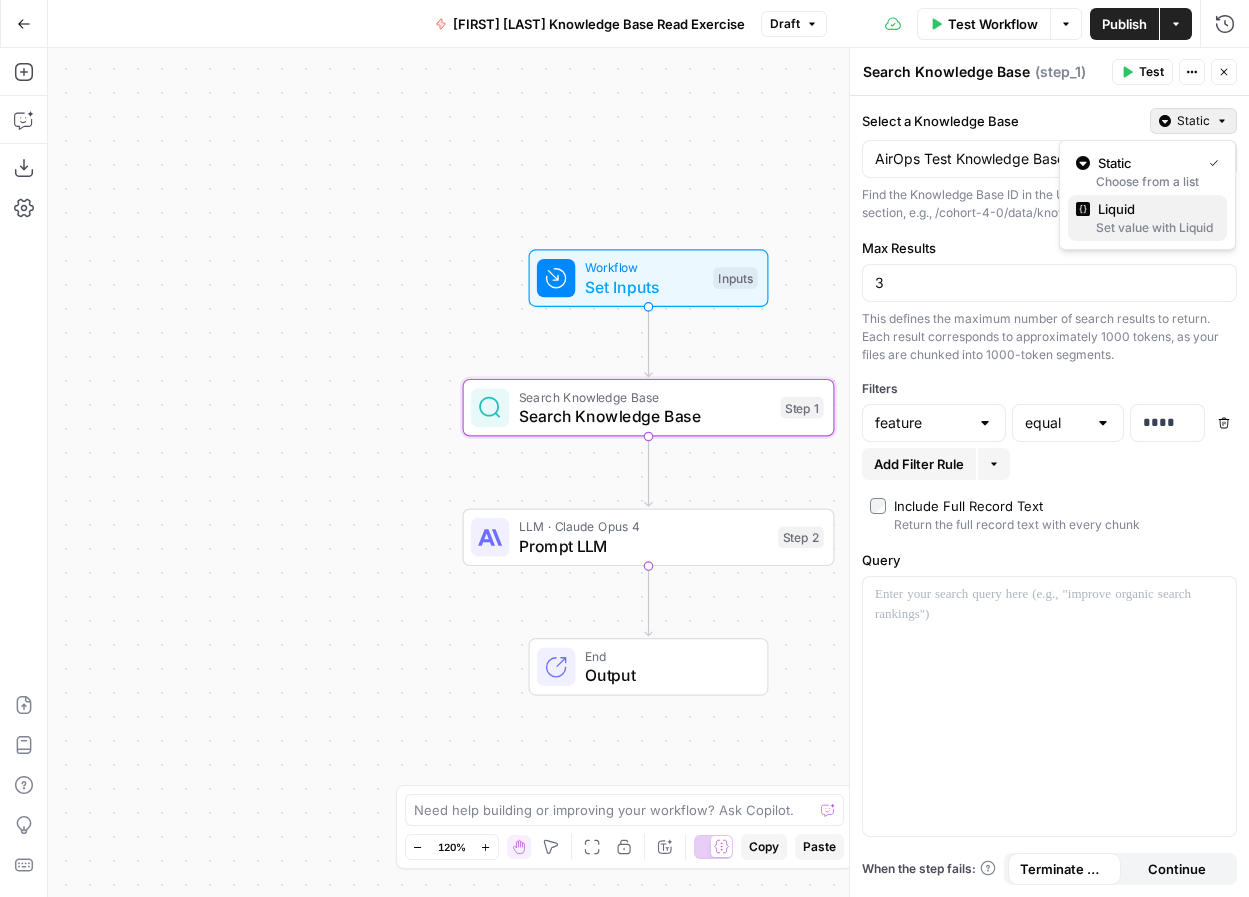 click on "Set value with Liquid" at bounding box center [1147, 228] 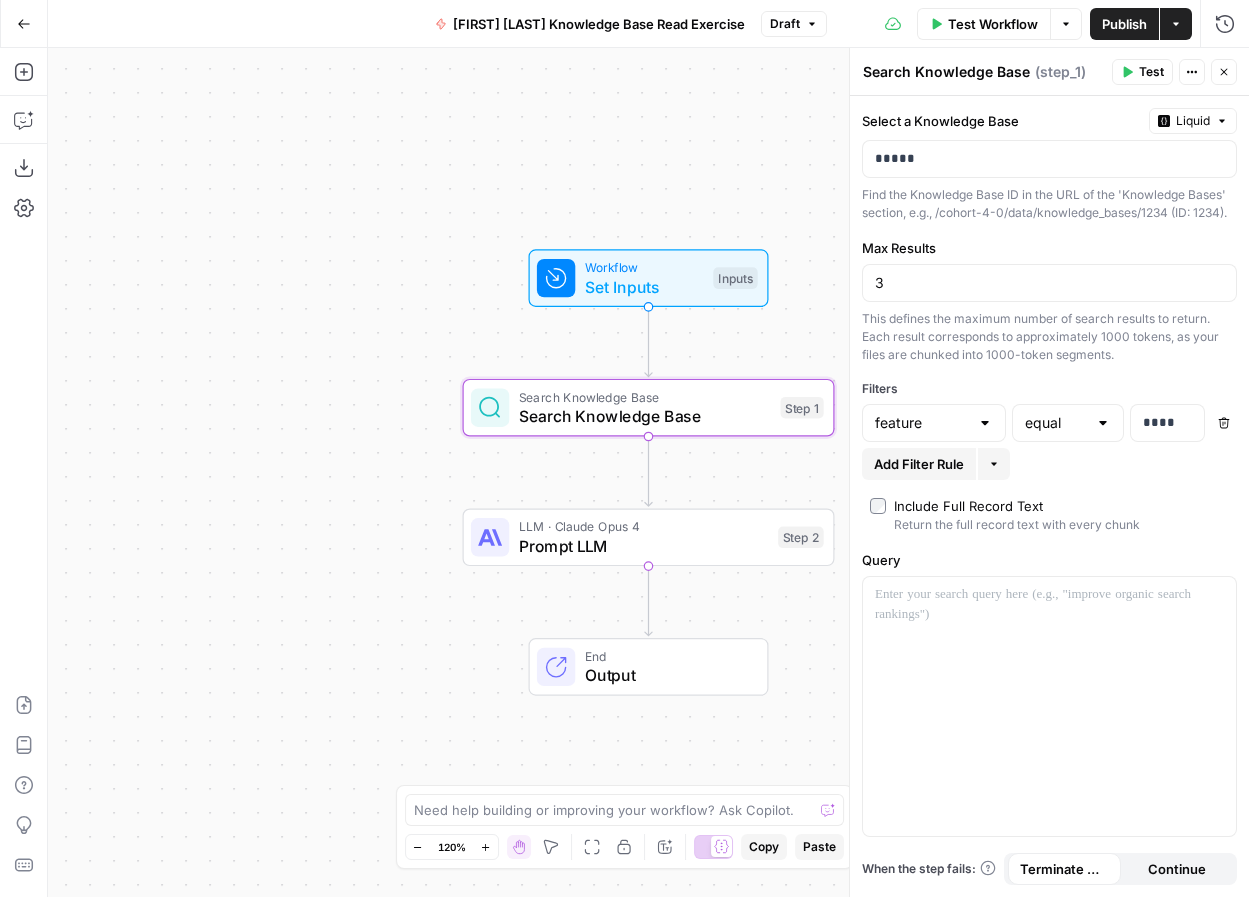 click on "Prompt LLM" at bounding box center [644, 546] 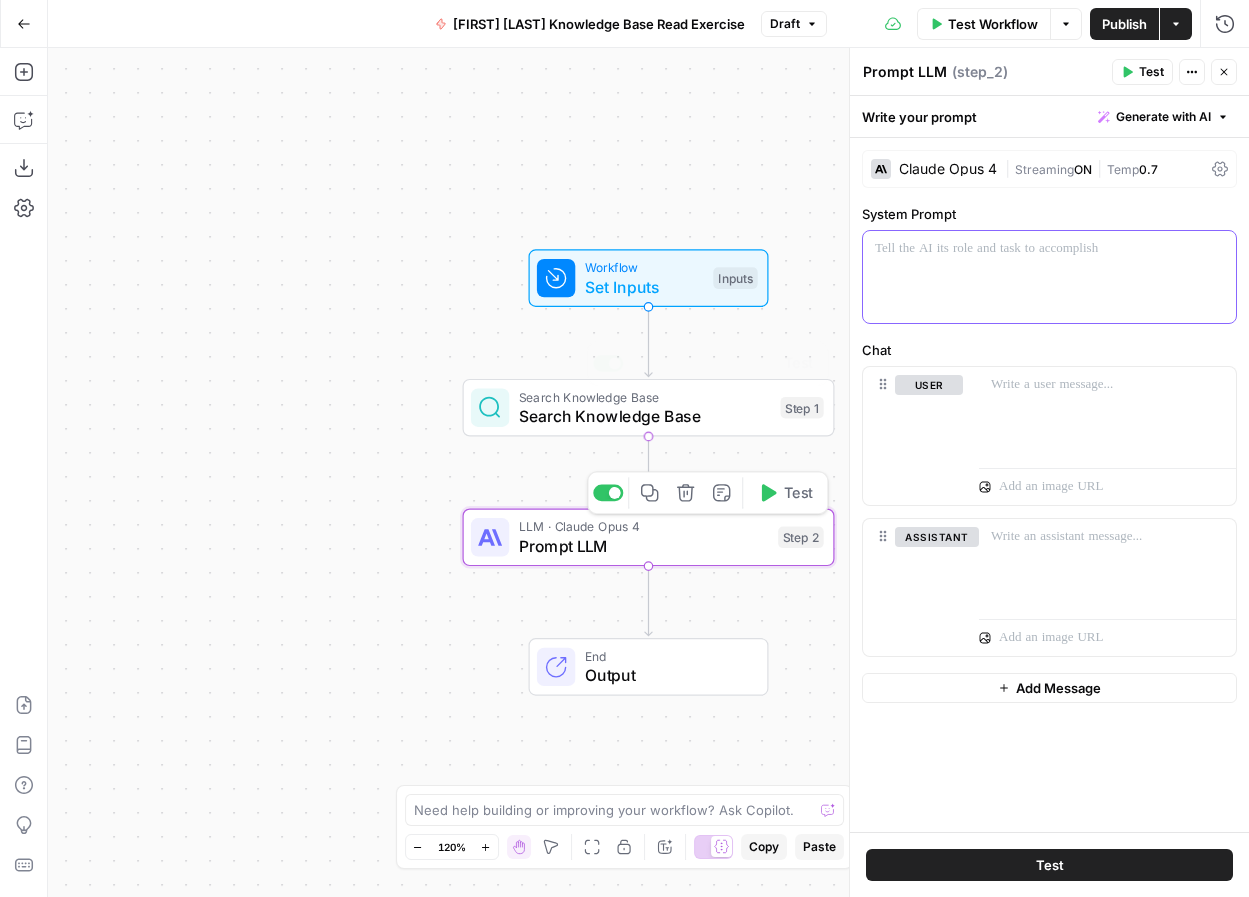click at bounding box center [1049, 249] 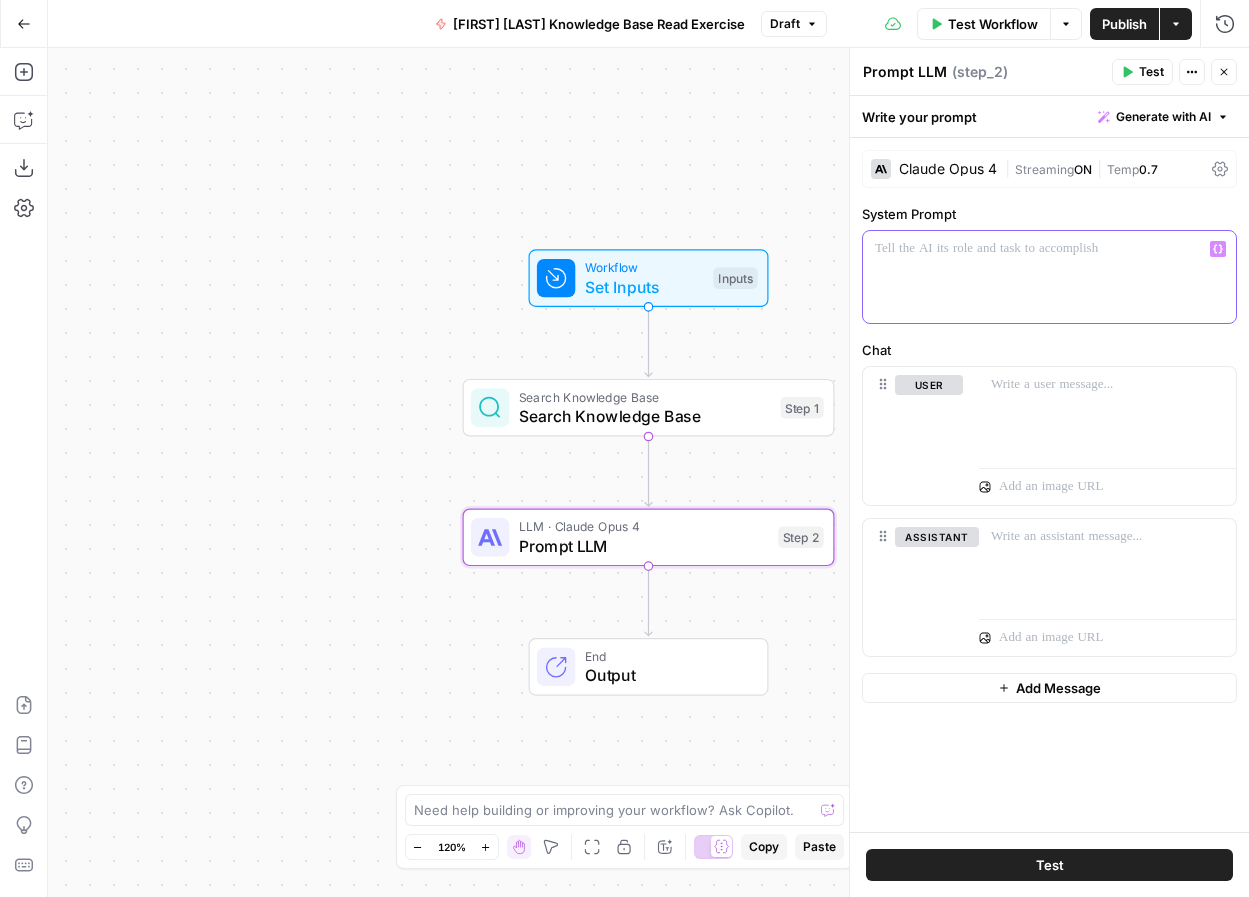 click on "Variables Menu" at bounding box center [1218, 249] 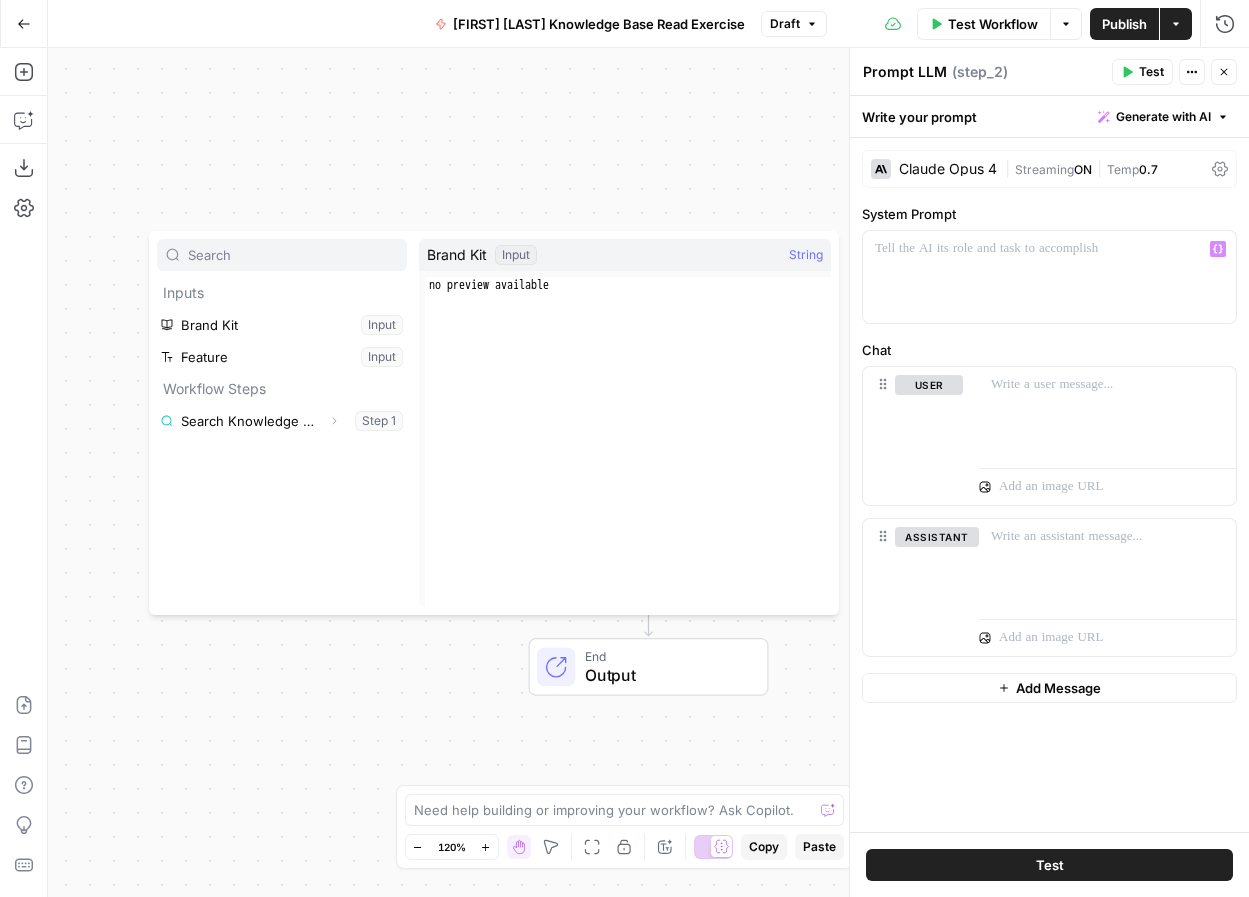 click on "Workflow Set Inputs Inputs Search Knowledge Base Search Knowledge Base Step 1 LLM · Claude Opus 4 Prompt LLM Step 2 End Output" at bounding box center [648, 472] 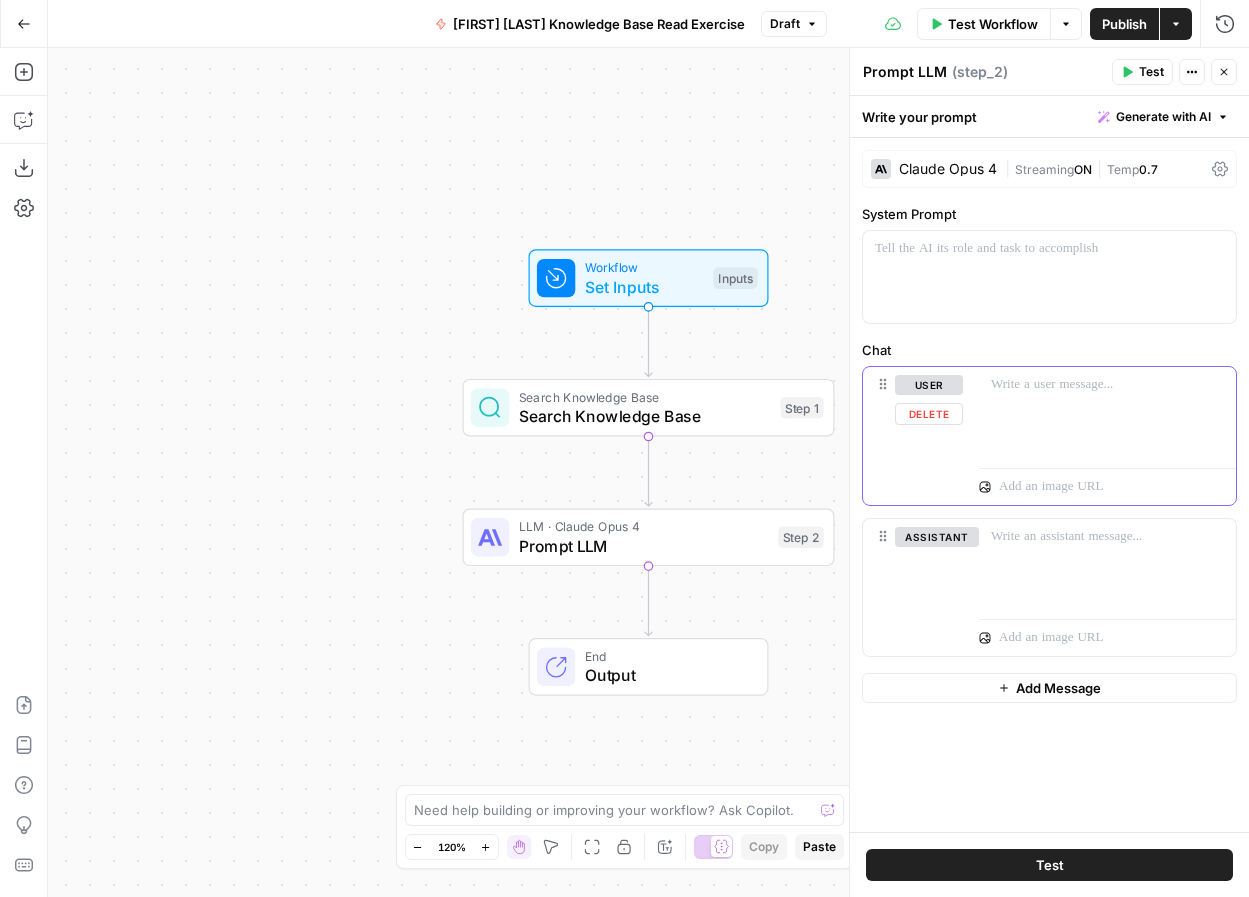 click at bounding box center [1107, 413] 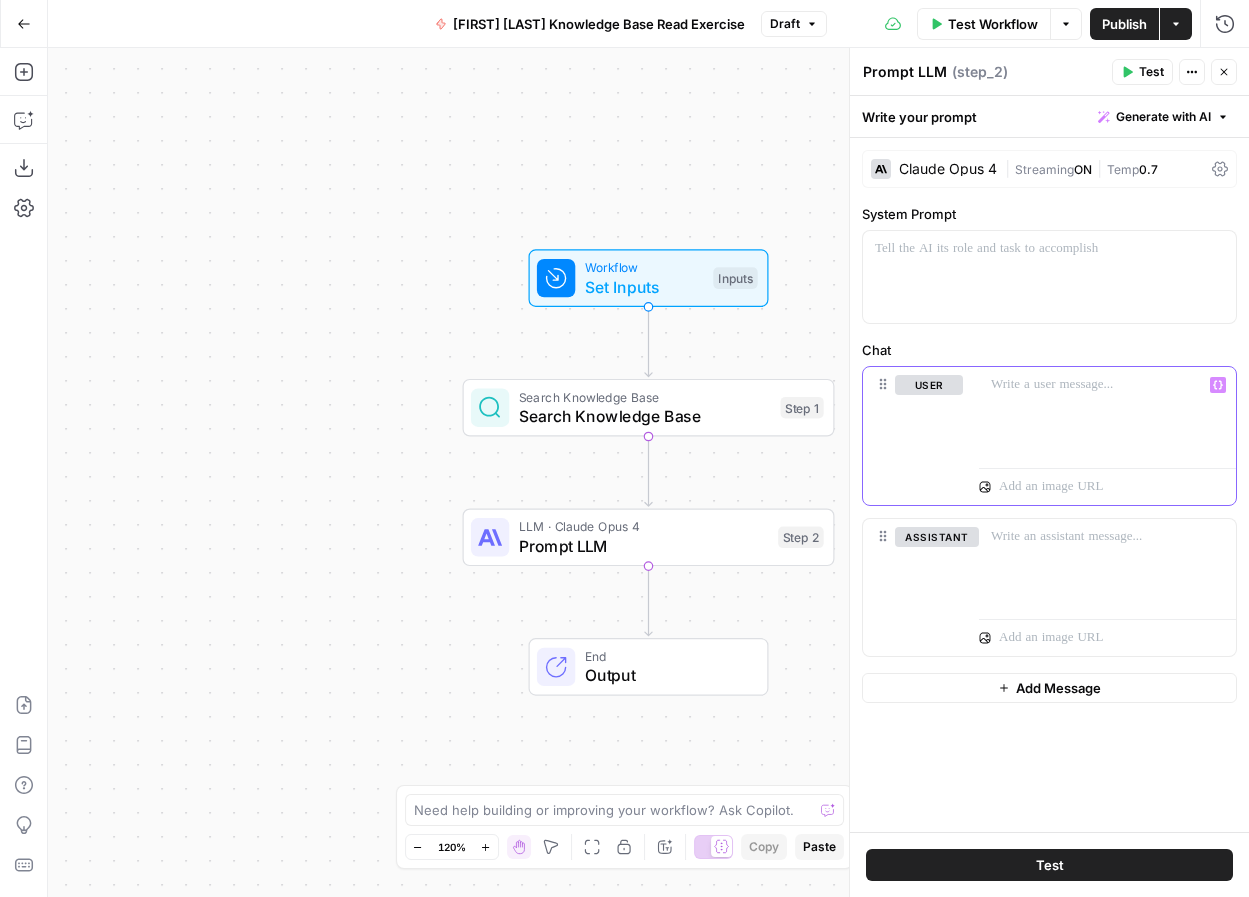 click 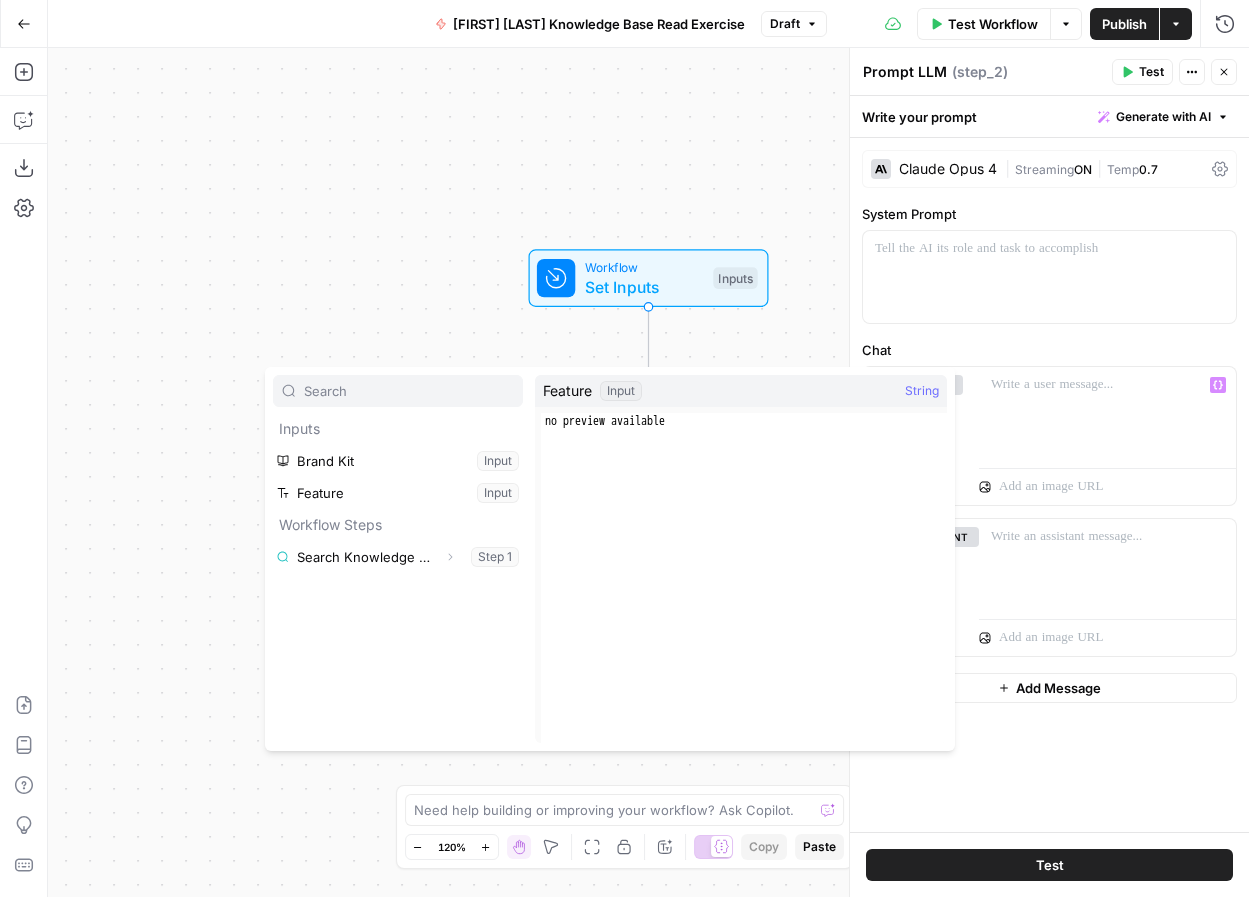 click 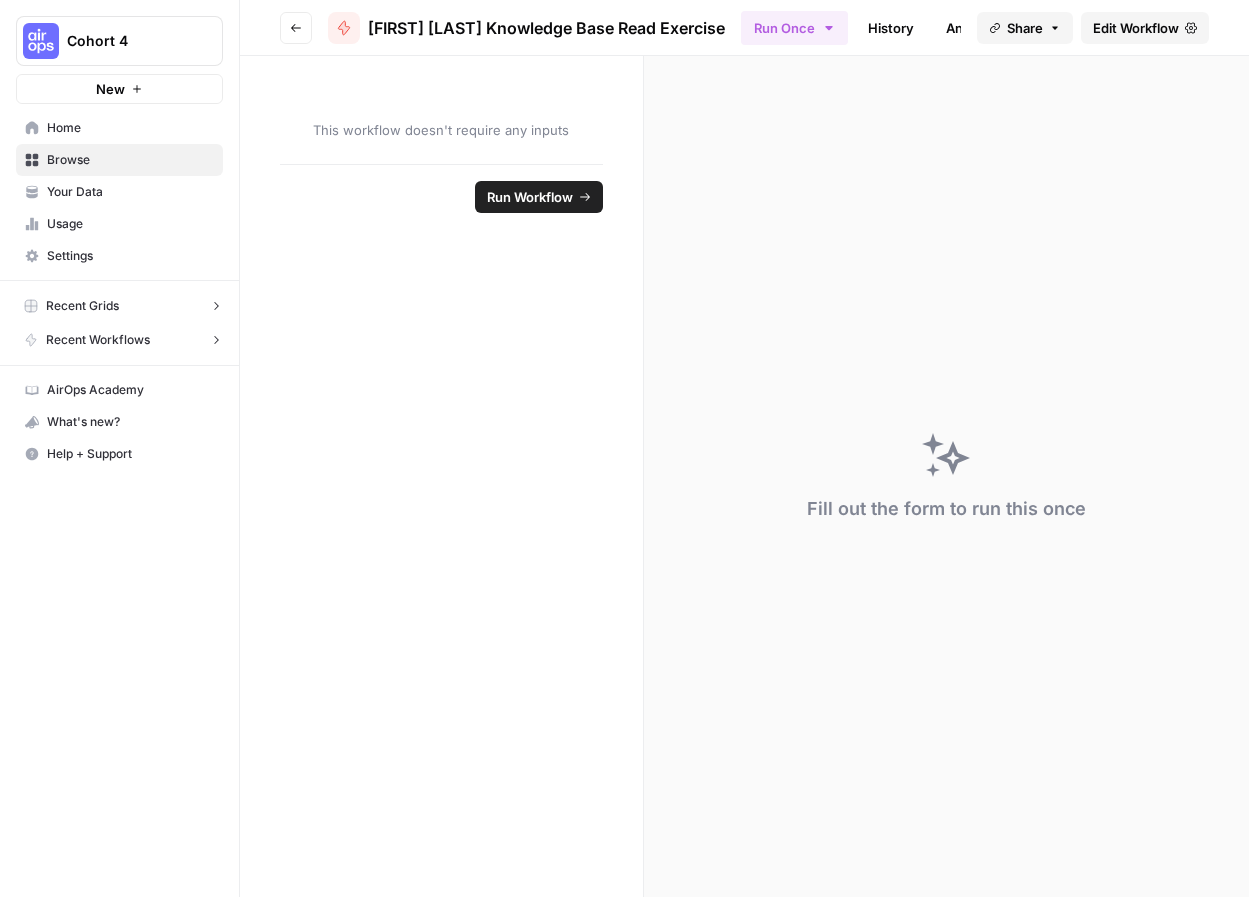scroll, scrollTop: 0, scrollLeft: 0, axis: both 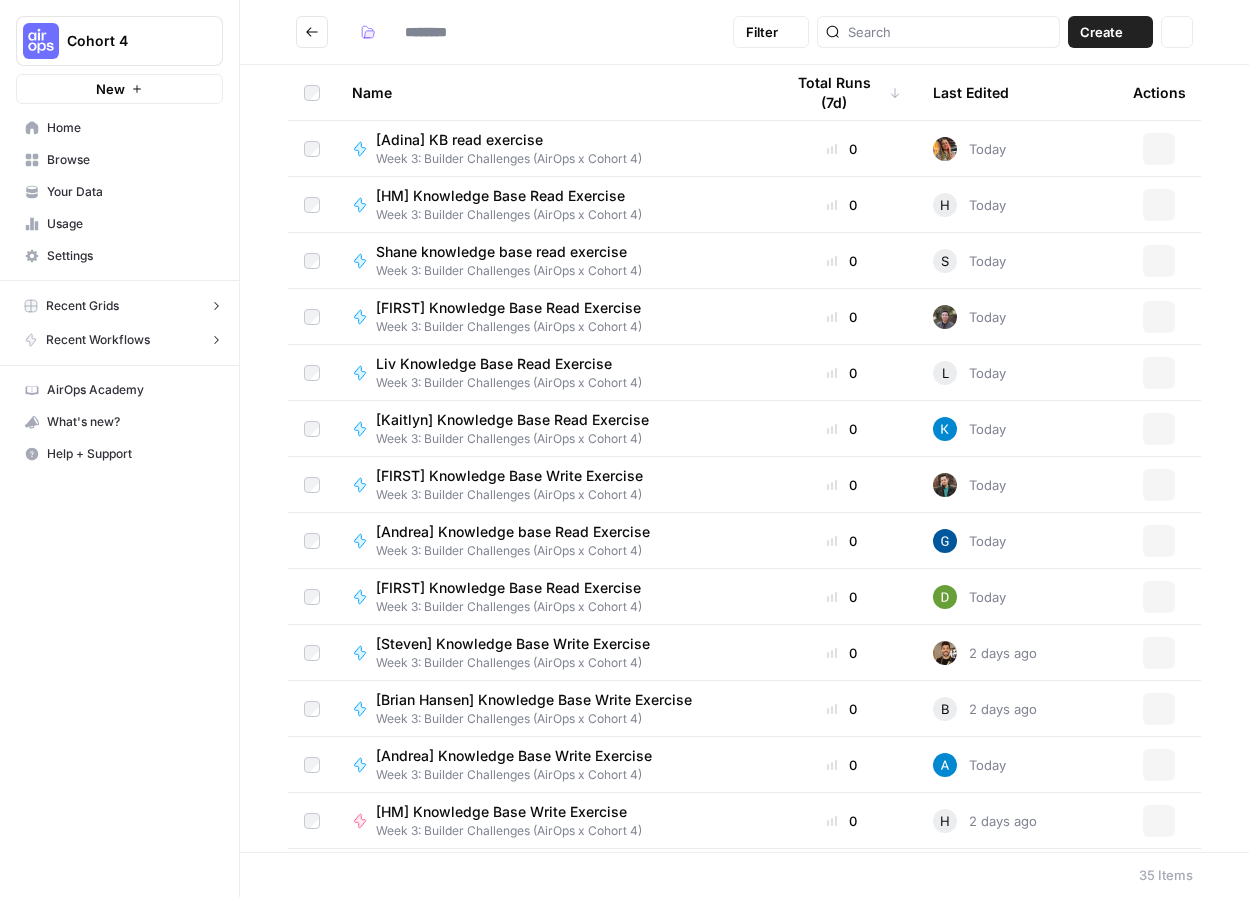 type on "**********" 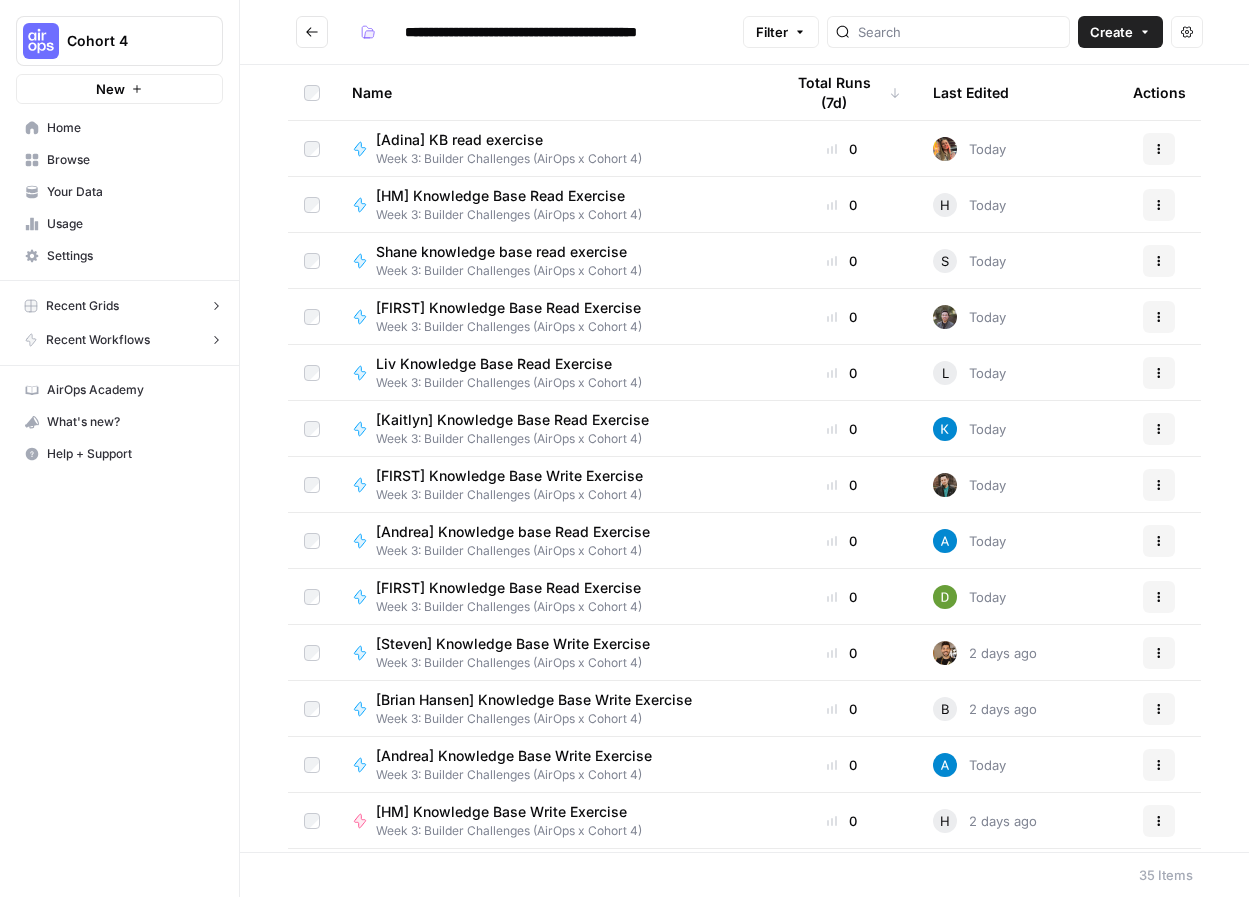 scroll, scrollTop: 0, scrollLeft: 0, axis: both 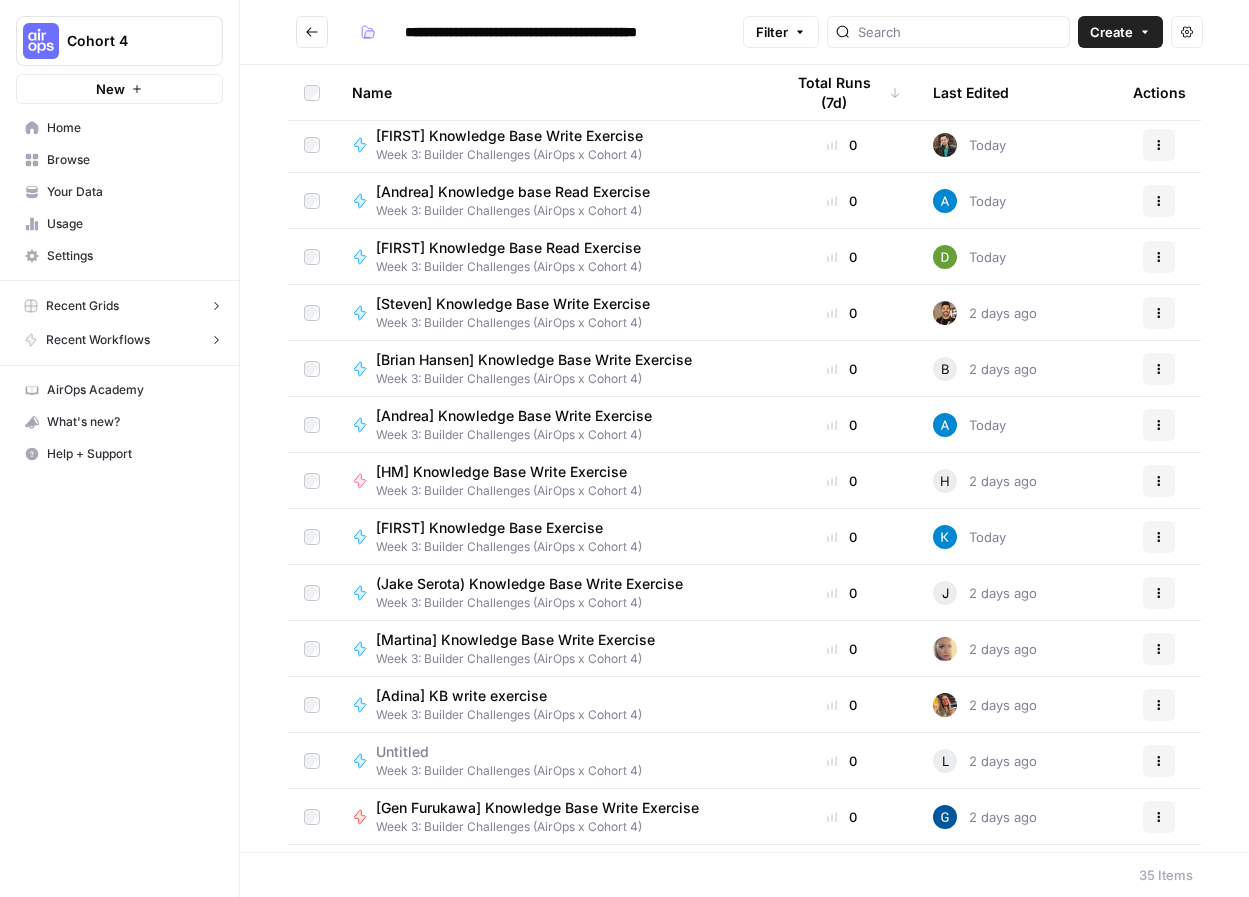 click on "[Andrea] Knowledge Base Write Exercise" at bounding box center (514, 416) 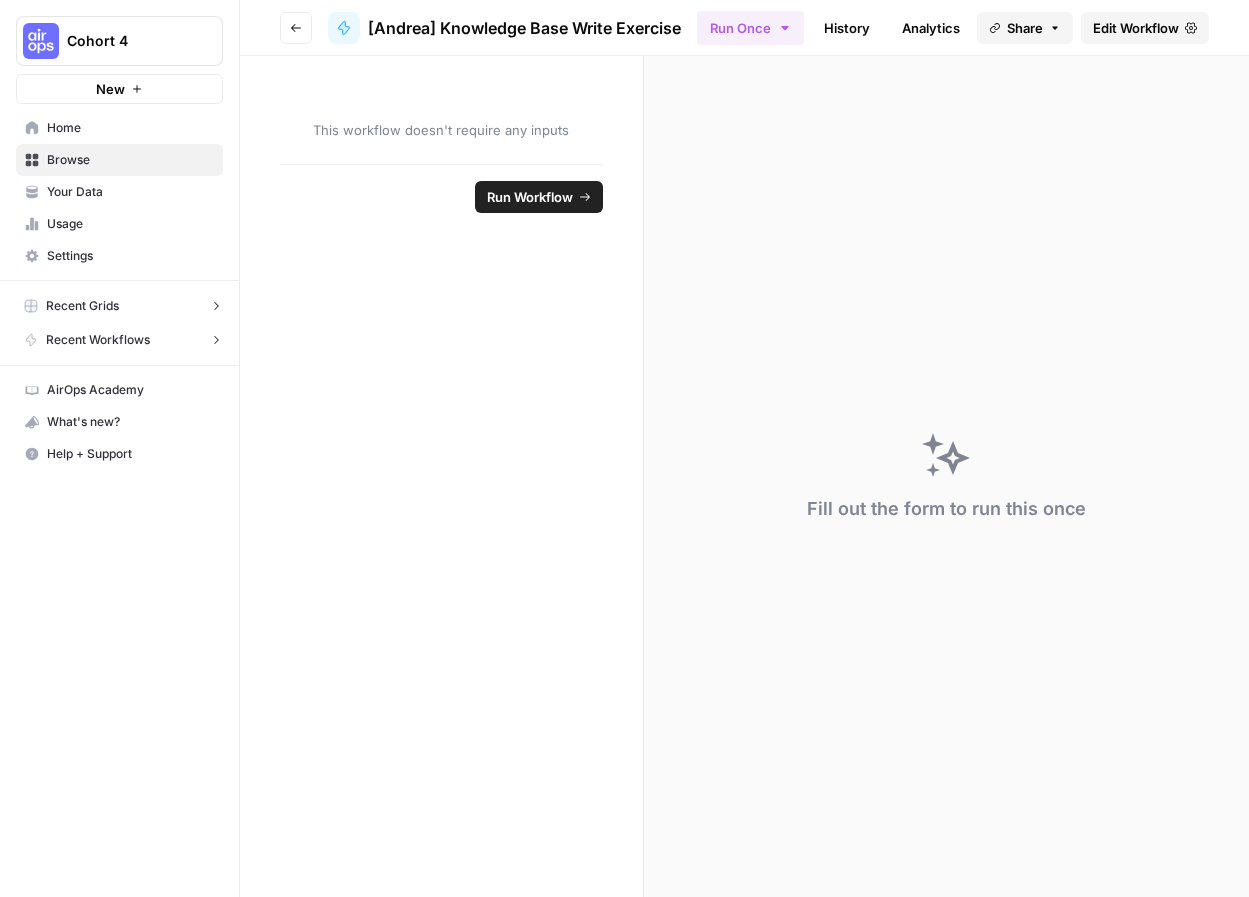 scroll, scrollTop: 0, scrollLeft: 0, axis: both 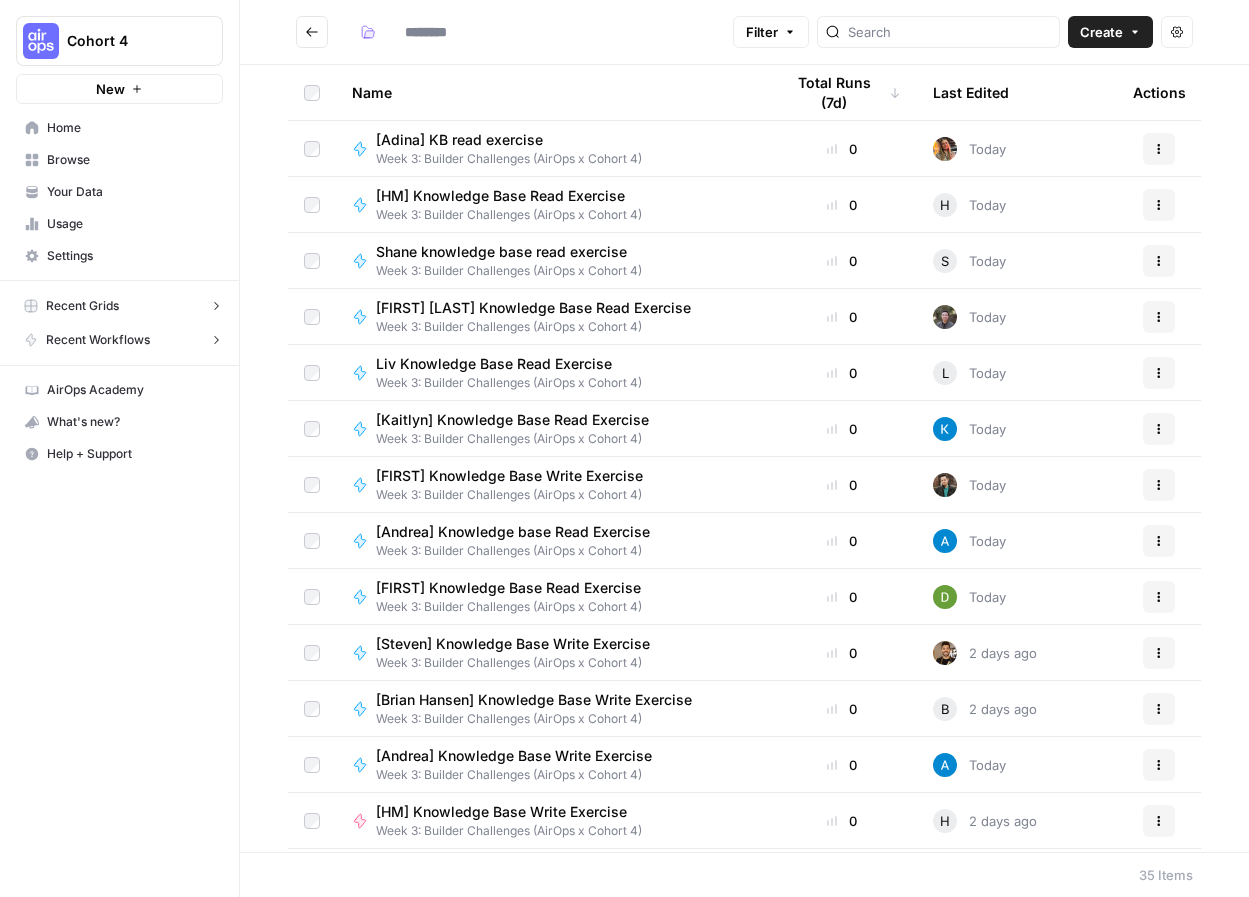 type on "**********" 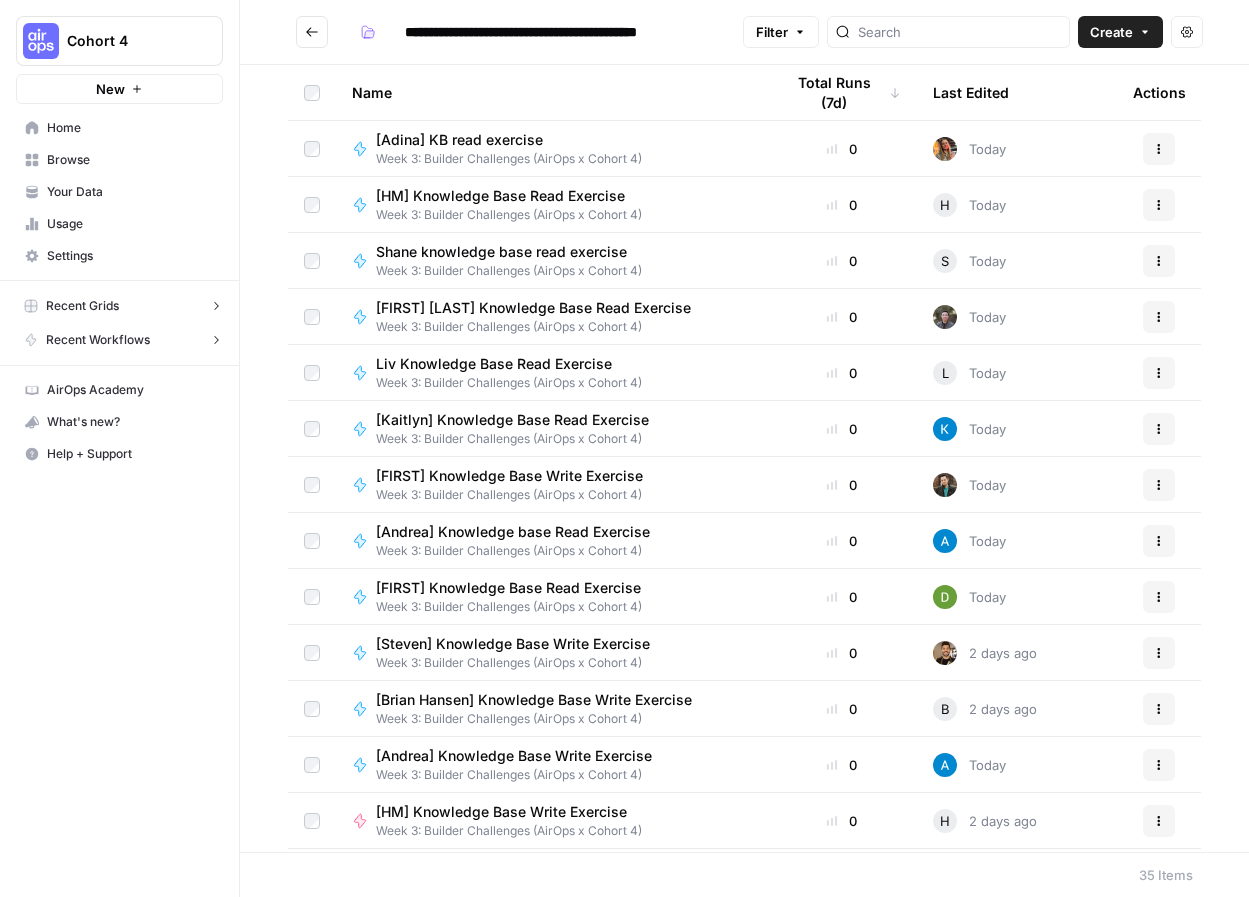 scroll, scrollTop: 0, scrollLeft: 0, axis: both 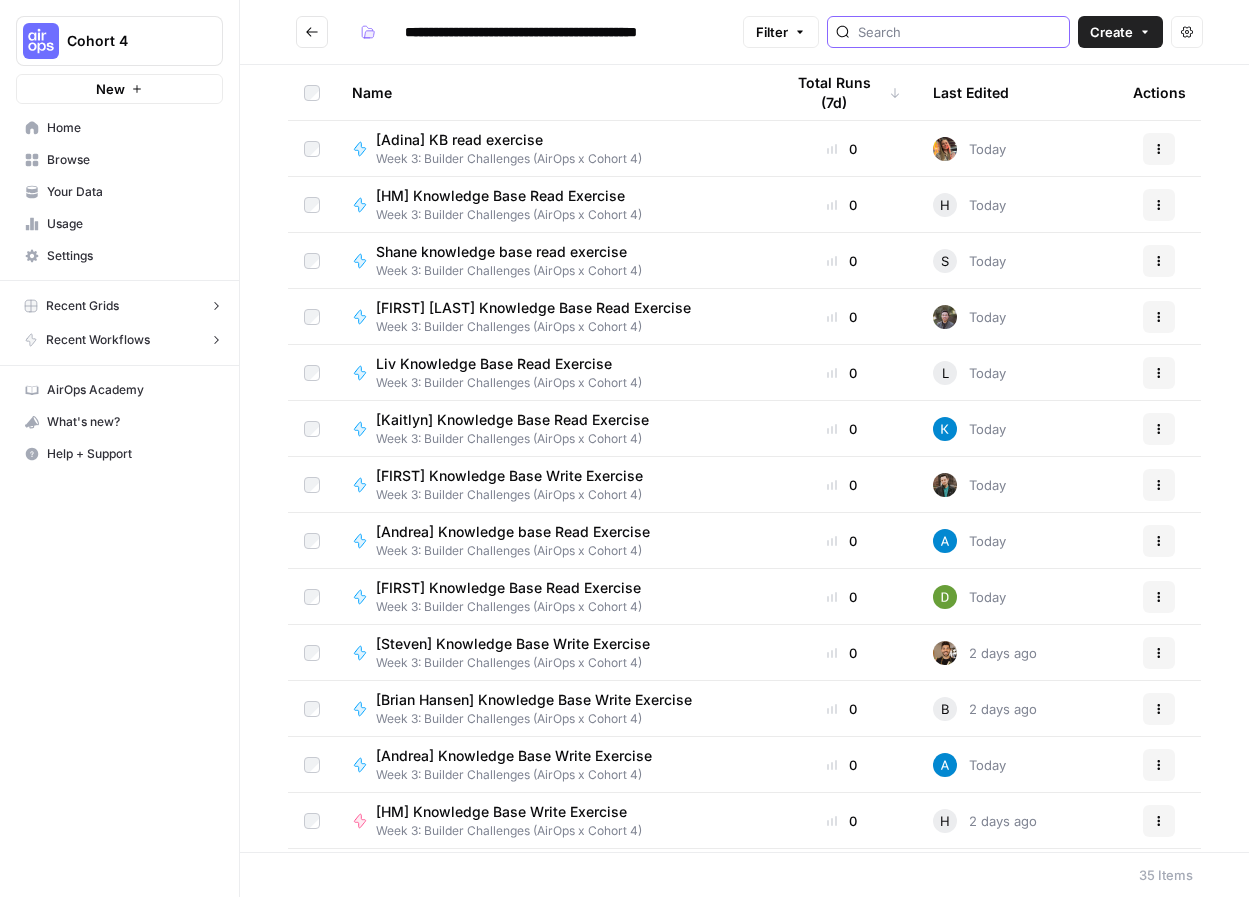 click at bounding box center [959, 32] 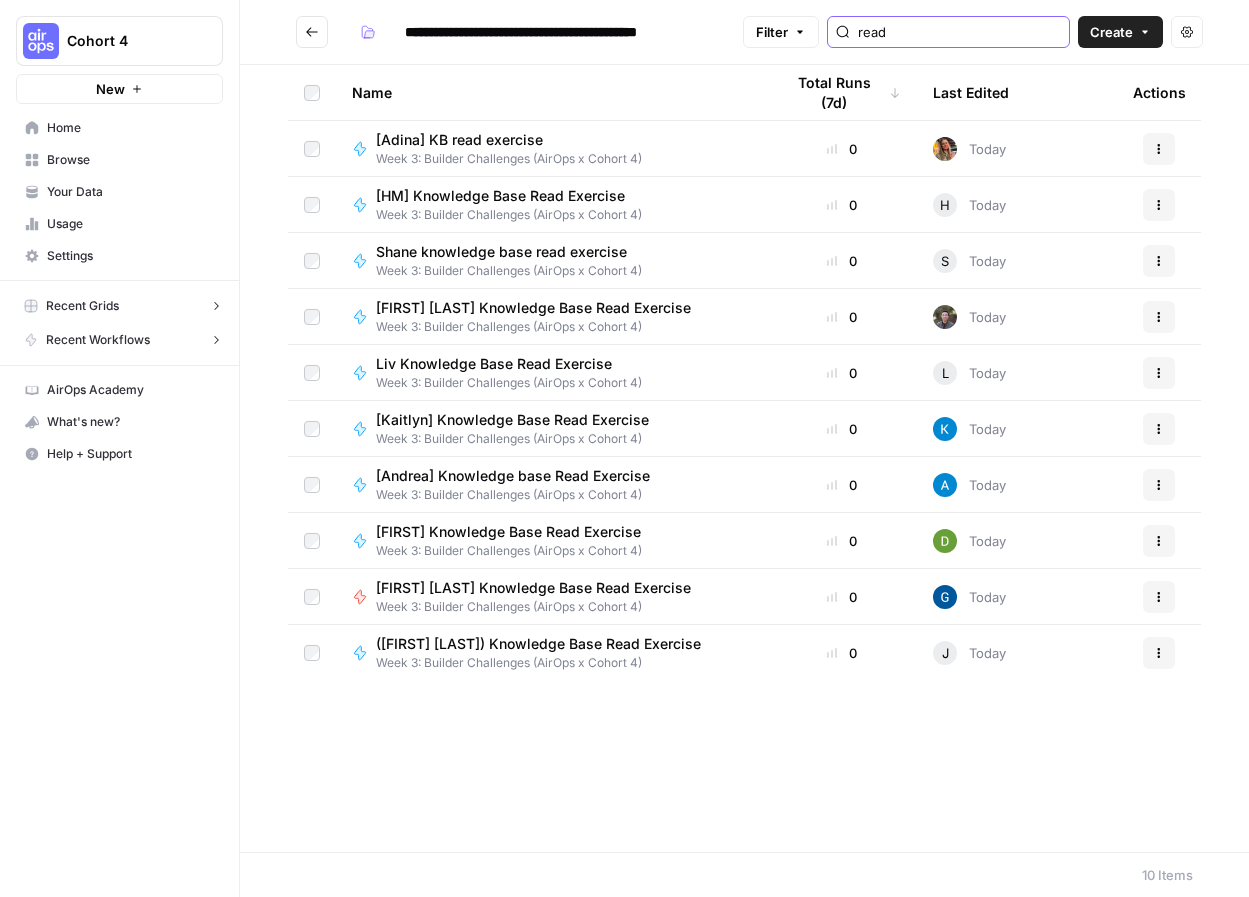 scroll, scrollTop: 0, scrollLeft: 0, axis: both 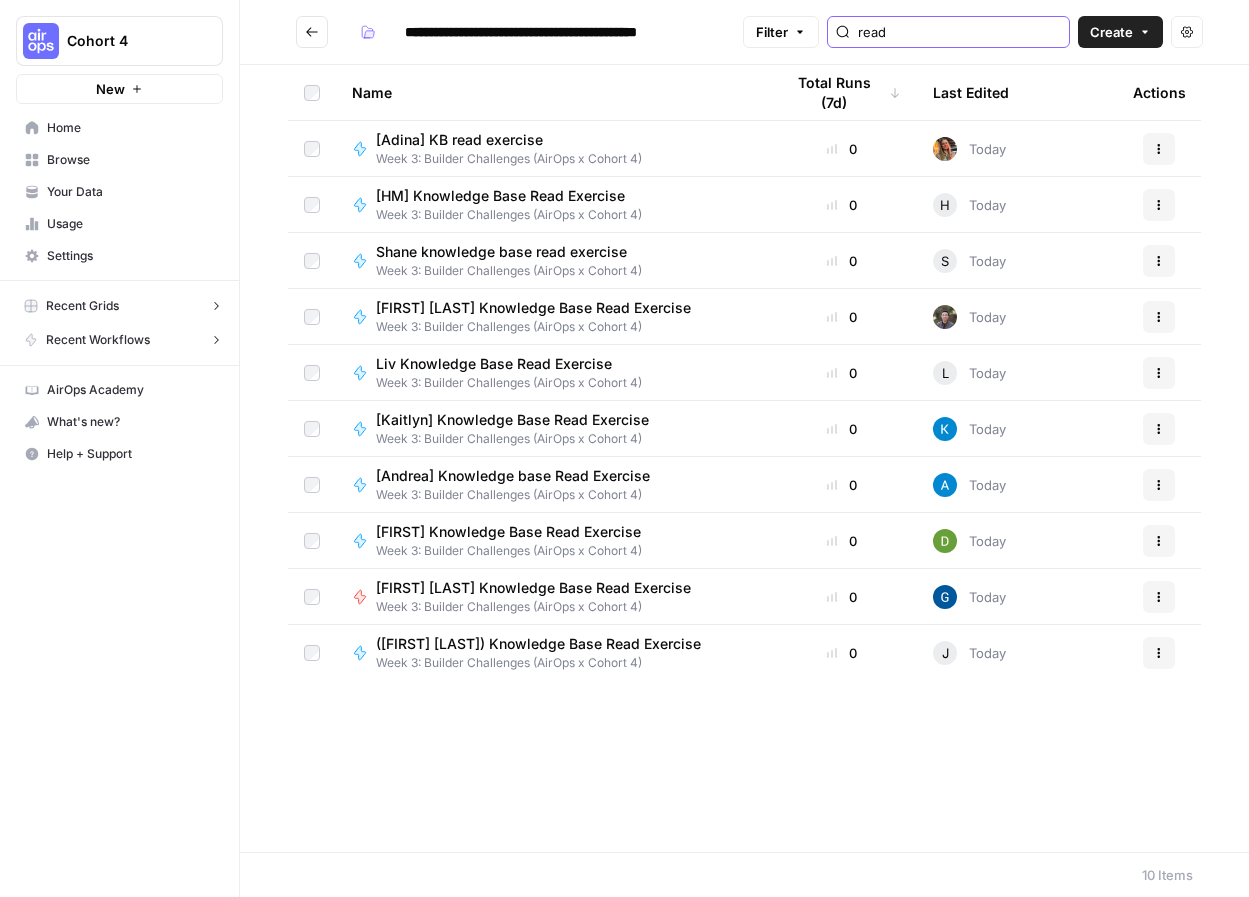 type on "read" 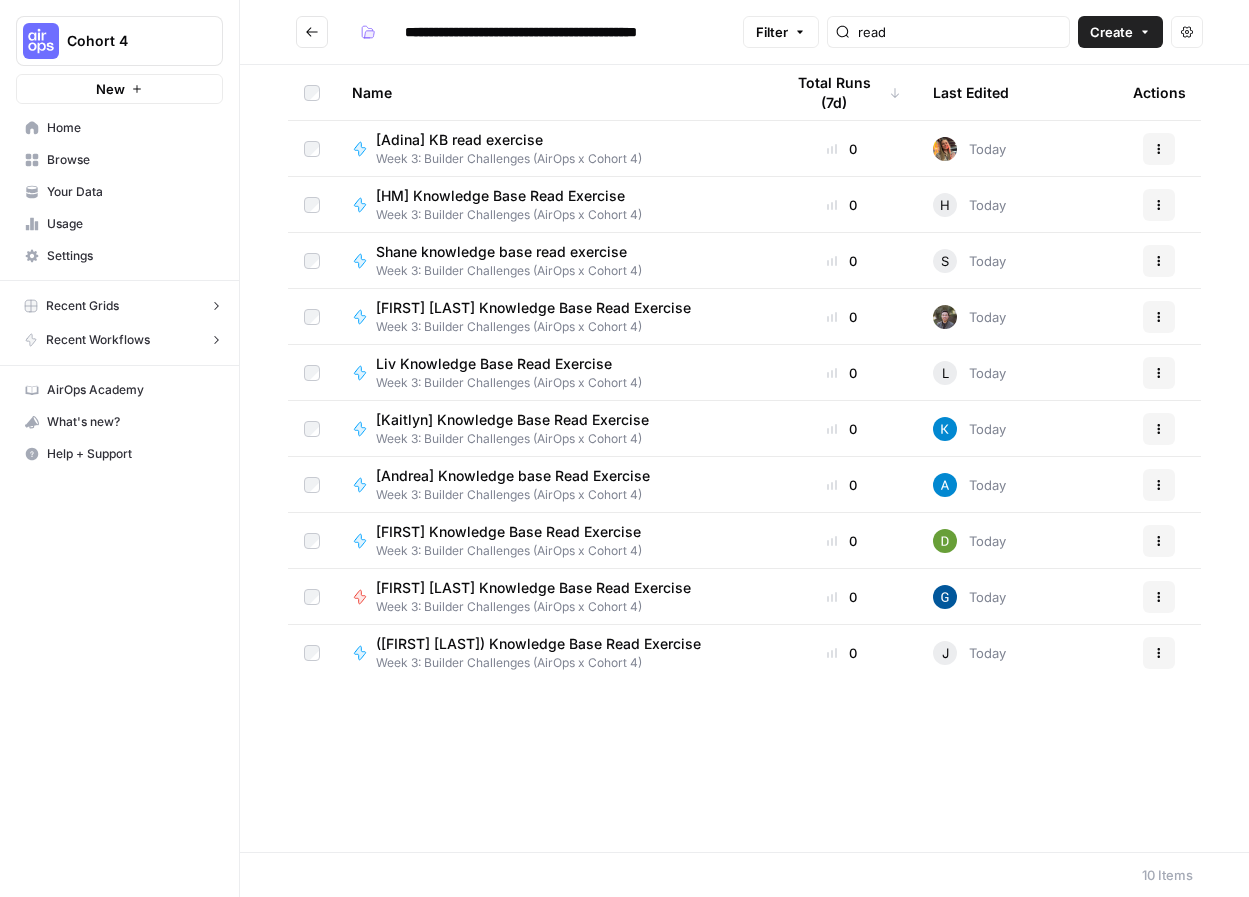click on "Name Total Runs (7d) Last Edited Actions [Adina] KB read exercise Week 3: Builder Challenges (AirOps x Cohort 4) 0 Today Actions [HM] Knowledge Base Read Exercise Week 3: Builder Challenges (AirOps x Cohort 4) 0 H Today Actions Shane knowledge base read exercise Week 3: Builder Challenges (AirOps x Cohort 4) 0 S Today Actions [Chris T] Knowledge Base Read Exercise Week 3: Builder Challenges (AirOps x Cohort 4) 0 Today Actions Liv Knowledge Base Read Exercise Week 3: Builder Challenges (AirOps x Cohort 4) 0 L Today Actions [Kaitlyn] Knowledge Base Read Exercise Week 3: Builder Challenges (AirOps x Cohort 4) 0 Today Actions [Andrea] Knowledge base Read Exercise Week 3: Builder Challenges (AirOps x Cohort 4) 0 Today Actions [Dolores] Knowledge Base Read Exercise Week 3: Builder Challenges (AirOps x Cohort 4) 0 Today Actions [Gen Furukawa] Knowledge Base Read Exercise Week 3: Builder Challenges (AirOps x Cohort 4) 0 Today Actions (Jake Serota) Knowledge Base Read Exercise 0 J Today Actions" at bounding box center [744, 458] 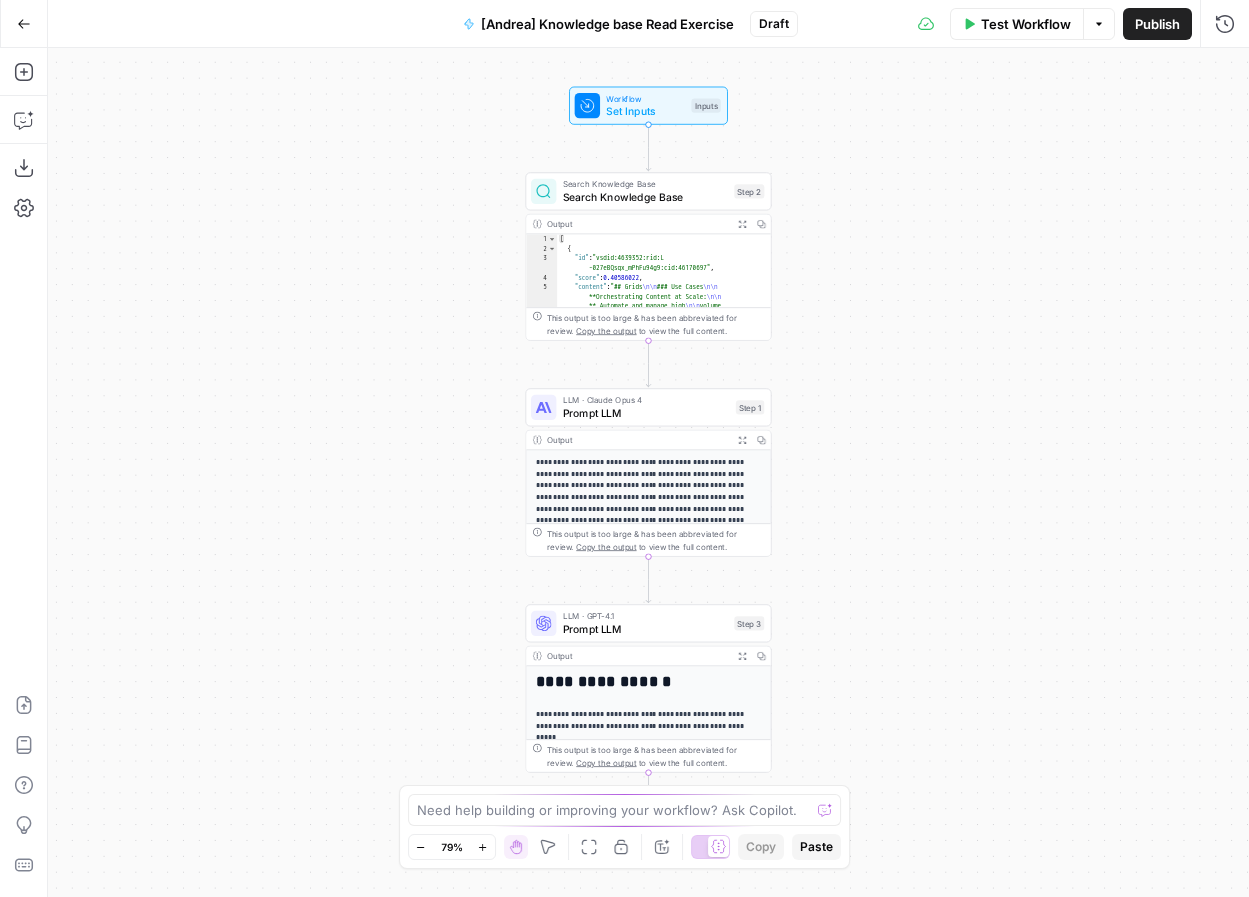 scroll, scrollTop: 0, scrollLeft: 0, axis: both 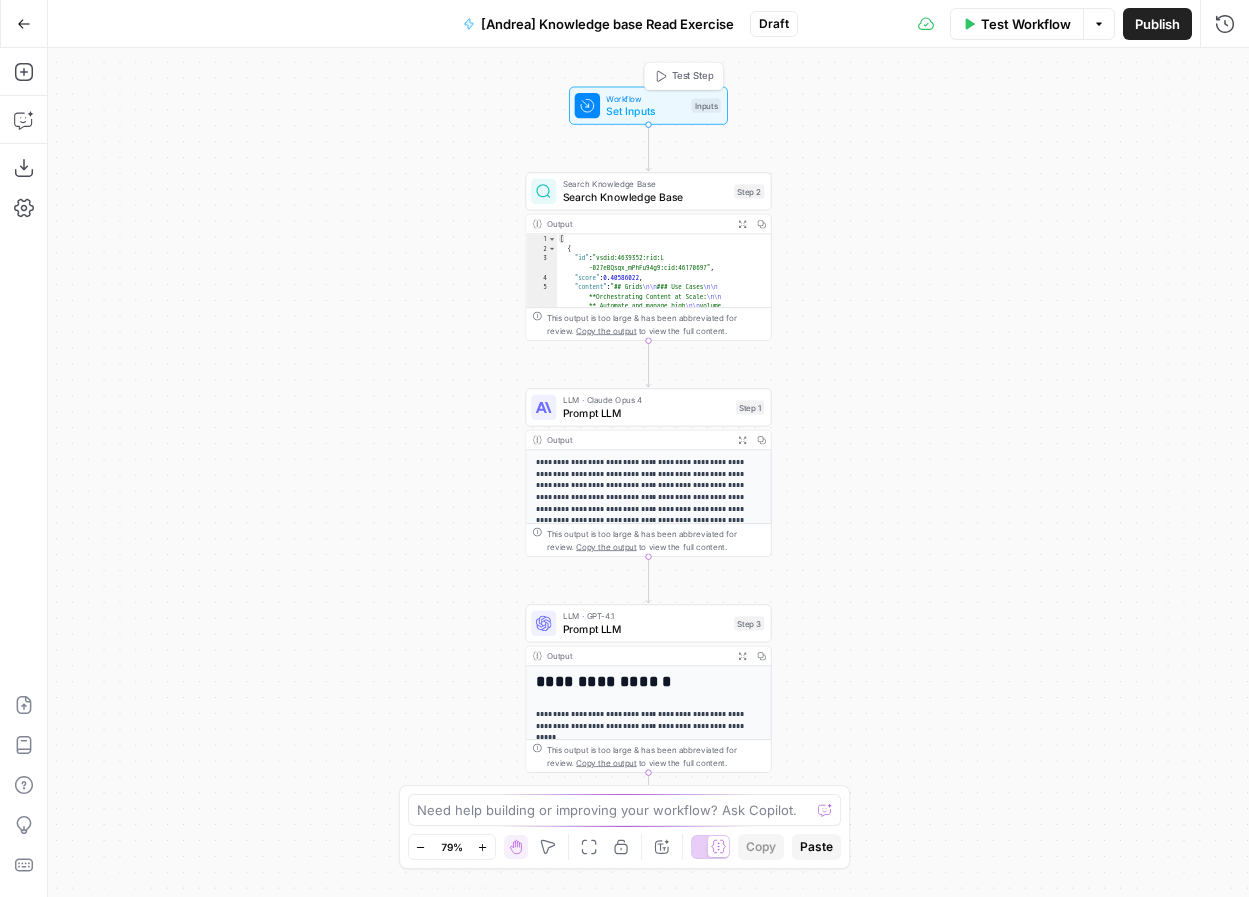 click on "Set Inputs" at bounding box center (645, 111) 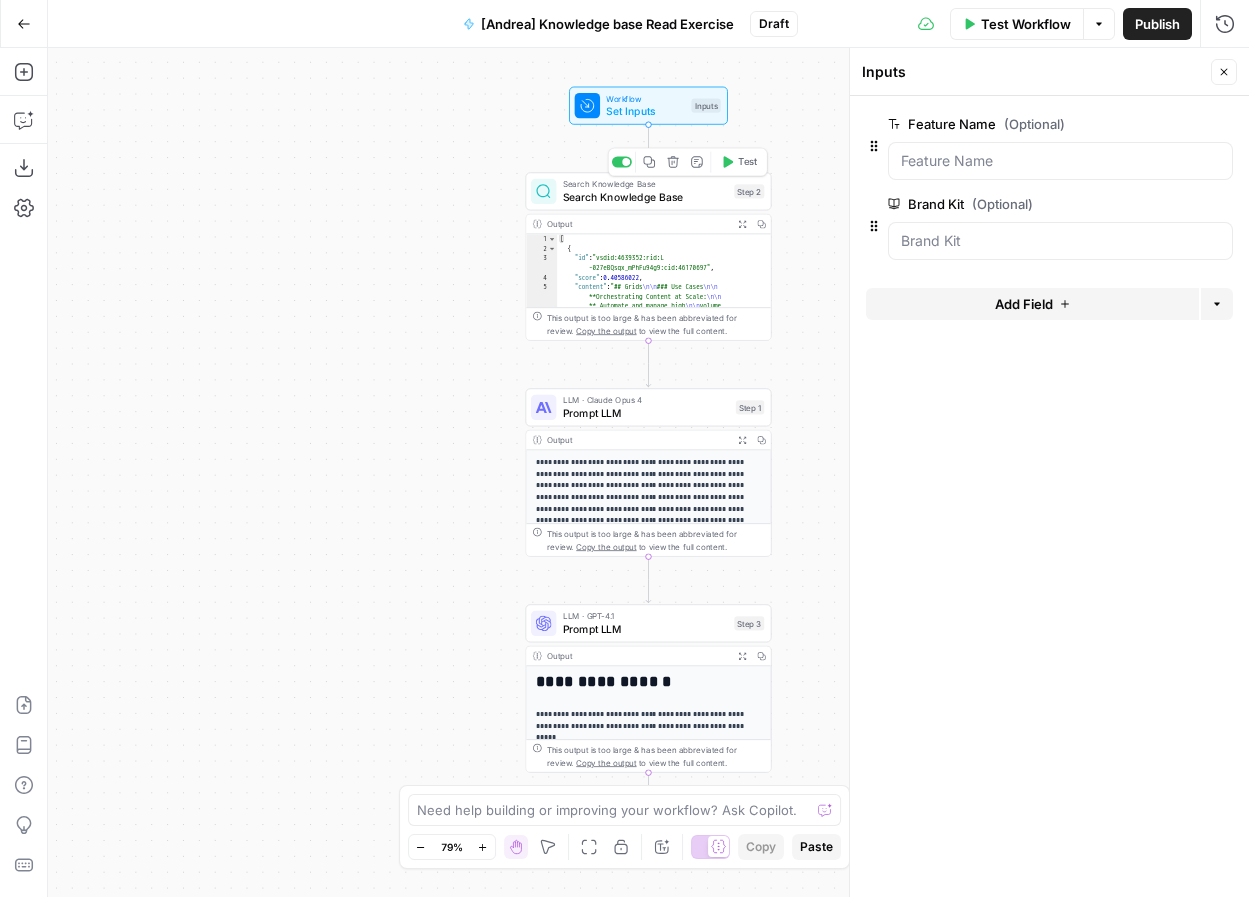 click on "Search Knowledge Base" at bounding box center (645, 197) 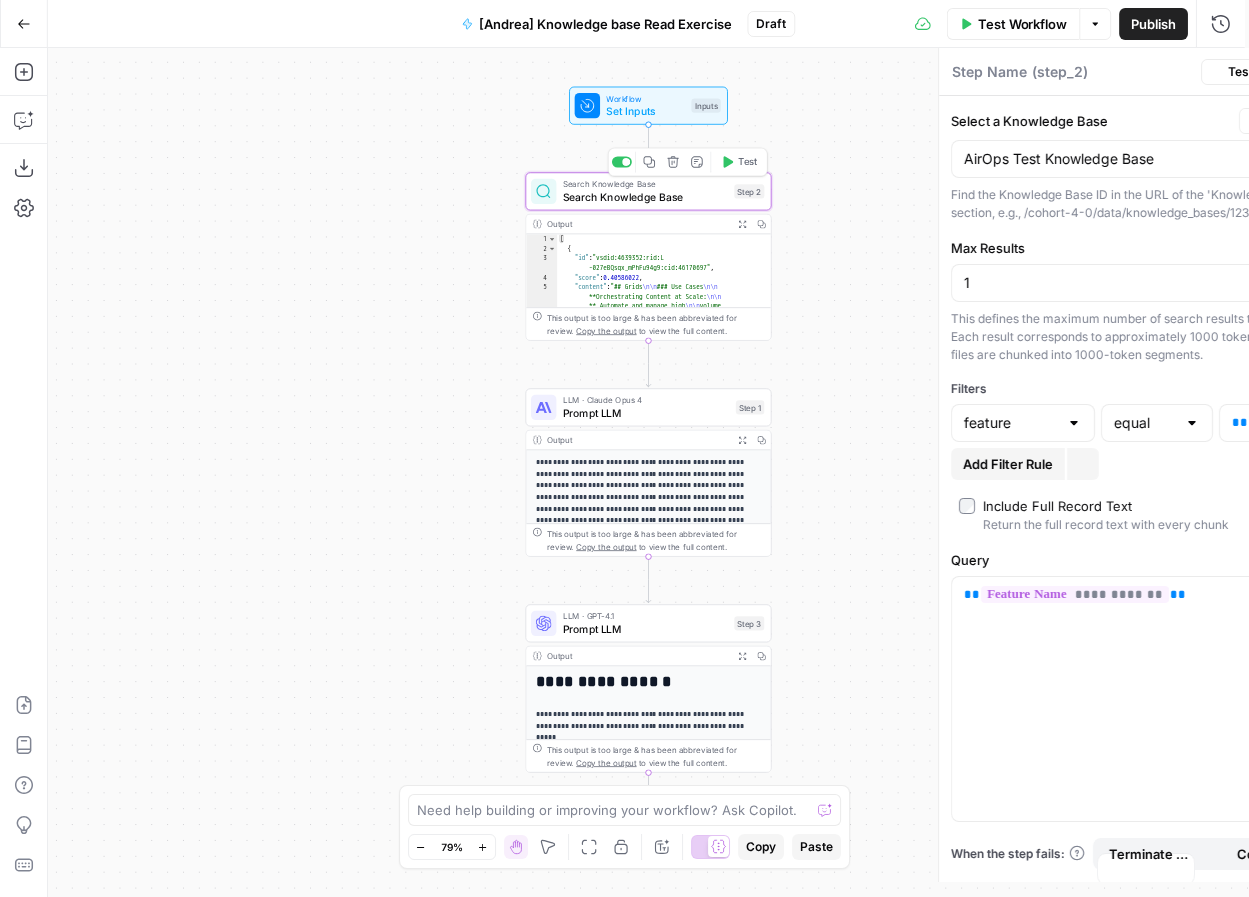 type on "Search Knowledge Base" 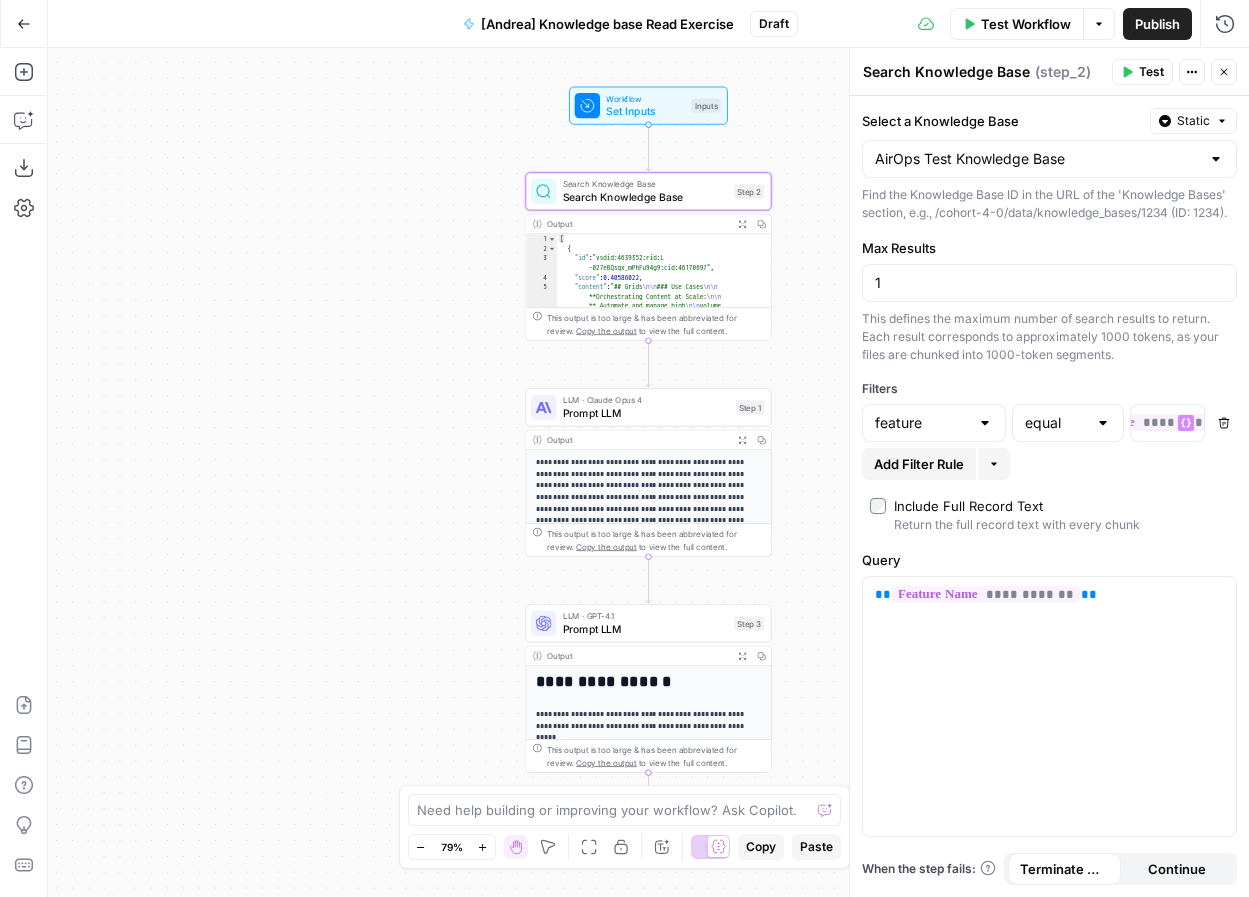 scroll, scrollTop: 0, scrollLeft: 155, axis: horizontal 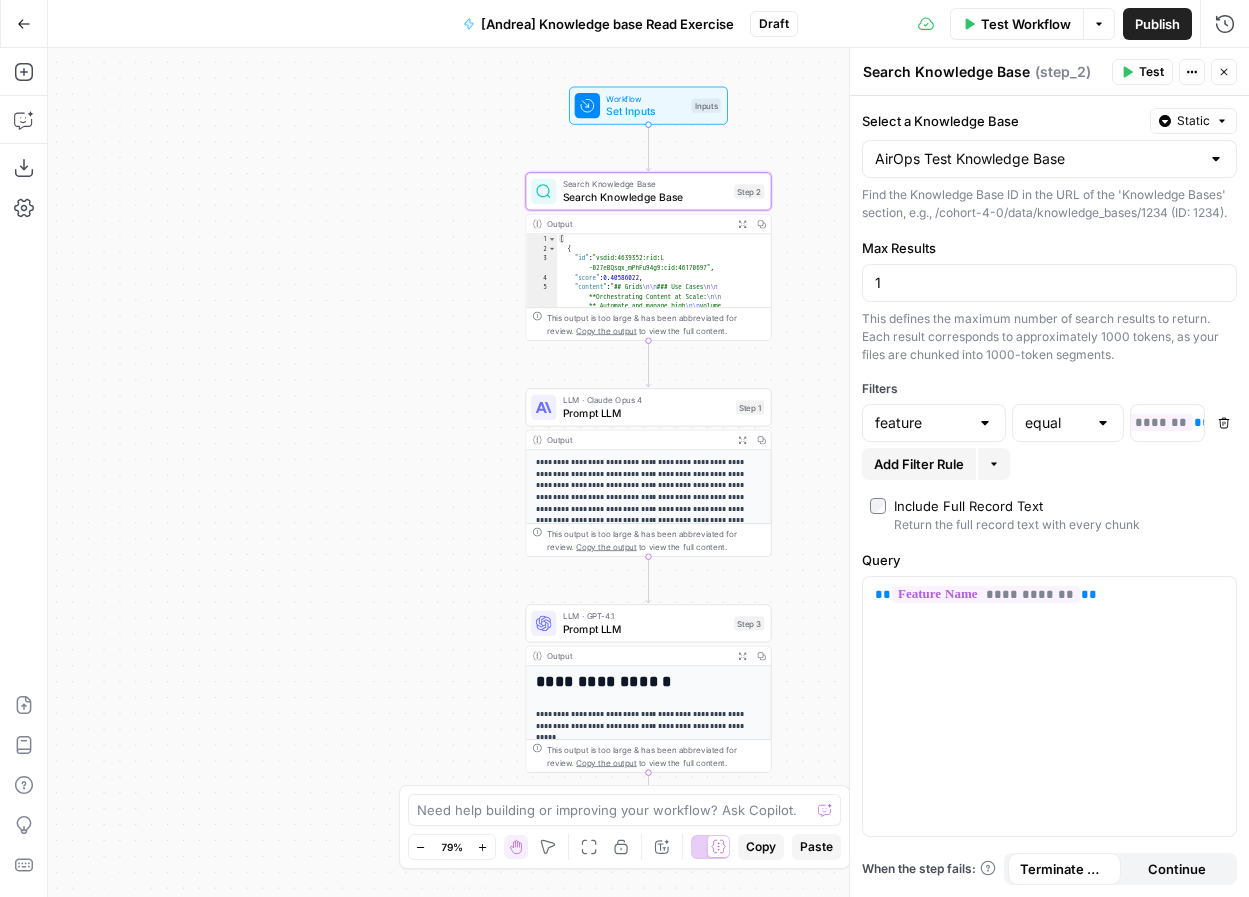 click on "**********" at bounding box center [643, 497] 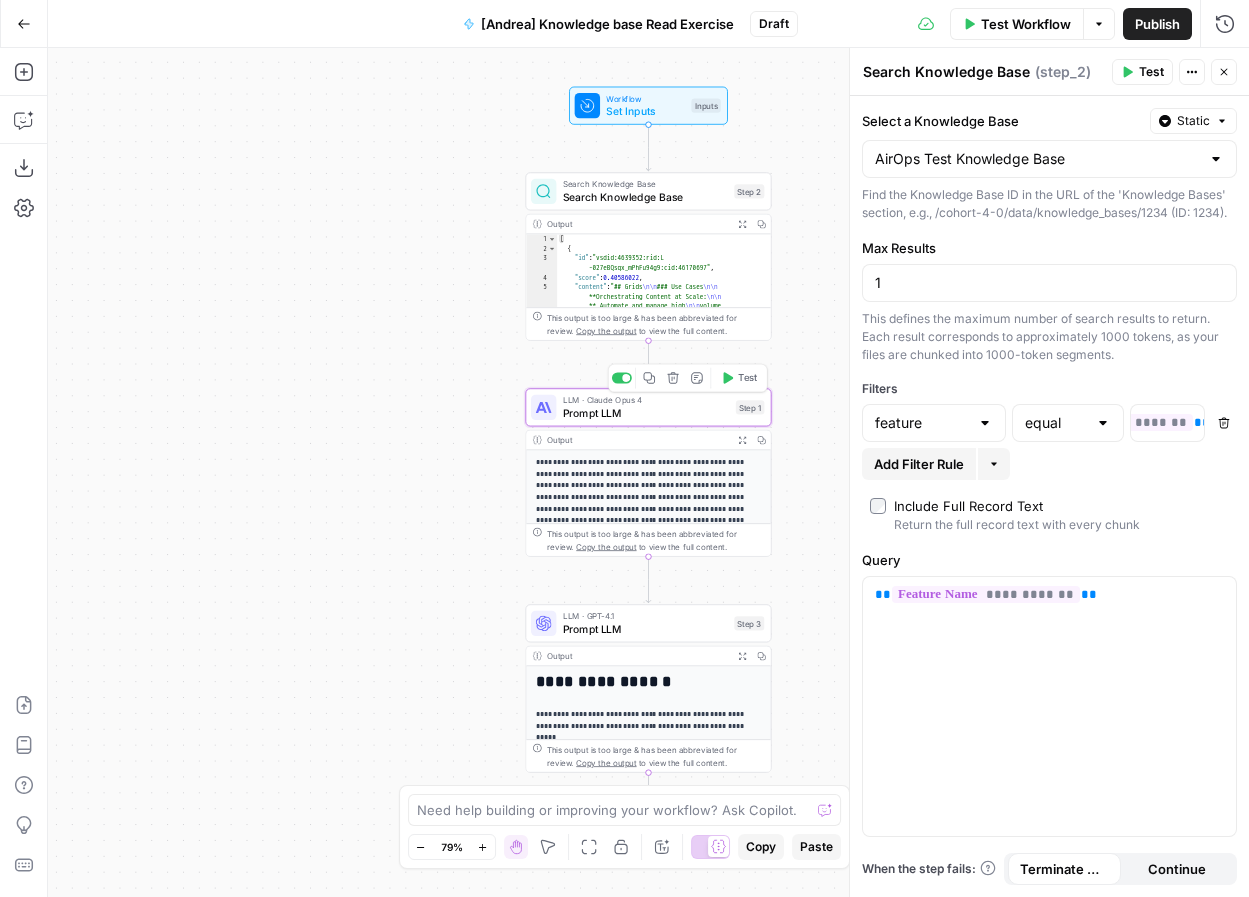 click on "Prompt LLM" at bounding box center (646, 413) 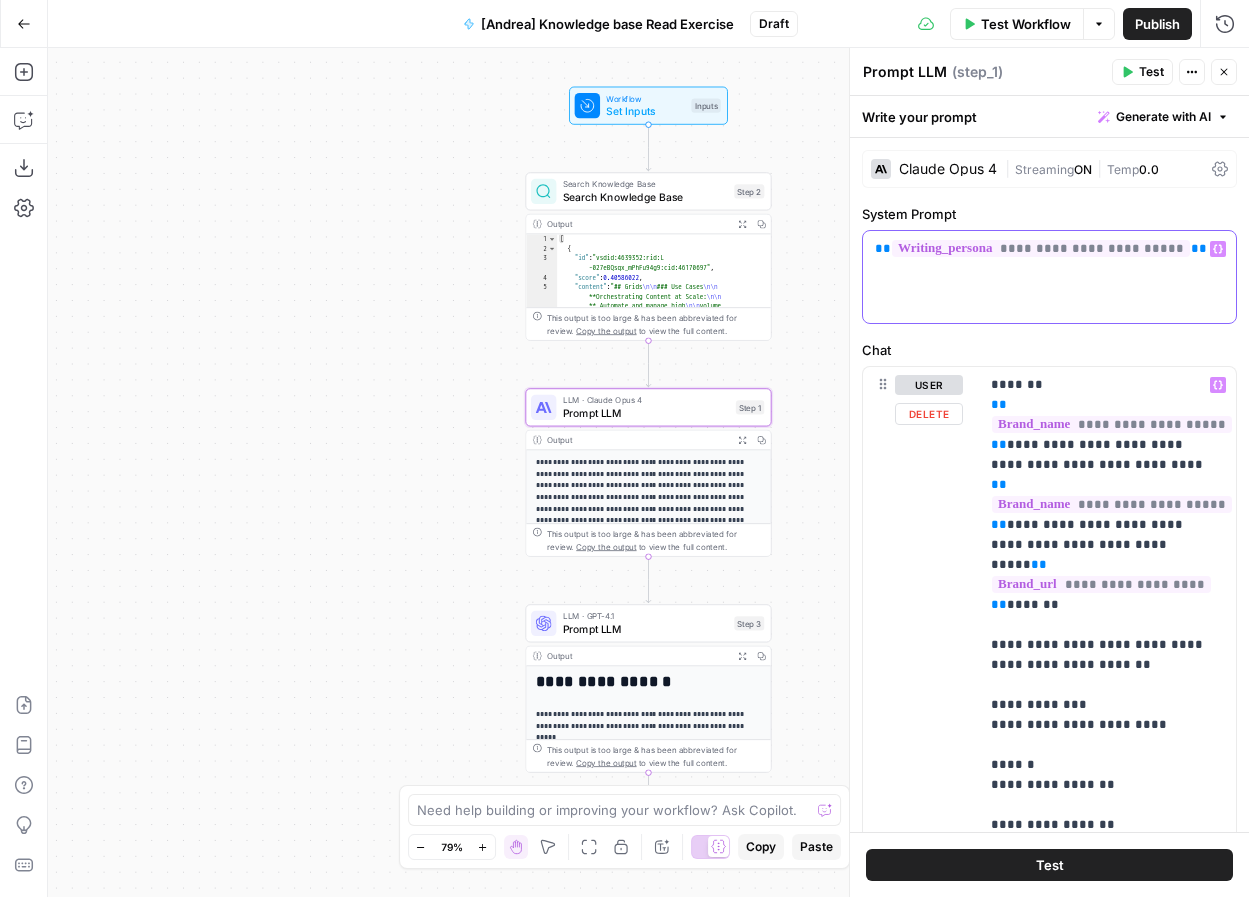 click on "**********" at bounding box center (1049, 277) 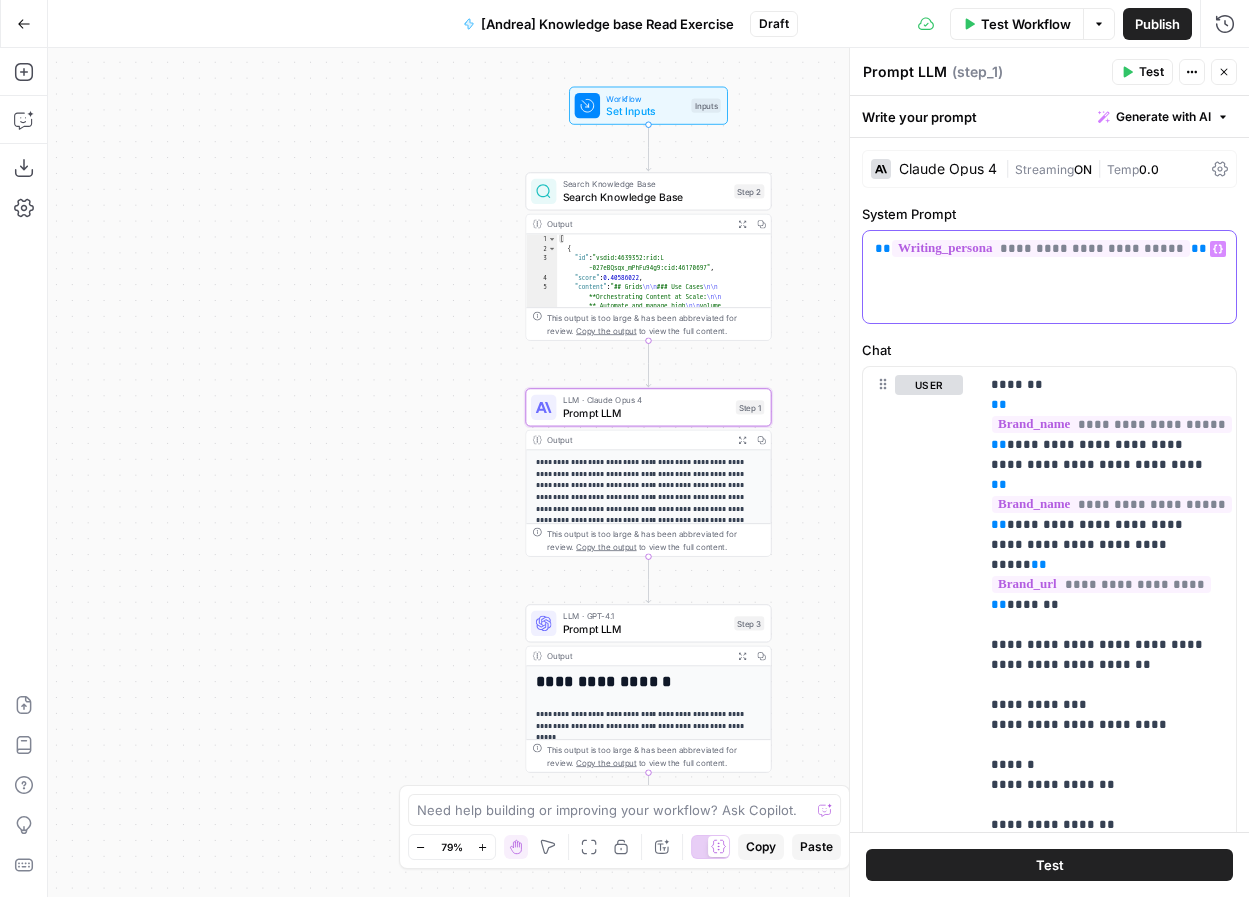click 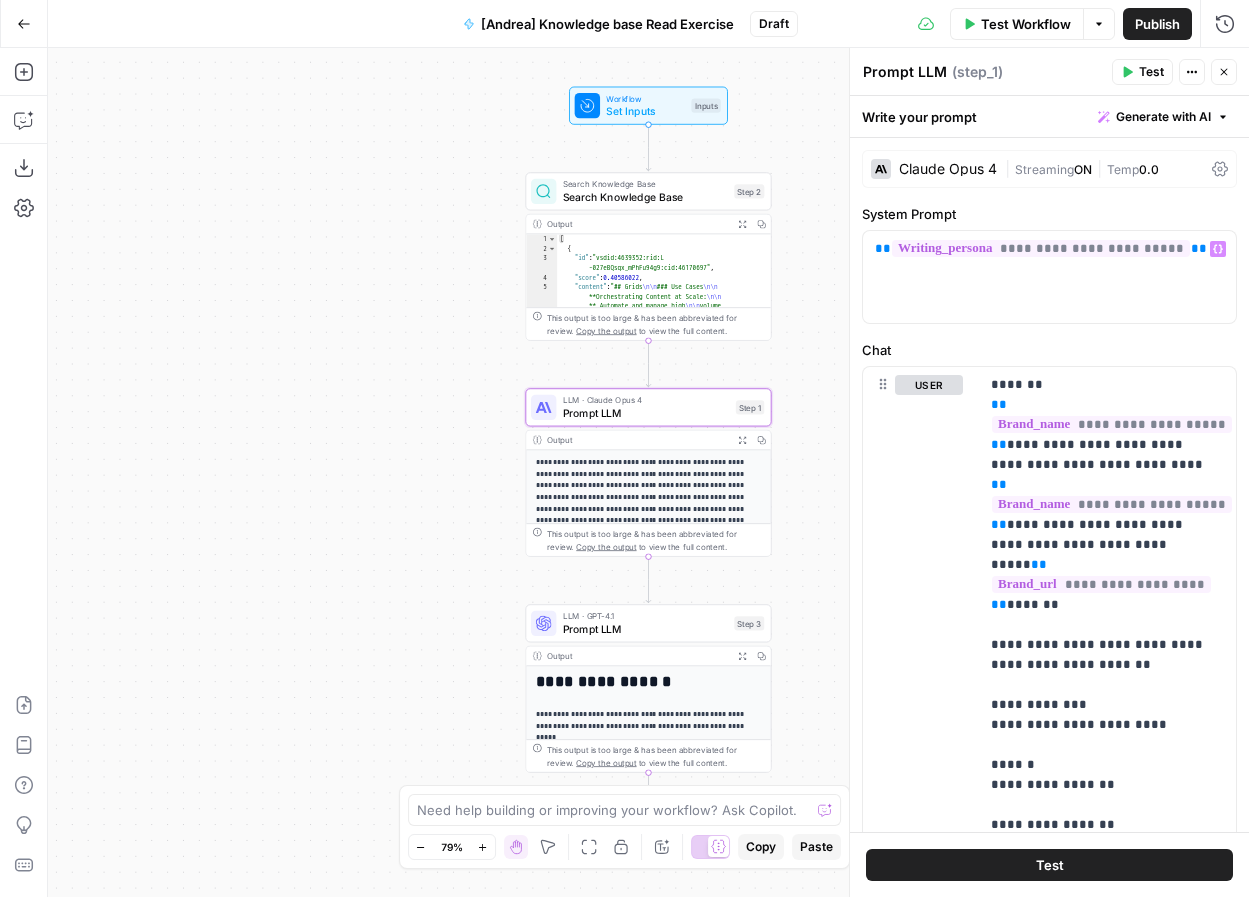 click 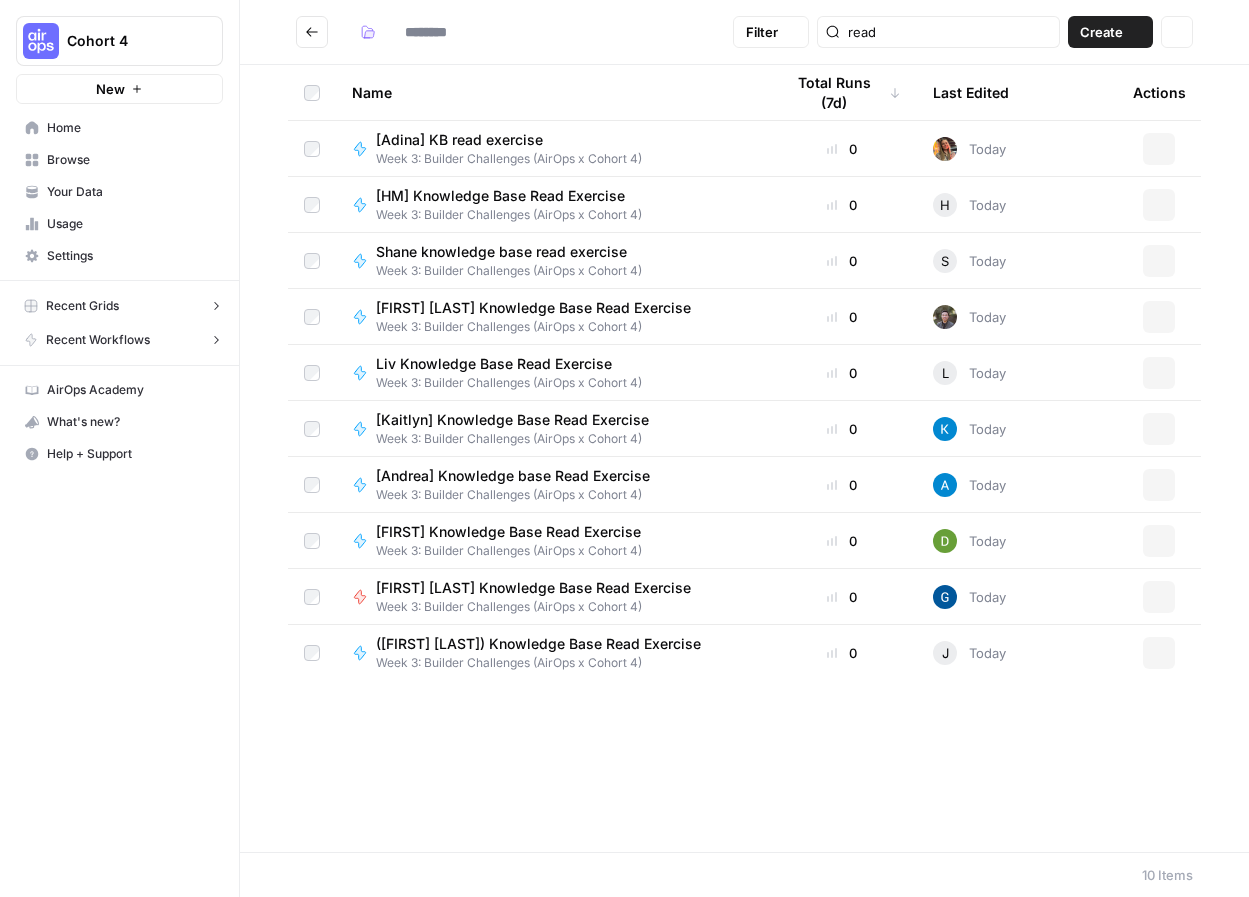 type on "**********" 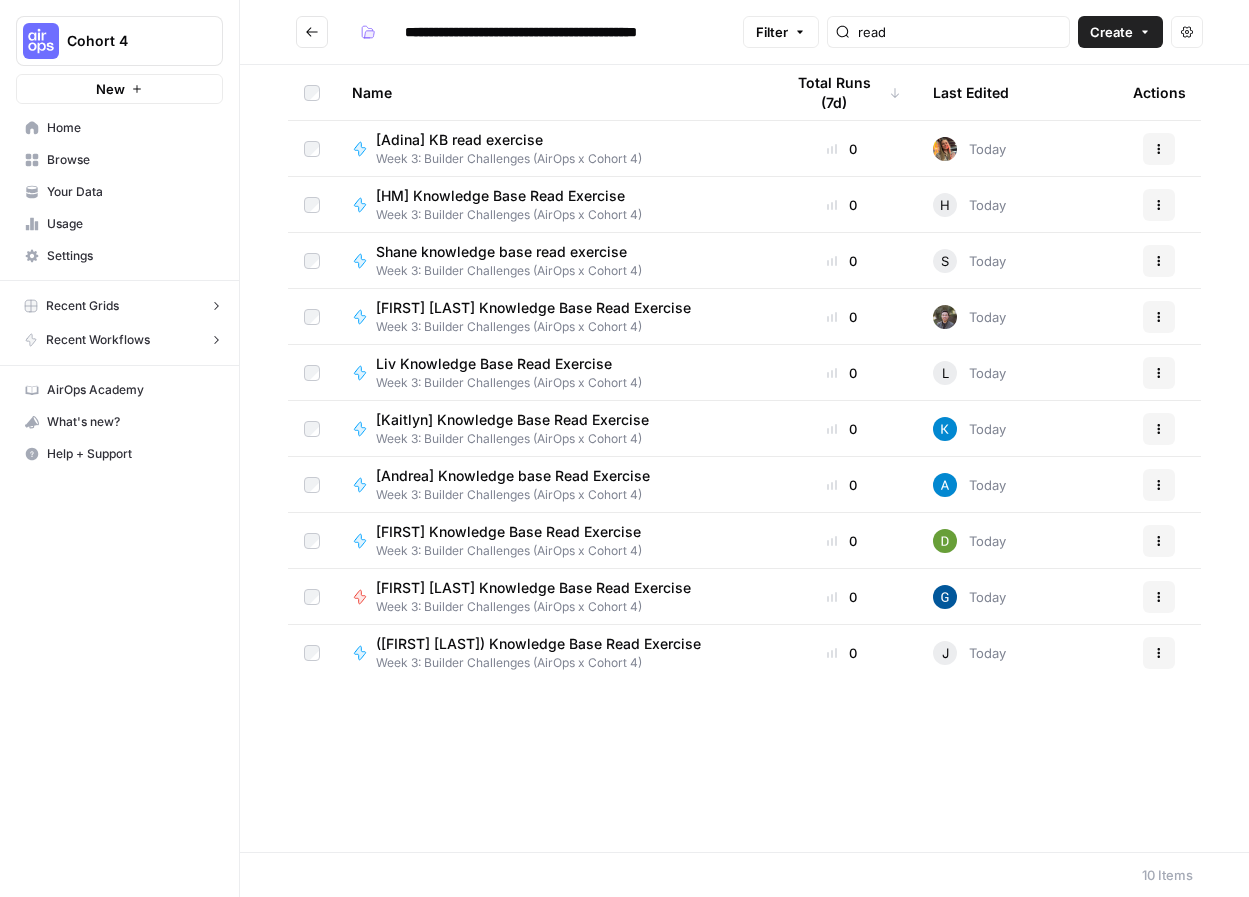 scroll, scrollTop: 0, scrollLeft: 0, axis: both 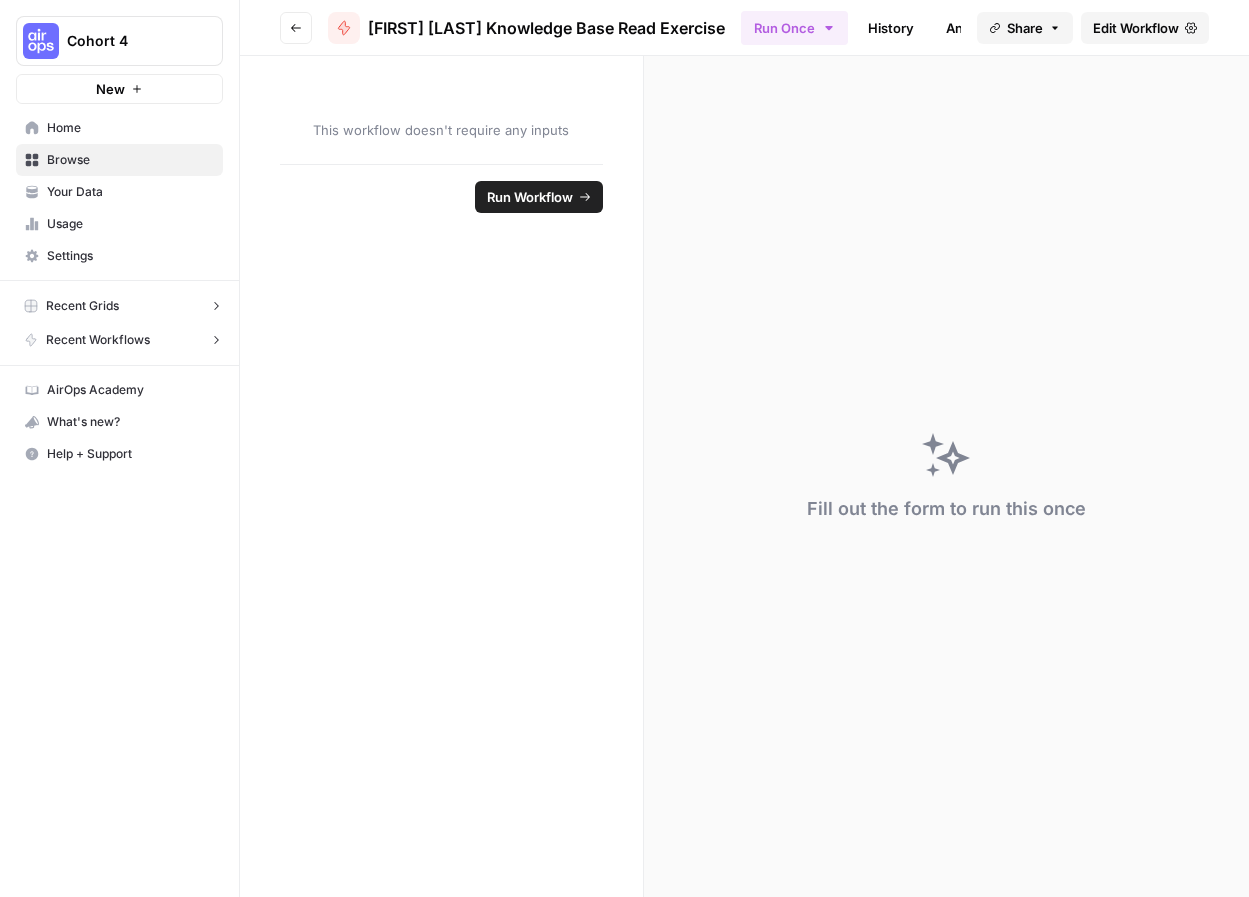 click on "Edit Workflow" at bounding box center (1136, 28) 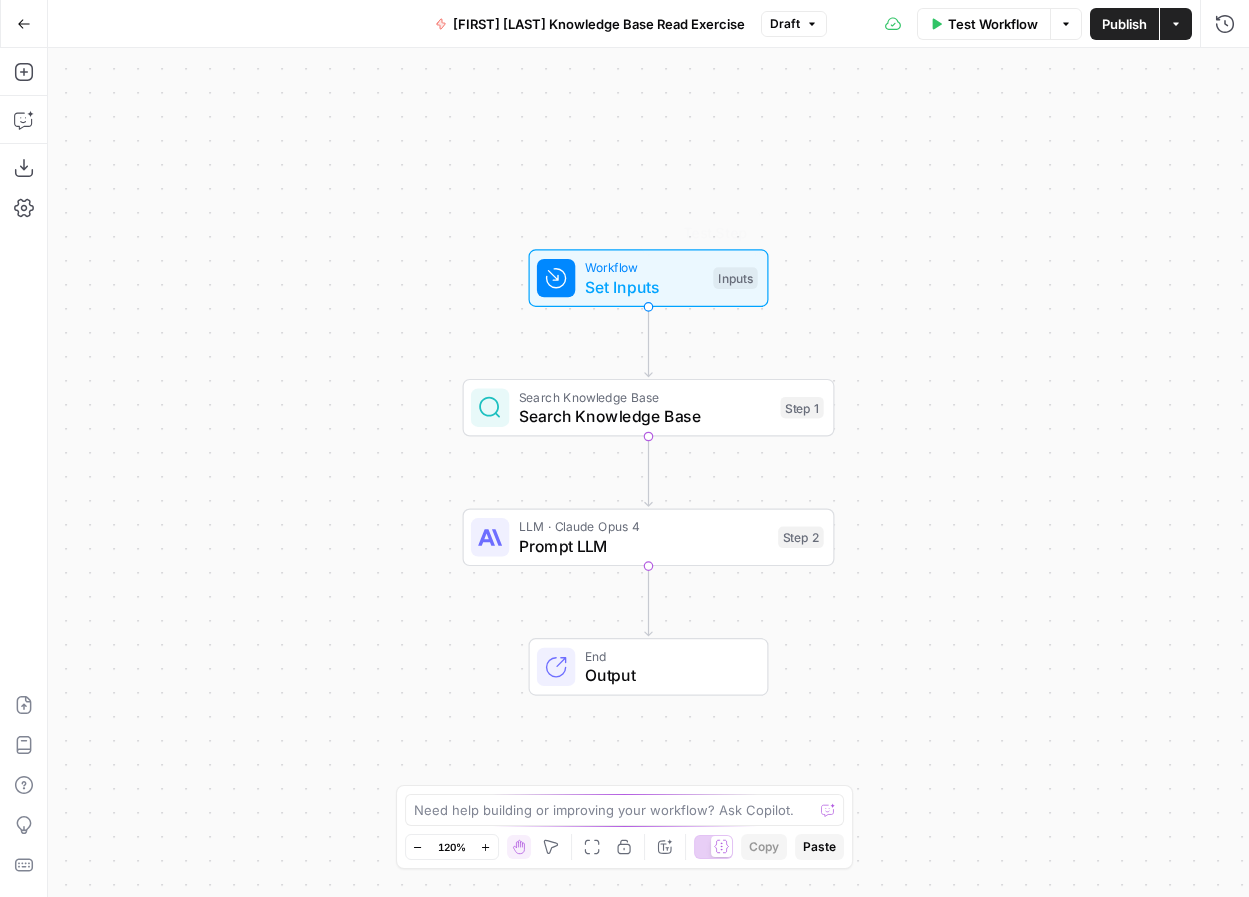 scroll, scrollTop: 0, scrollLeft: 0, axis: both 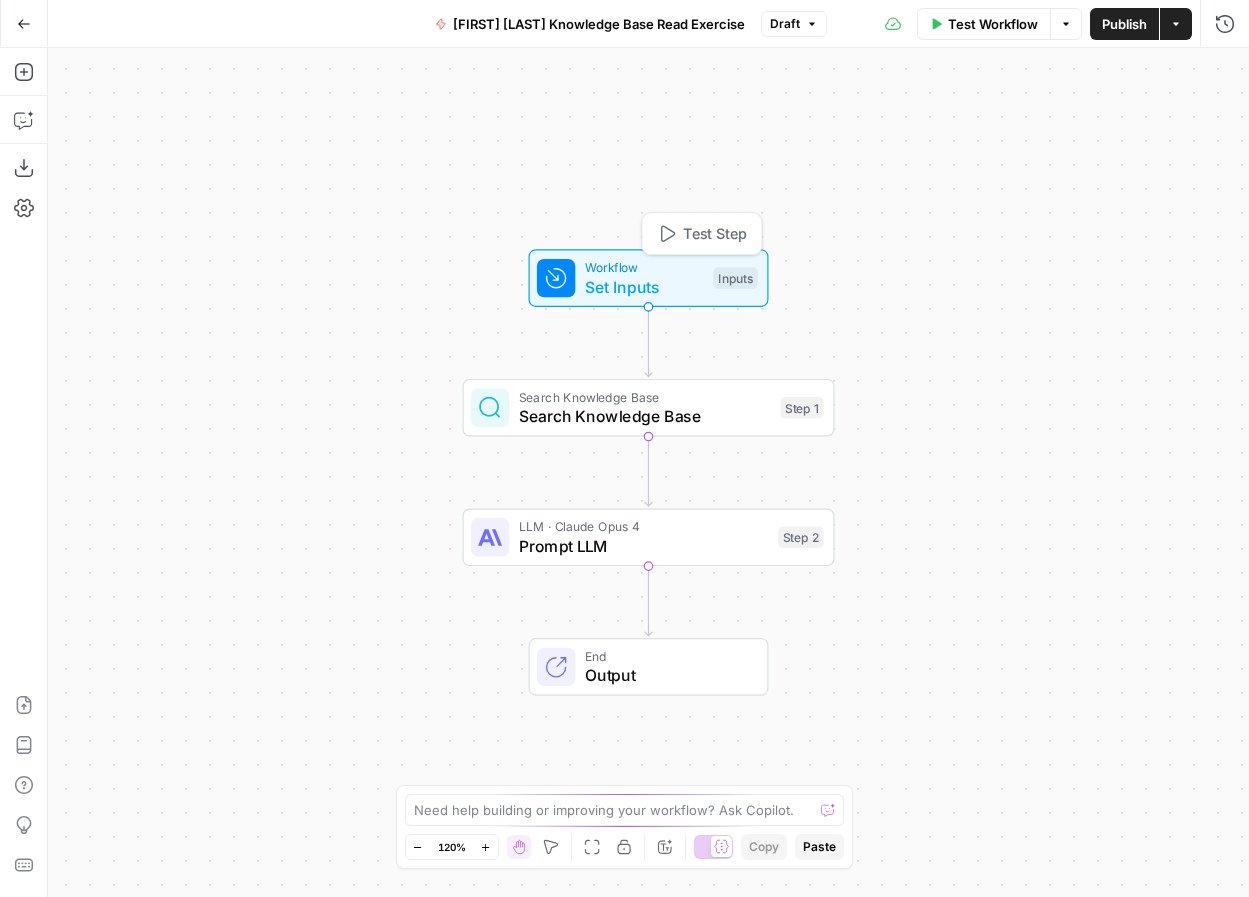 click on "Set Inputs" at bounding box center (644, 287) 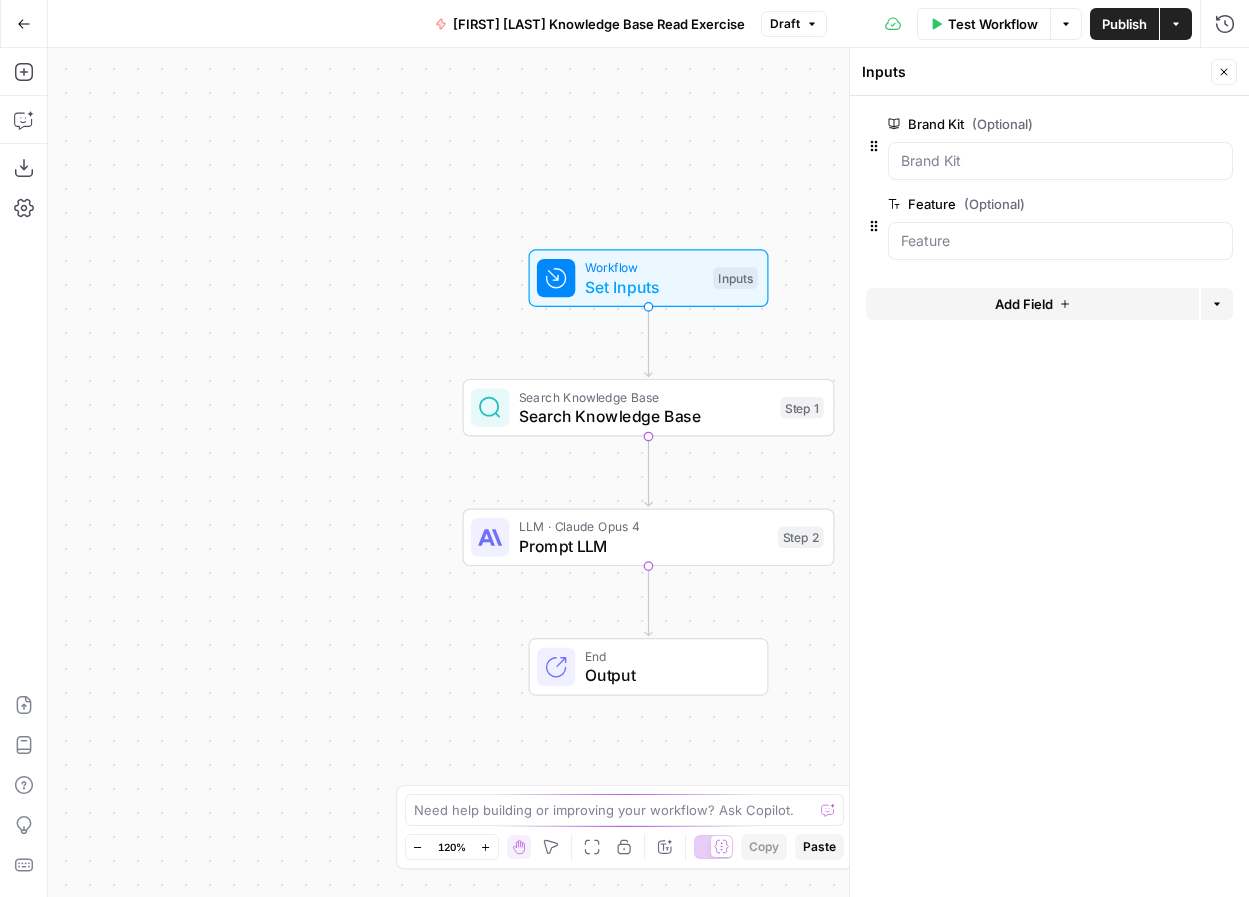 click on "edit field" at bounding box center [1158, 124] 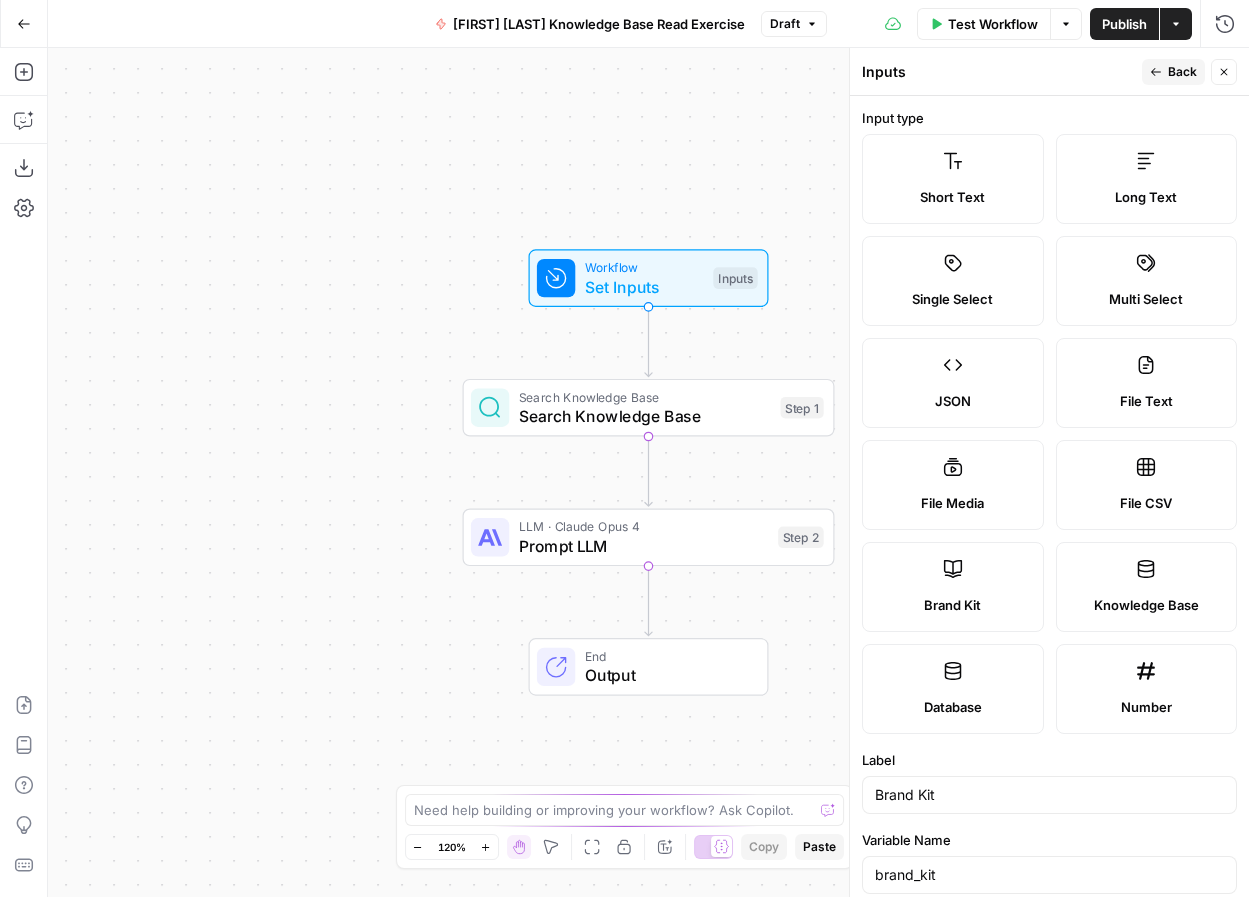 click 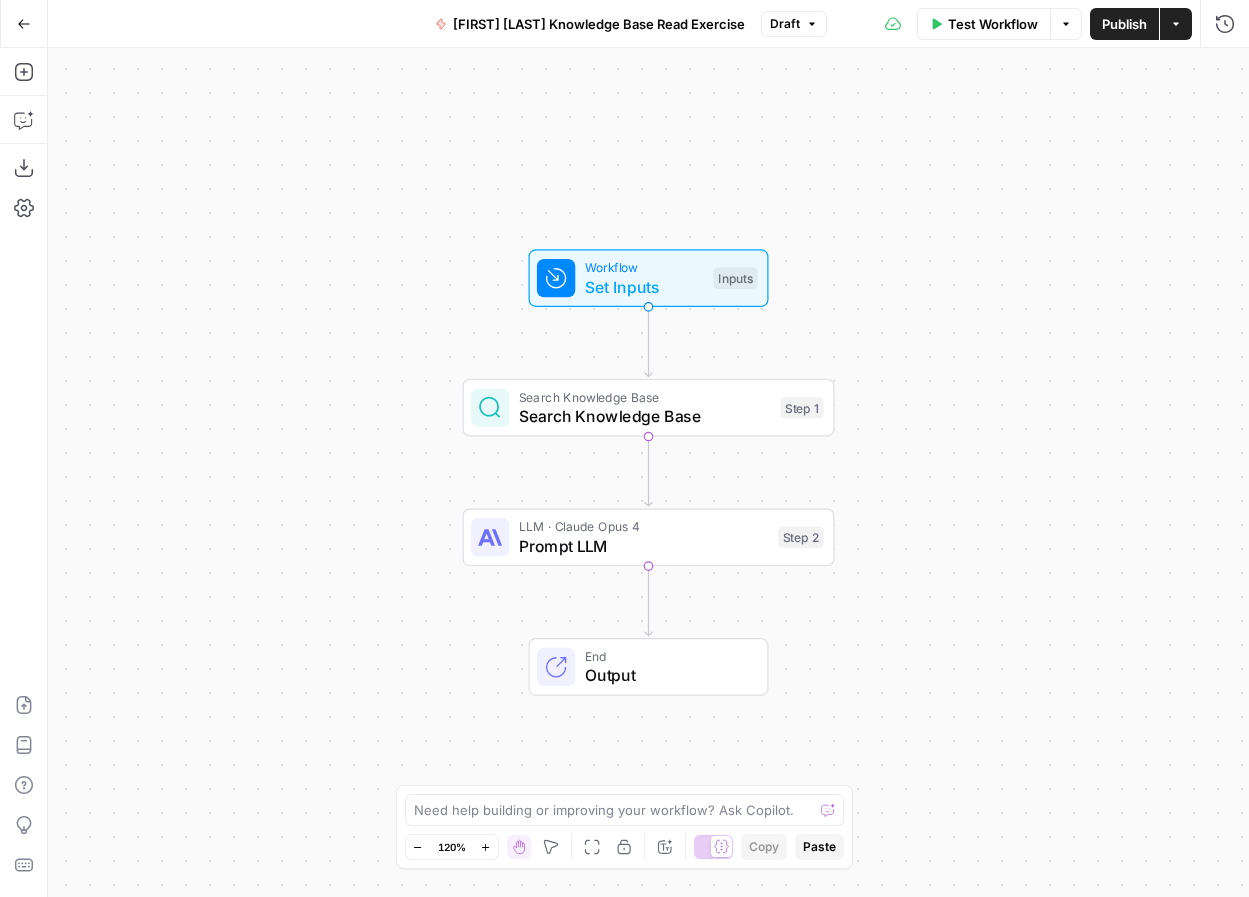 click on "Search Knowledge Base" at bounding box center [645, 416] 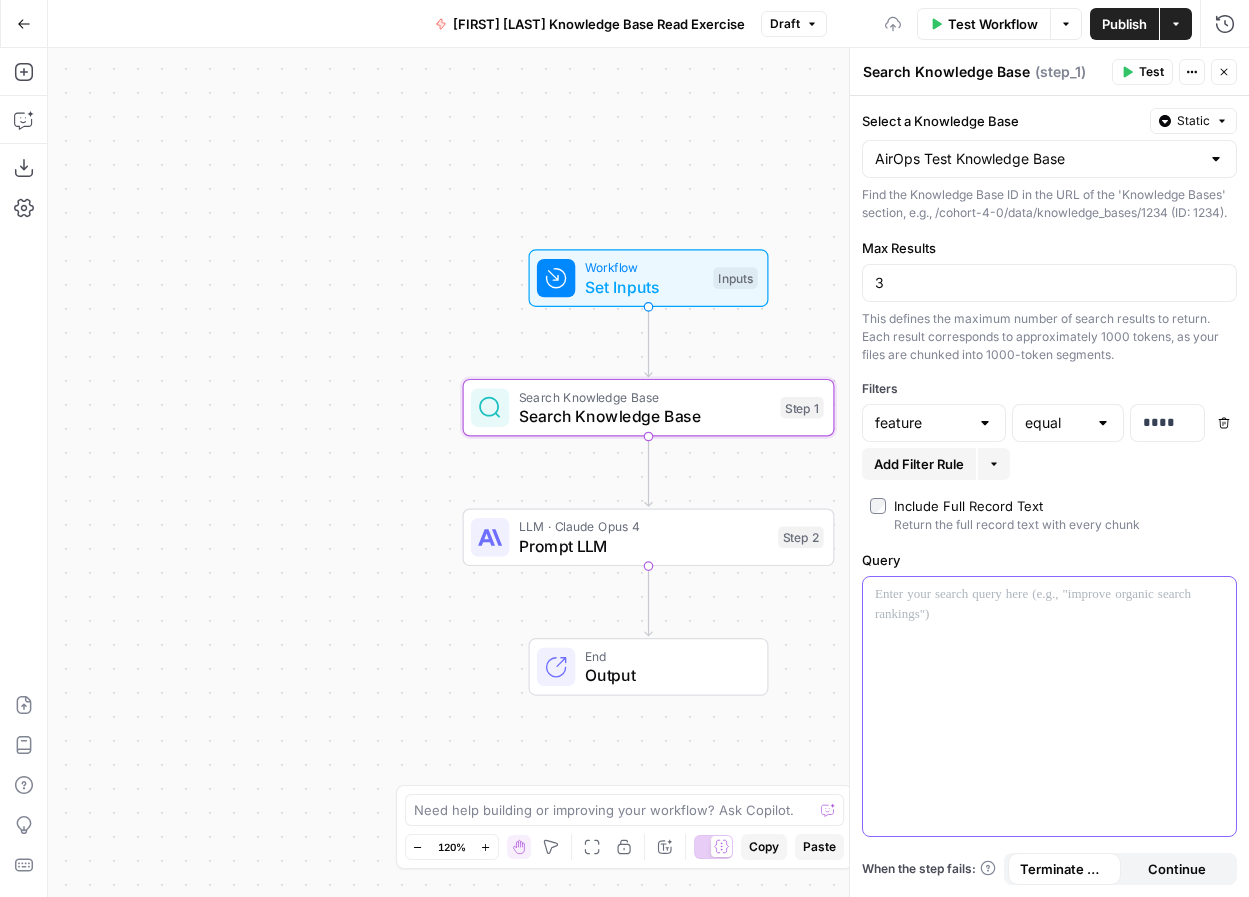 click at bounding box center (1049, 595) 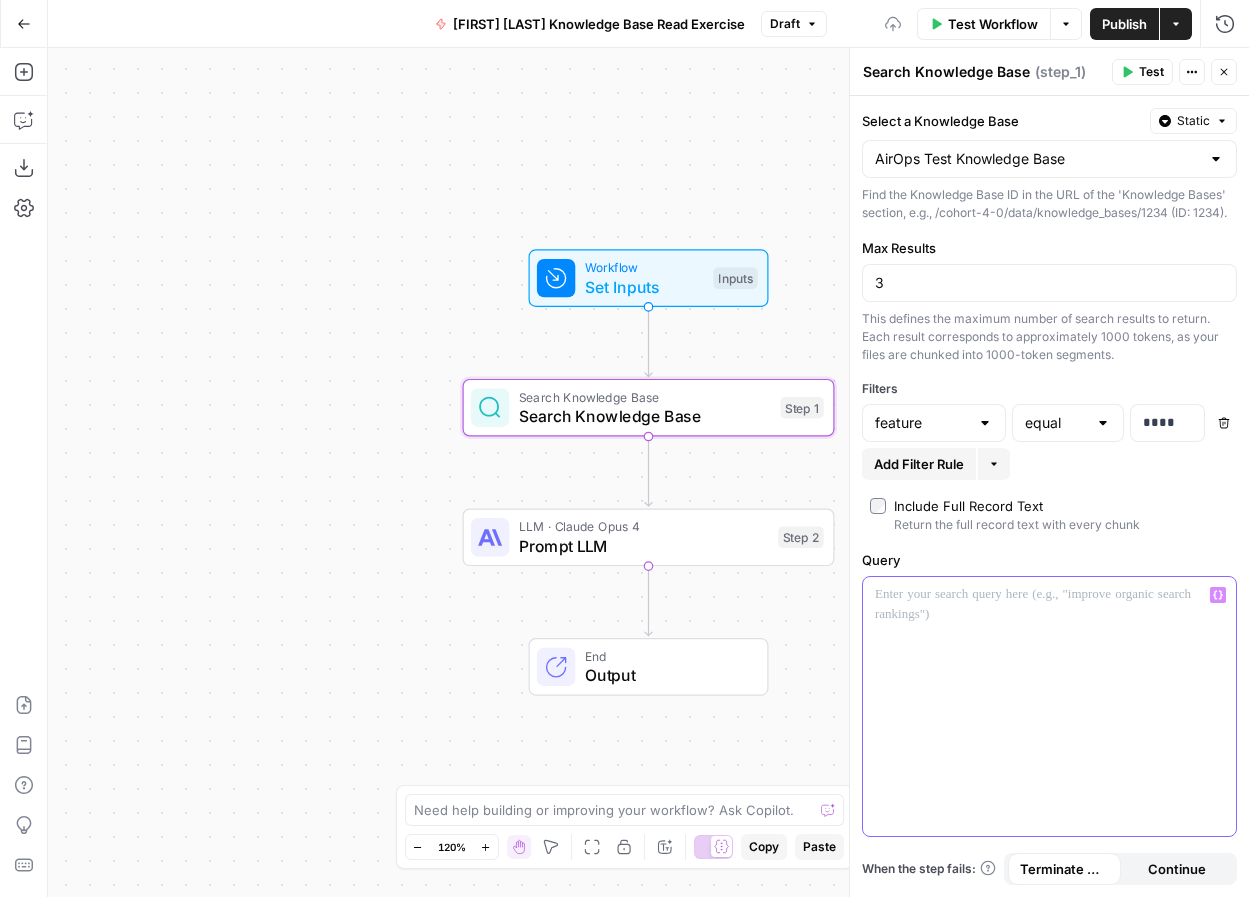 click on "Variables Menu" at bounding box center [1218, 595] 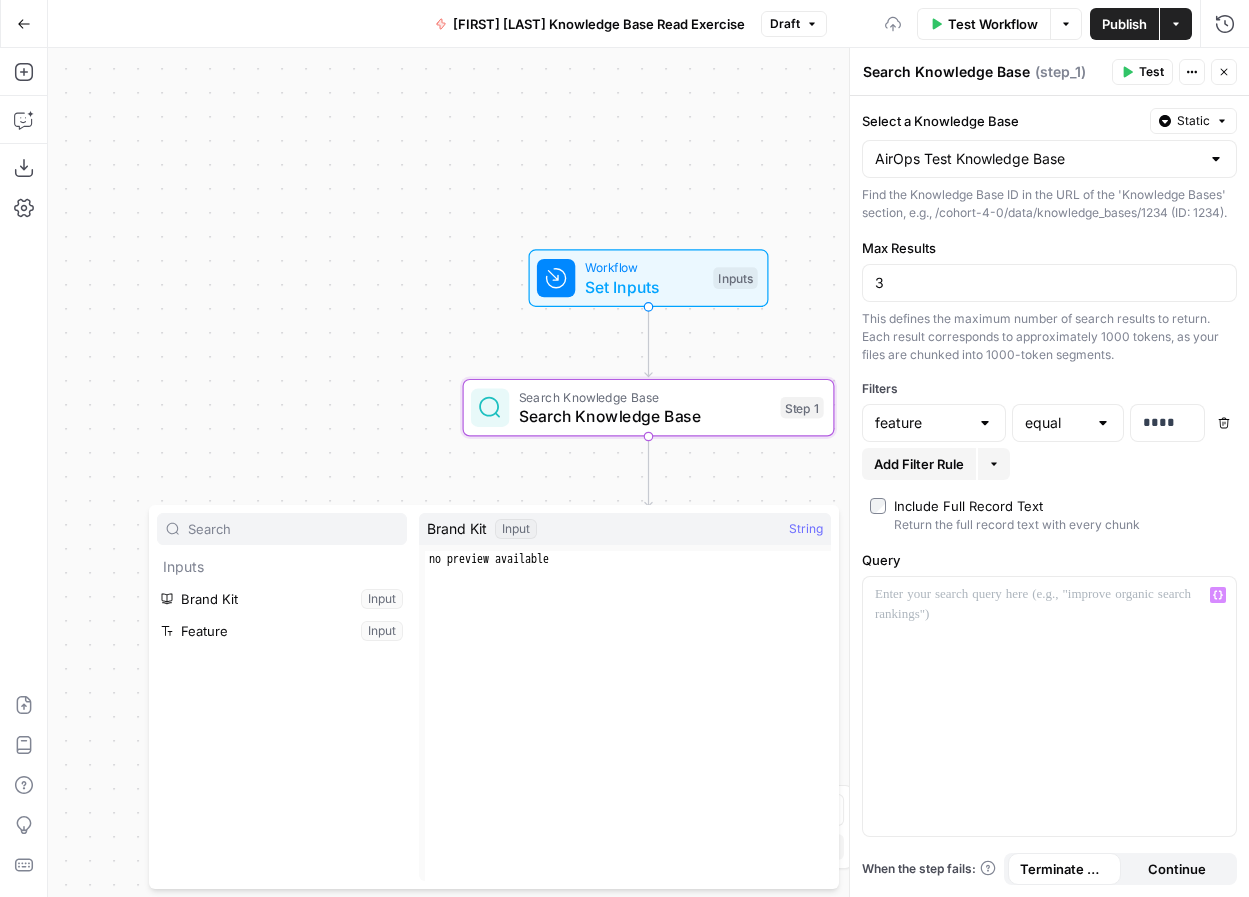 click on "Workflow Set Inputs Inputs Search Knowledge Base Search Knowledge Base Step 1 LLM · Claude Opus 4 Prompt LLM Step 2 End Output" at bounding box center (648, 472) 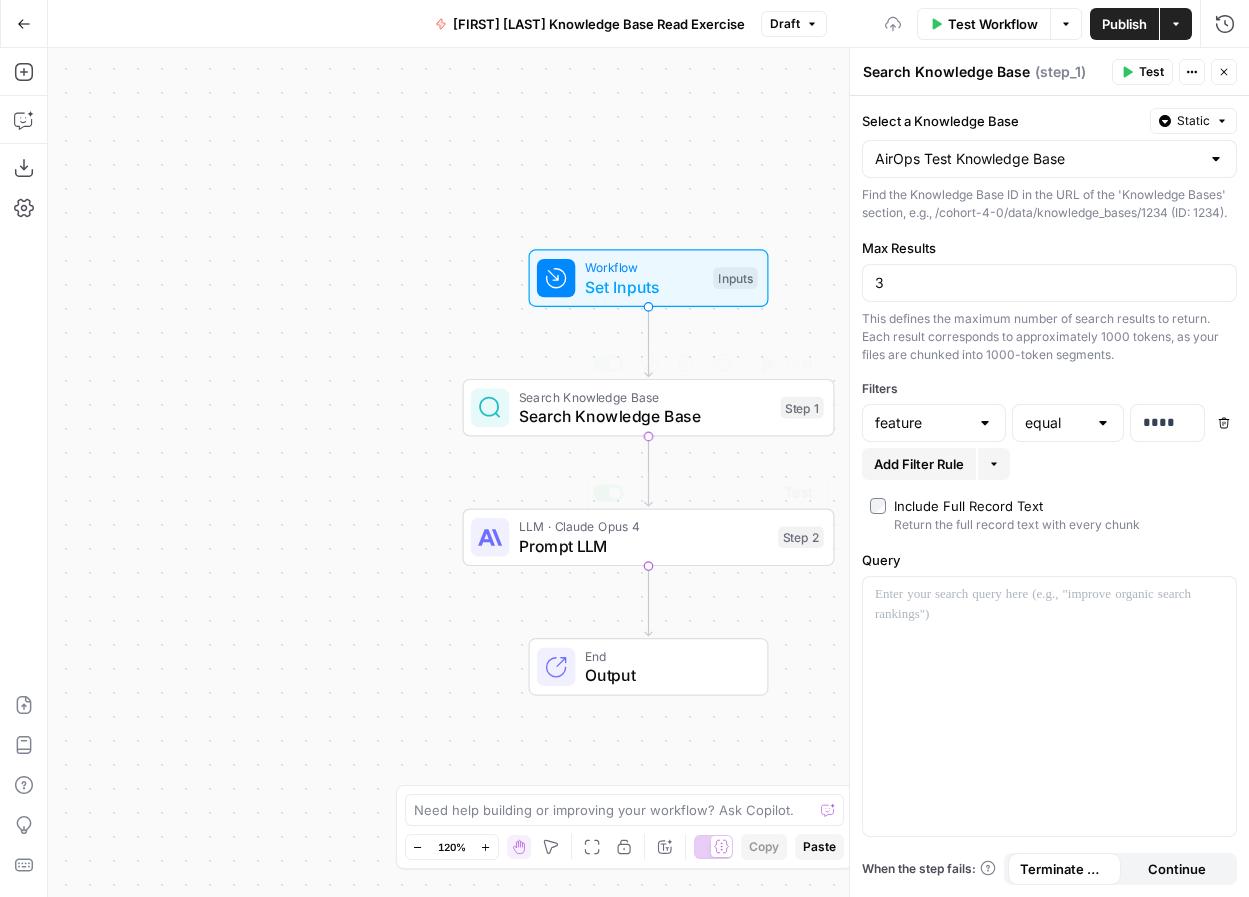 click on "Prompt LLM" at bounding box center (644, 546) 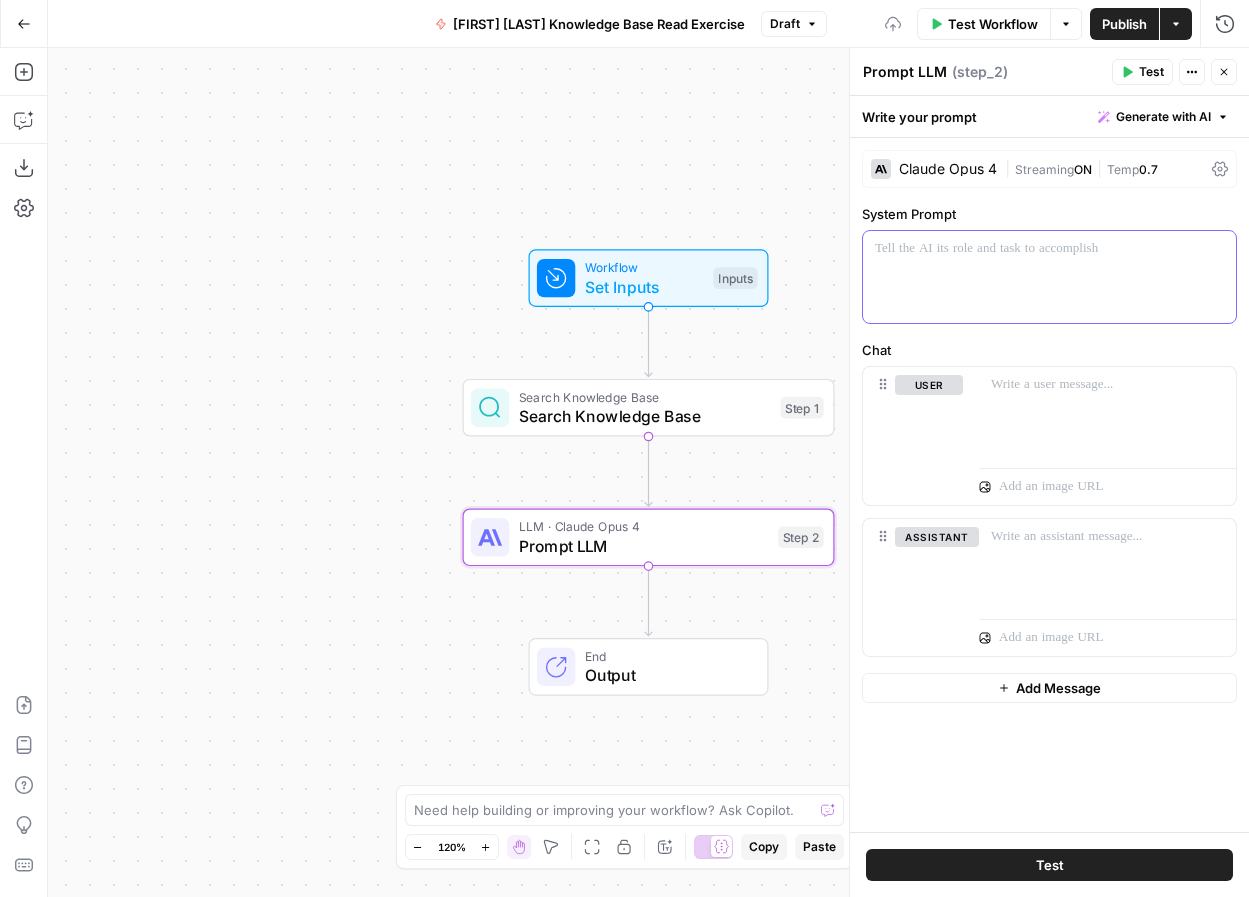 click at bounding box center (1049, 249) 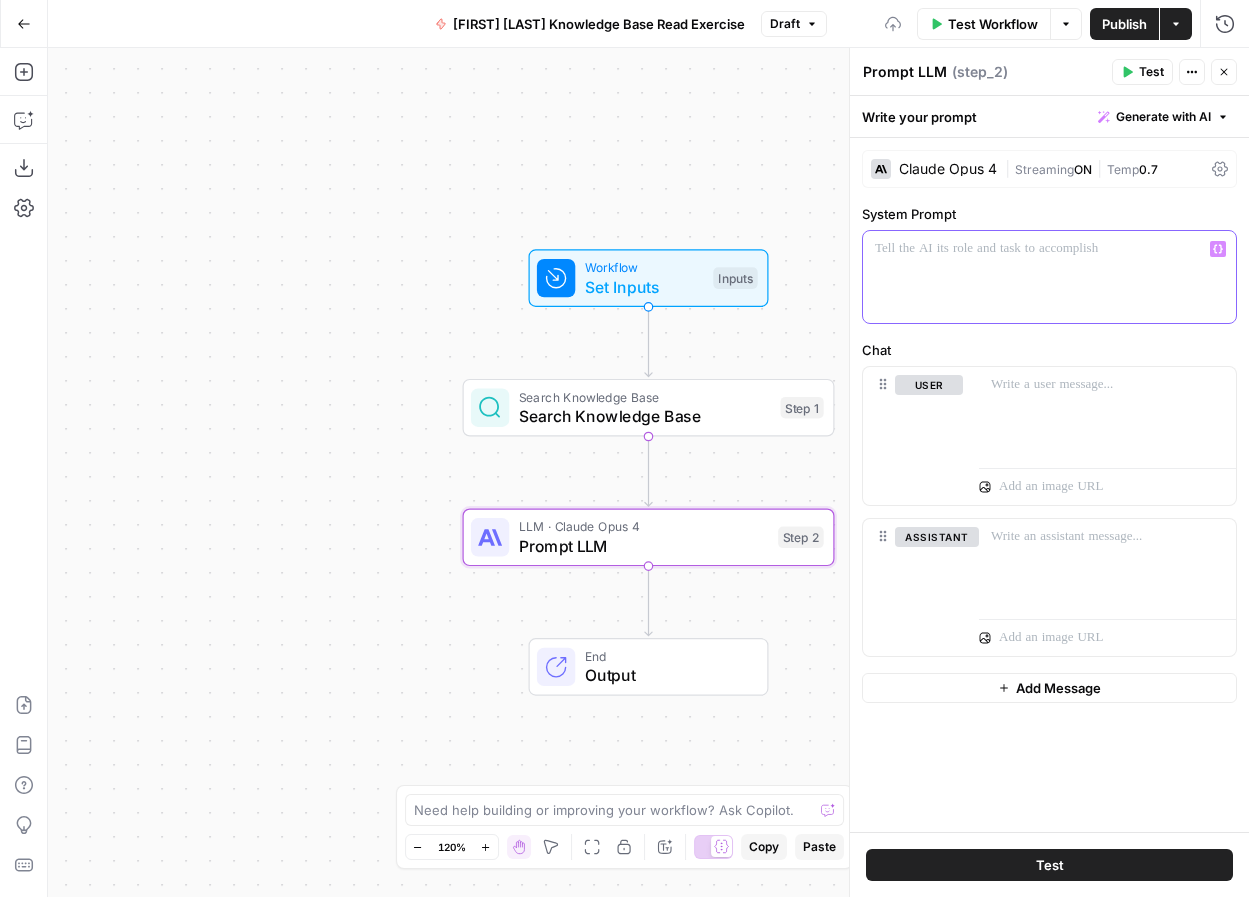 click at bounding box center (1049, 277) 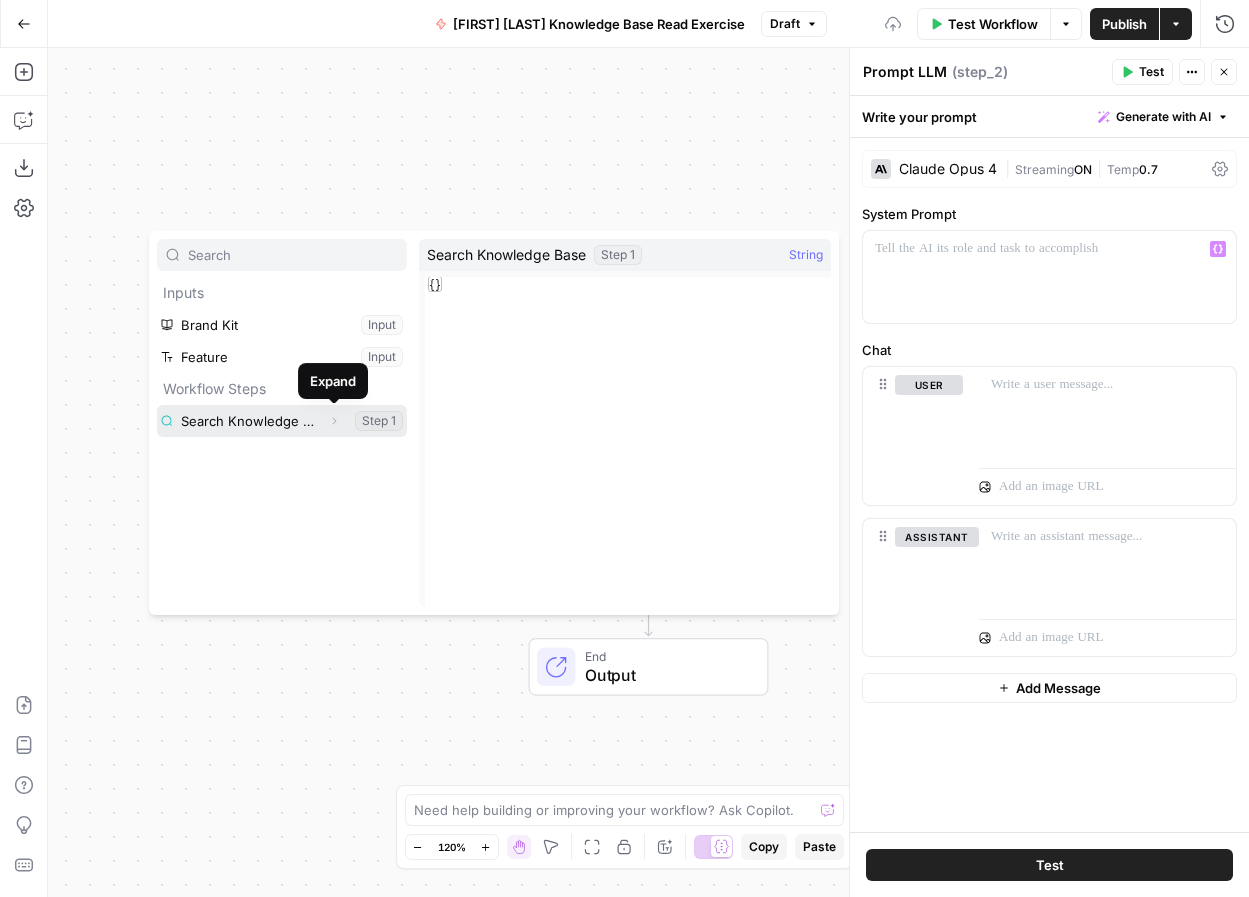 click 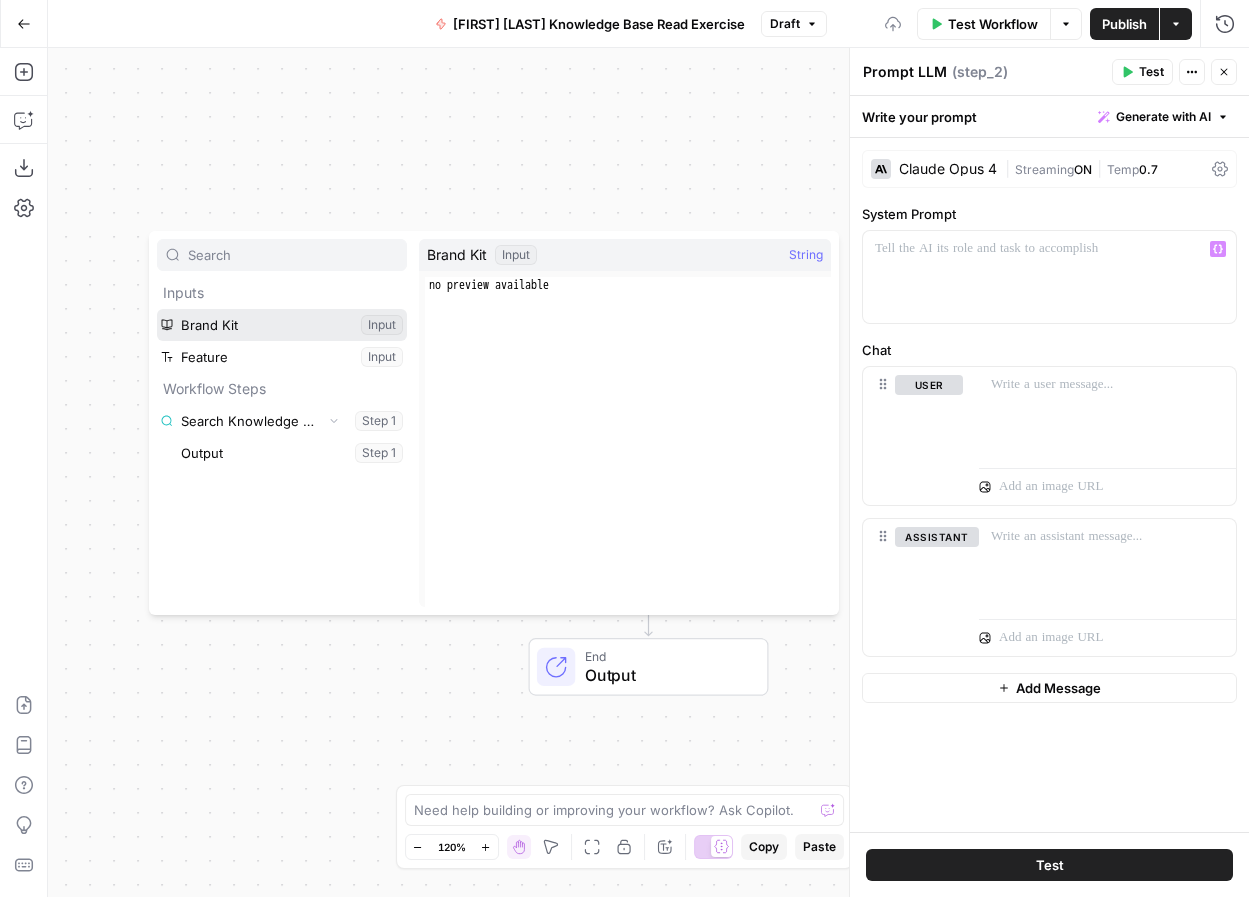 click at bounding box center (282, 325) 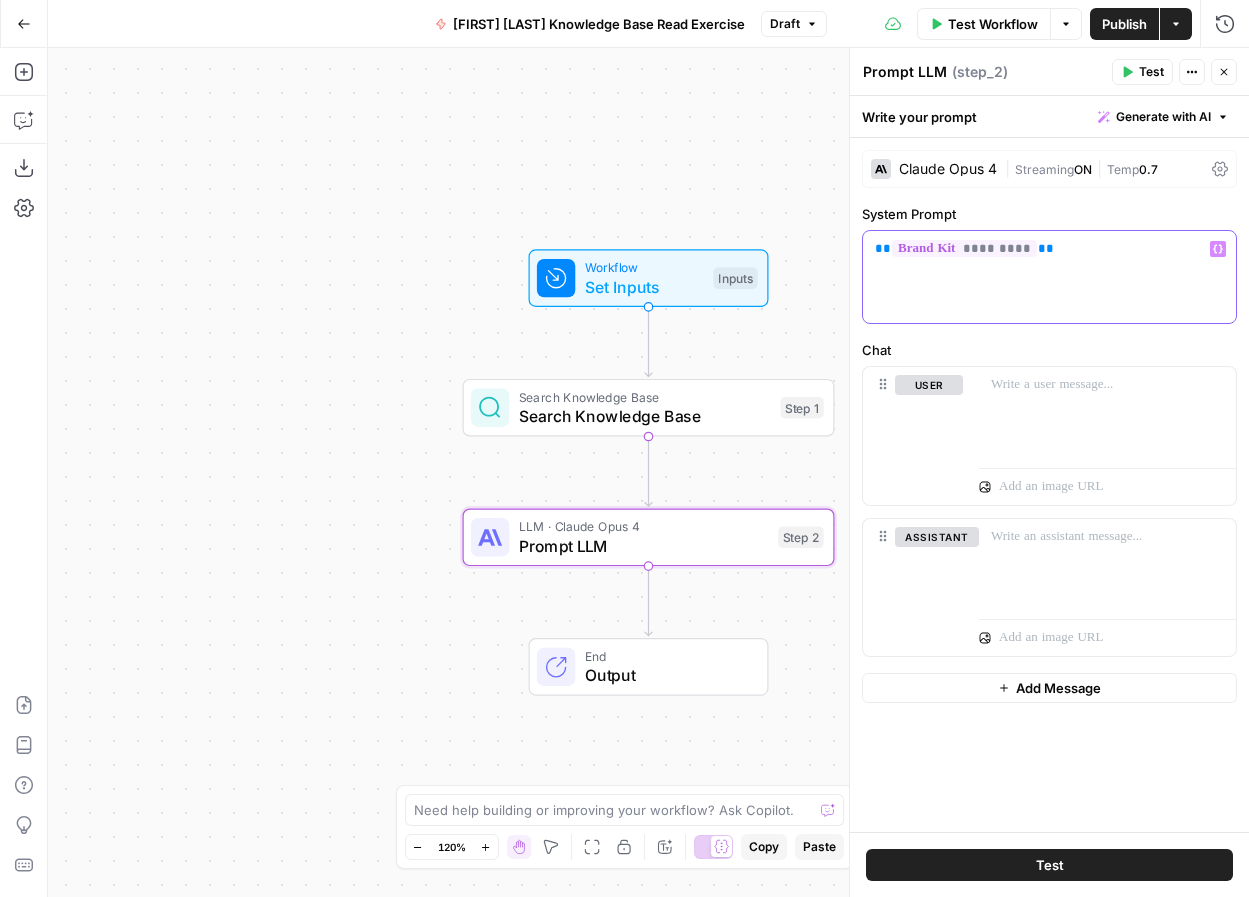 drag, startPoint x: 1084, startPoint y: 258, endPoint x: 725, endPoint y: 202, distance: 363.34143 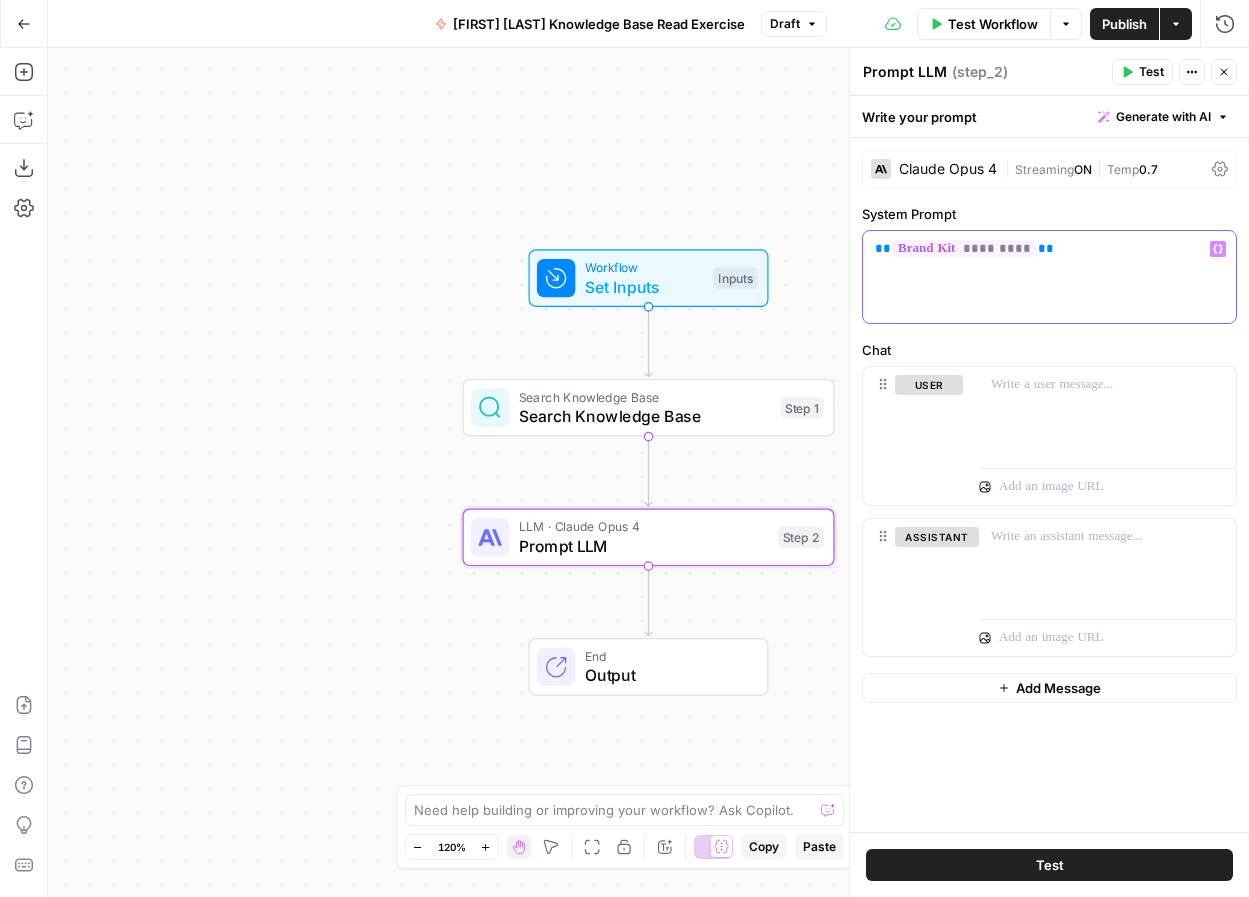 click on "Cohort 4 New Home Browse Your Data Usage Settings Recent Grids Dolores' First Flow Grid SERP Domination 🕶️ [AirOps Builders] Keyowrd -> Content Brief -> Article Recent Workflows [HM] Knowledge Base Read Exercise Liv Knowledge Base Read Exercise [Adina] KB read exercise AirOps Academy What's new? Help + Support Go Back [Gen Furukawa] Knowledge Base Read Exercise Draft Test Workflow Options Publish Actions Run History Add Steps Copilot Download as JSON Settings Import JSON AirOps Academy Help Give Feedback Shortcuts Workflow Set Inputs Inputs Search Knowledge Base Search Knowledge Base Step 1 LLM · Claude Opus 4 Prompt LLM Step 2 End Output Press enter or space to select a node. You can then use the arrow keys to move the node around.  Press delete to remove it and escape to cancel.   Press enter or space to select an edge. You can then press delete to remove it or escape to cancel. Oops! Your window is too small AirOps is currently only supported on desktop devices. Please switch to access." at bounding box center [624, 448] 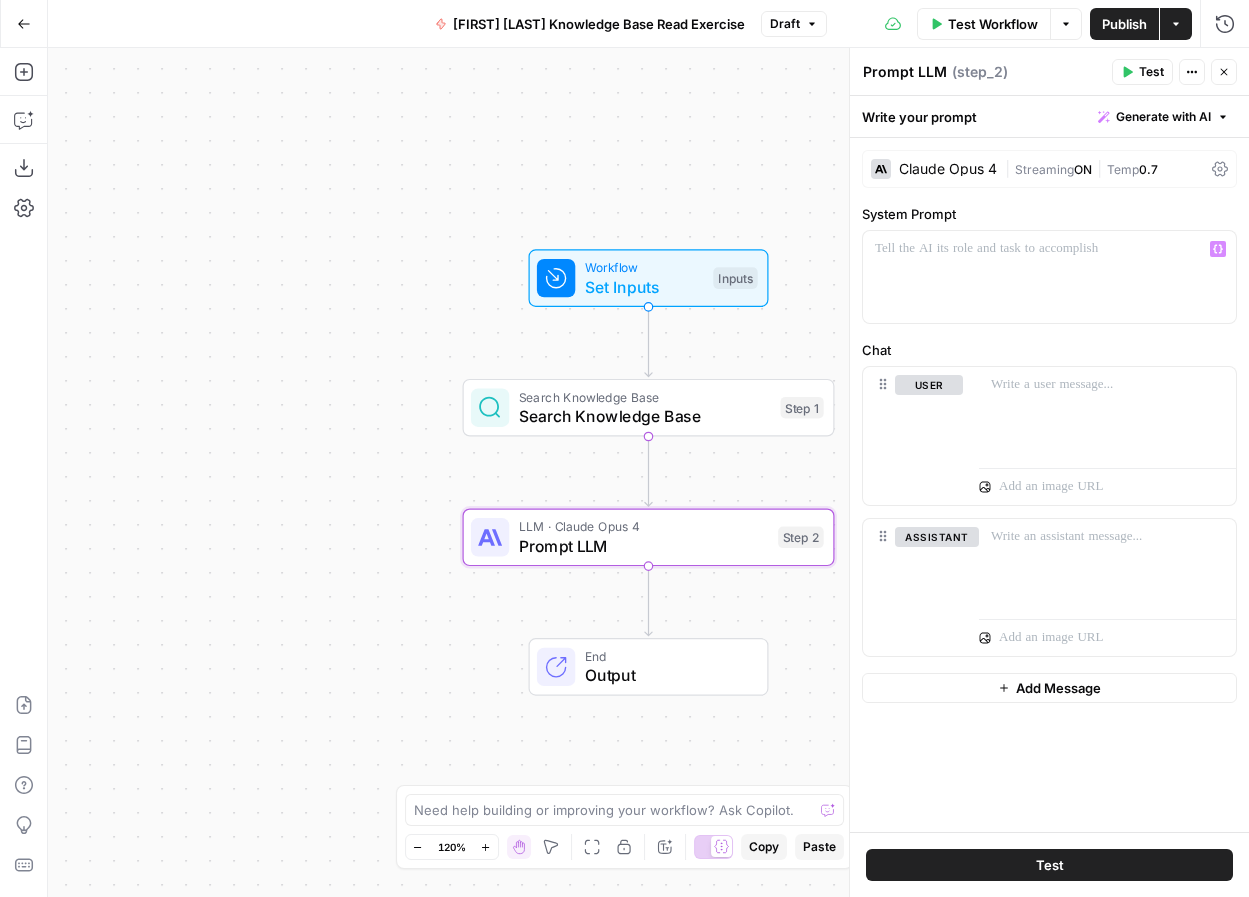 click on "Workflow" at bounding box center [644, 267] 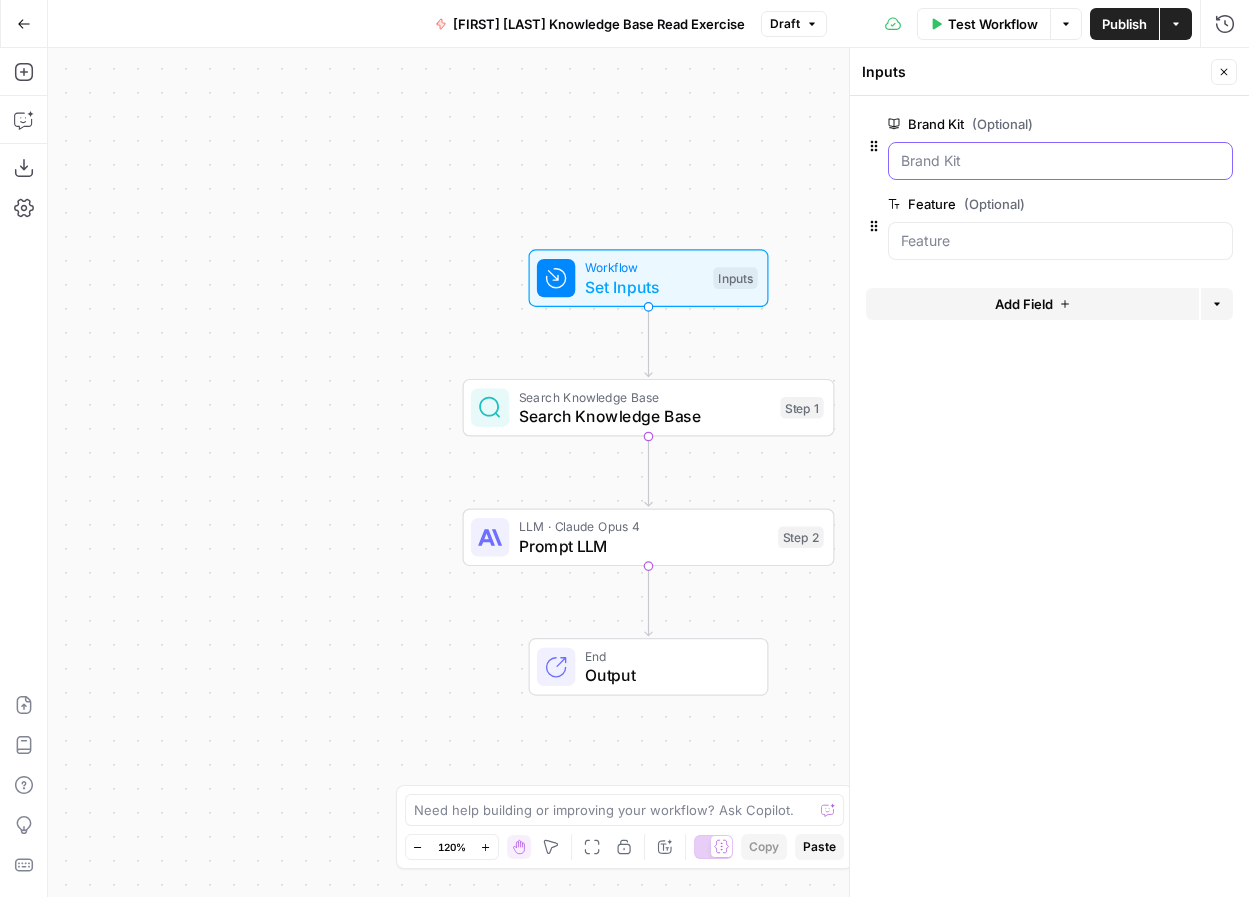 click on "Brand Kit   (Optional)" at bounding box center (1060, 161) 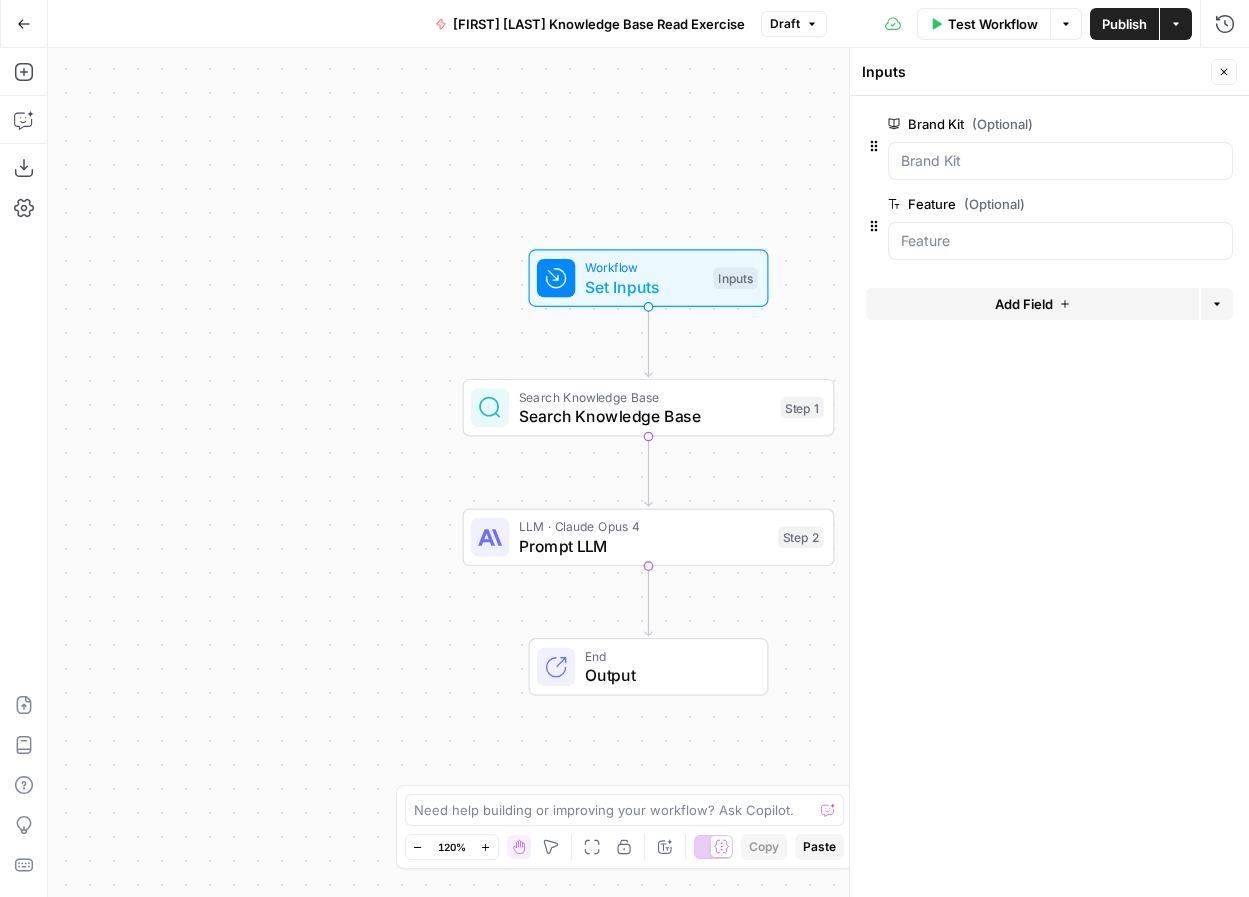 click on "Test Workflow" at bounding box center (993, 24) 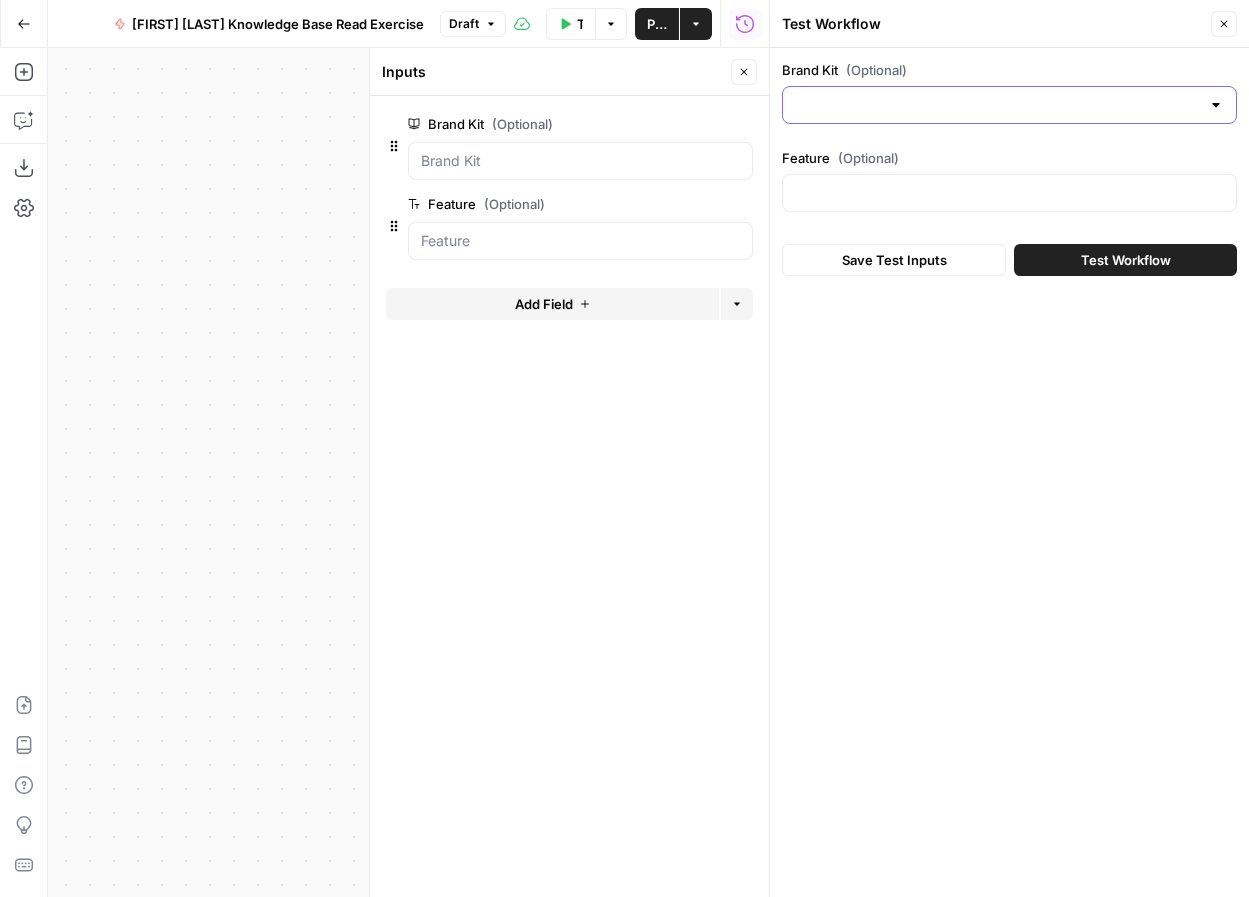 click on "Brand Kit   (Optional)" at bounding box center (997, 105) 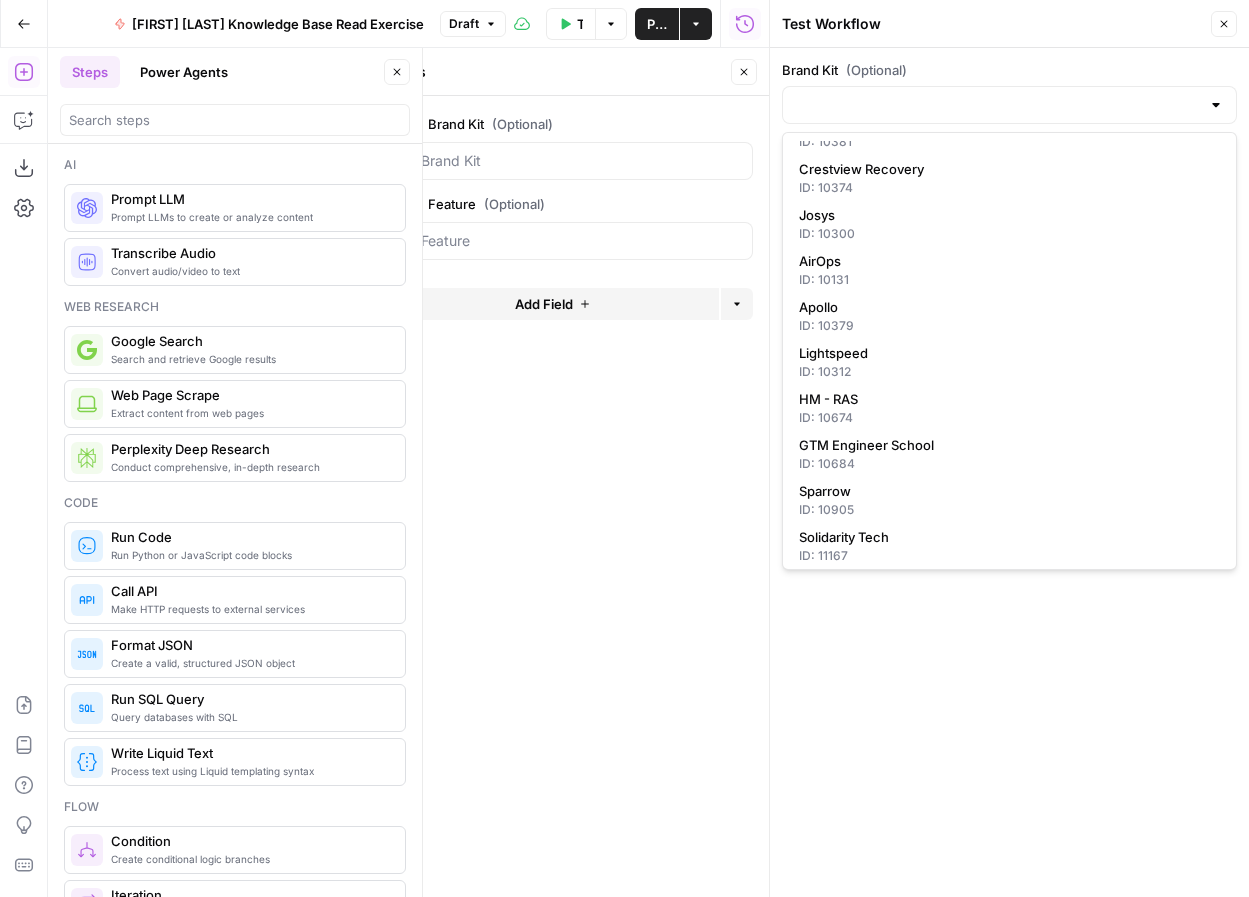 scroll, scrollTop: 825, scrollLeft: 0, axis: vertical 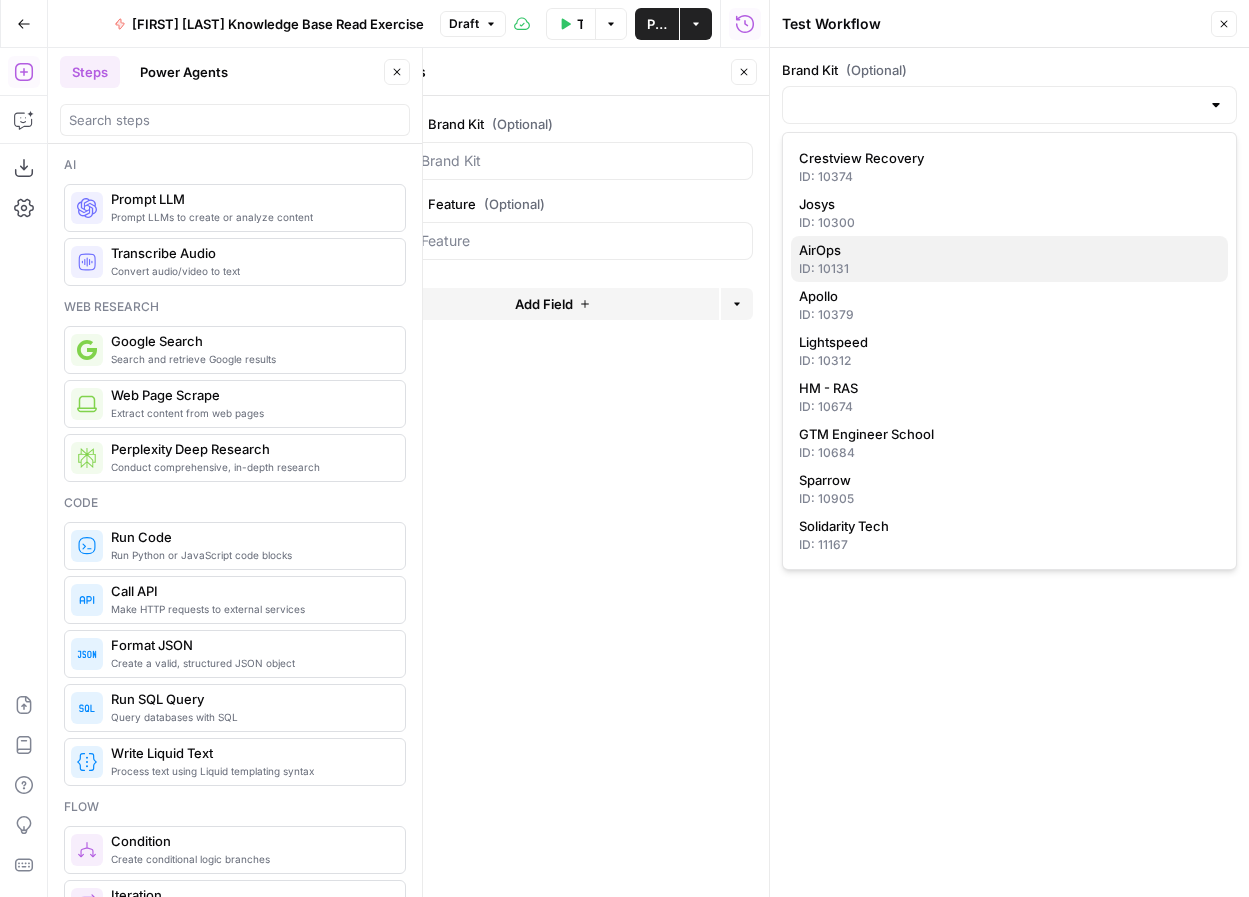 click on "AirOps" at bounding box center (1005, 250) 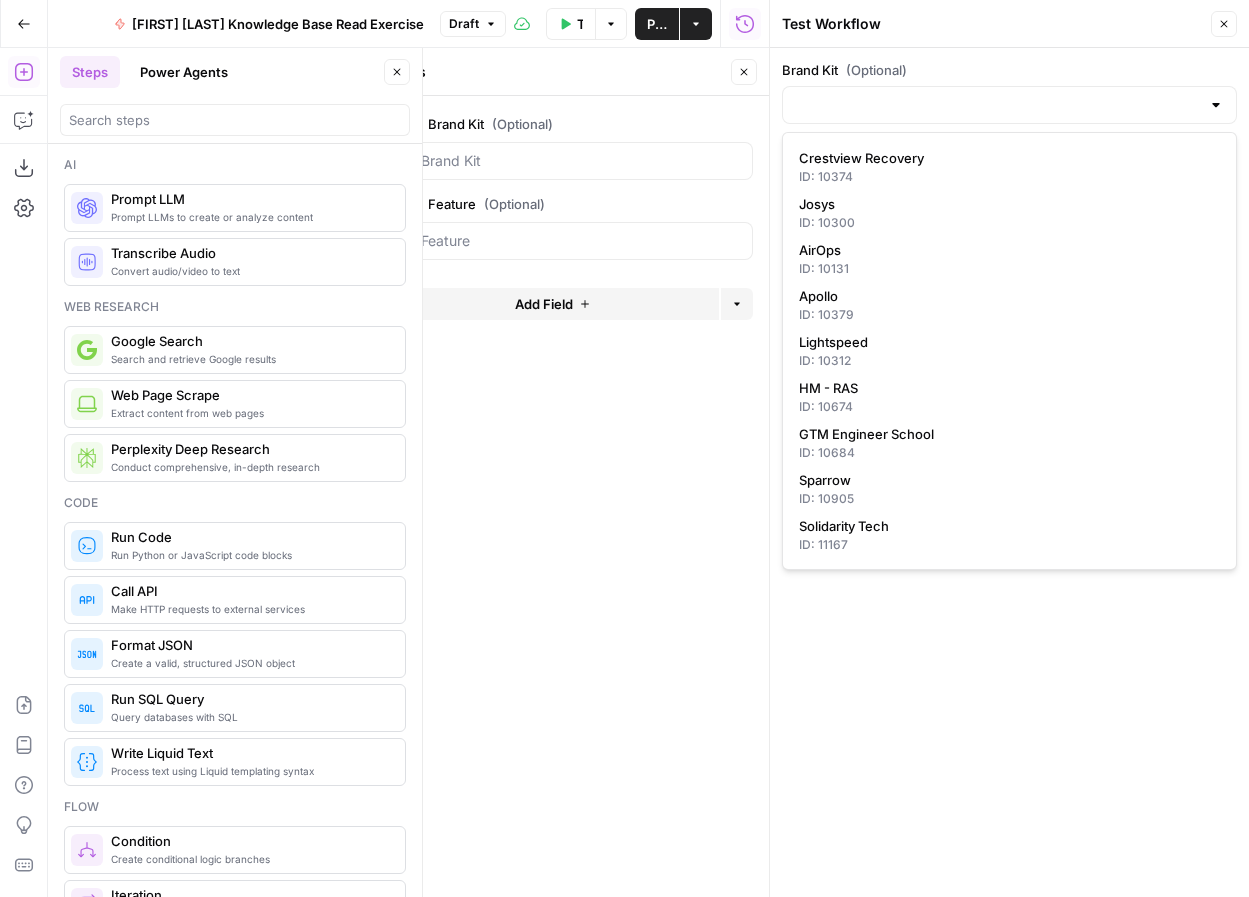 type on "AirOps" 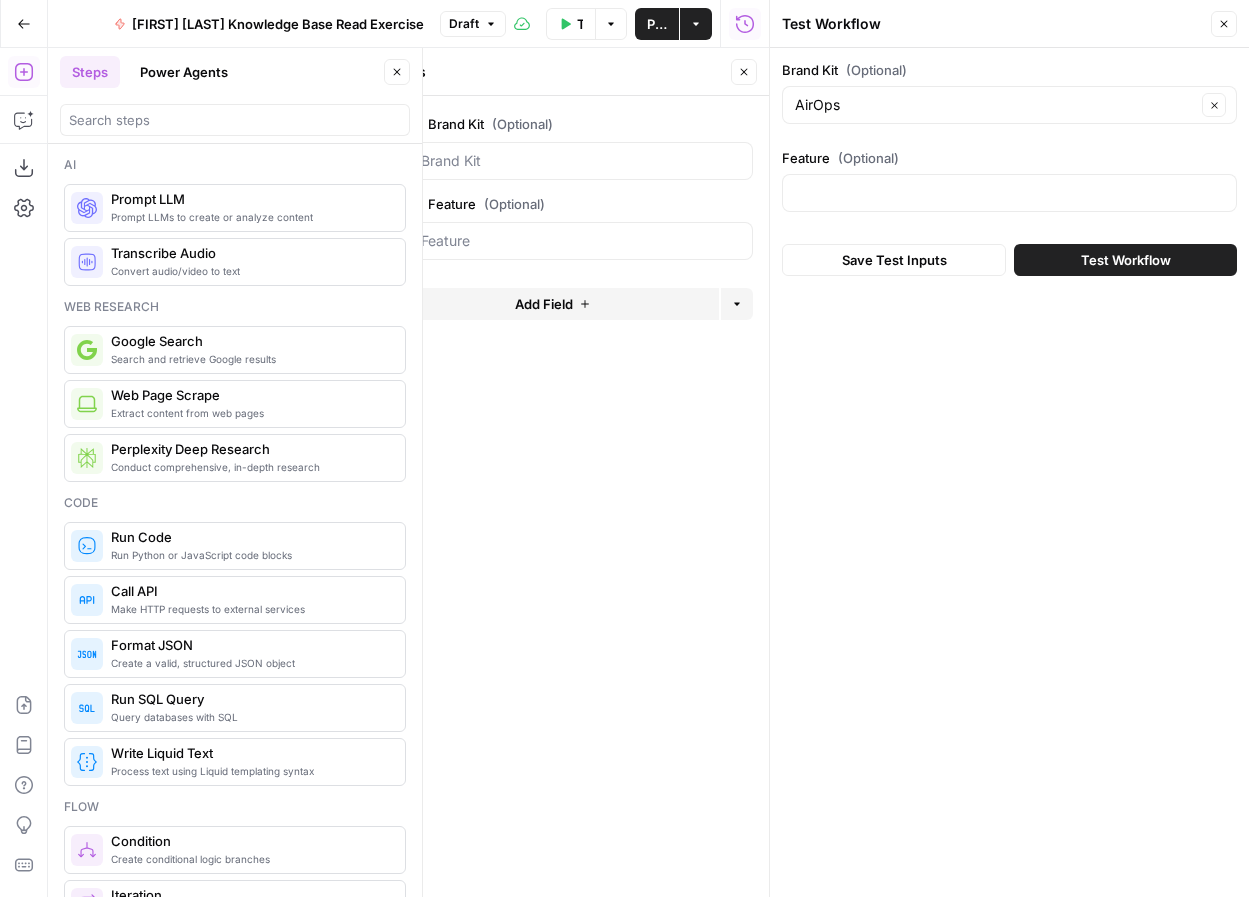 click at bounding box center [1009, 193] 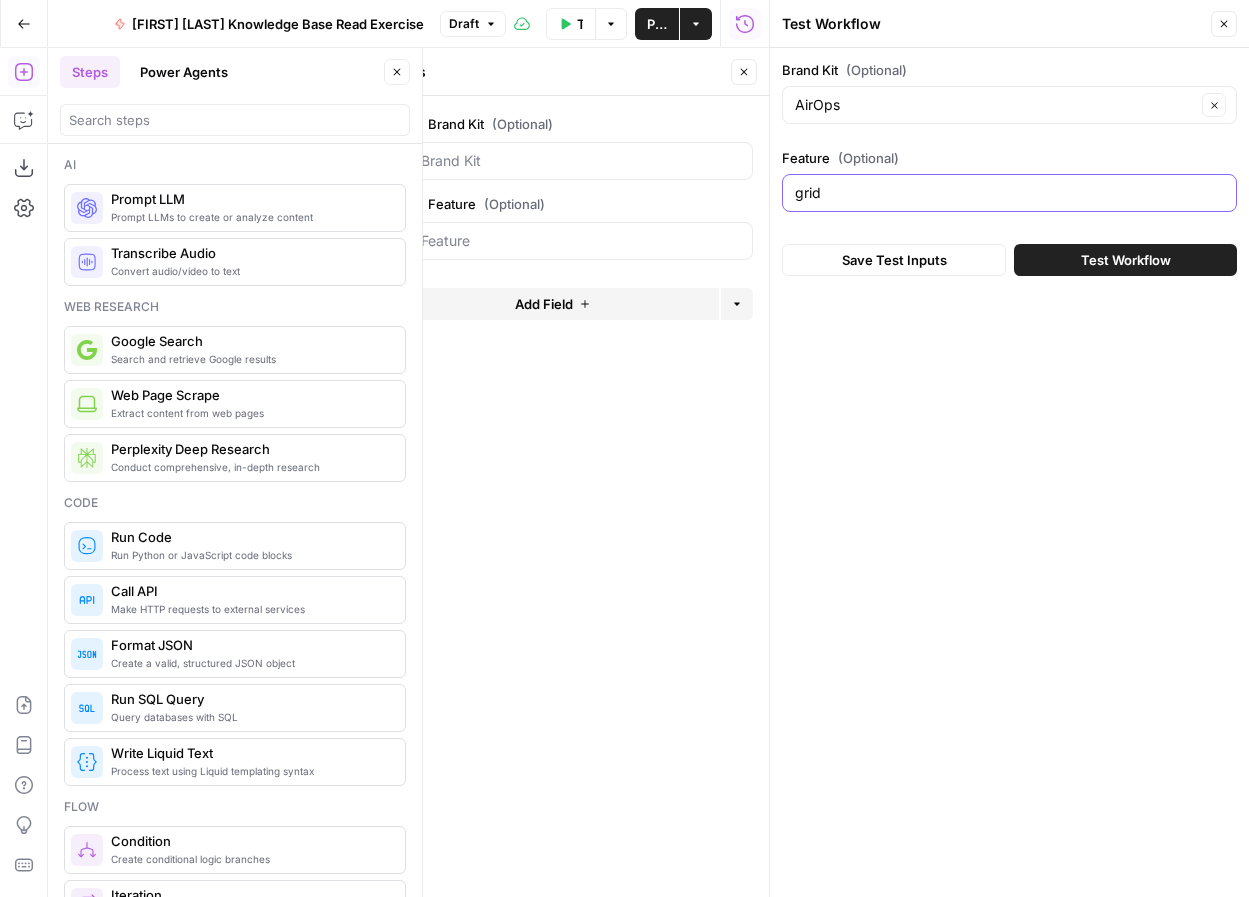 type on "grid" 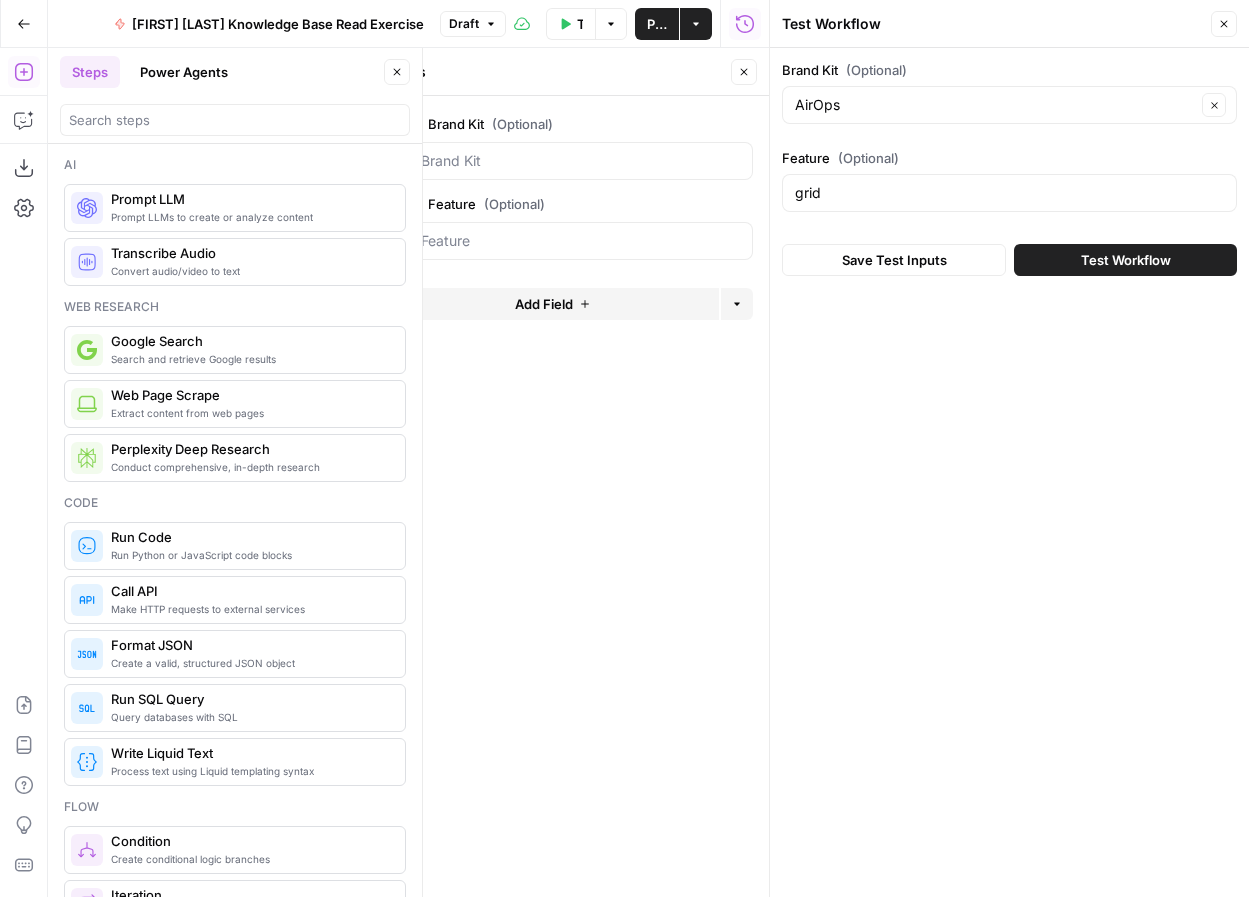 click on "Test Workflow" at bounding box center [1126, 260] 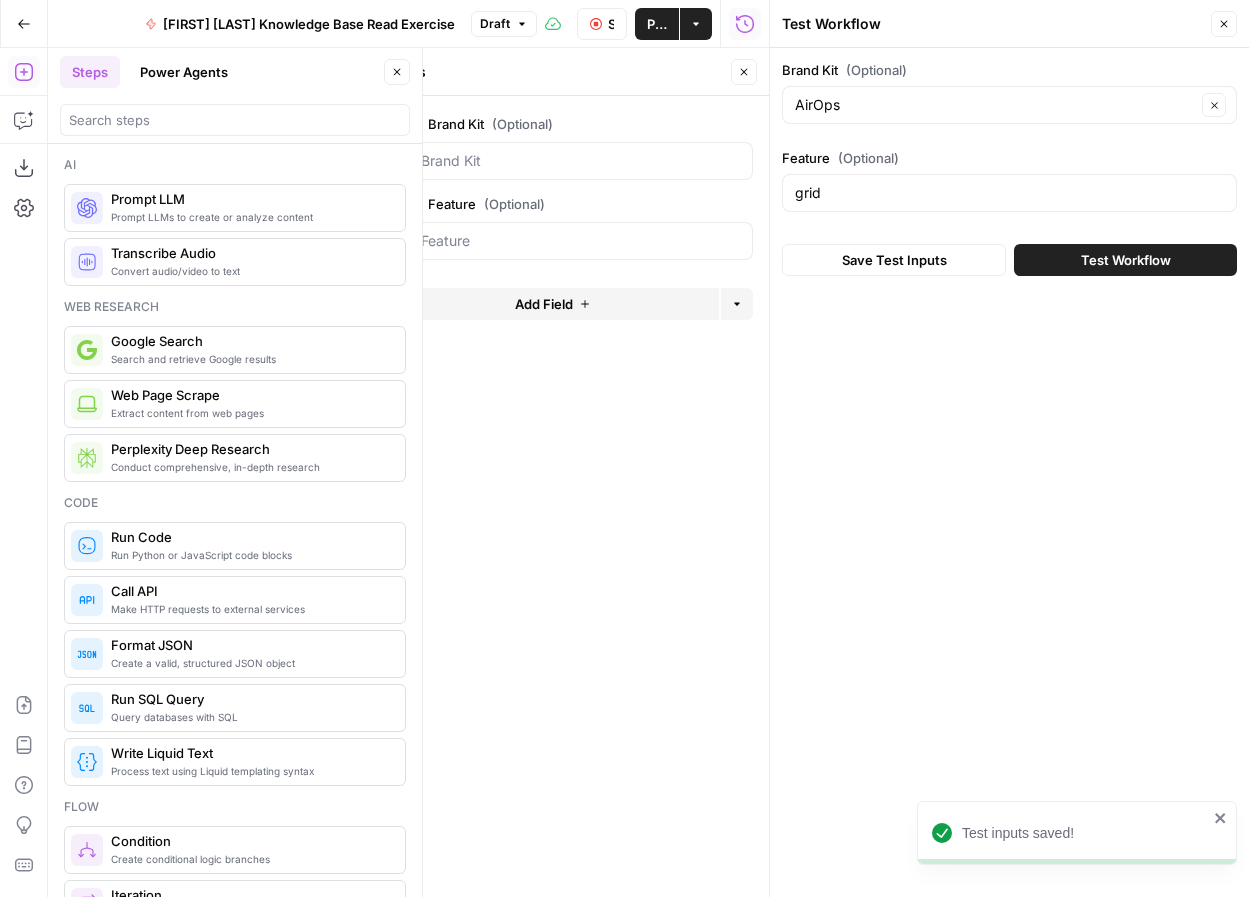 click on "Save Test Inputs" at bounding box center (894, 260) 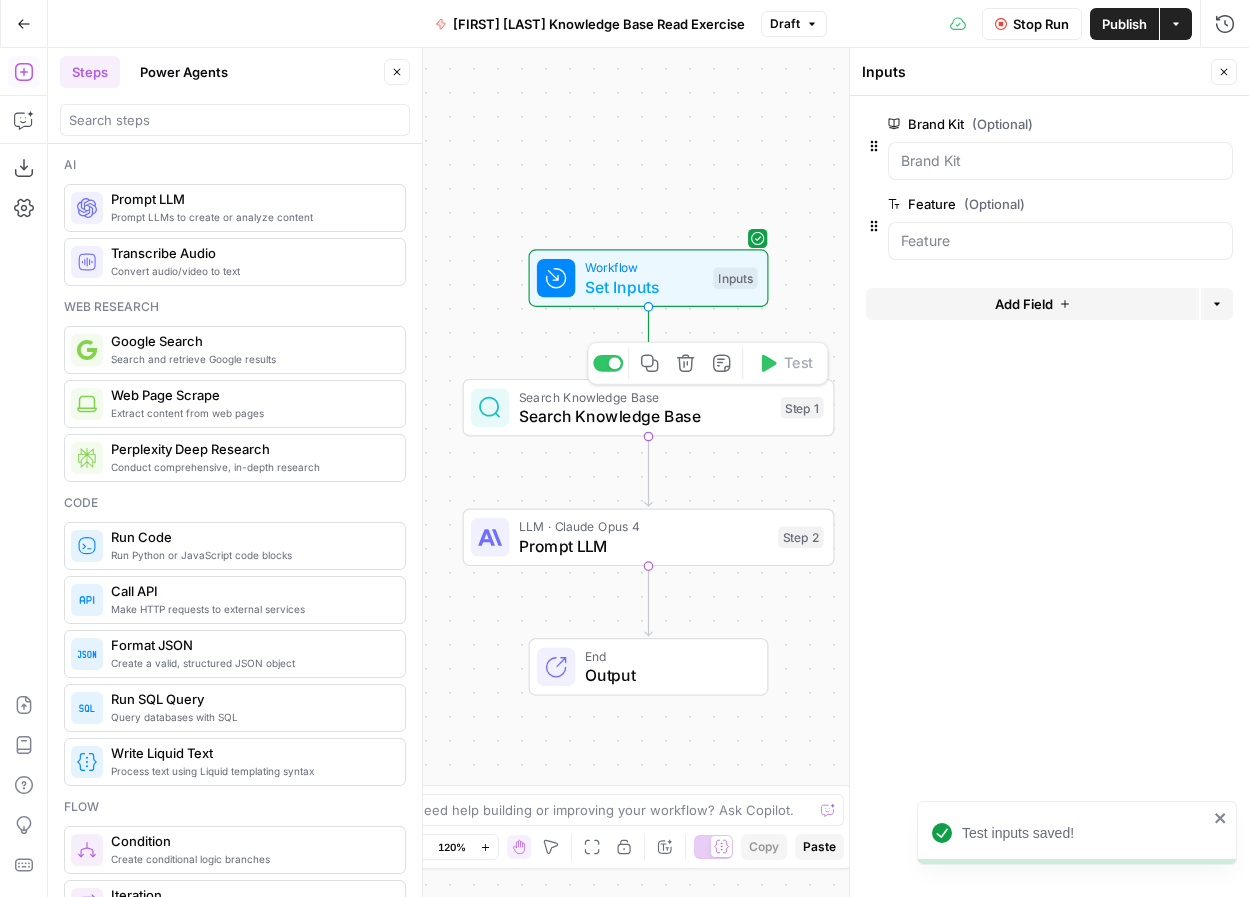 click on "Search Knowledge Base" at bounding box center [645, 416] 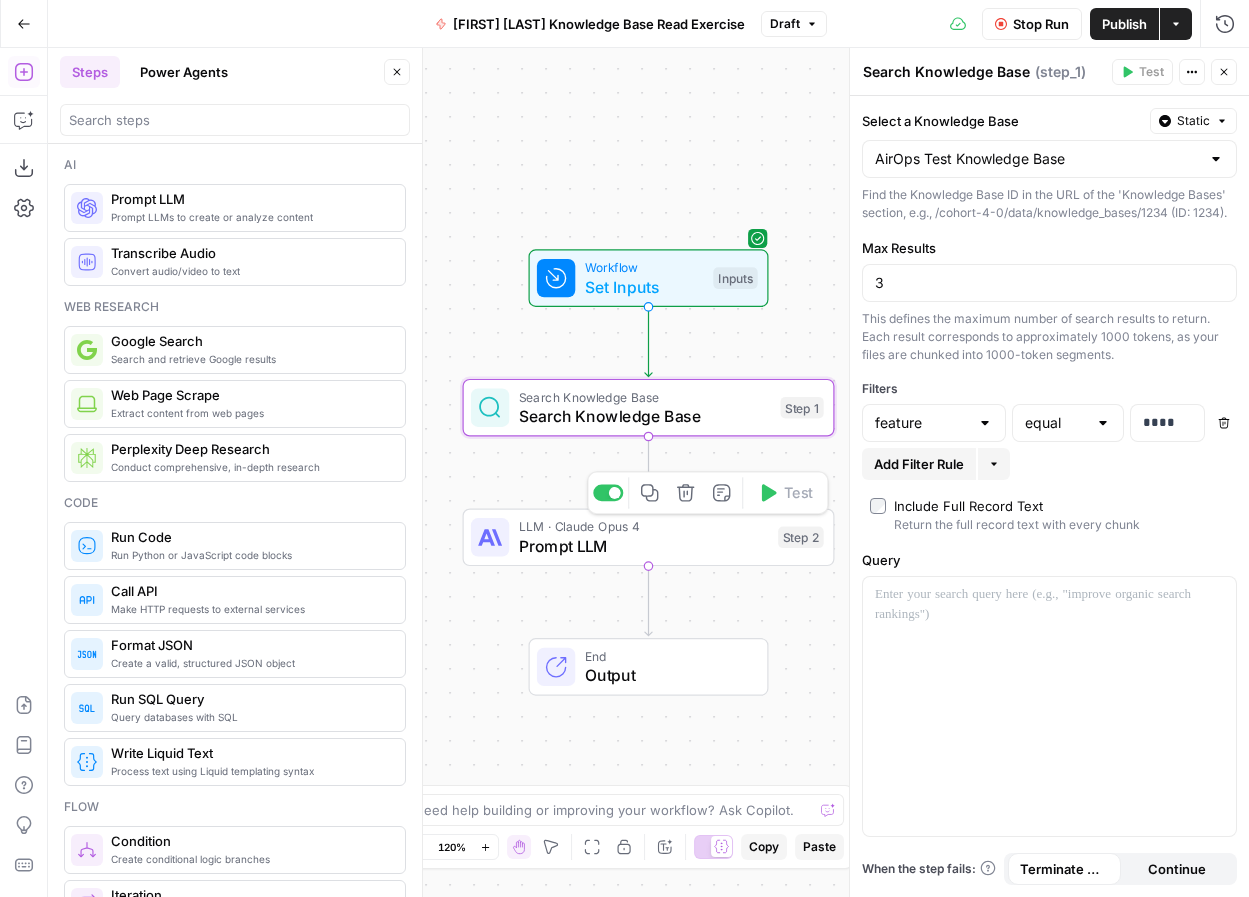 click on "Prompt LLM" at bounding box center [644, 546] 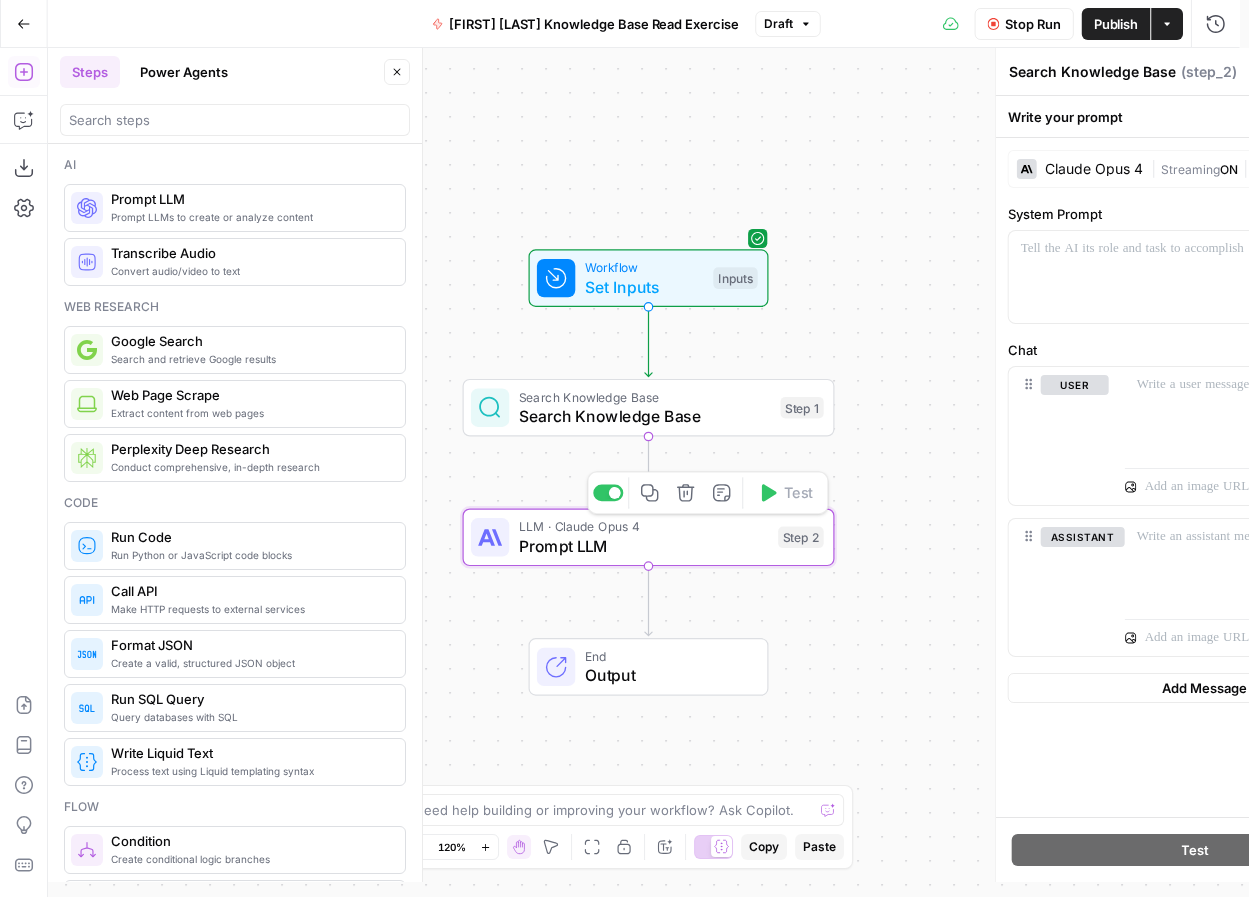 type on "Prompt LLM" 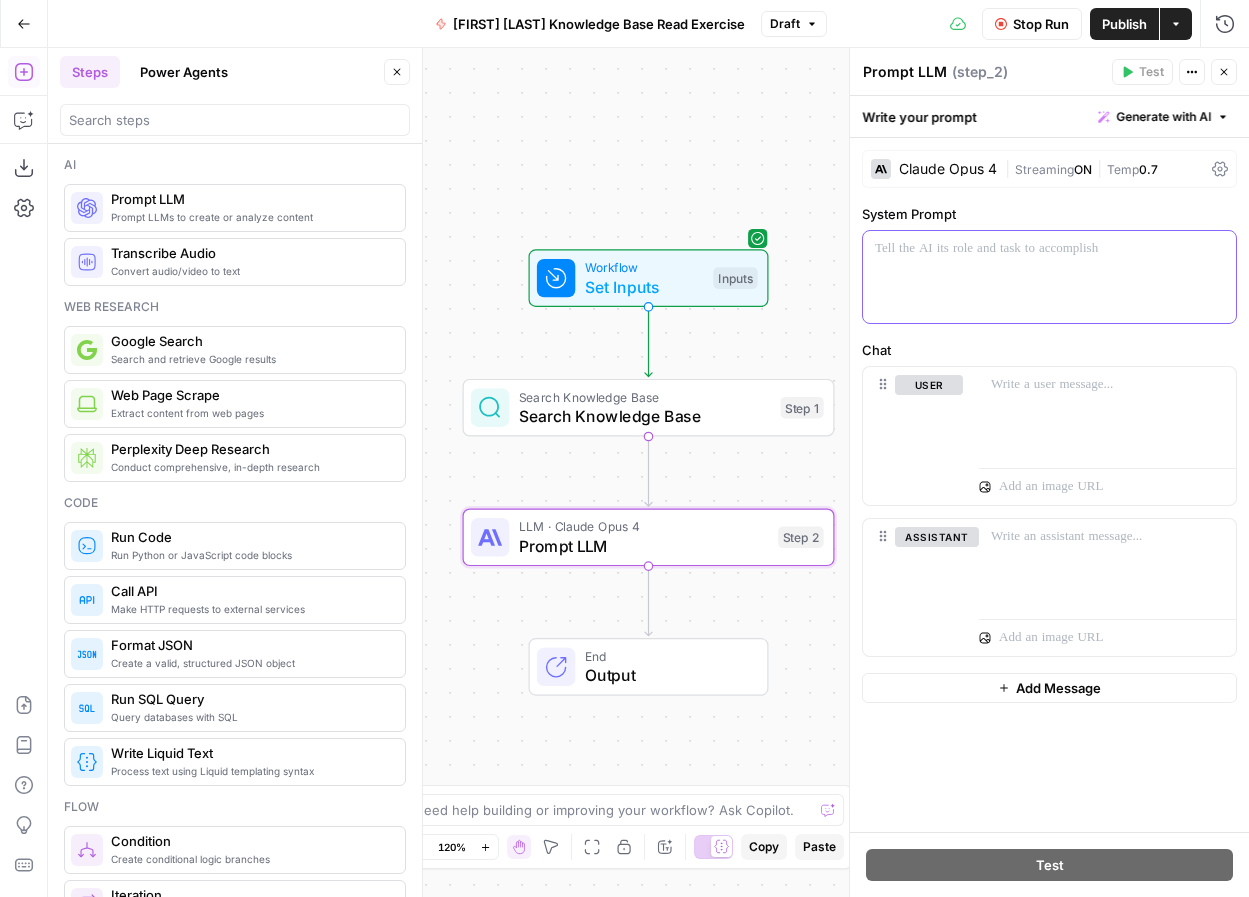 click at bounding box center (1049, 277) 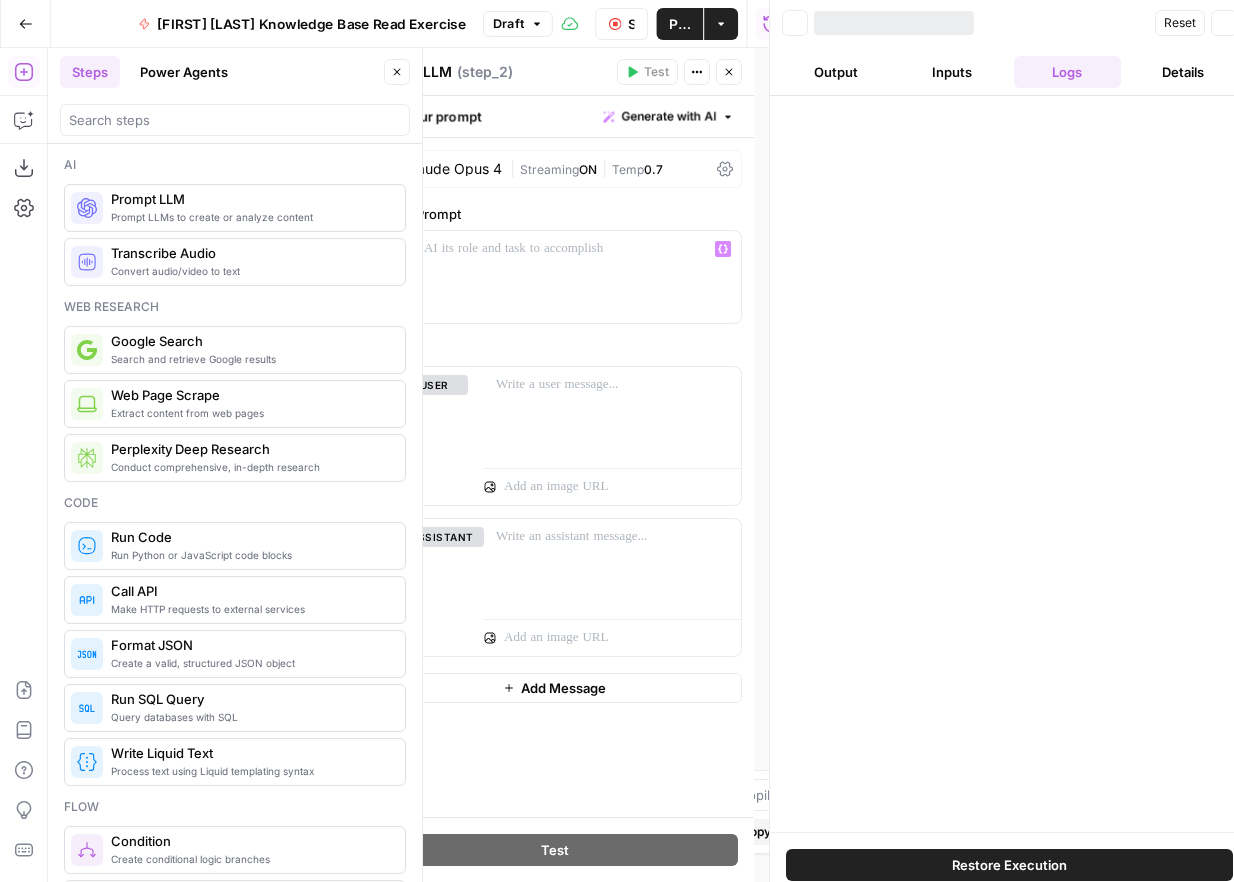 click at bounding box center [1009, 464] 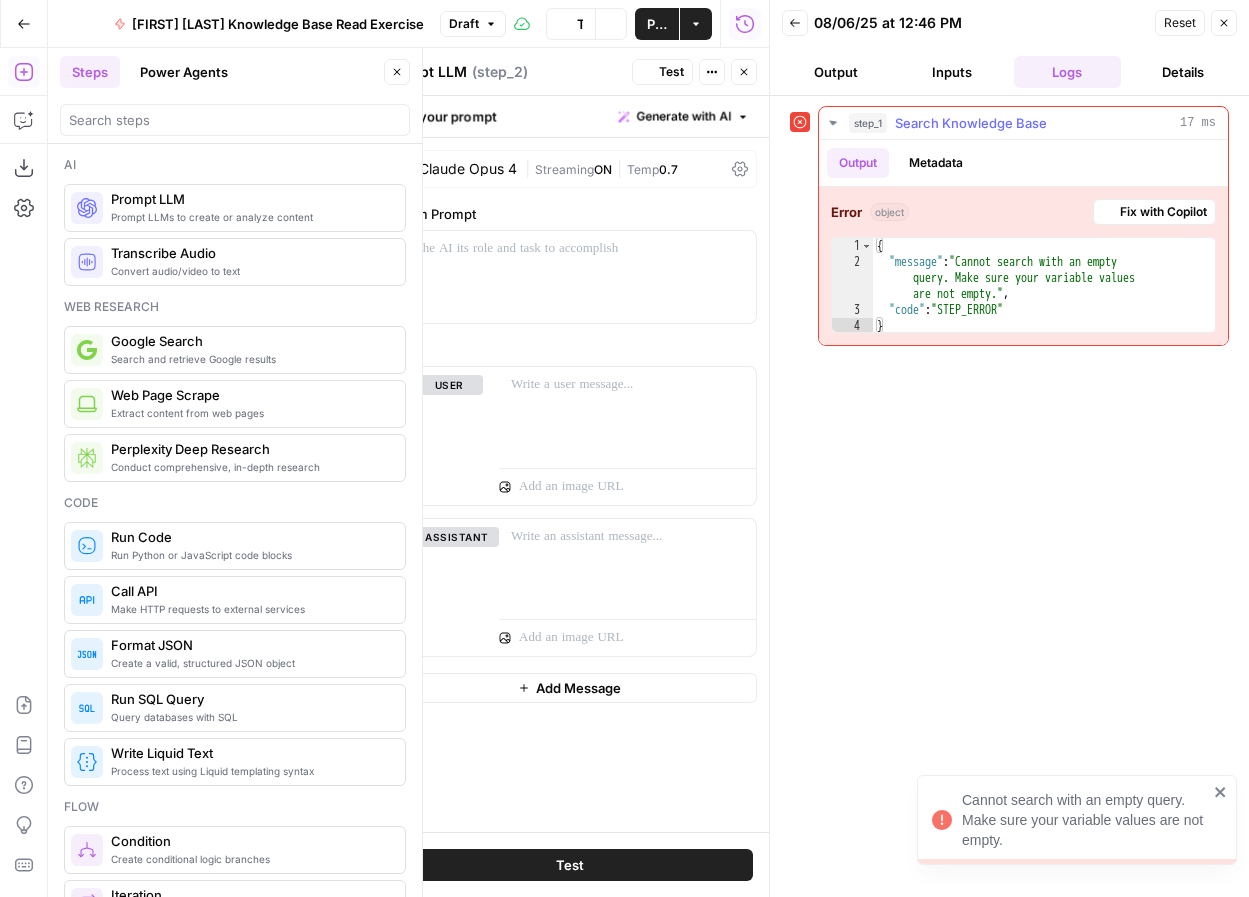 scroll, scrollTop: 0, scrollLeft: 0, axis: both 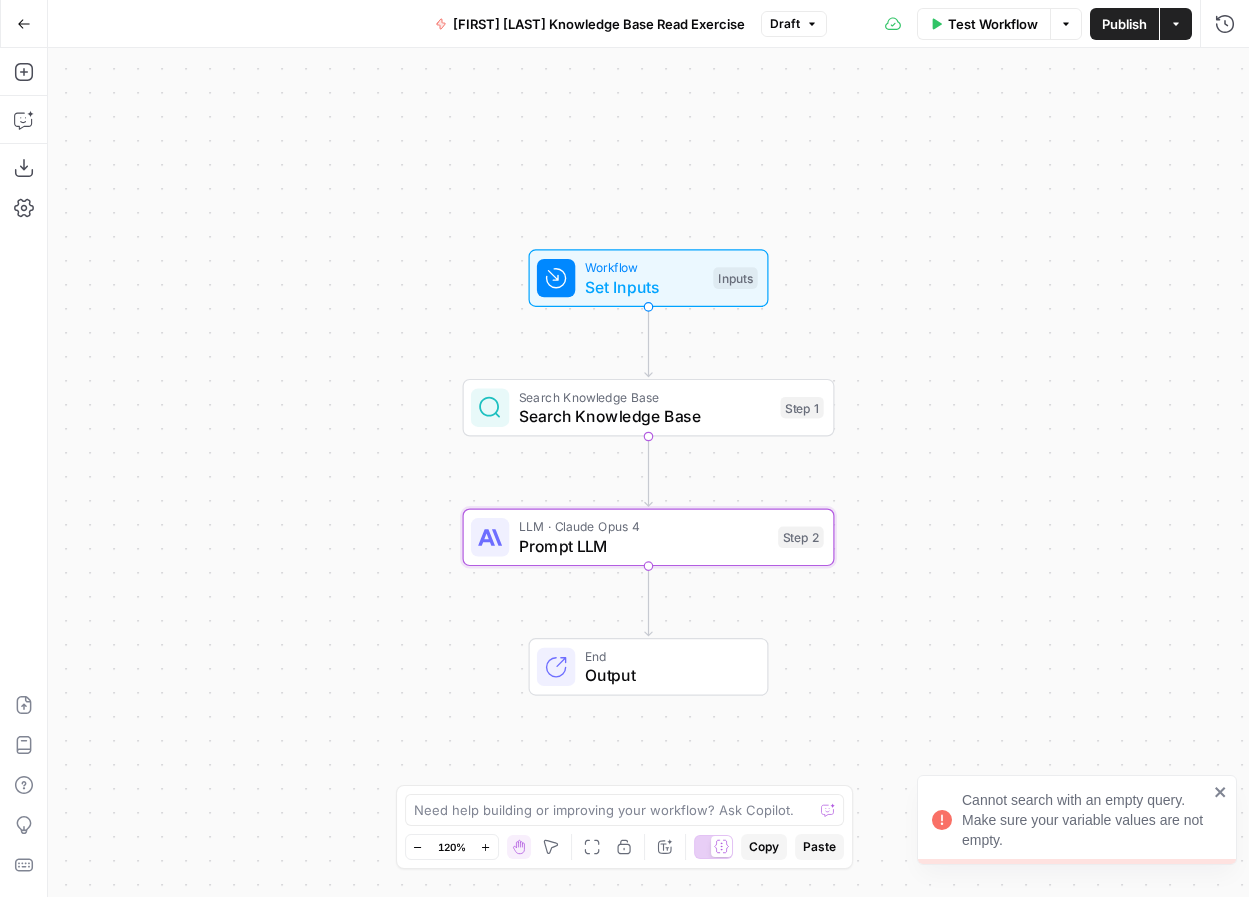 click on "Prompt LLM" at bounding box center (644, 546) 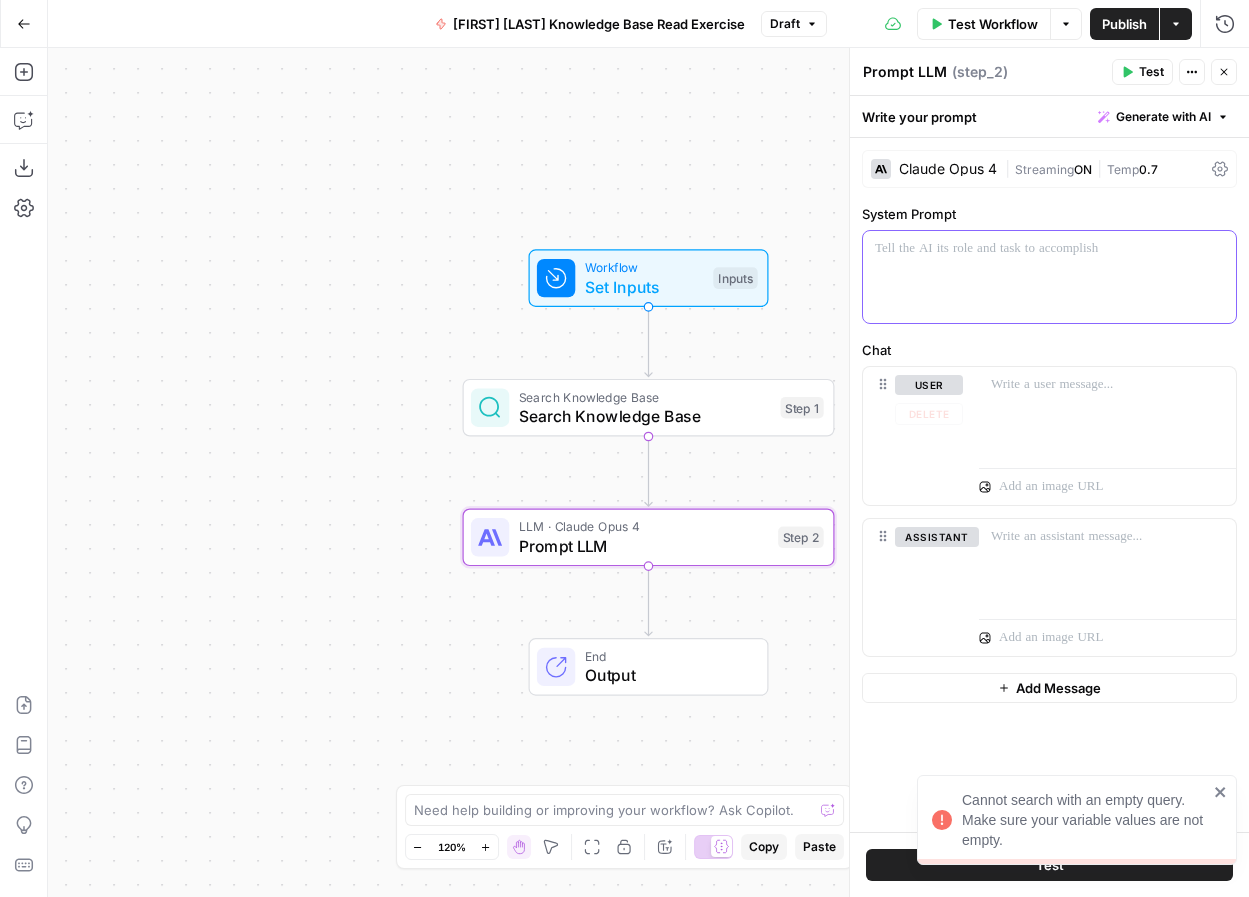 click at bounding box center [1049, 277] 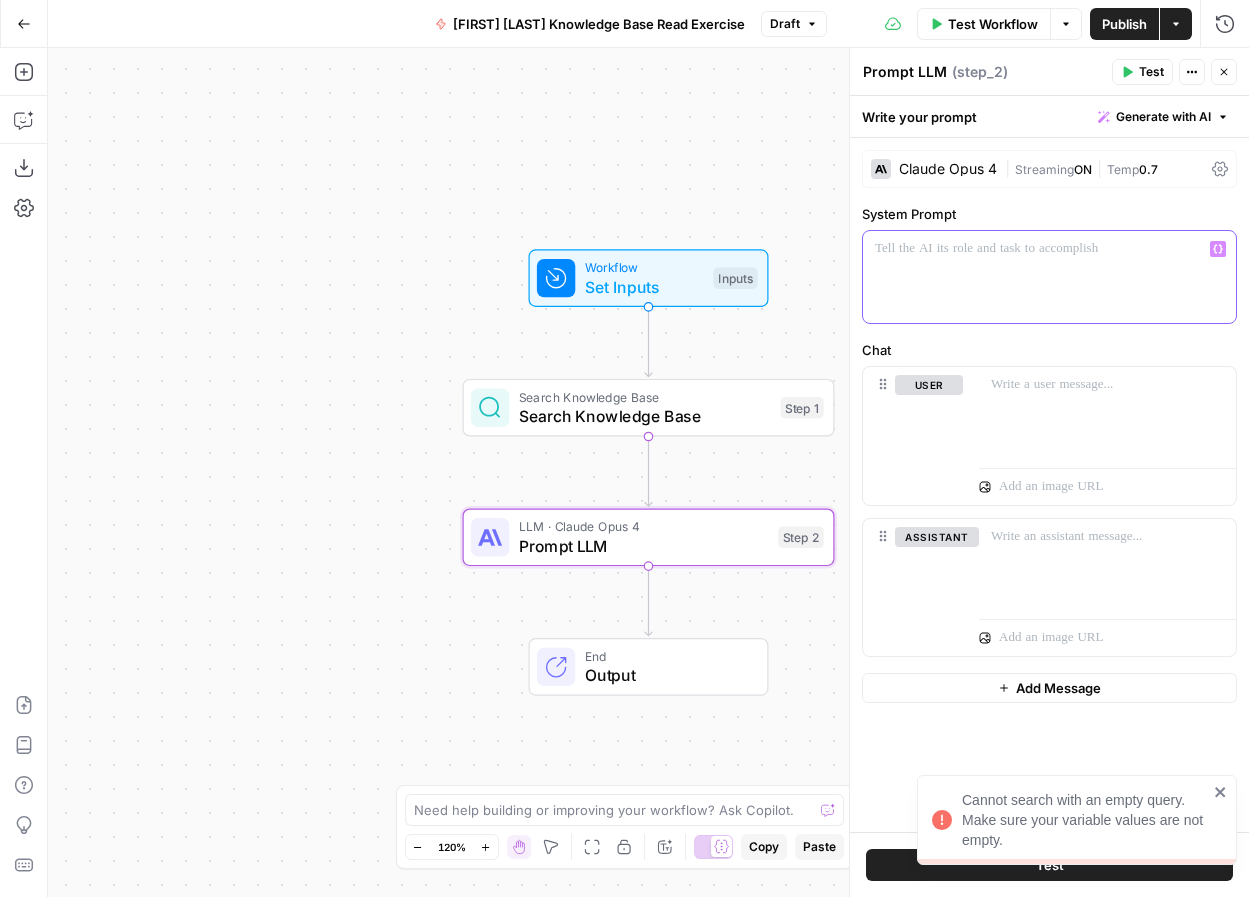 click 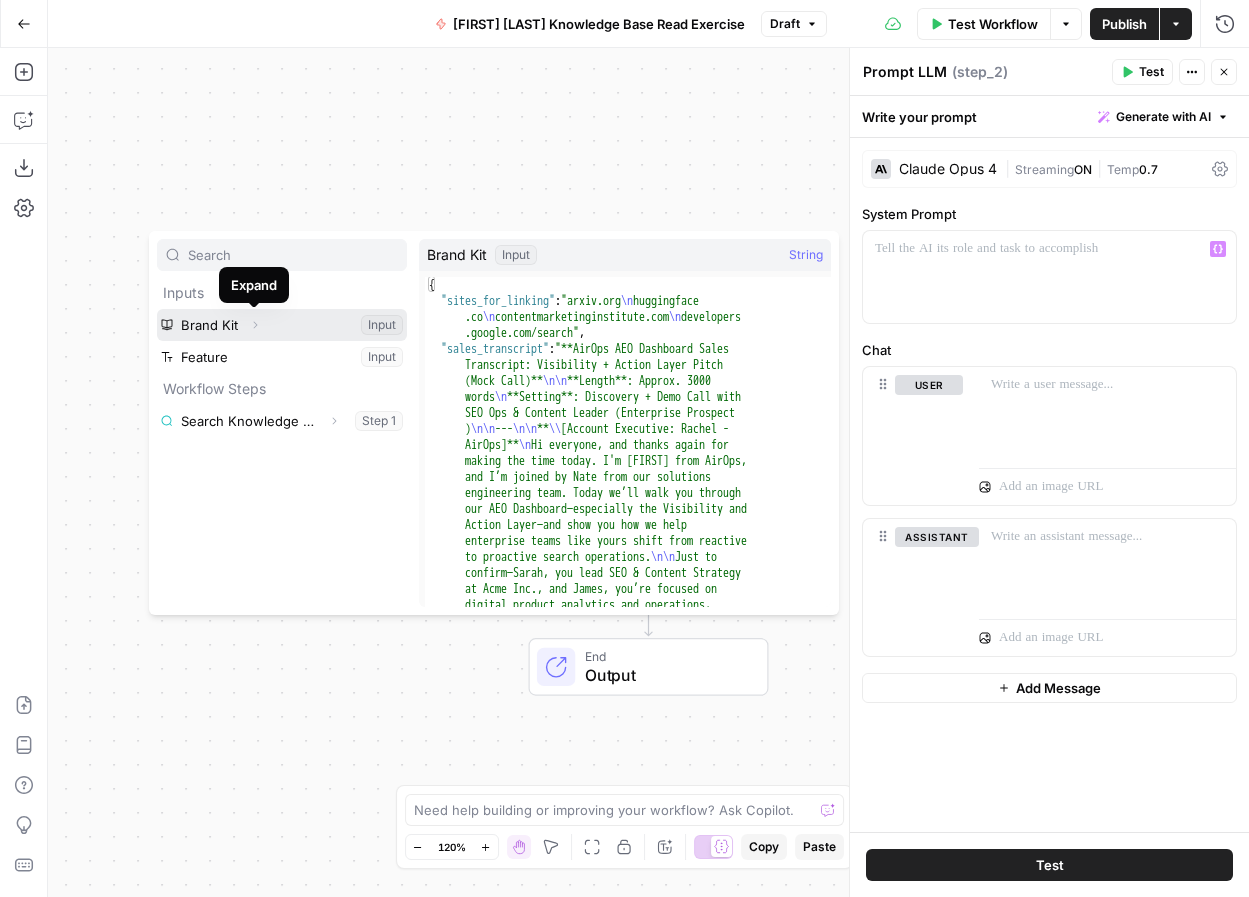 click 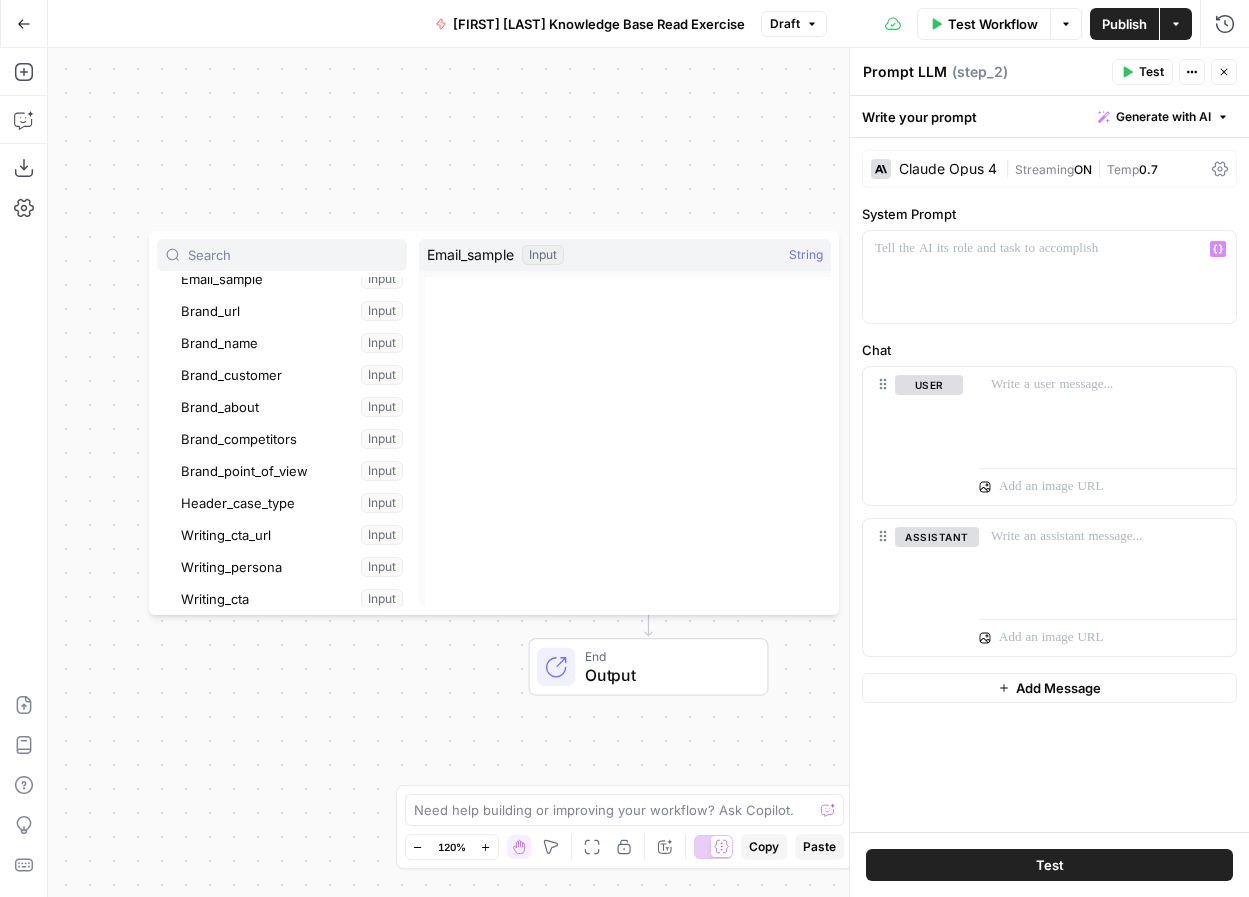 scroll, scrollTop: 216, scrollLeft: 0, axis: vertical 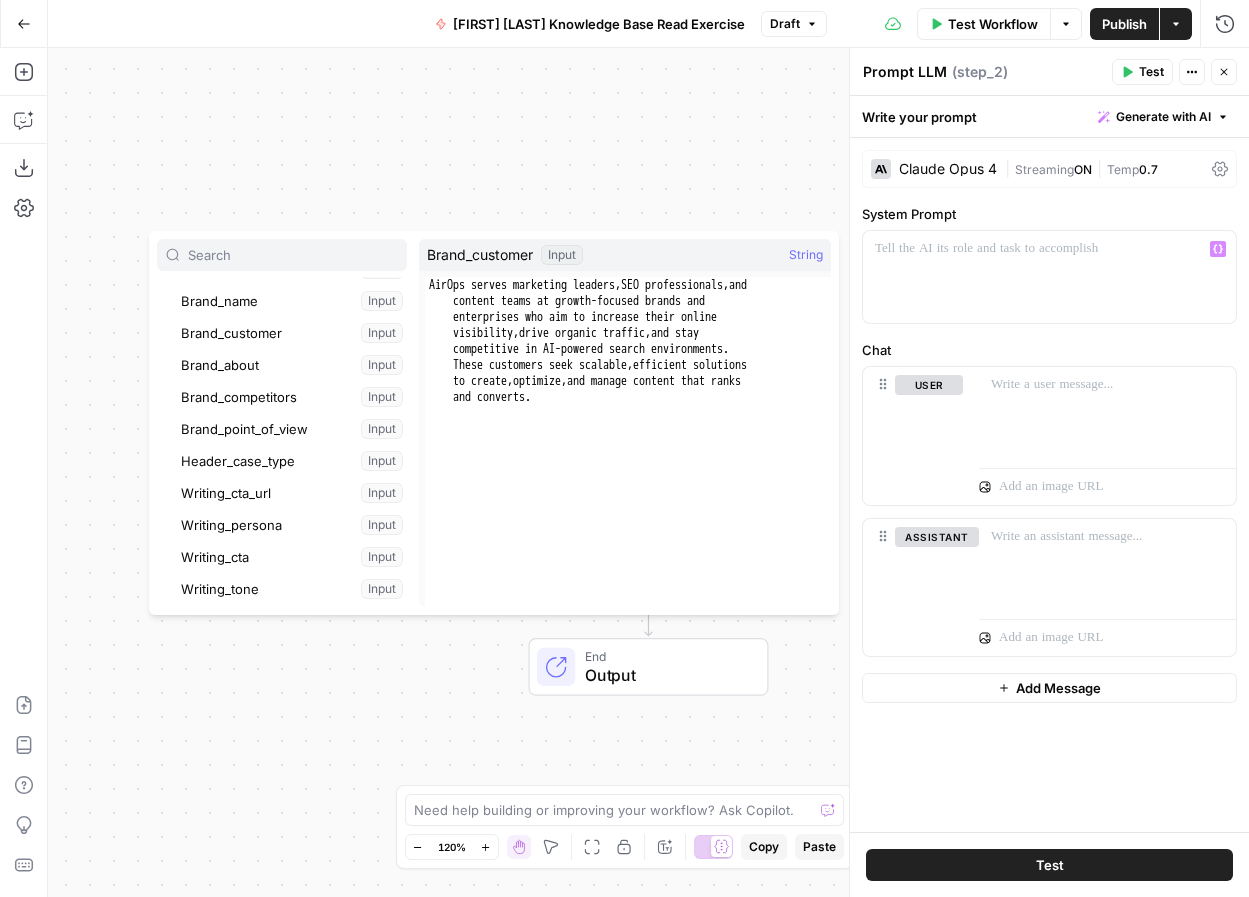 click on "Workflow Set Inputs Inputs Search Knowledge Base Search Knowledge Base Step 1 LLM · Claude Opus 4 Prompt LLM Step 2 End Output" at bounding box center (648, 472) 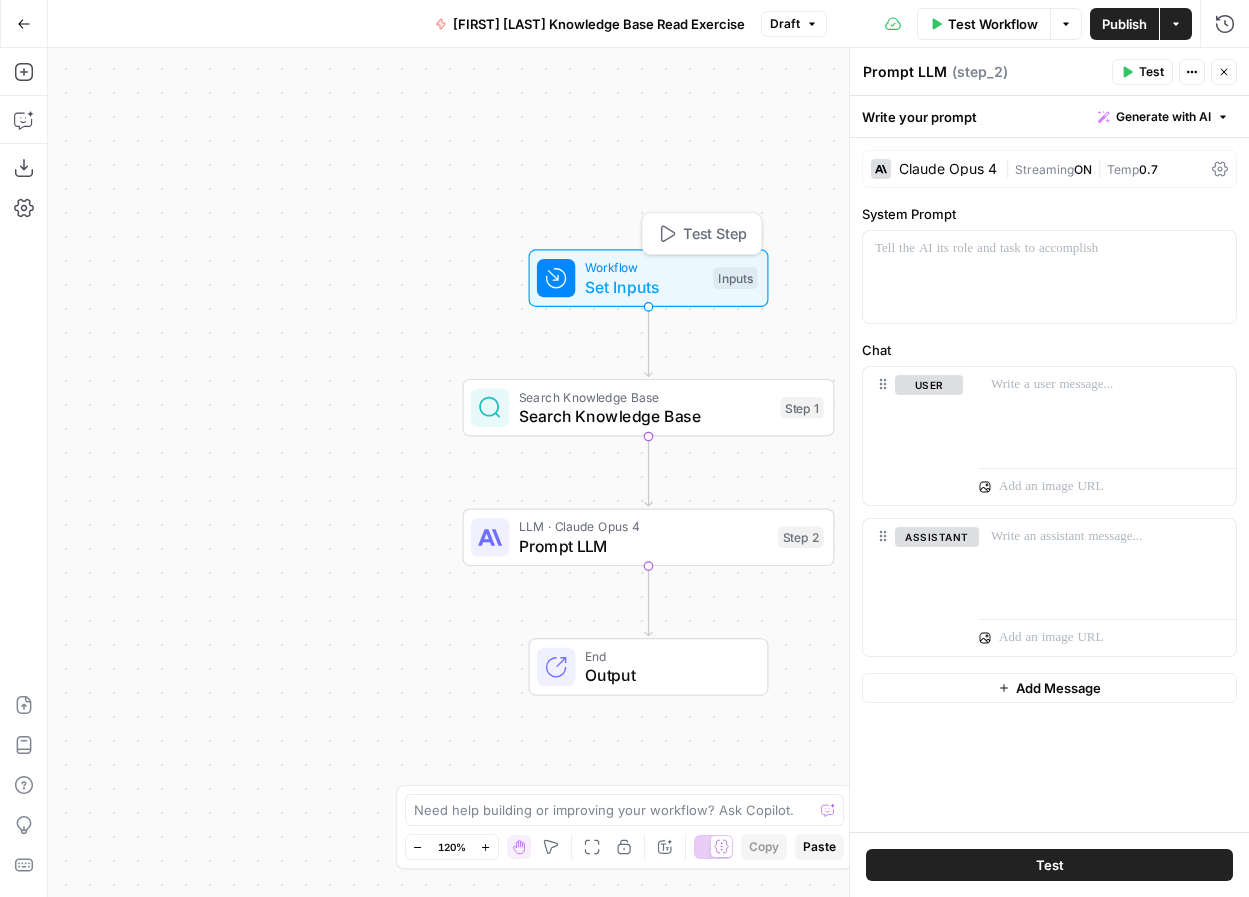 click on "Set Inputs" at bounding box center [644, 287] 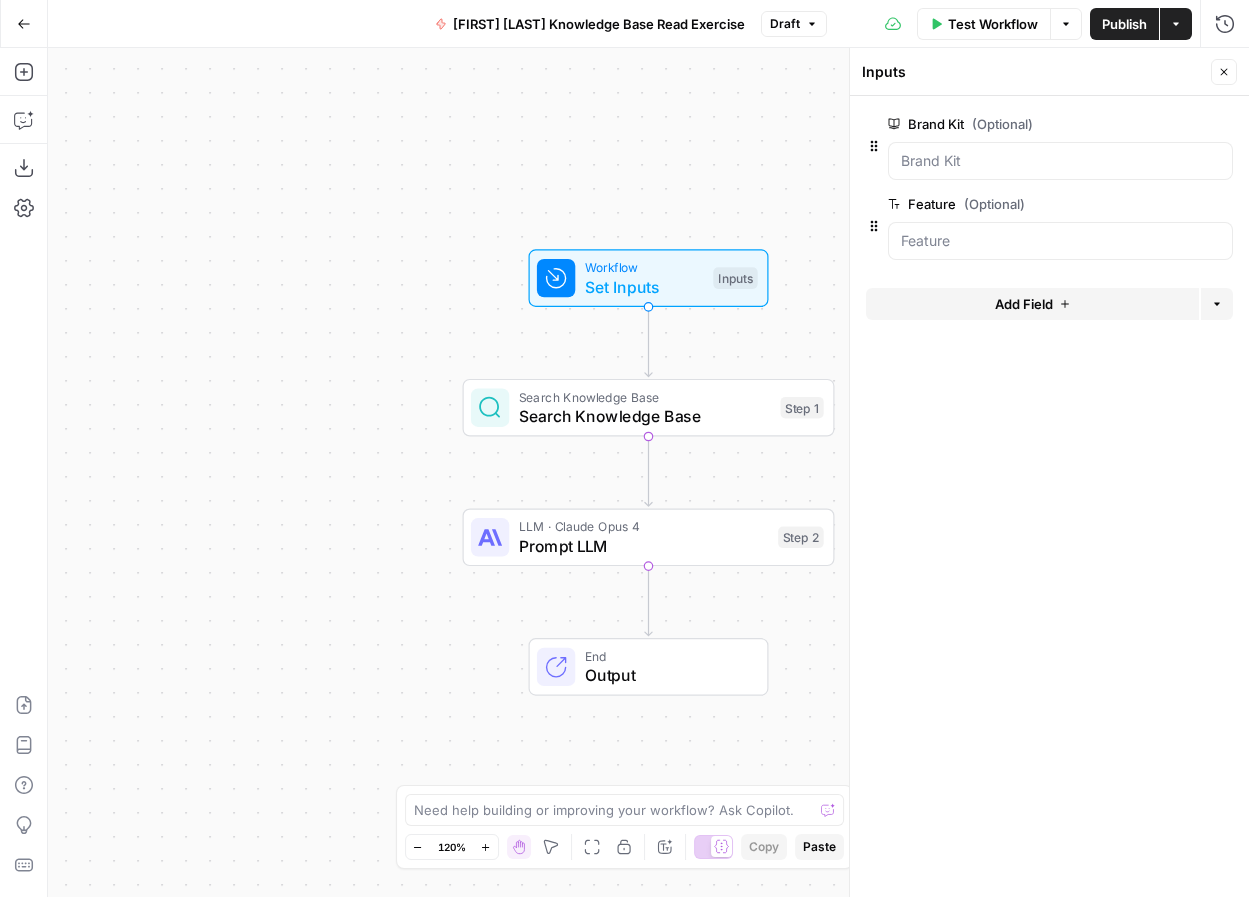 click on "Add Field" at bounding box center [1024, 304] 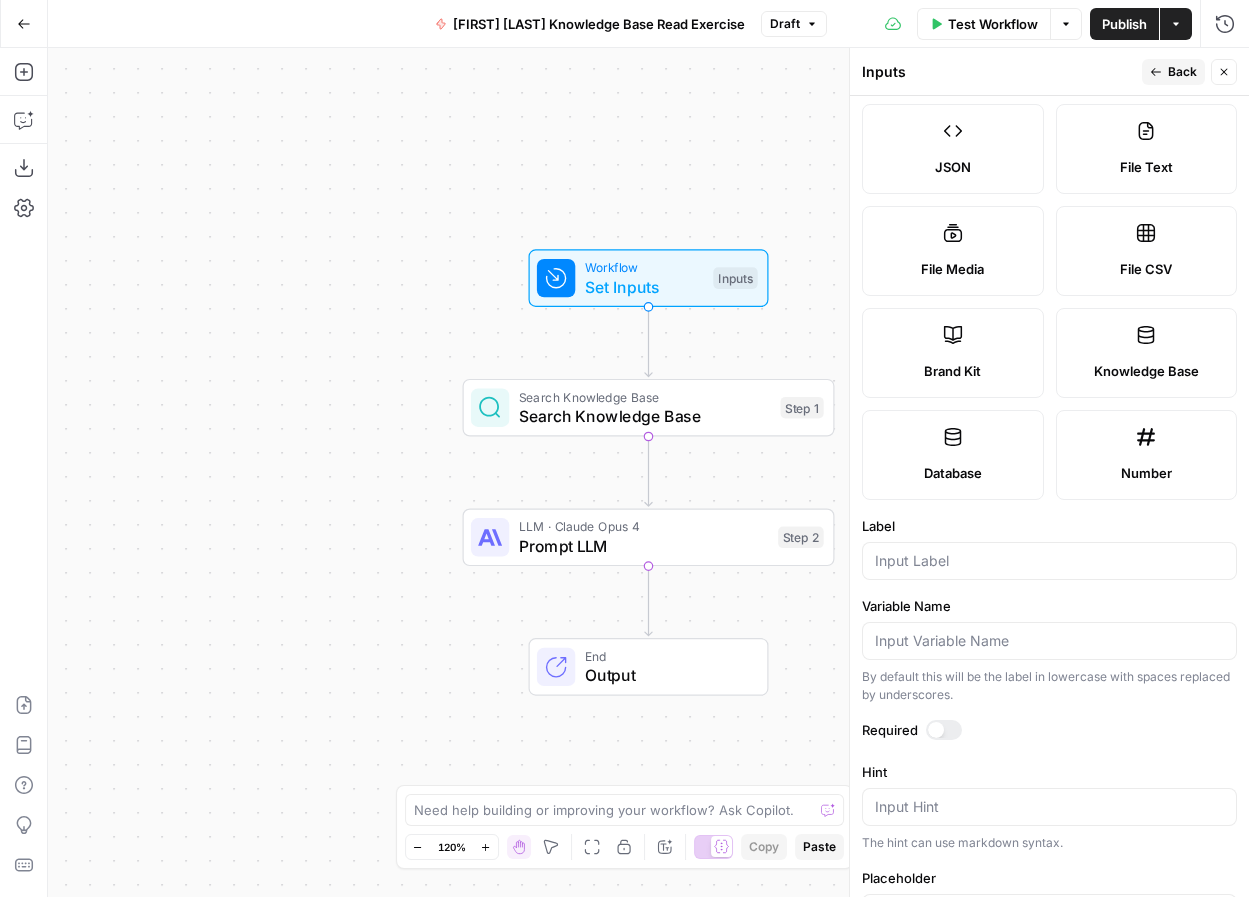 scroll, scrollTop: 235, scrollLeft: 0, axis: vertical 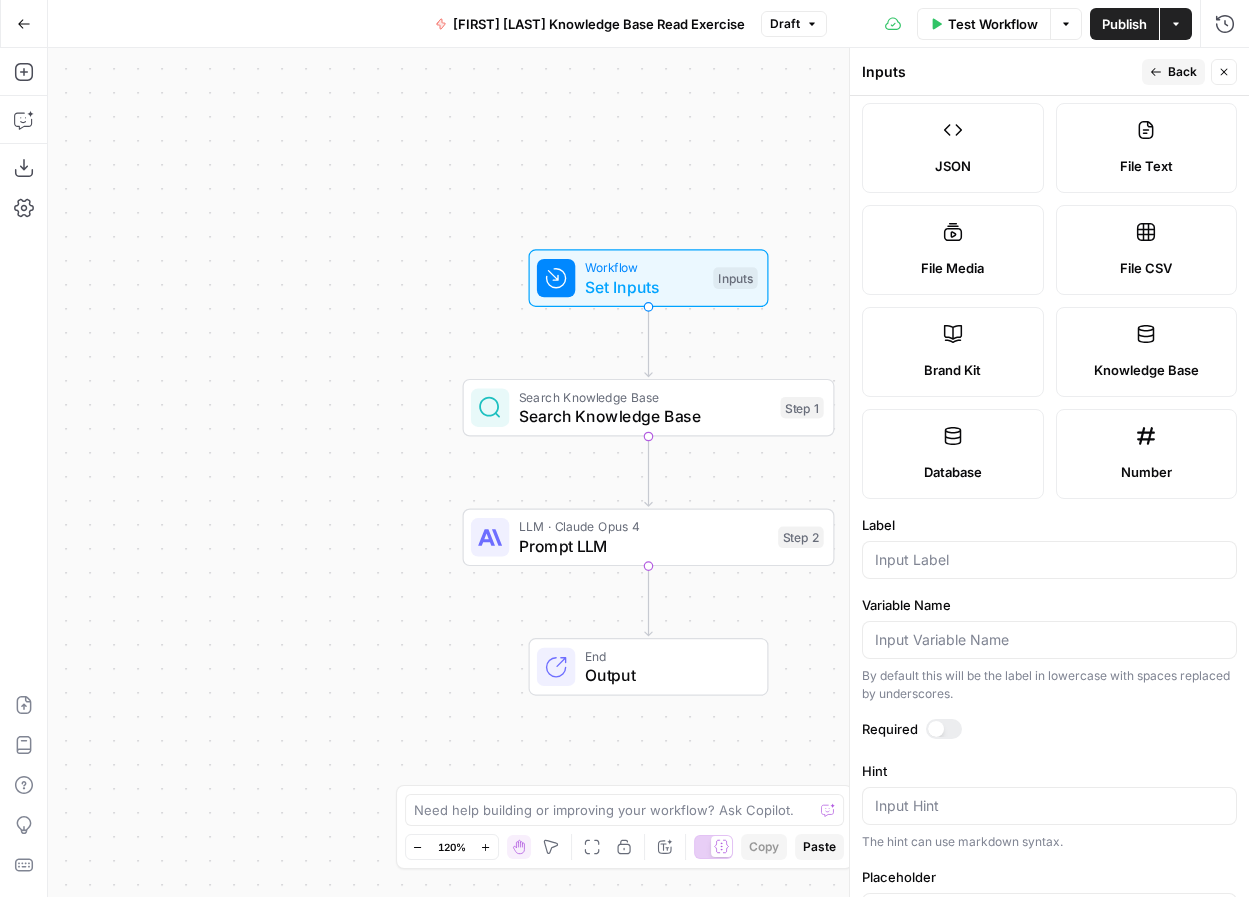 click on "Brand Kit" at bounding box center [953, 352] 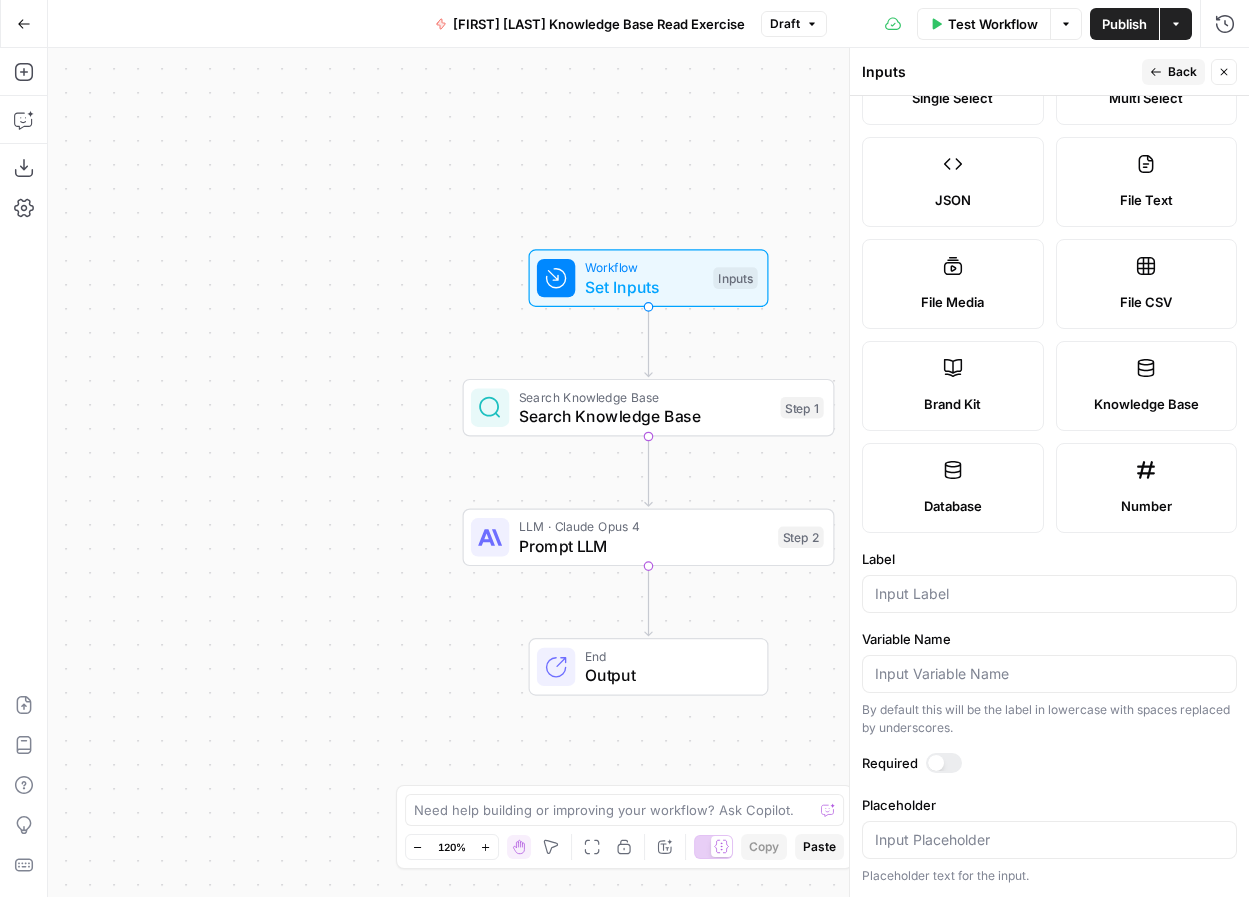 scroll, scrollTop: 201, scrollLeft: 0, axis: vertical 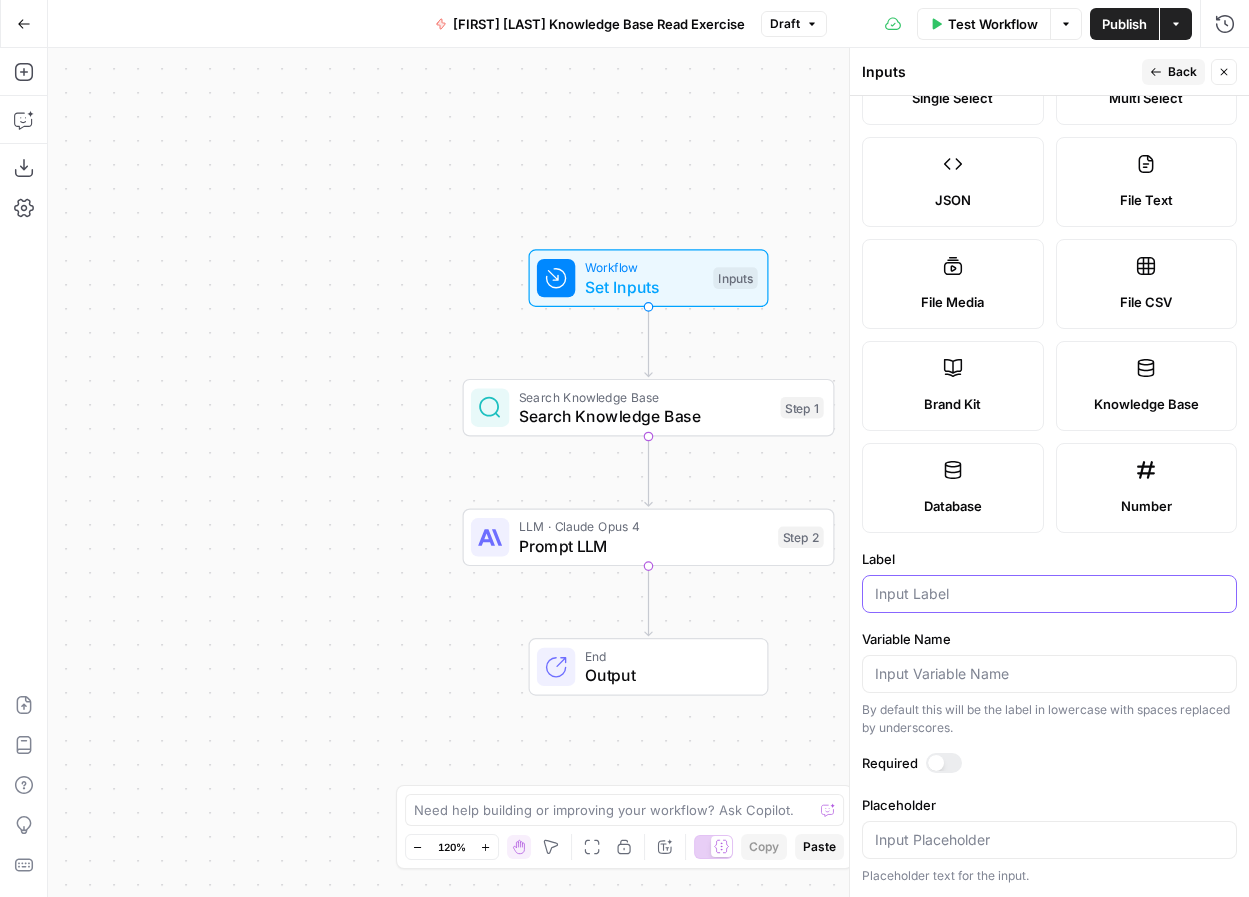 click on "Label" at bounding box center (1049, 594) 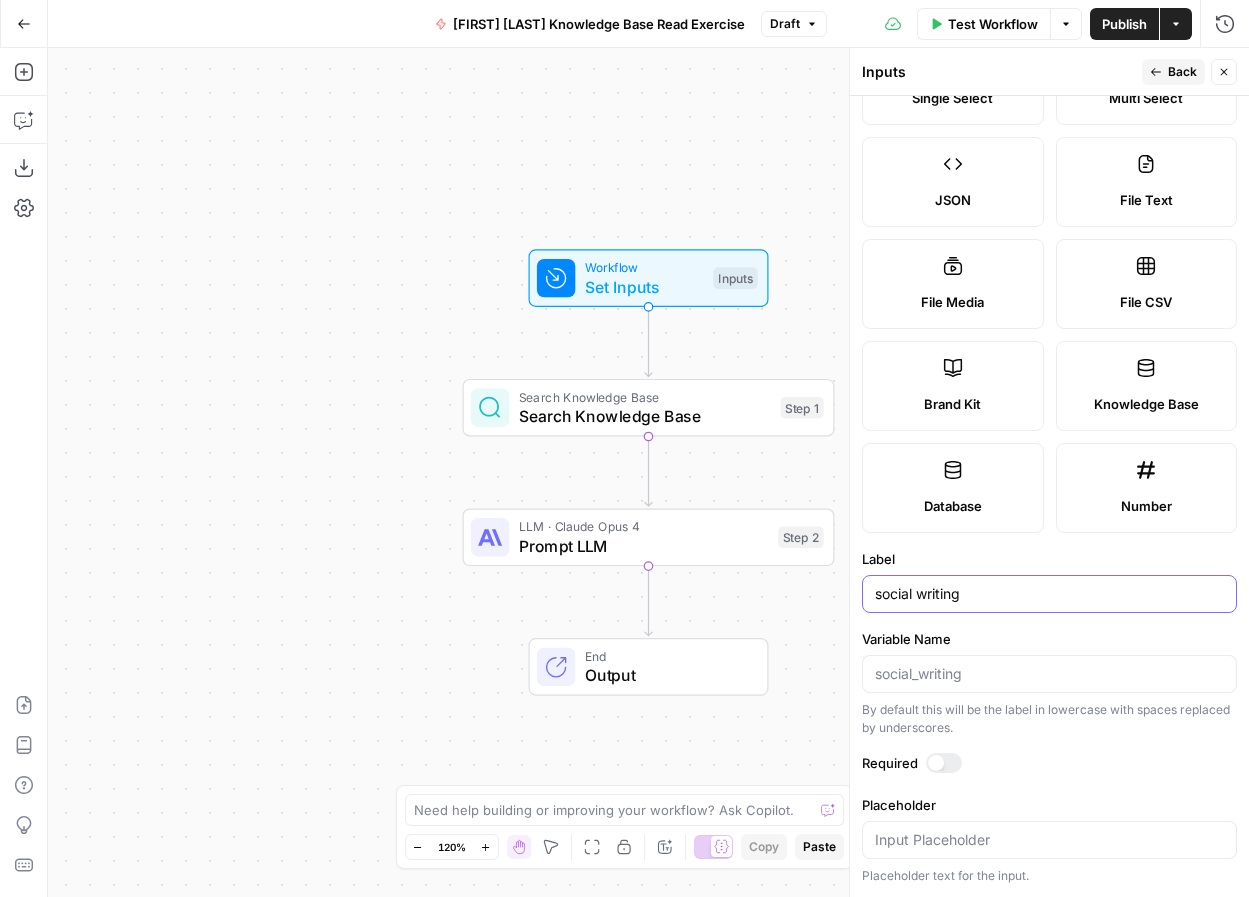type on "social writing" 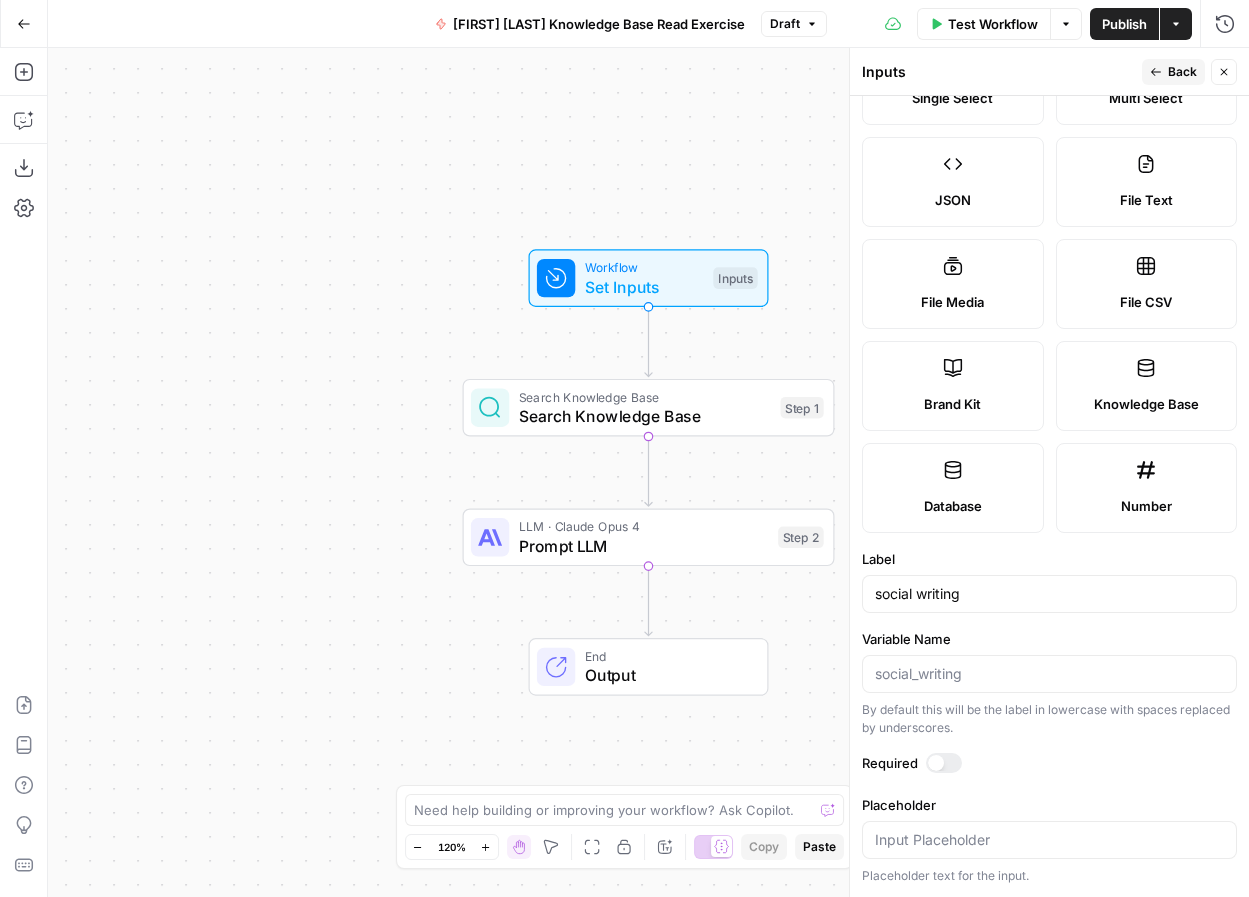 click on "Back" at bounding box center (1173, 72) 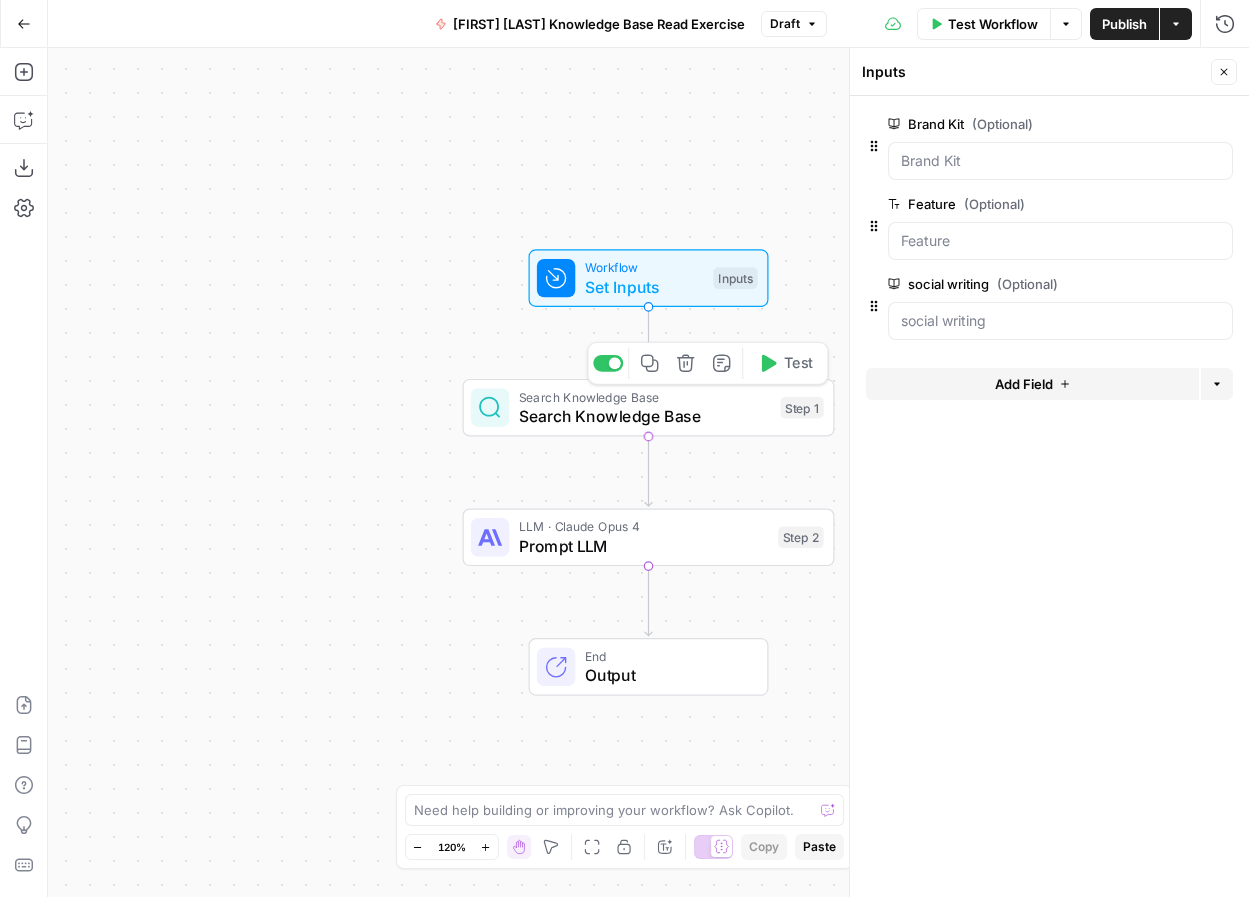 click on "LLM · Claude Opus 4" at bounding box center (644, 526) 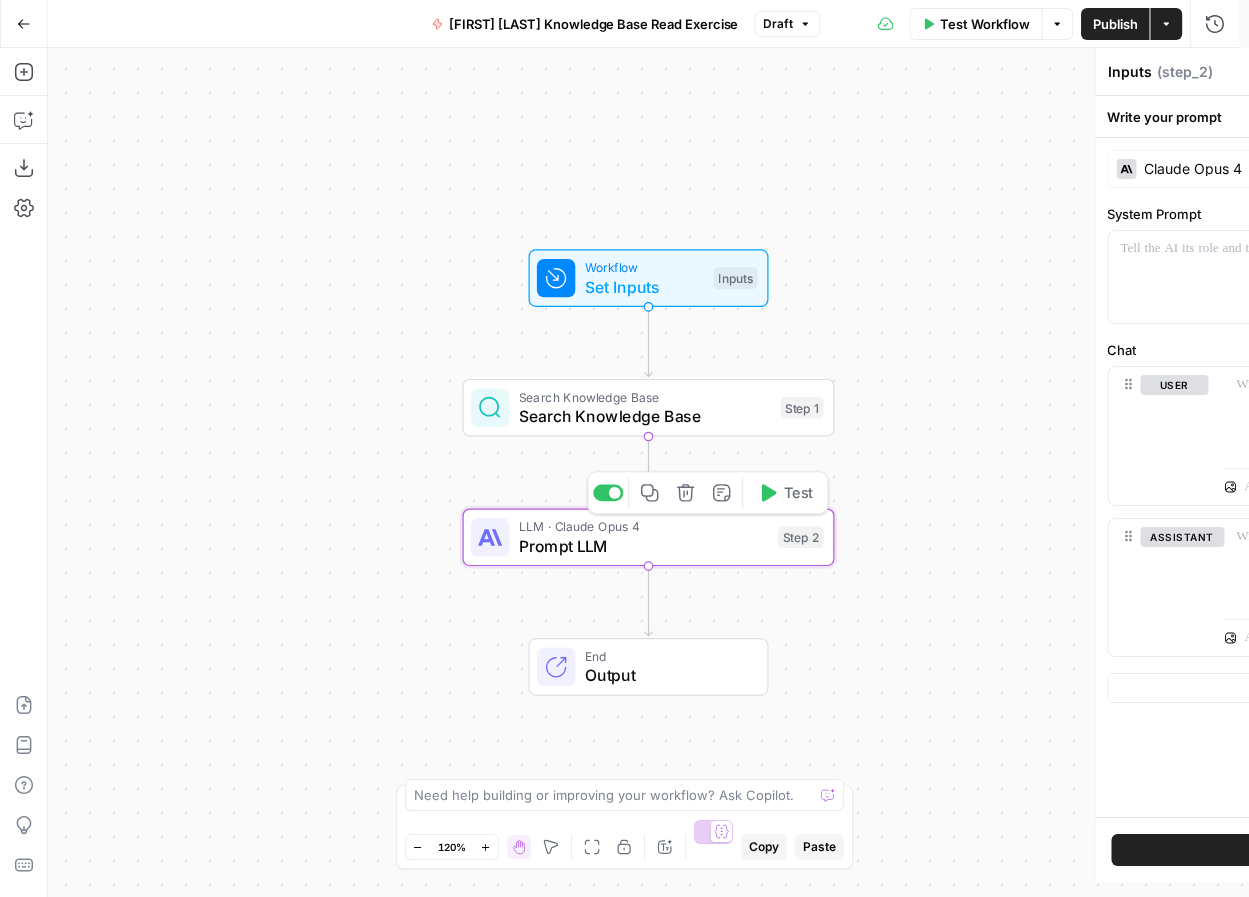 type on "Prompt LLM" 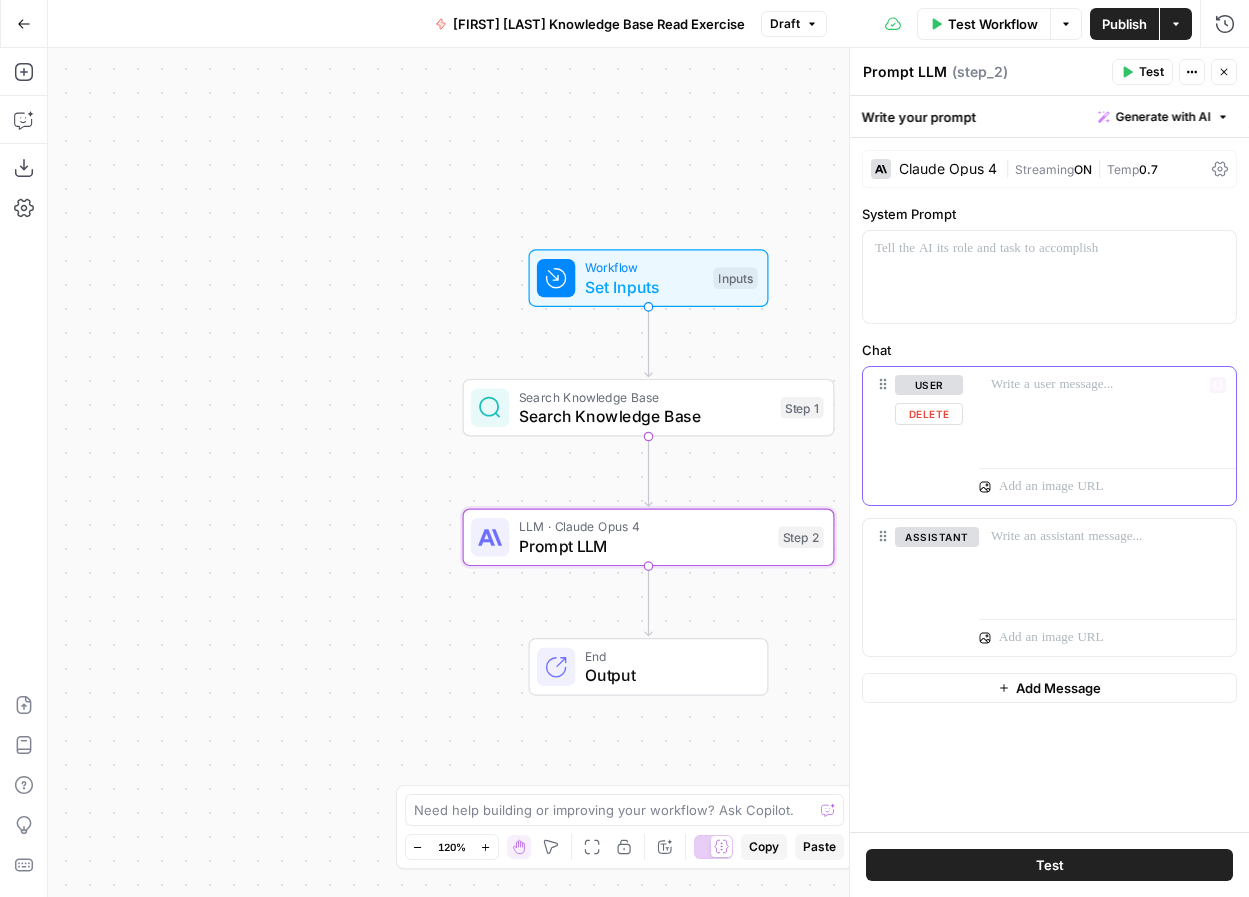 click at bounding box center [1107, 413] 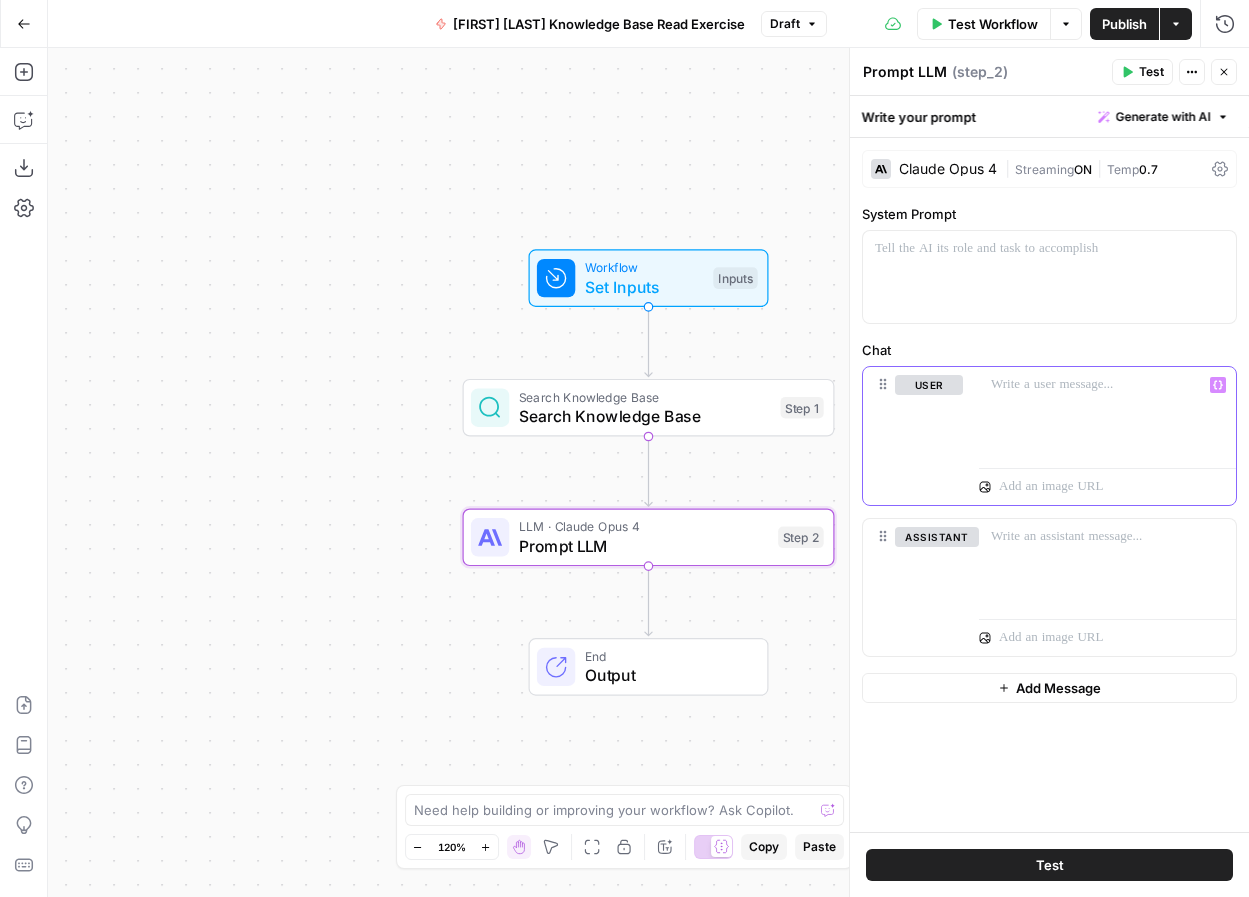 click on "Variables Menu" at bounding box center [1218, 385] 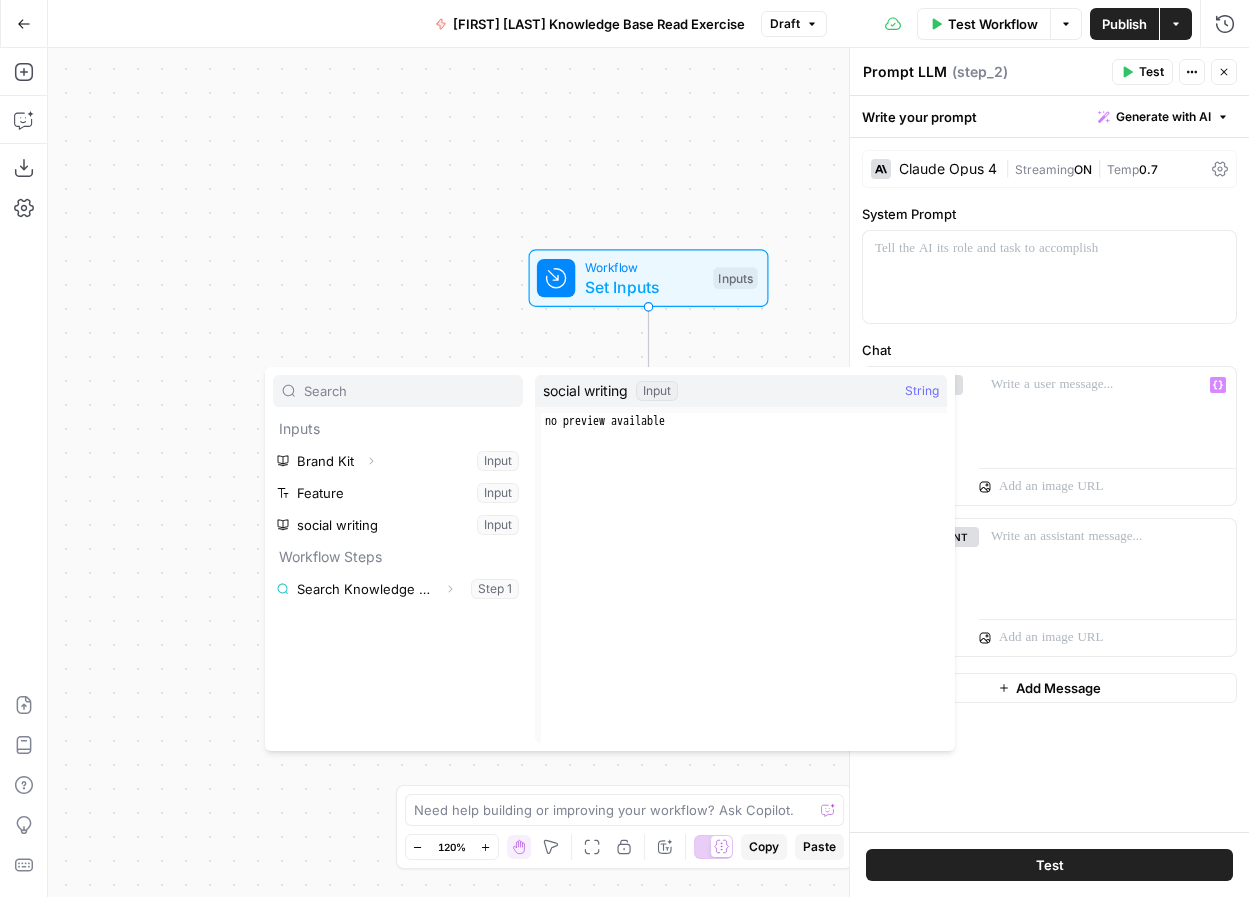 click on "Go Back" at bounding box center (24, 24) 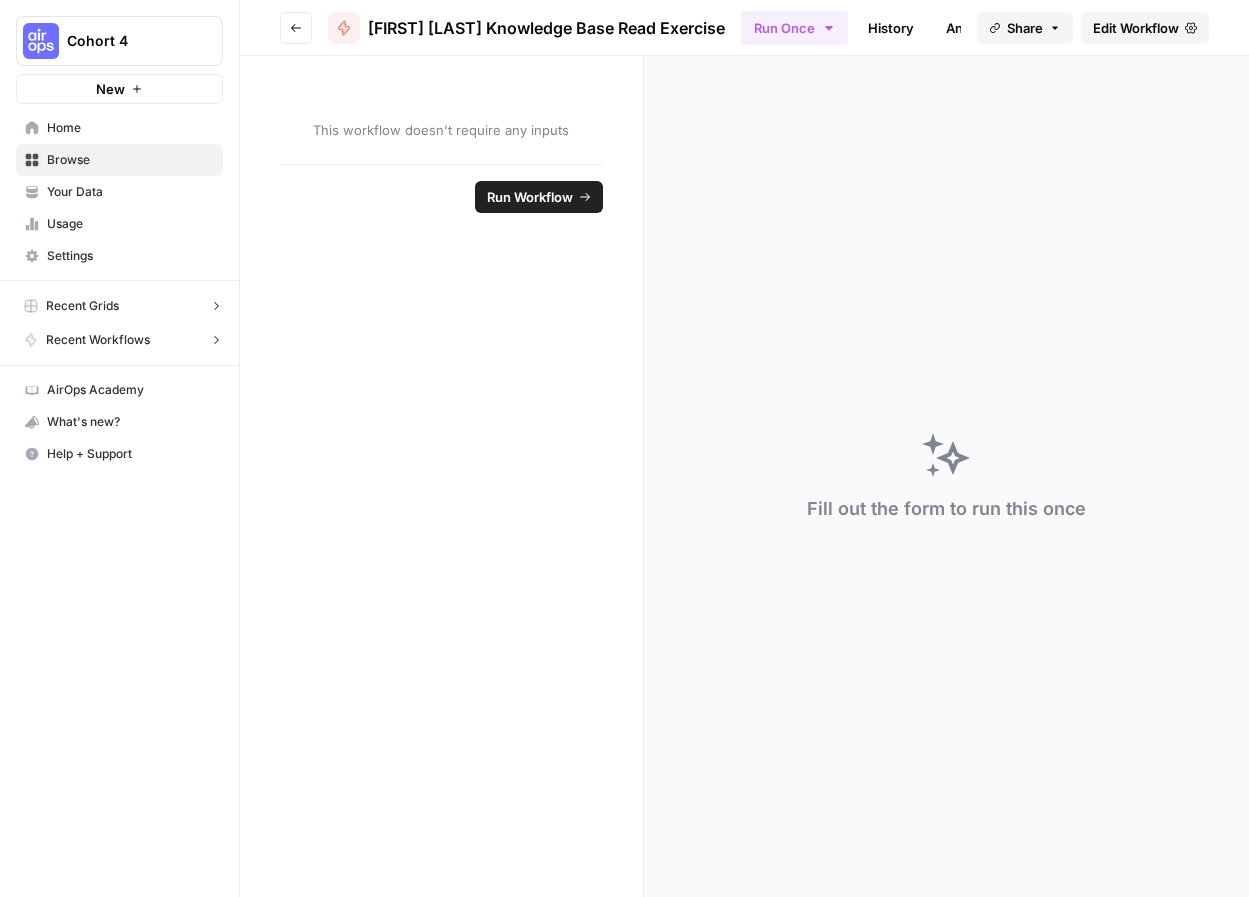 scroll, scrollTop: 0, scrollLeft: 0, axis: both 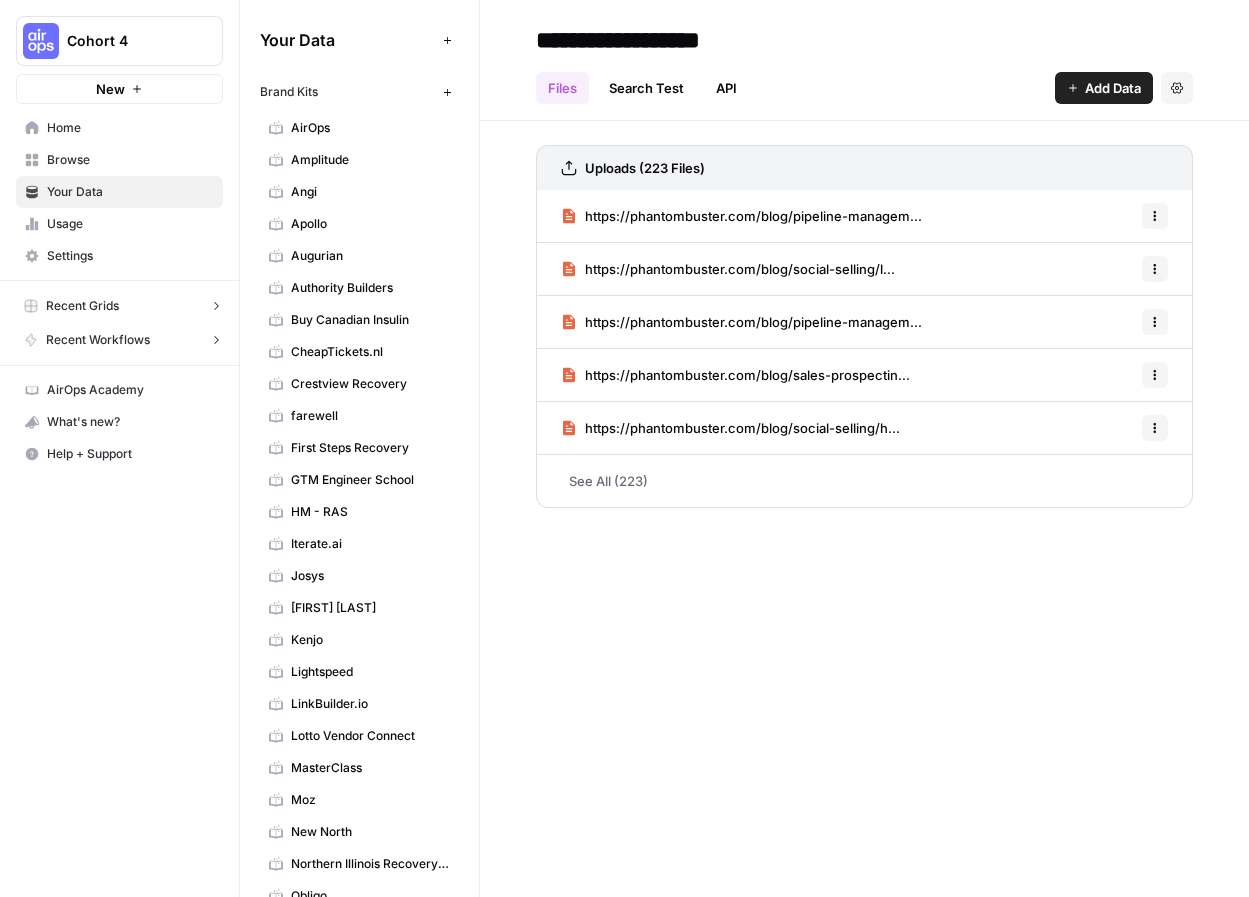 click on "Usage" at bounding box center [130, 224] 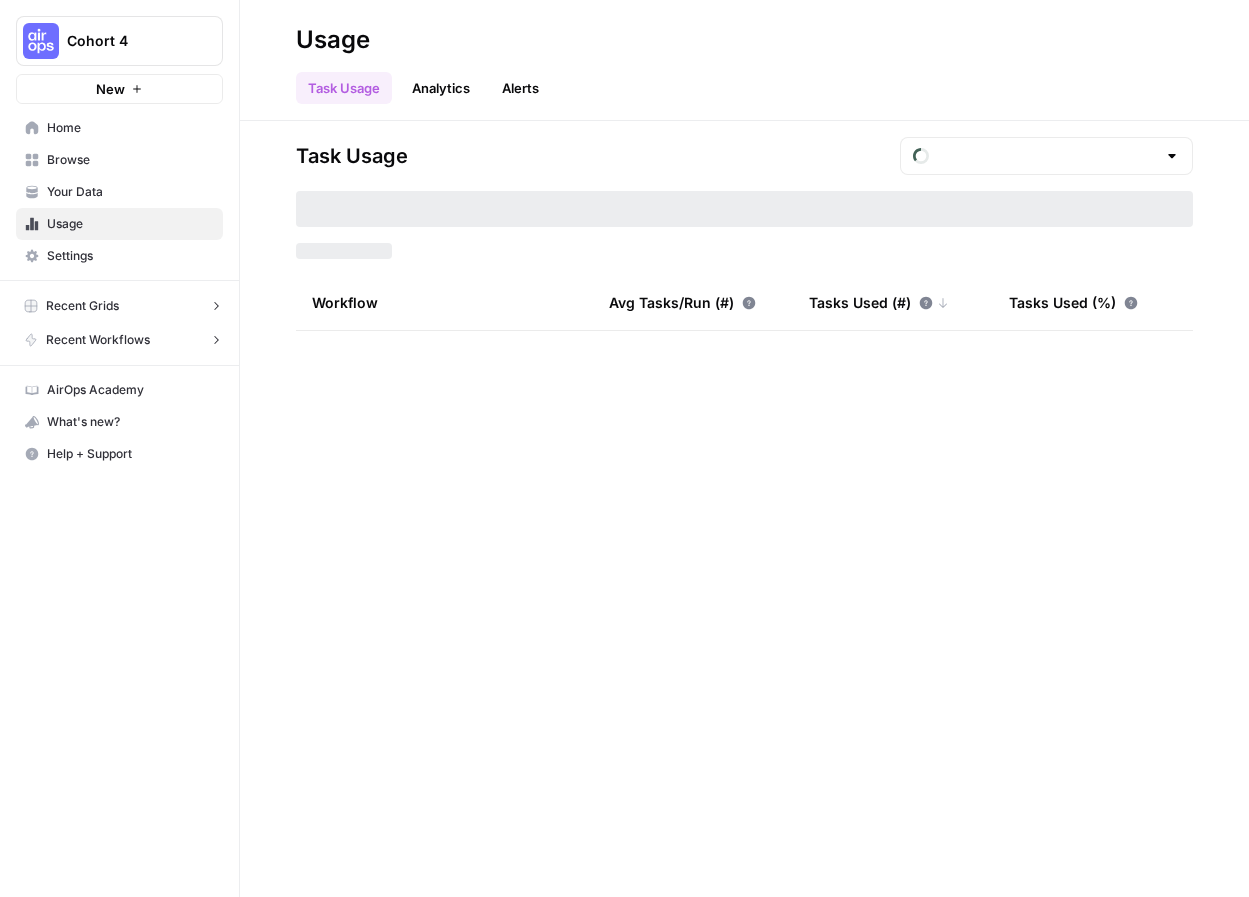 type on "August Tasks" 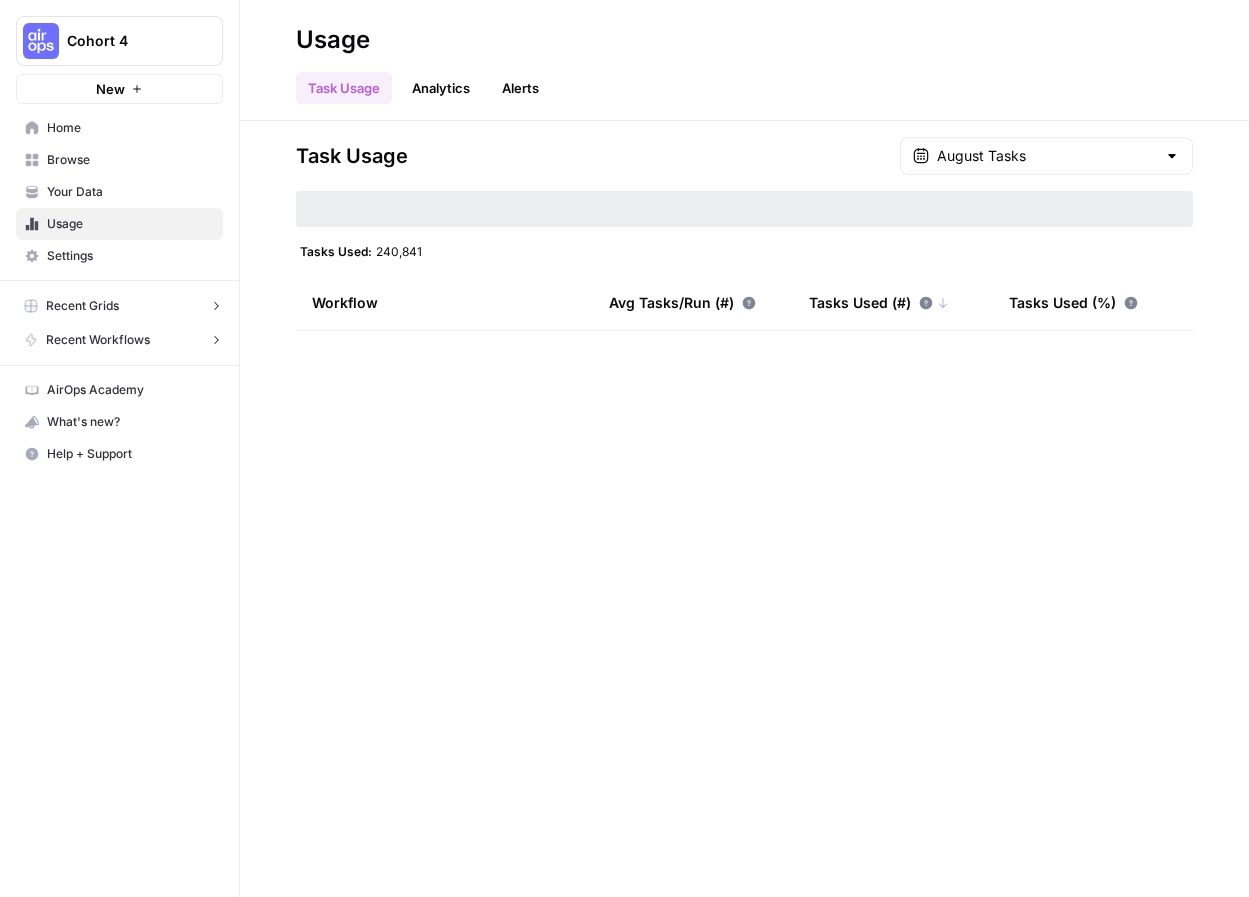 scroll, scrollTop: 0, scrollLeft: 0, axis: both 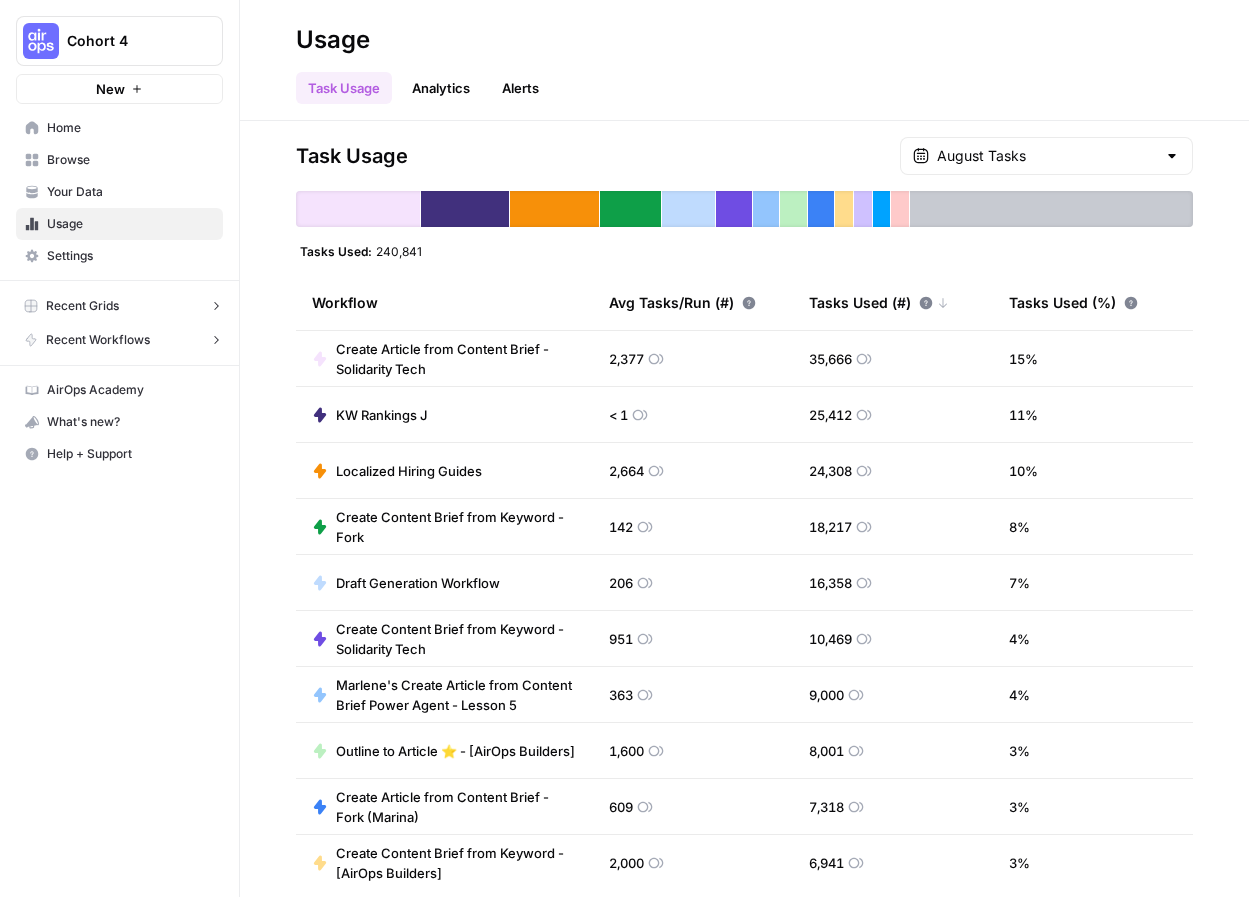 click on "Settings" at bounding box center (130, 256) 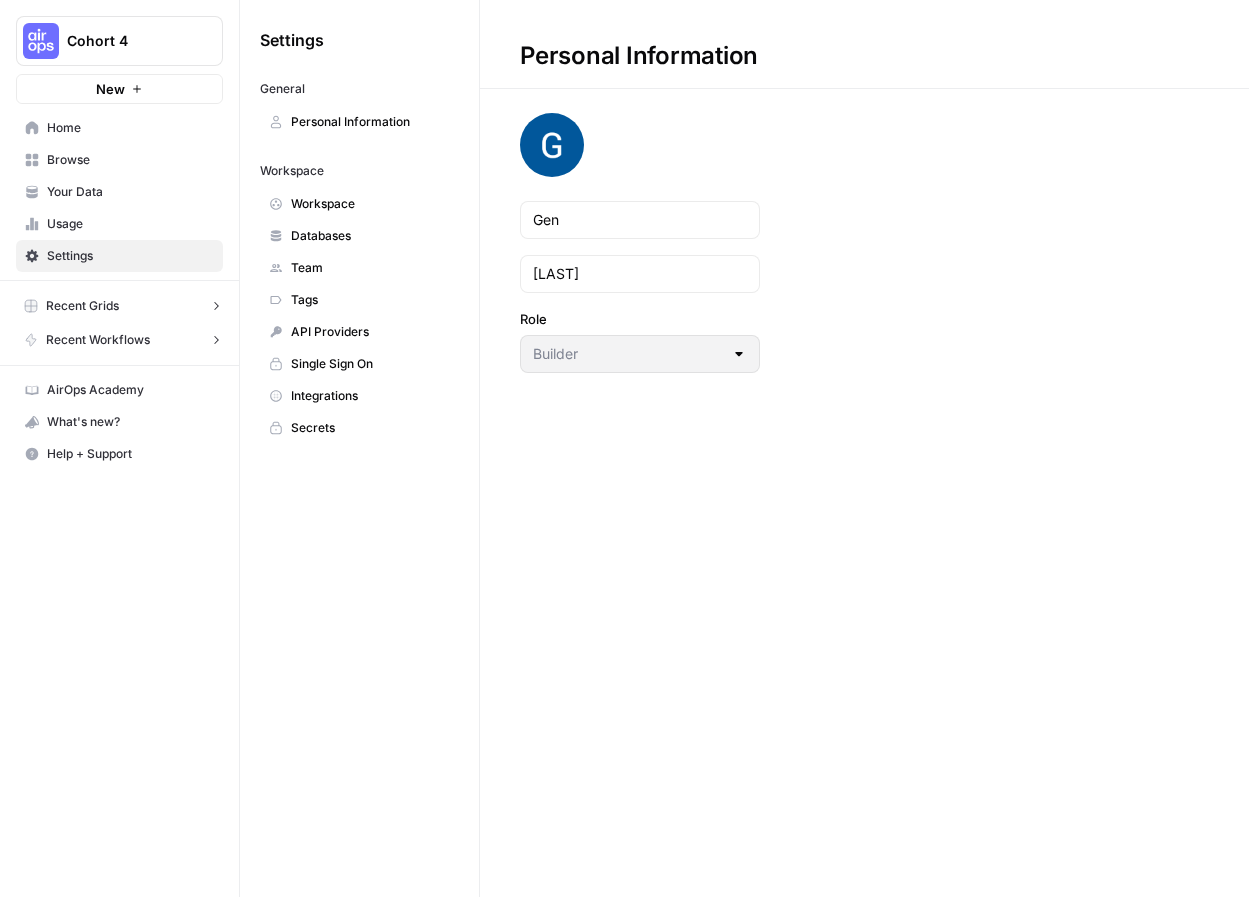 scroll, scrollTop: 0, scrollLeft: 0, axis: both 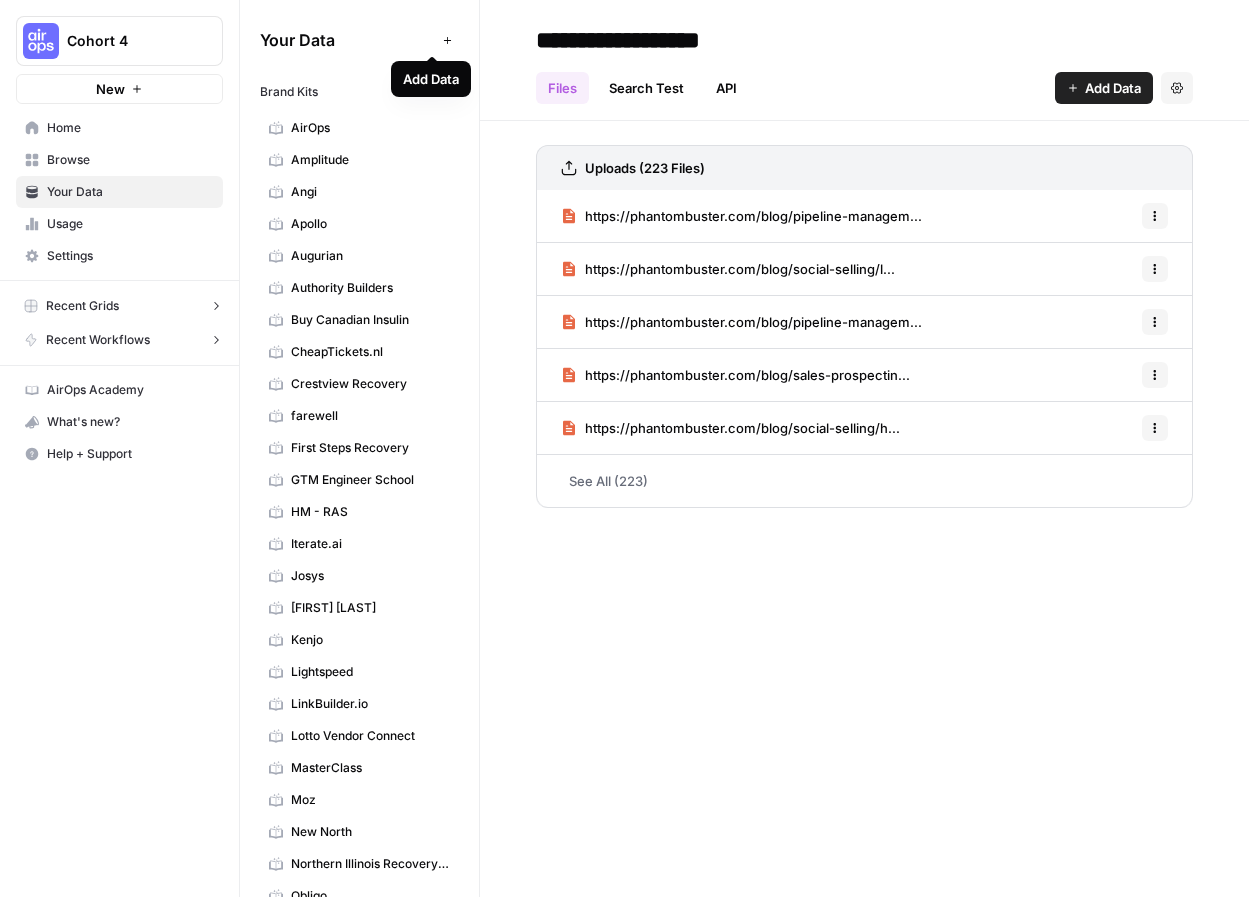 click on "Add Data" at bounding box center (1104, 88) 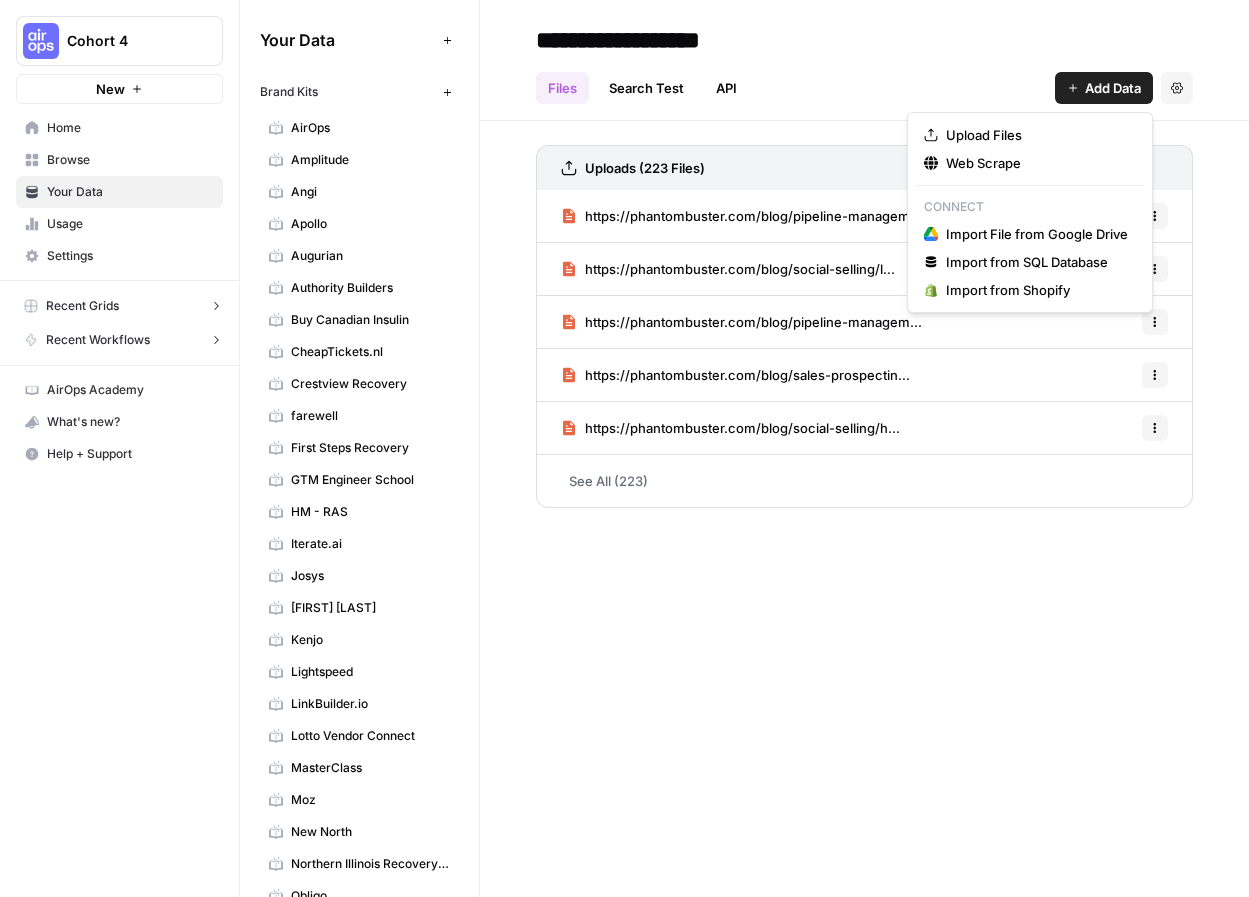 click on "**********" at bounding box center [864, 40] 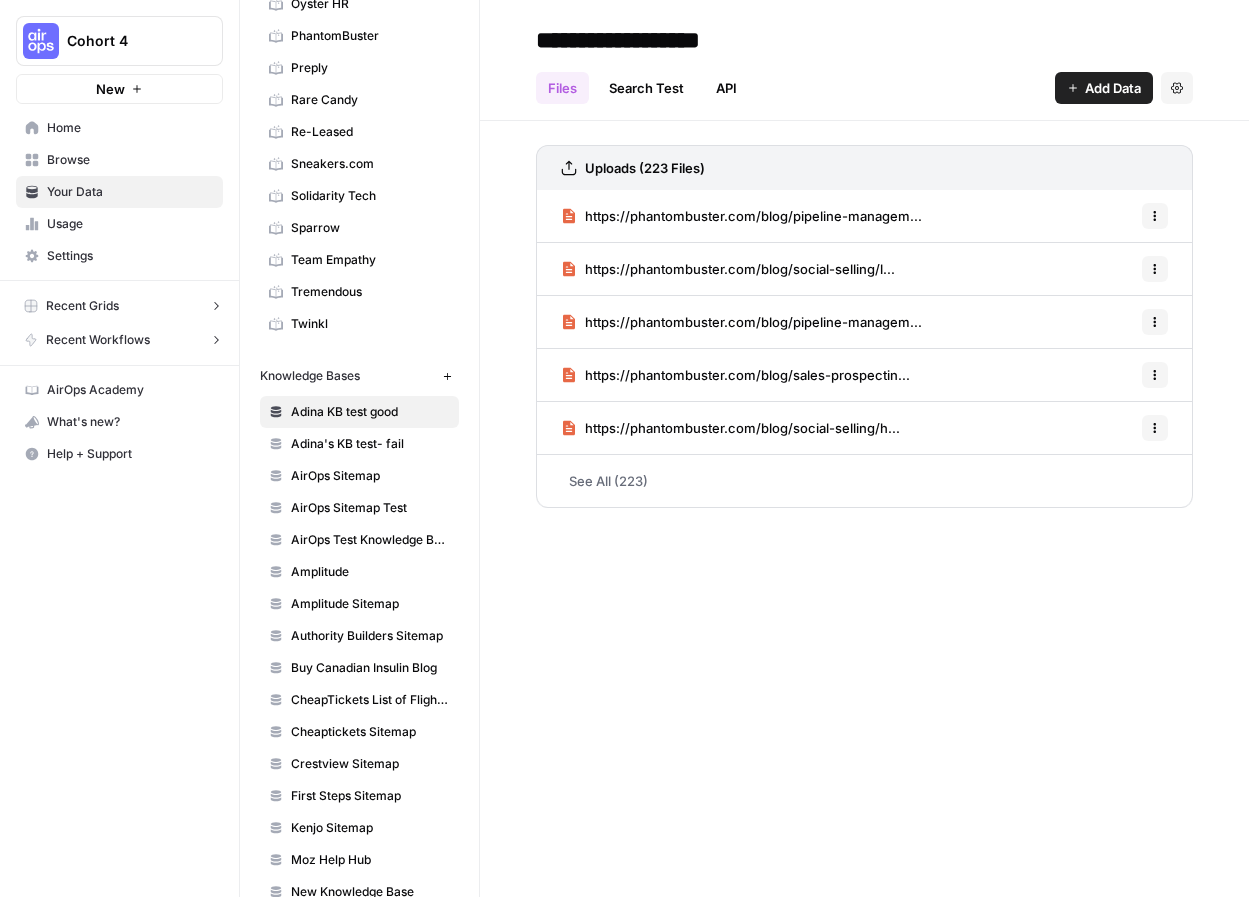 scroll, scrollTop: 947, scrollLeft: 0, axis: vertical 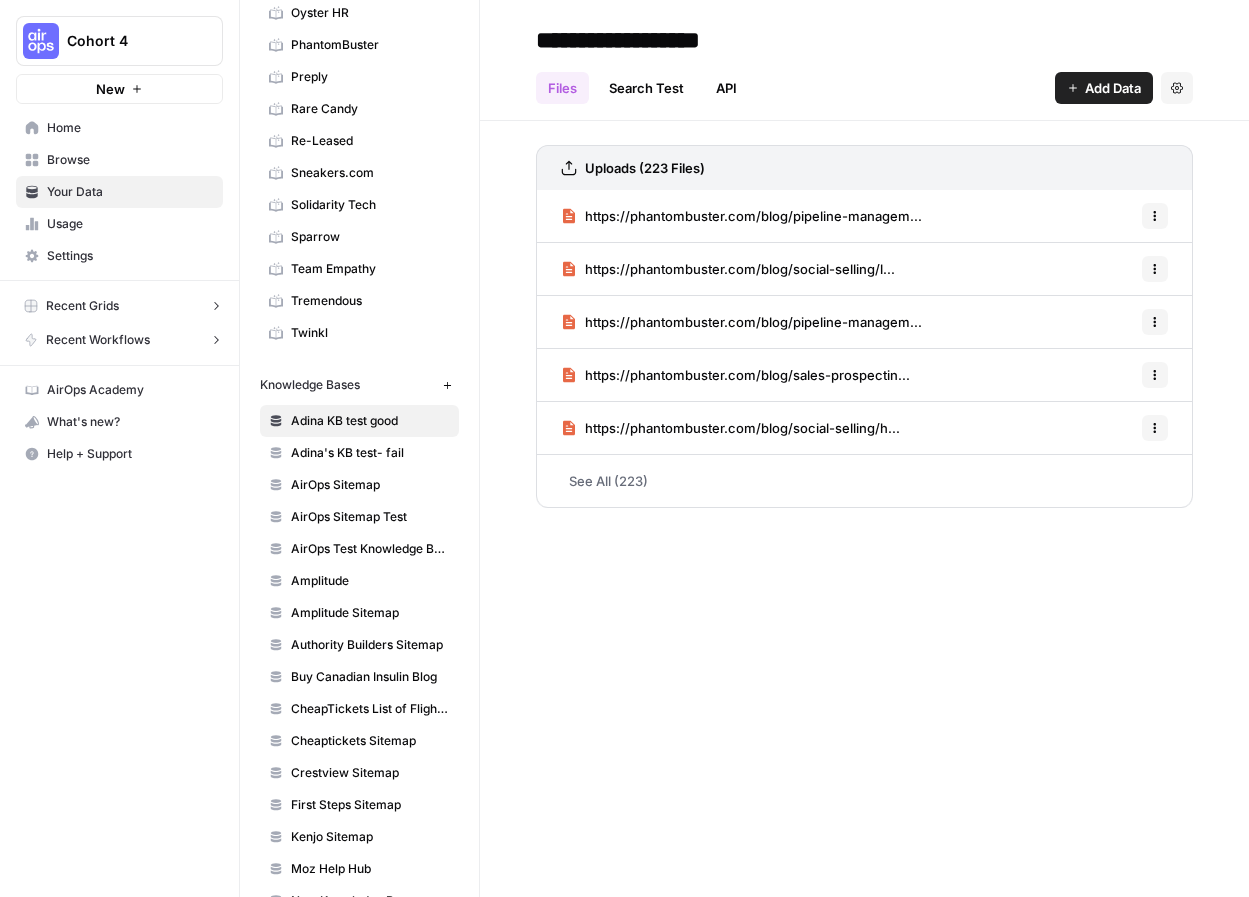 click 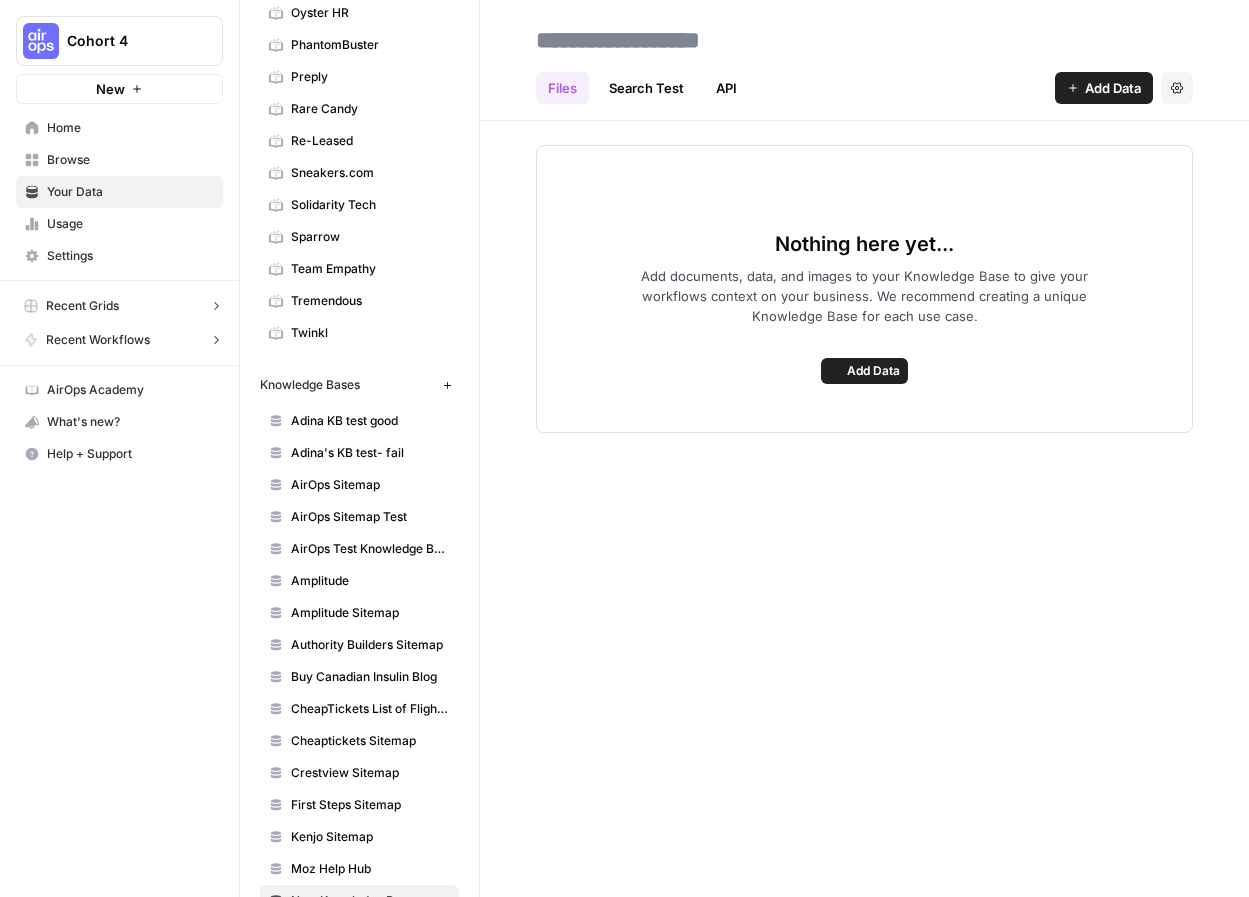 scroll, scrollTop: 0, scrollLeft: 0, axis: both 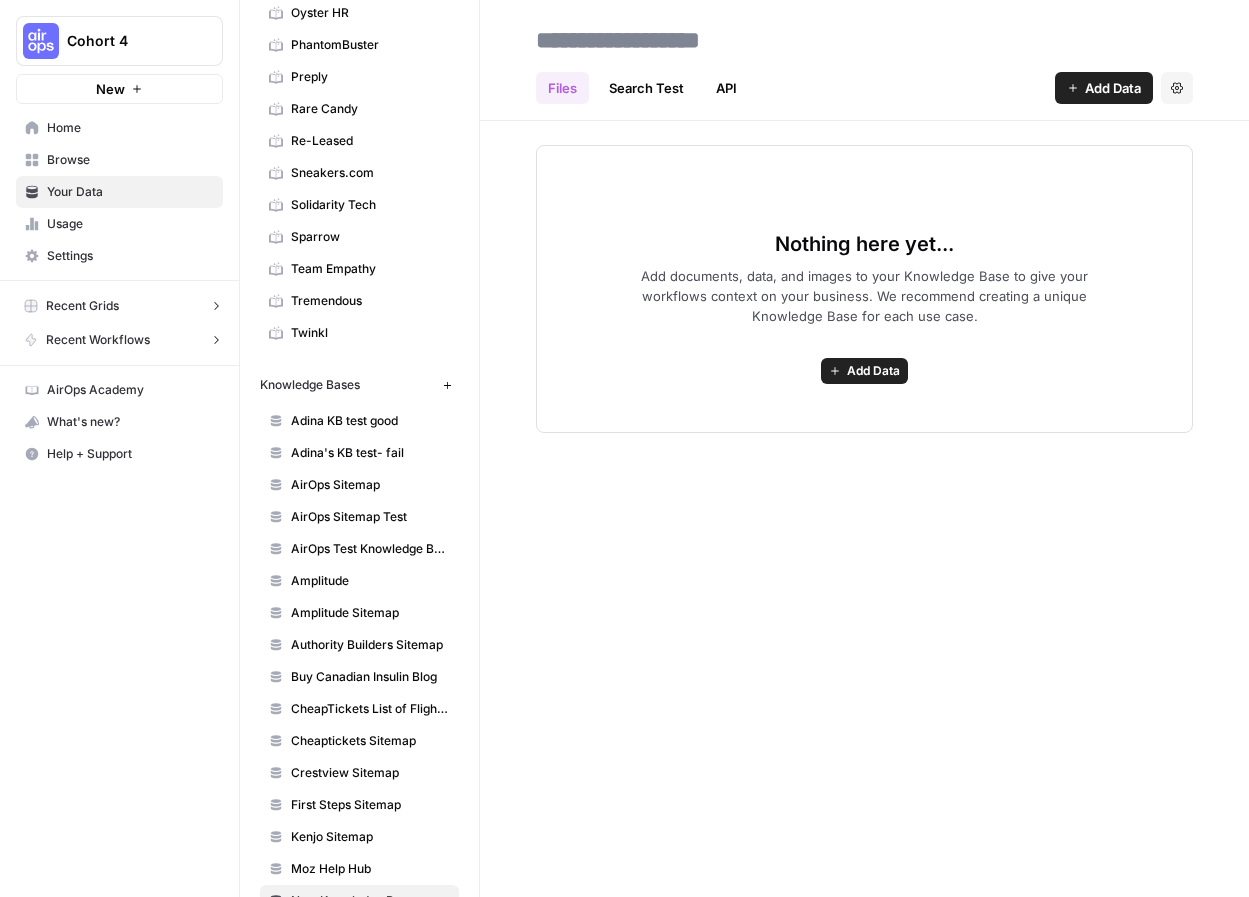 click on "Search Test" at bounding box center (646, 88) 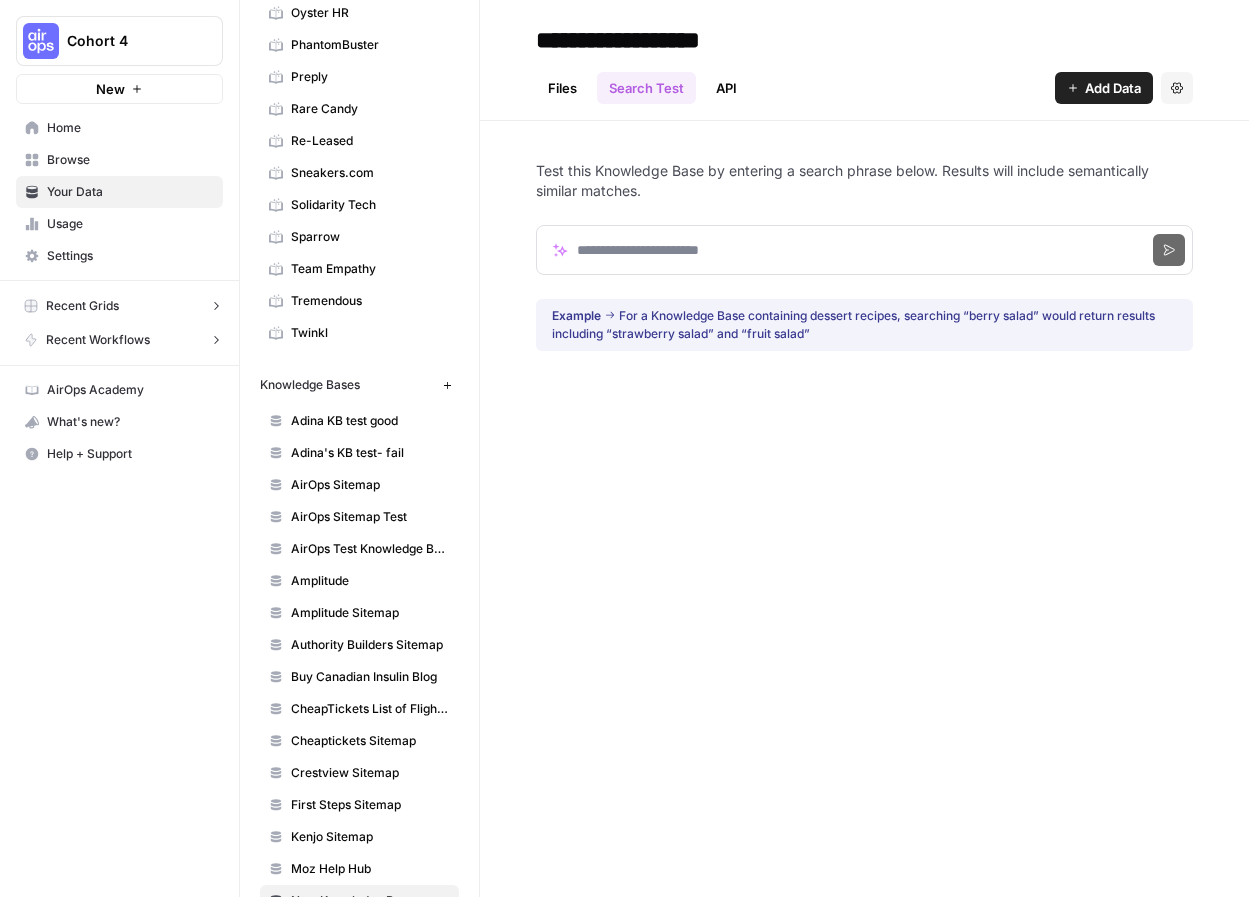 click on "API" at bounding box center [726, 88] 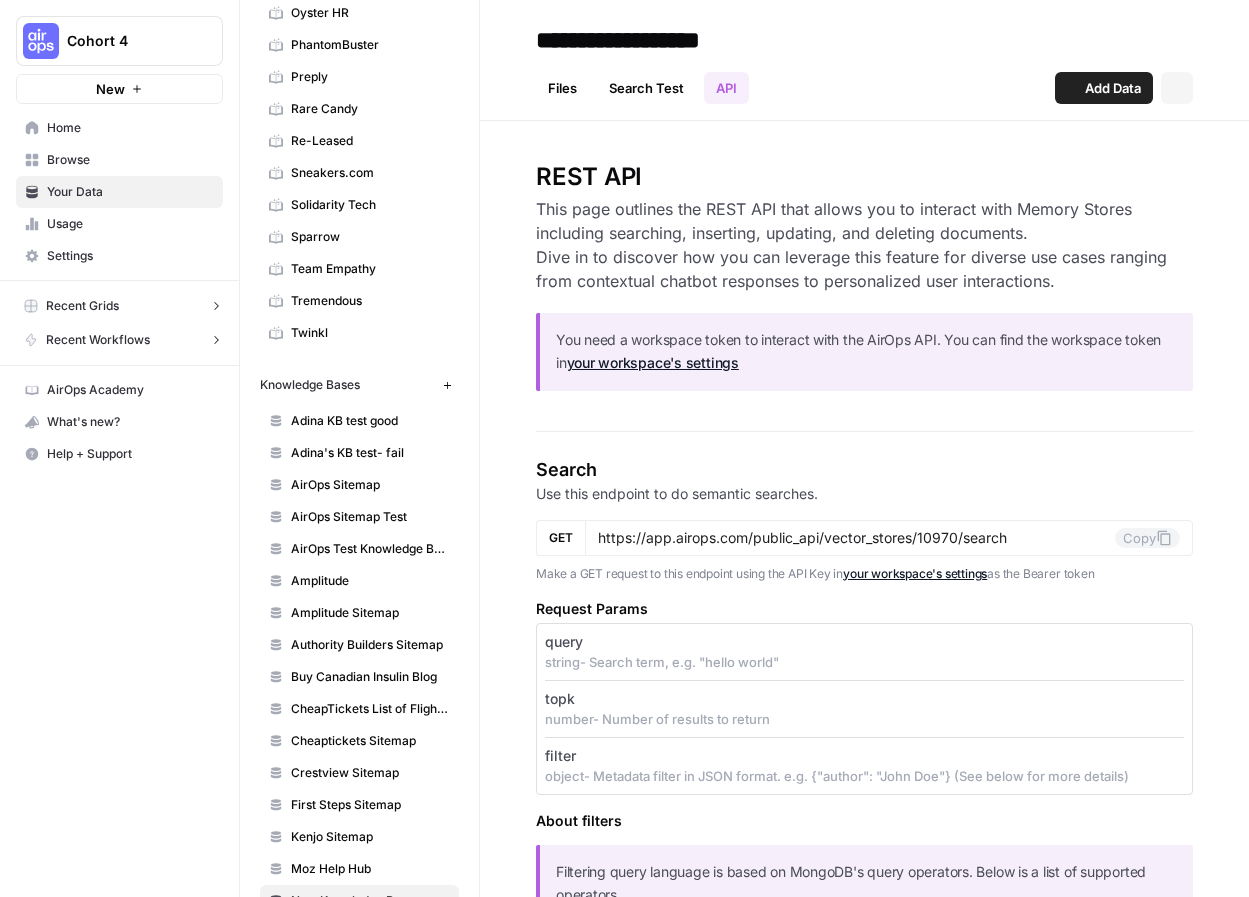 scroll, scrollTop: 0, scrollLeft: 0, axis: both 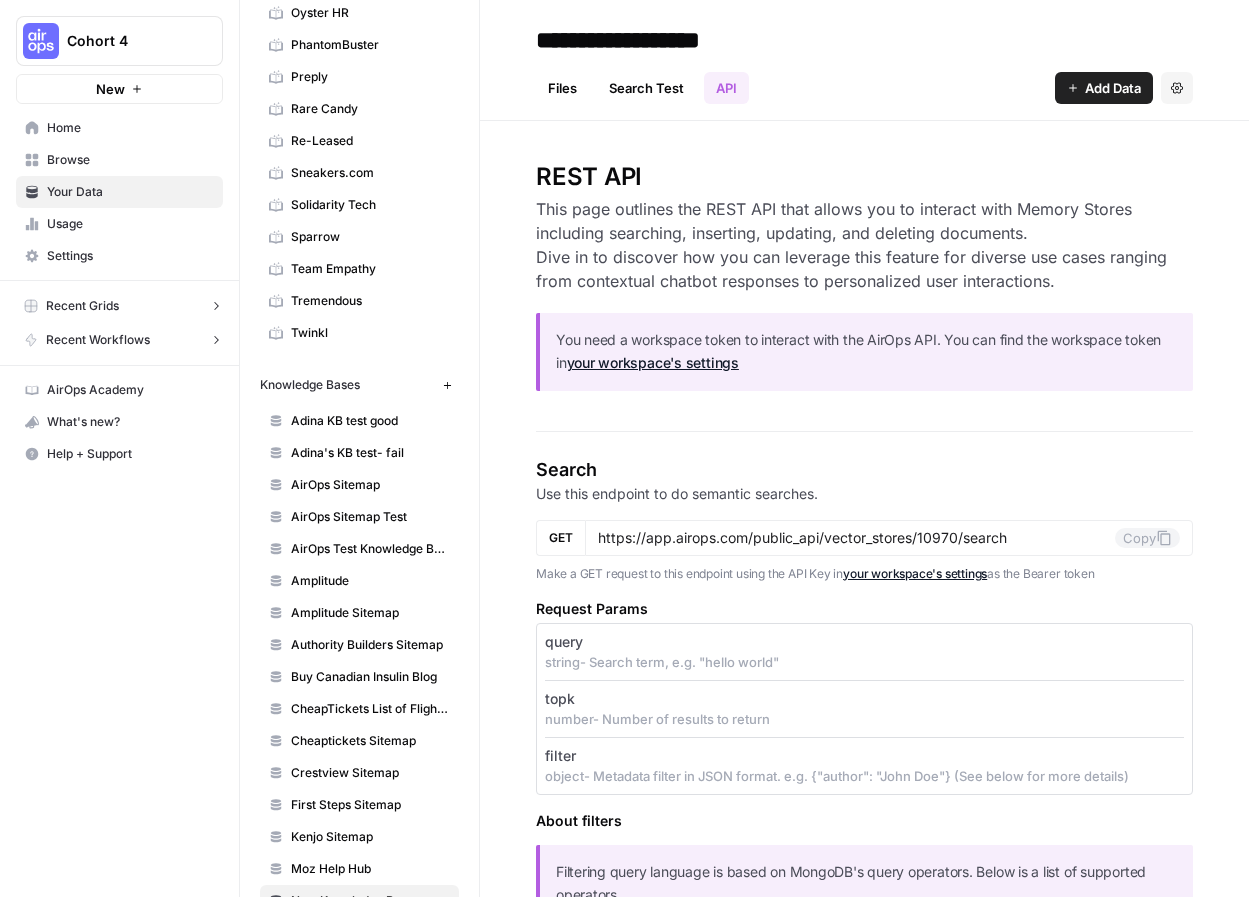 click on "Search Test" at bounding box center (646, 88) 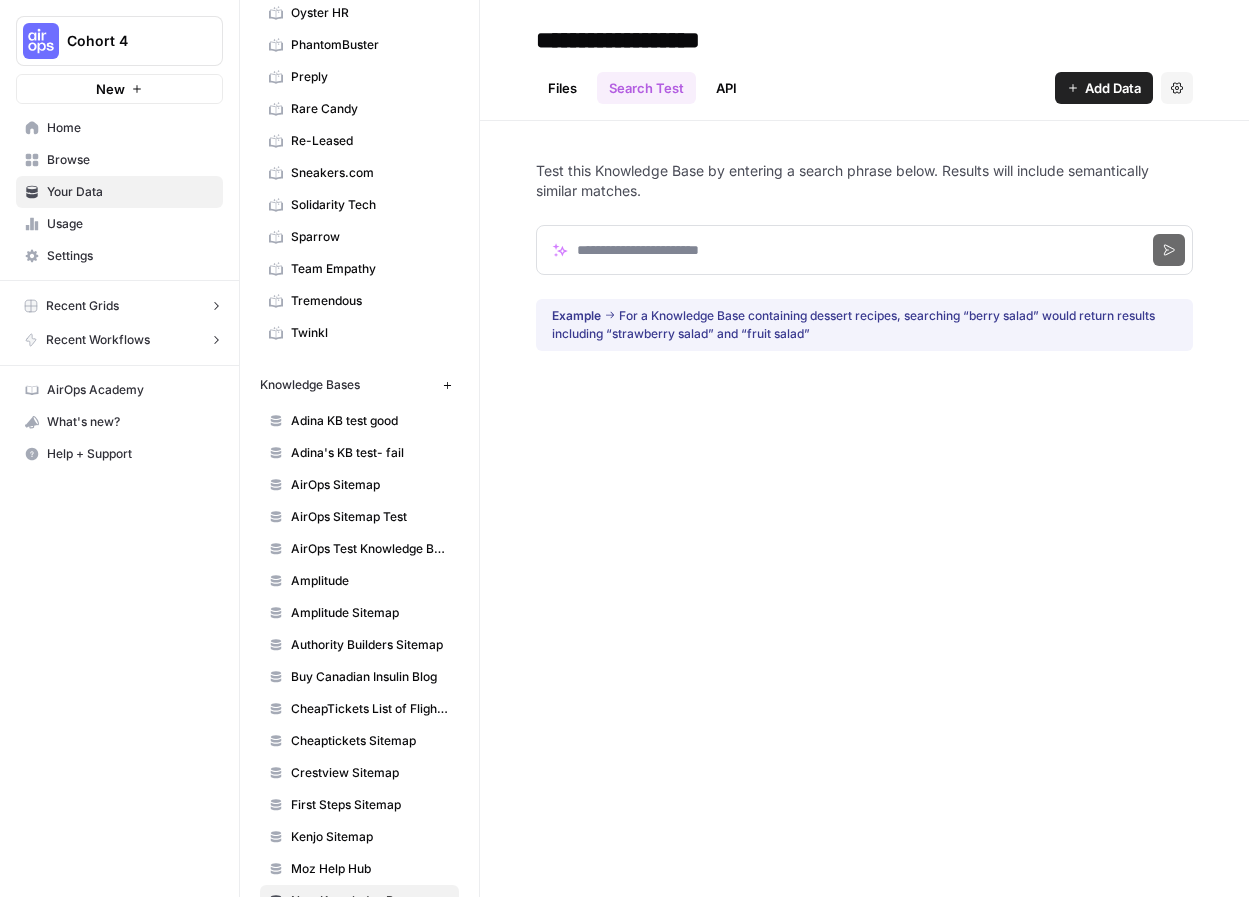 scroll, scrollTop: 0, scrollLeft: 0, axis: both 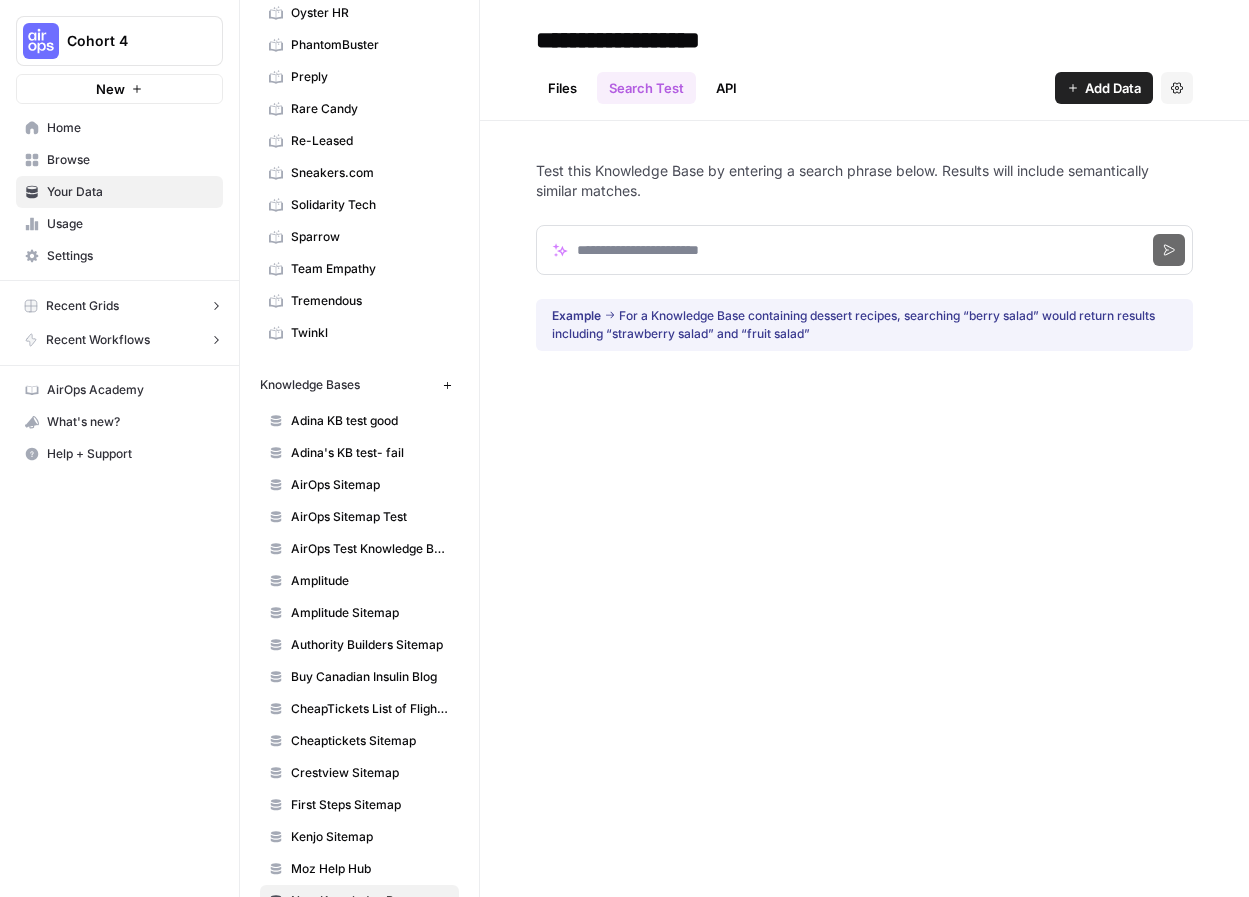 click on "Files" at bounding box center (562, 88) 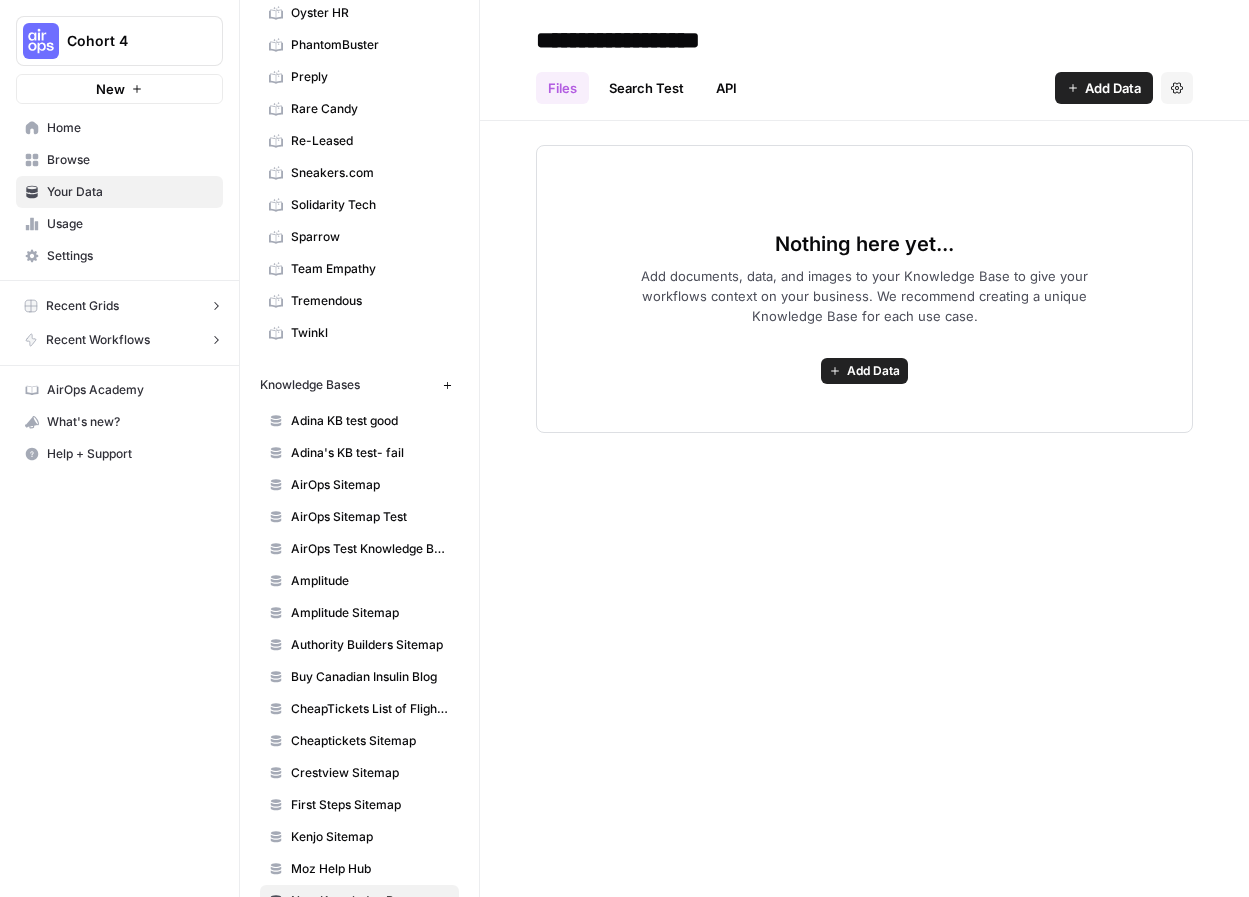 scroll, scrollTop: 0, scrollLeft: 0, axis: both 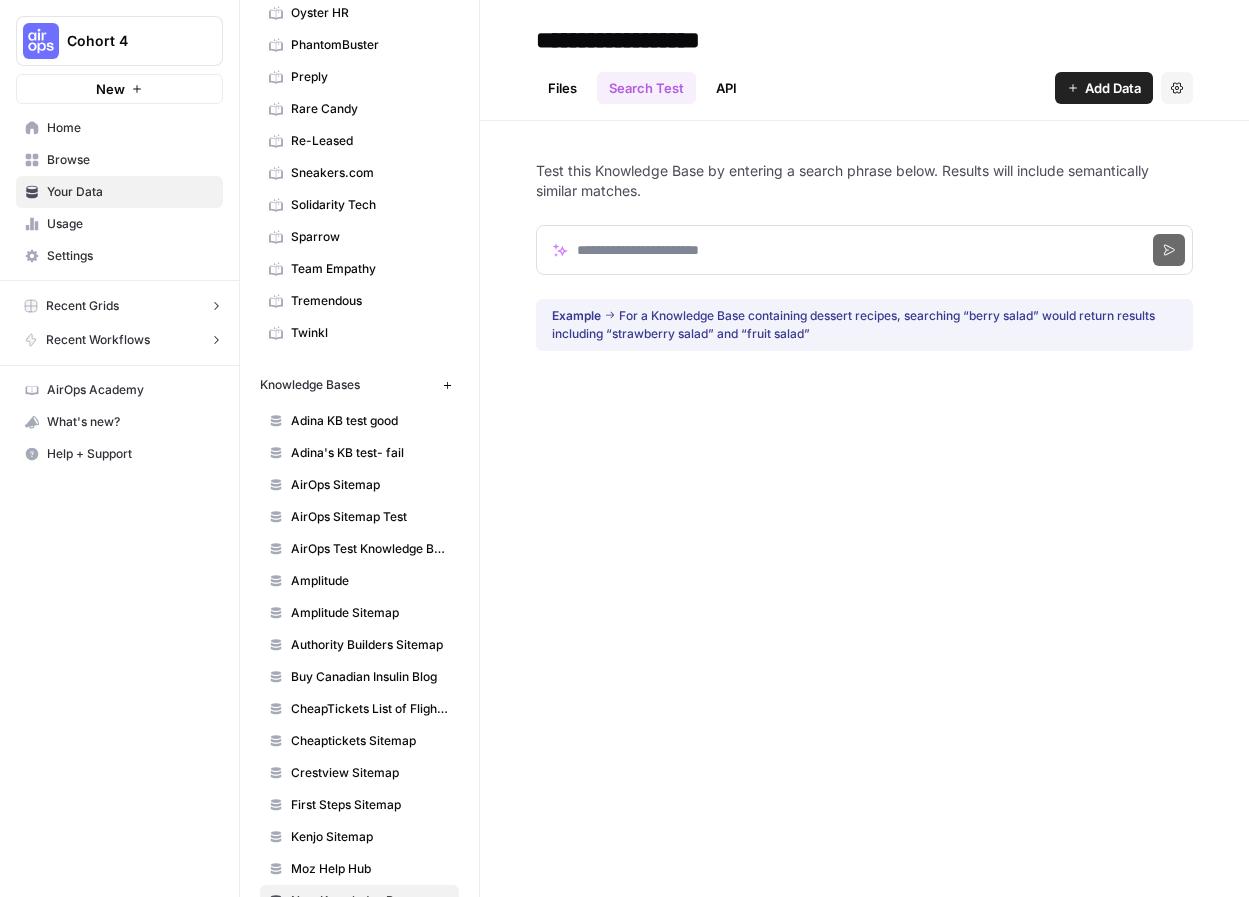 click on "API" at bounding box center (726, 88) 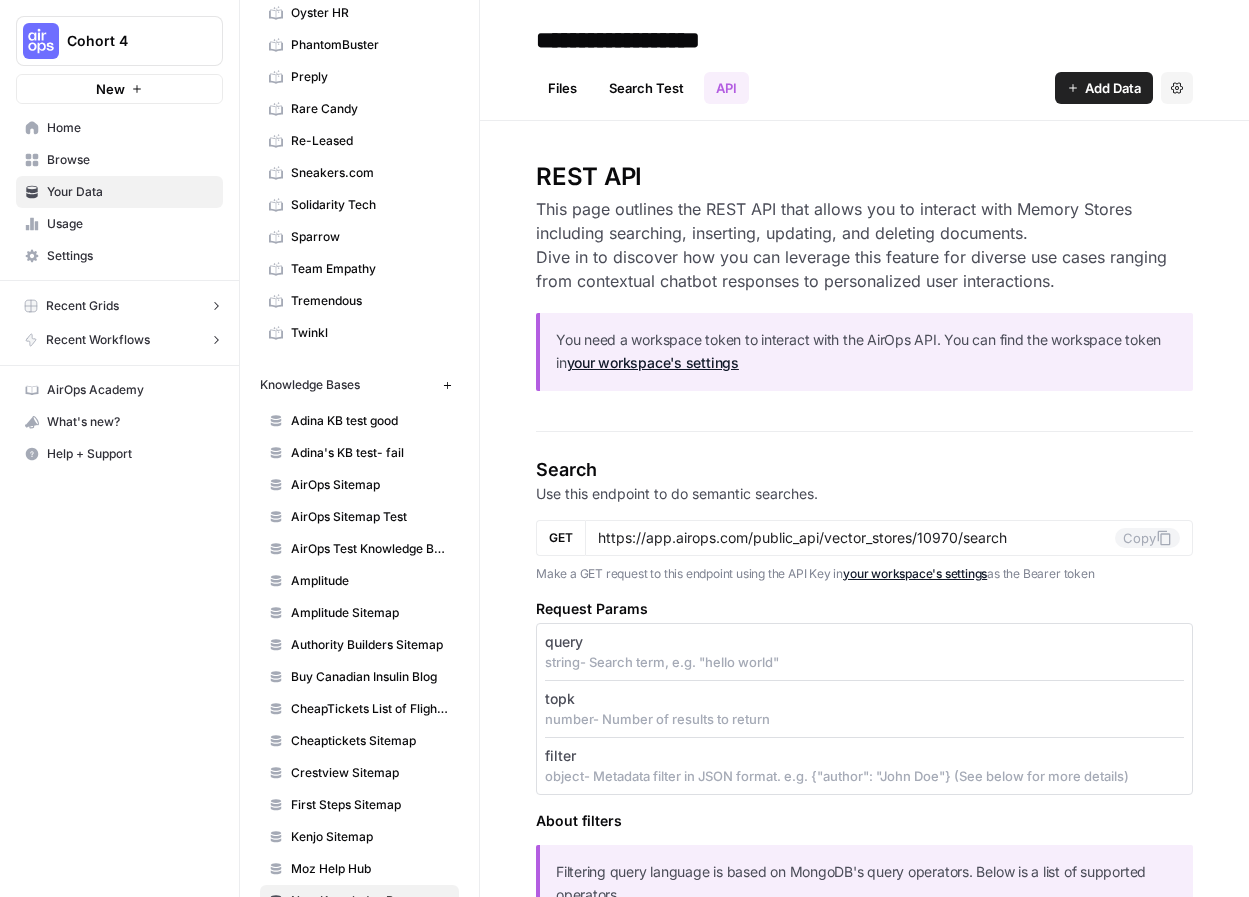 scroll, scrollTop: 0, scrollLeft: 0, axis: both 